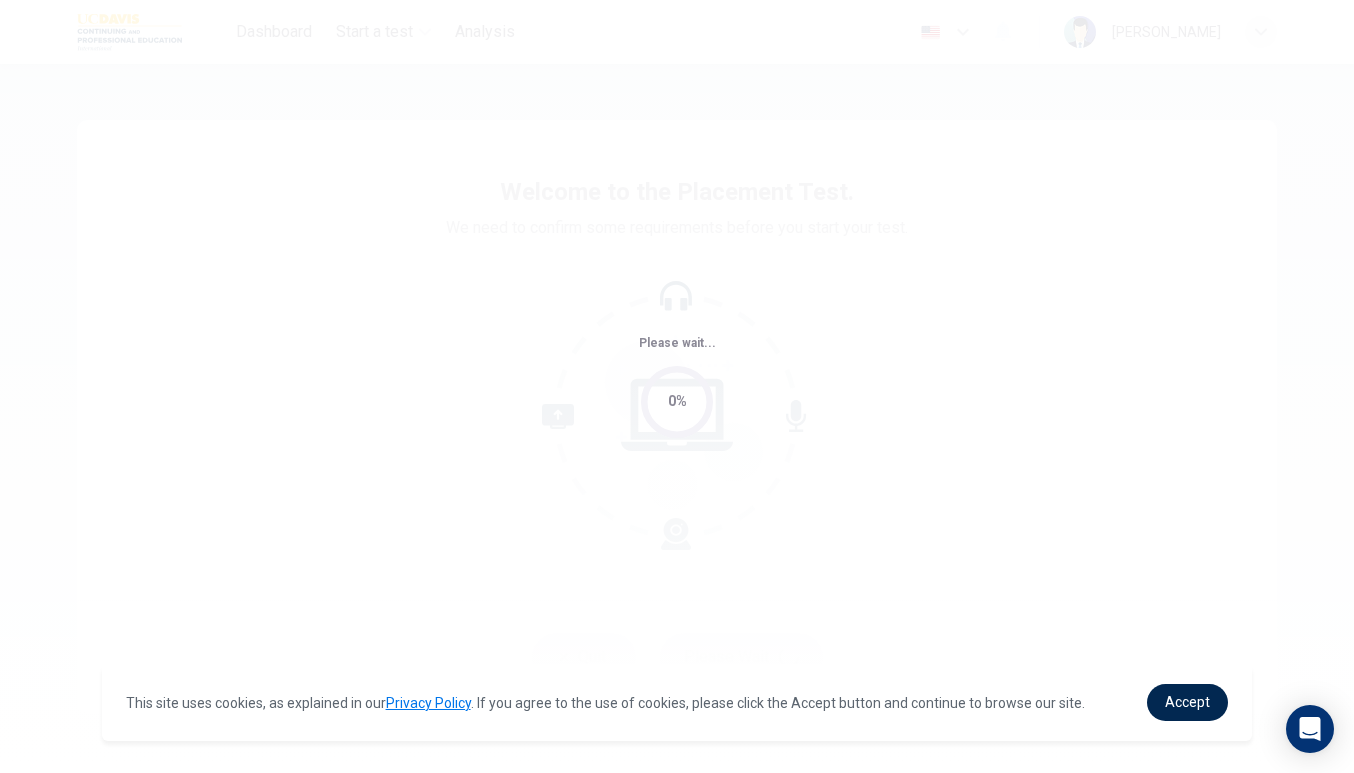 scroll, scrollTop: 0, scrollLeft: 0, axis: both 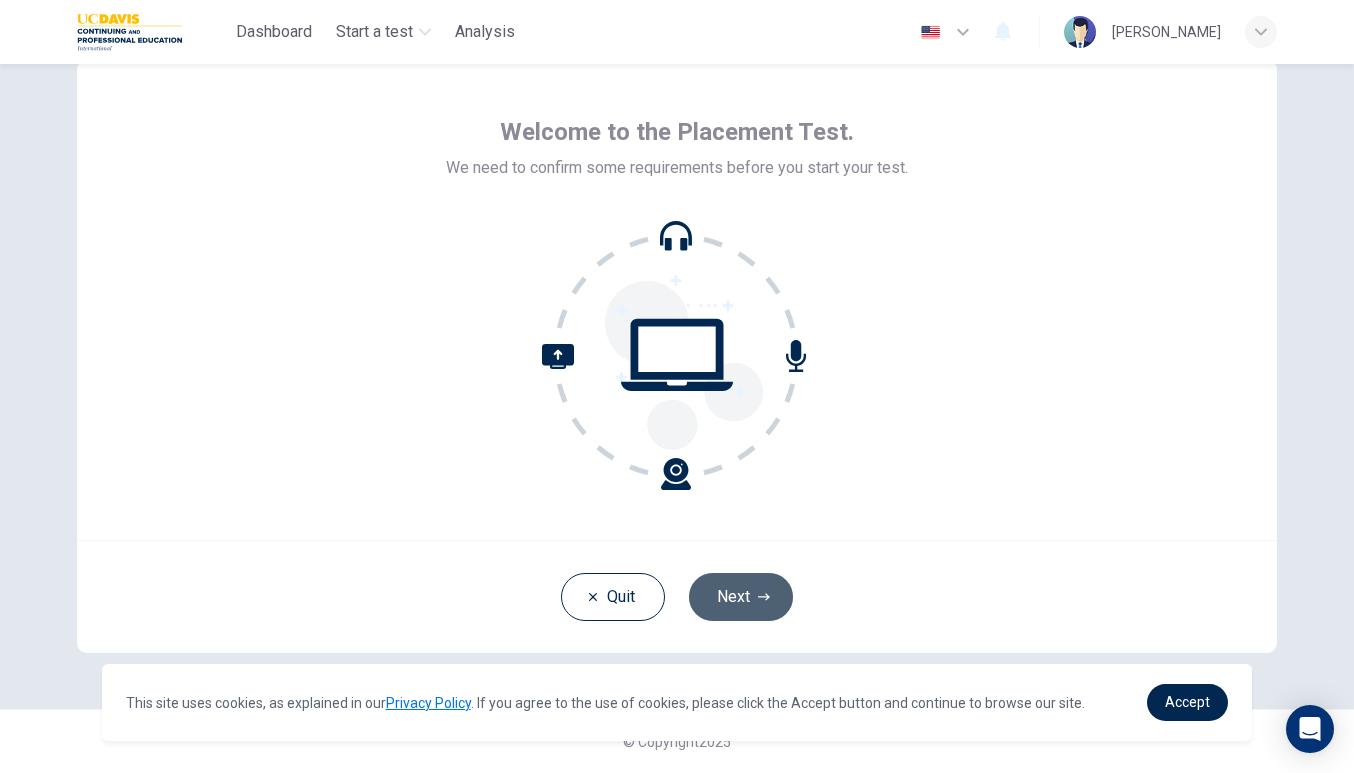 click on "Next" at bounding box center [741, 597] 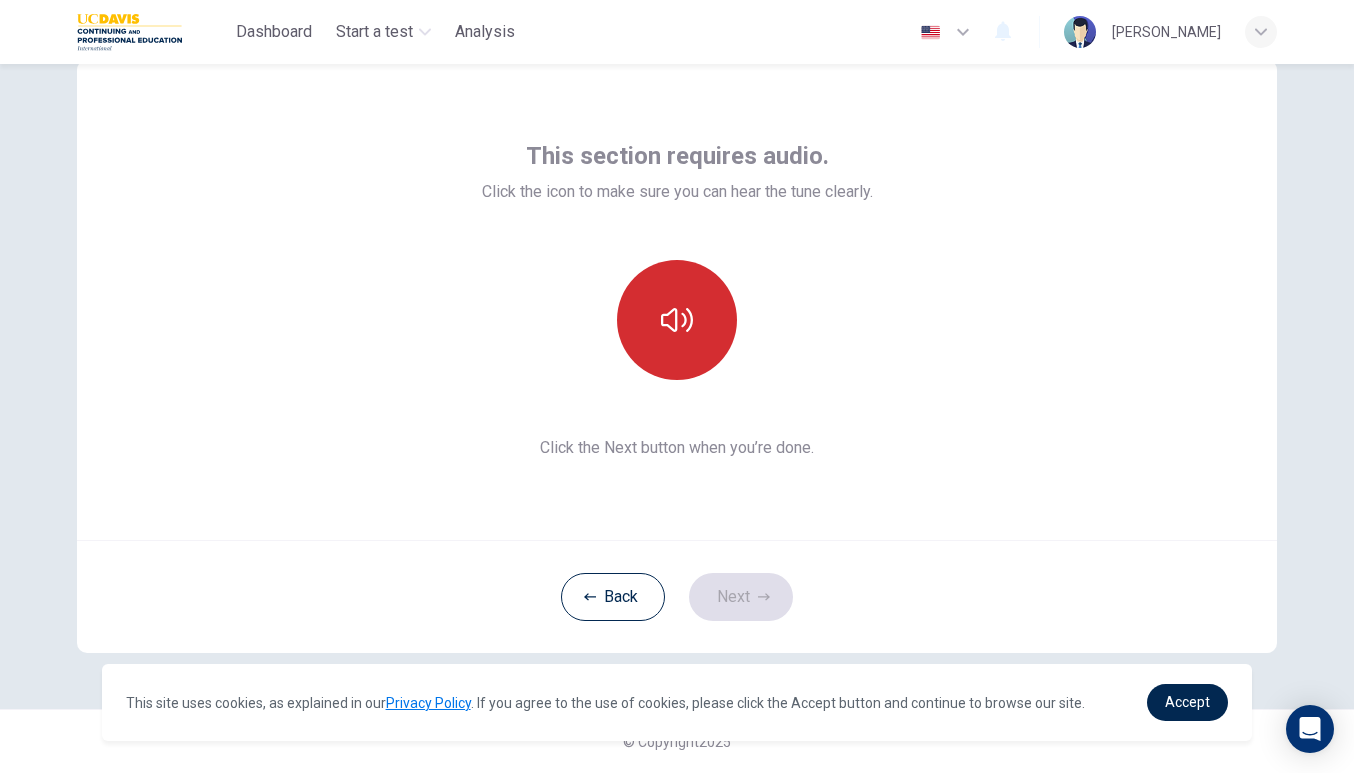 click at bounding box center [677, 320] 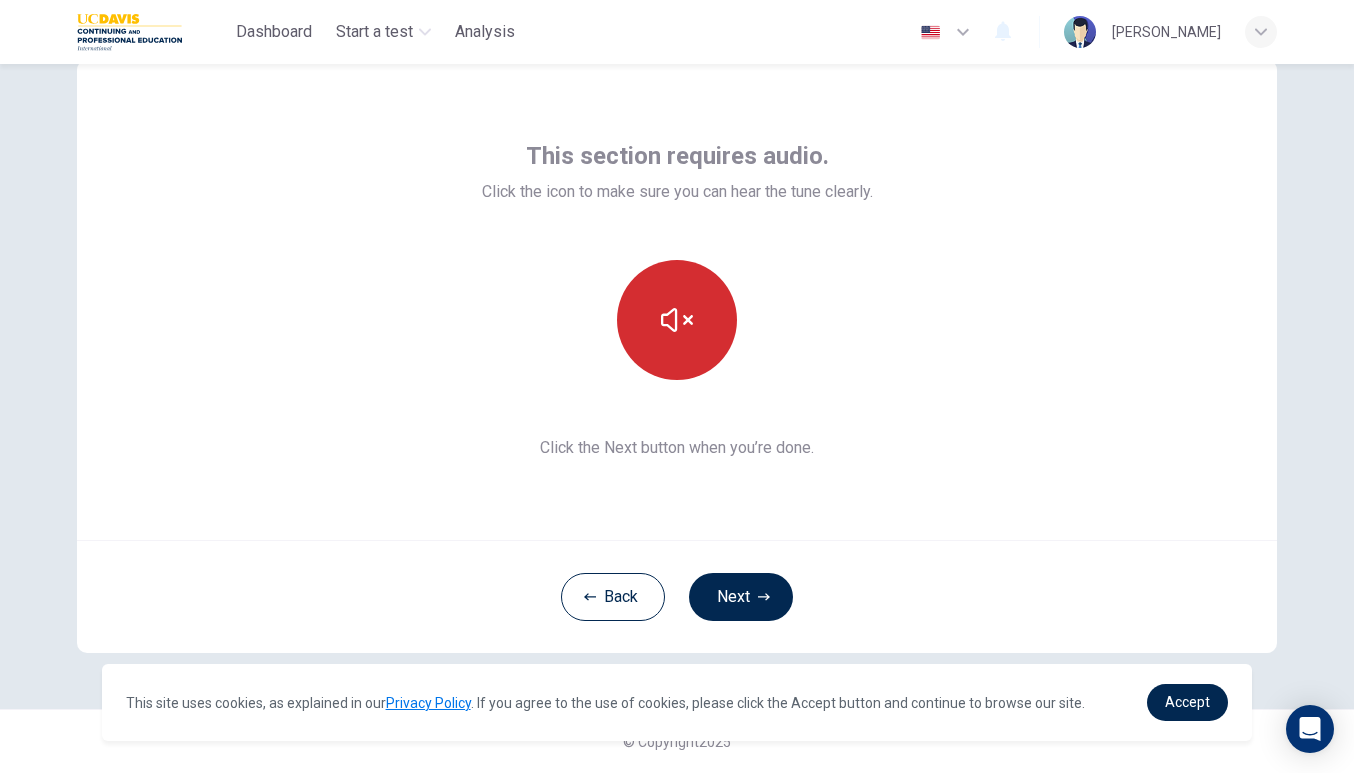 click 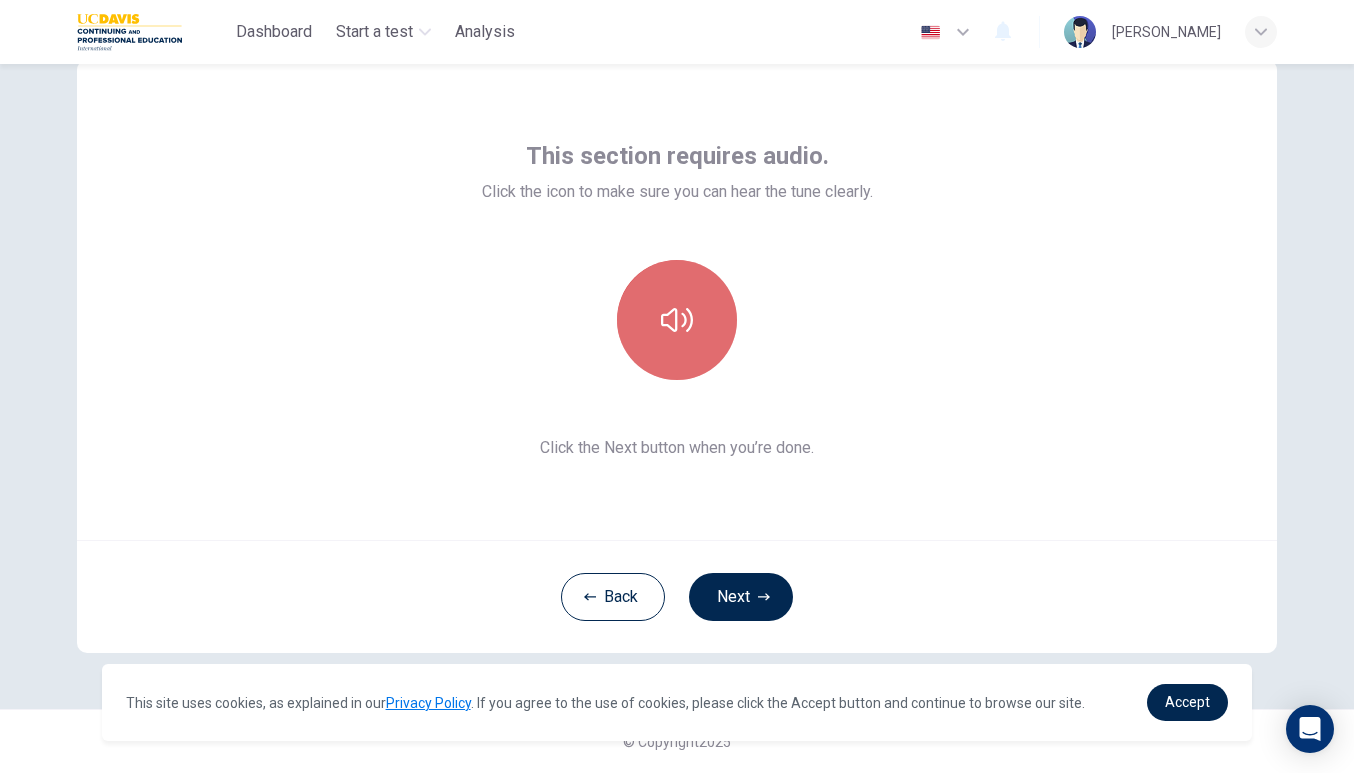 click 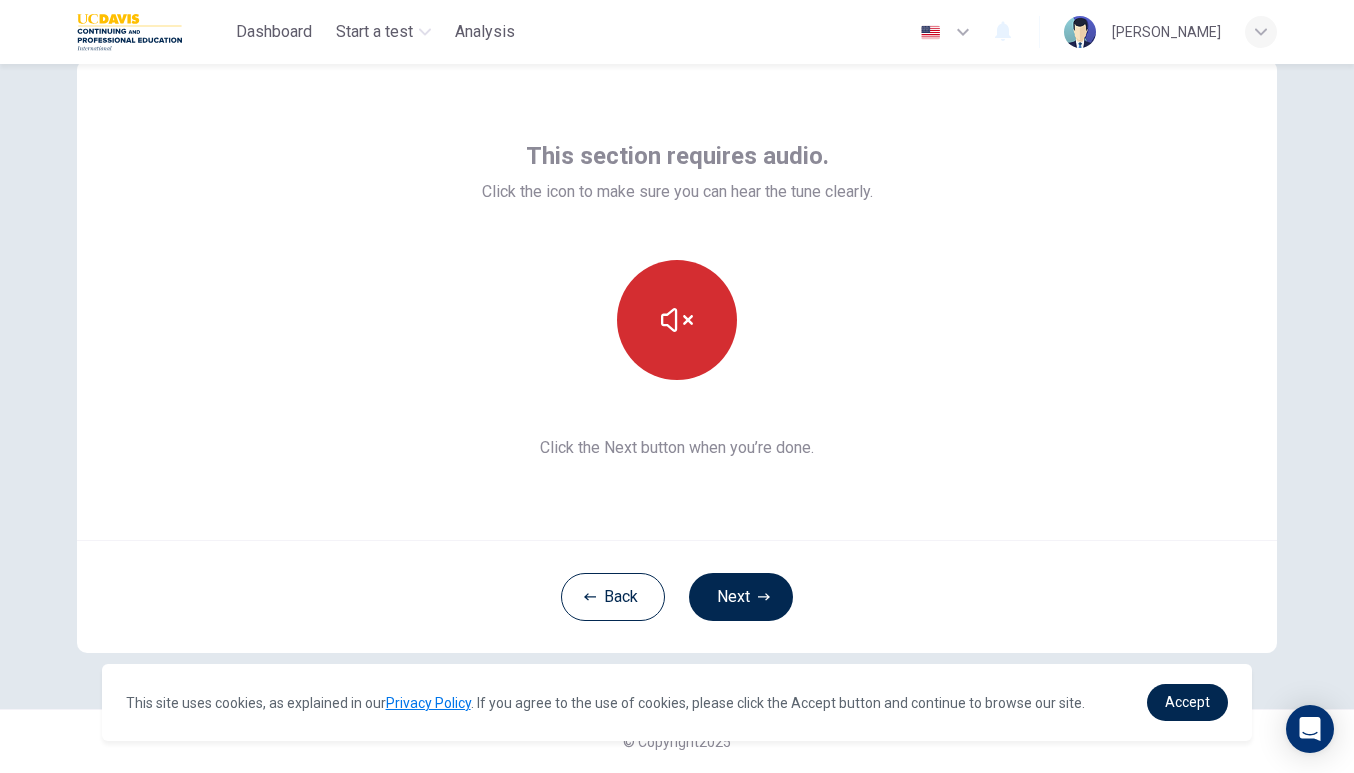 click 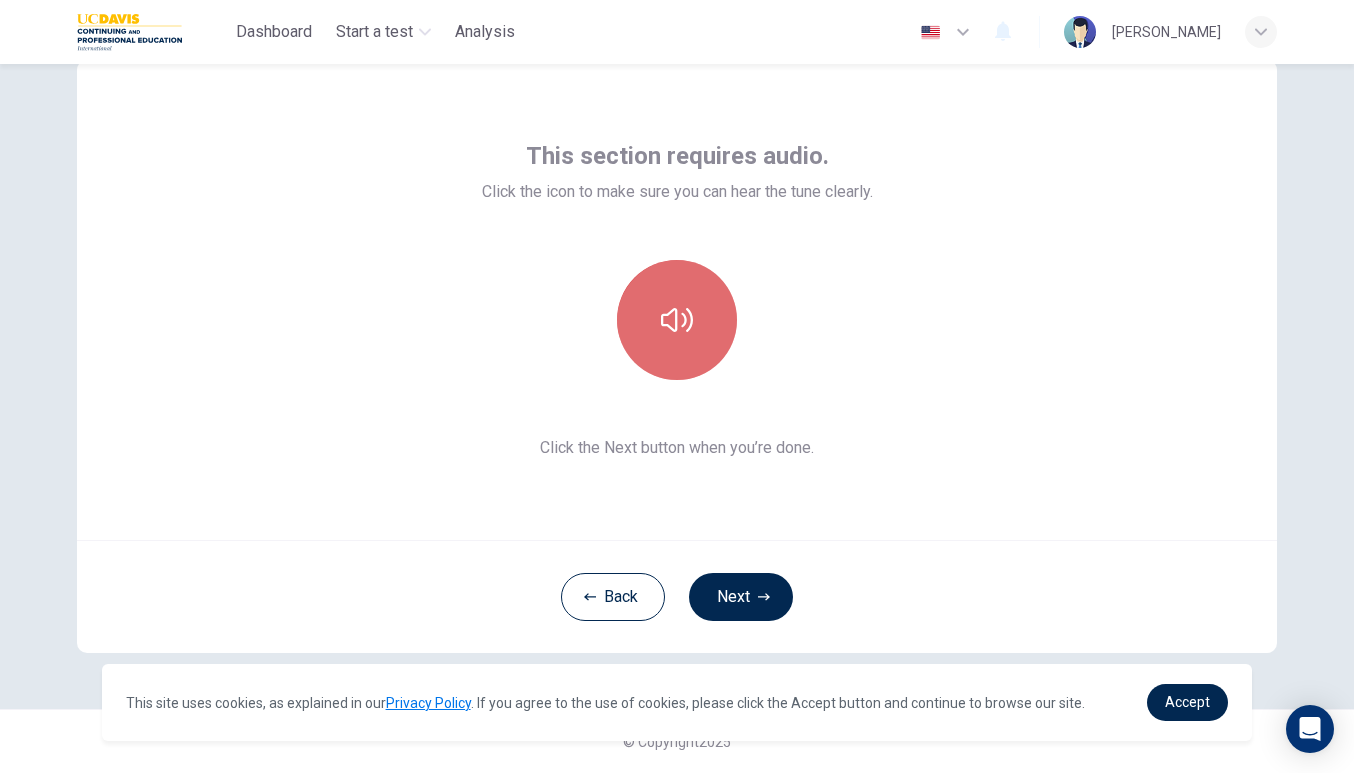 click 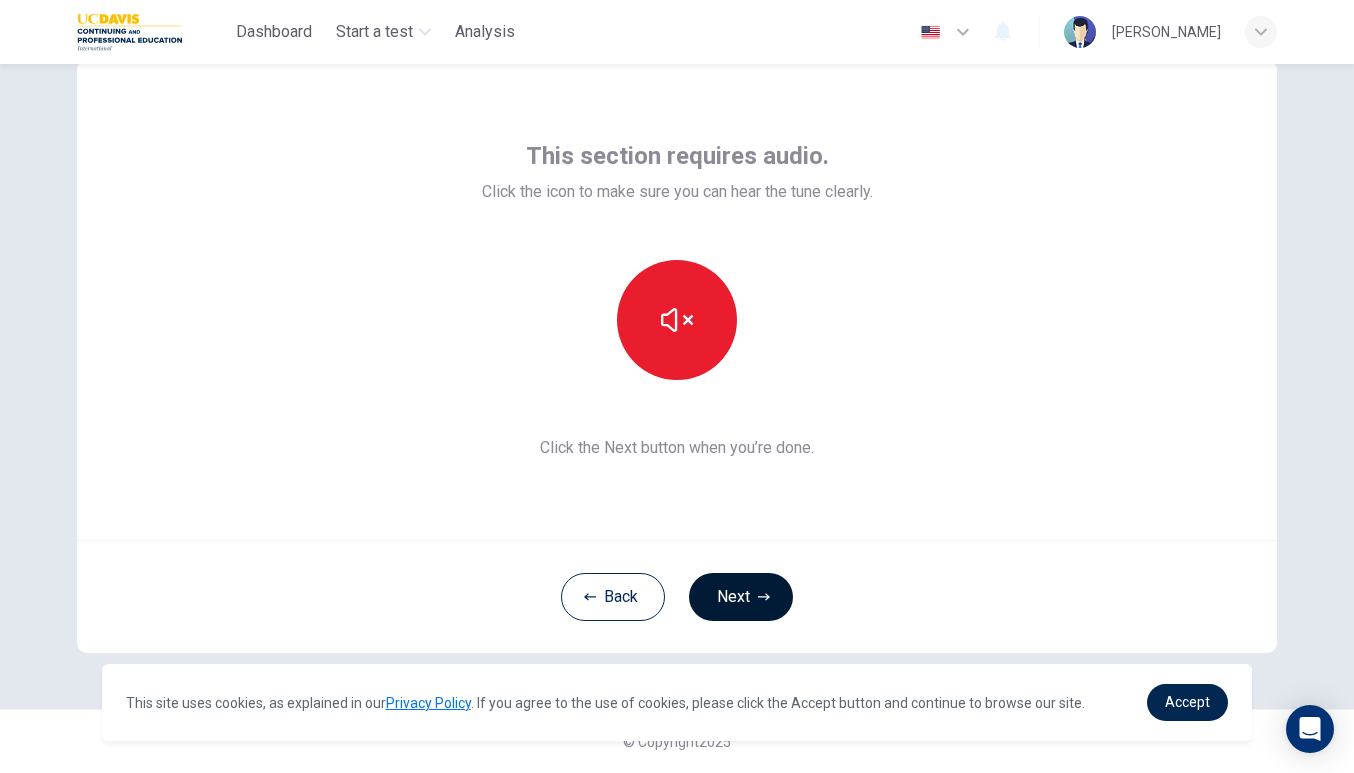 click on "Next" at bounding box center [741, 597] 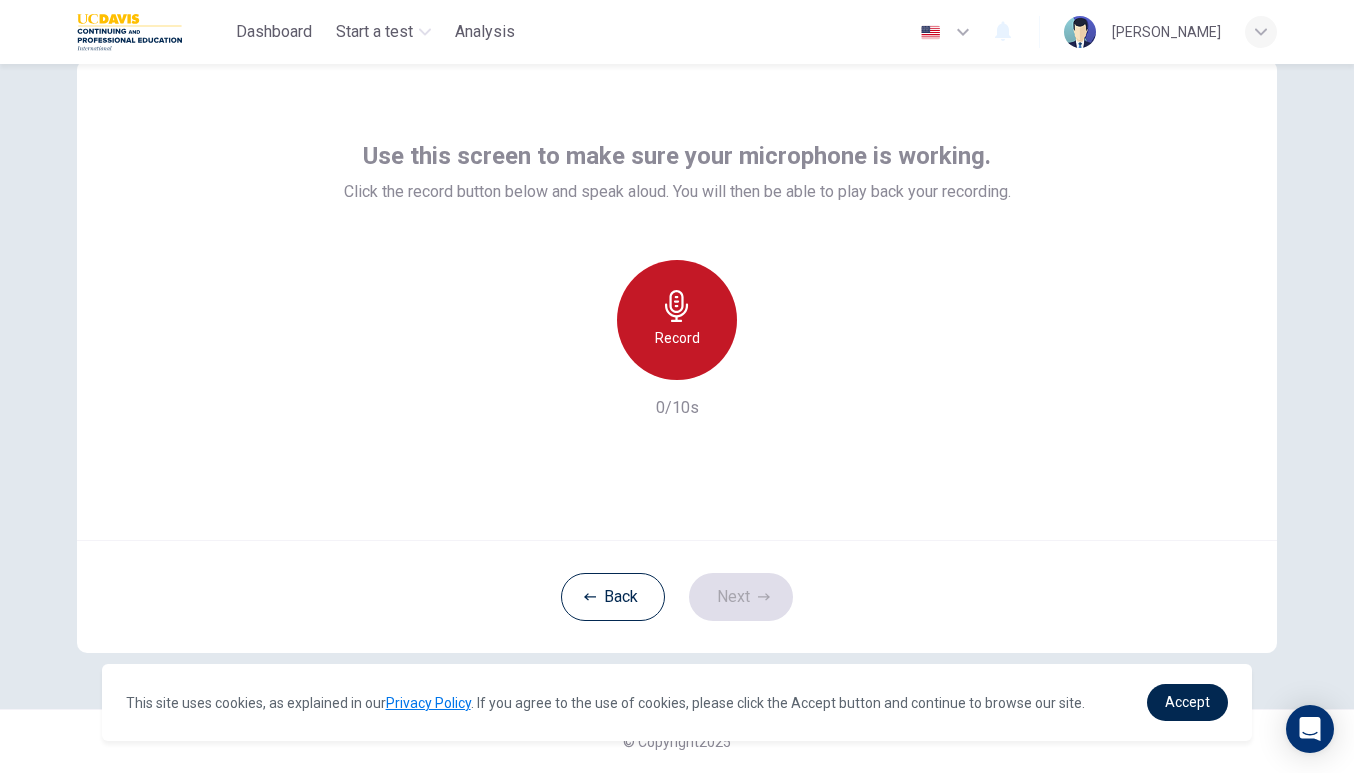 click on "Record" at bounding box center [677, 320] 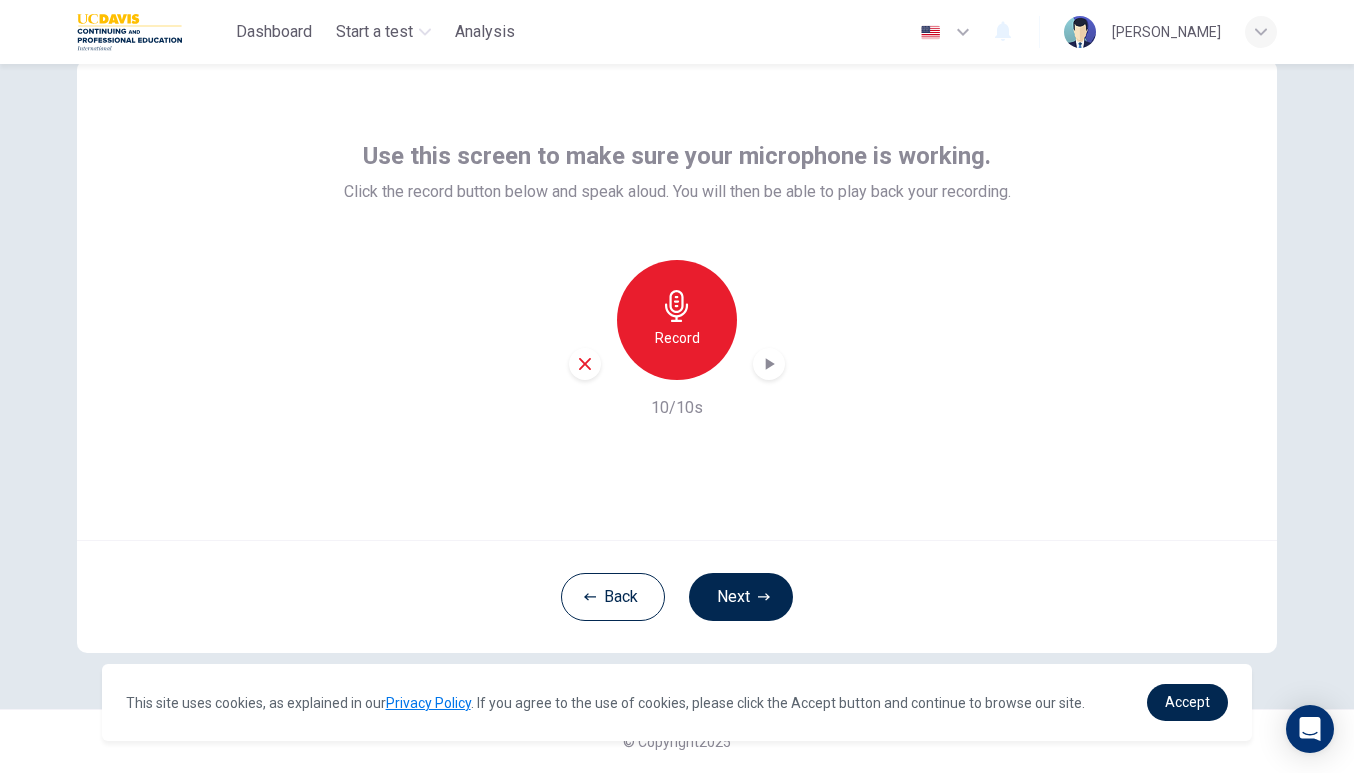 click 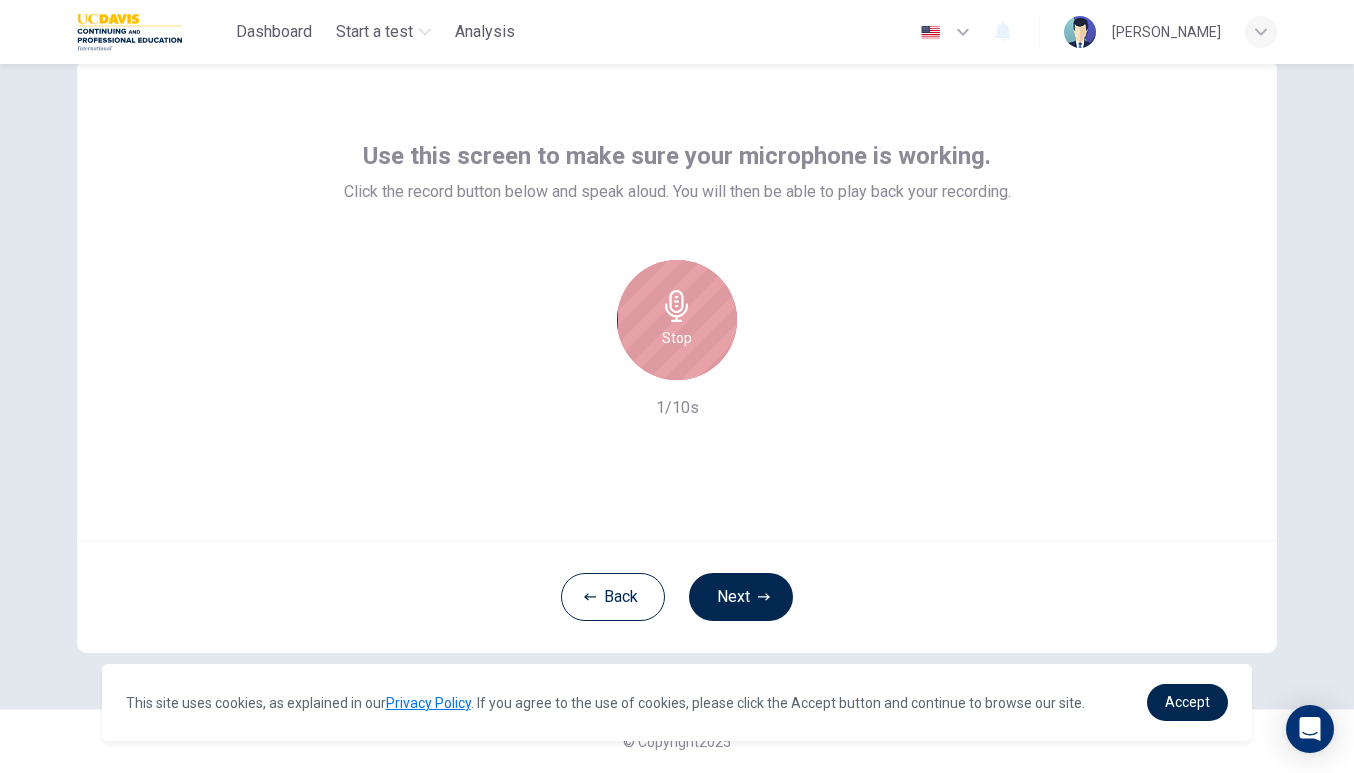 click on "Stop" at bounding box center (677, 320) 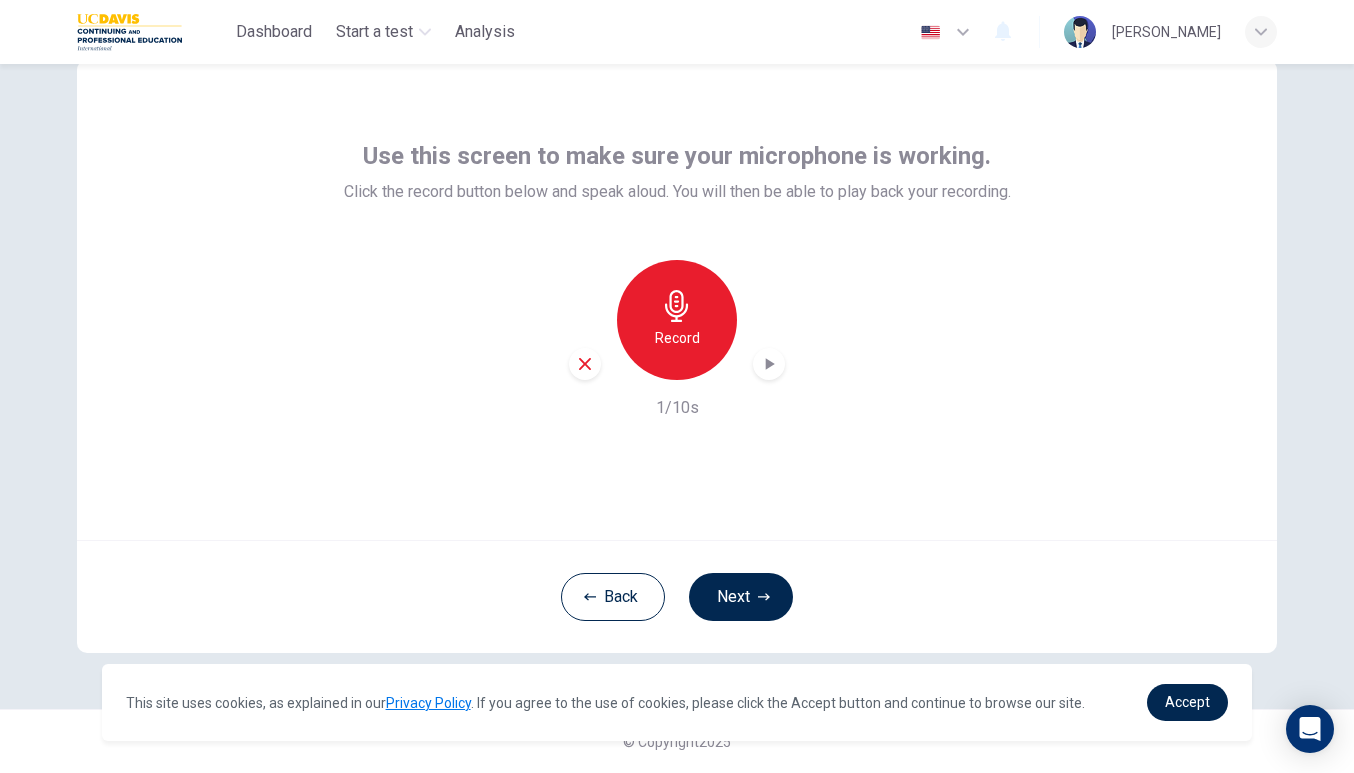 click 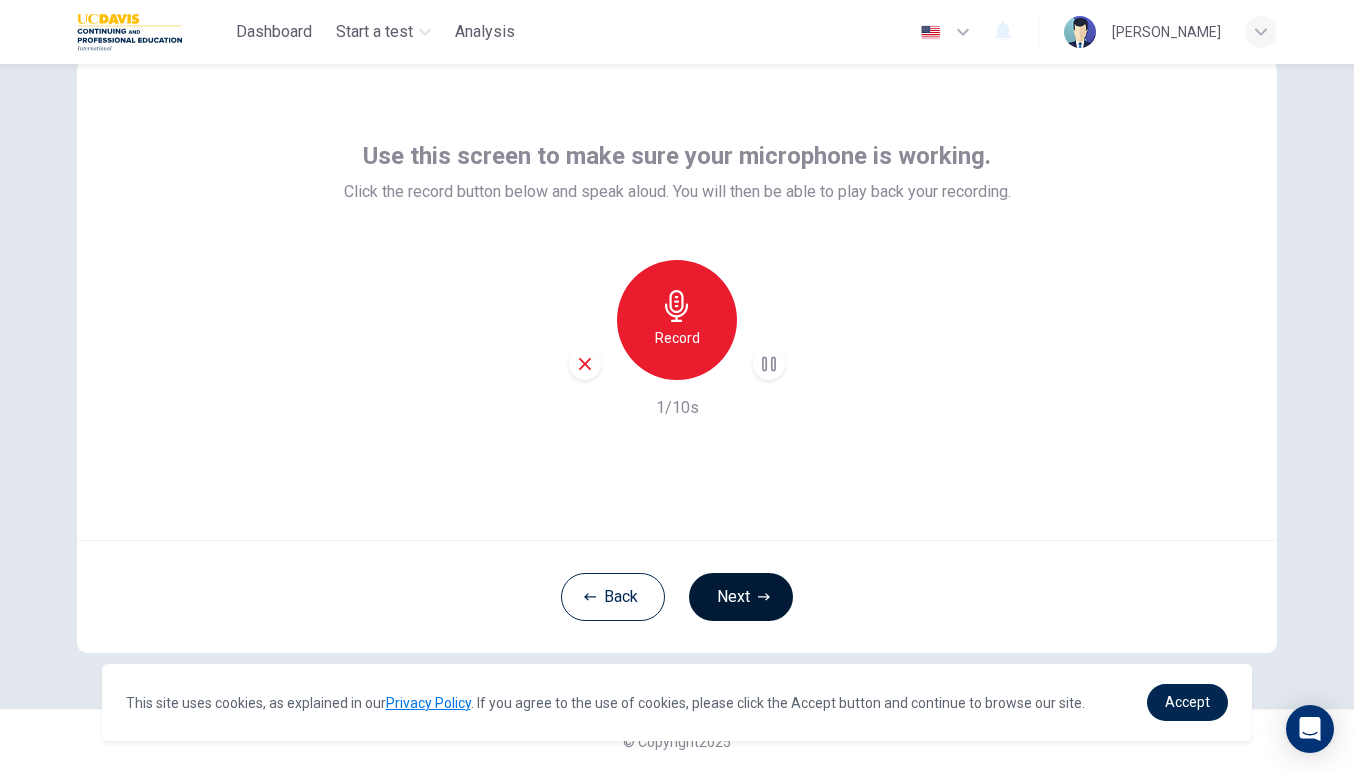 click on "Next" at bounding box center [741, 597] 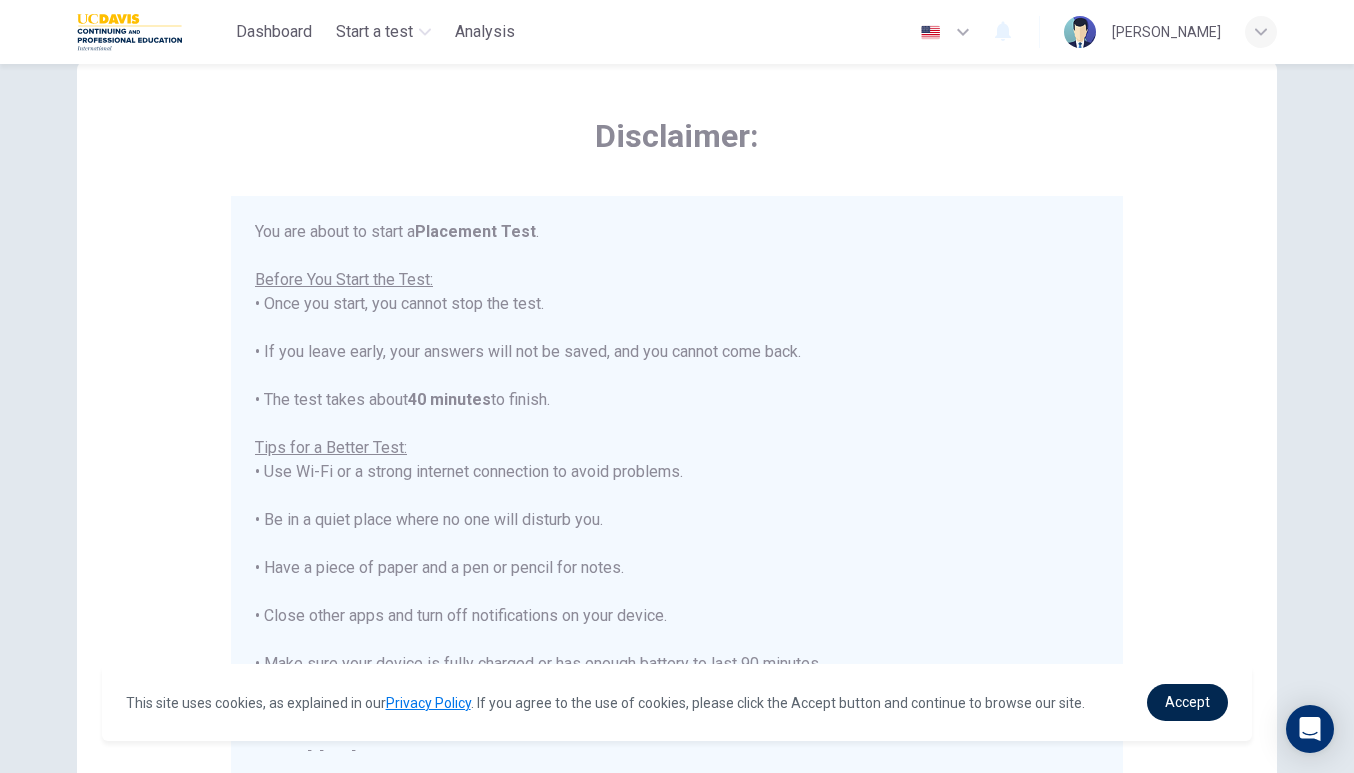 scroll, scrollTop: 23, scrollLeft: 0, axis: vertical 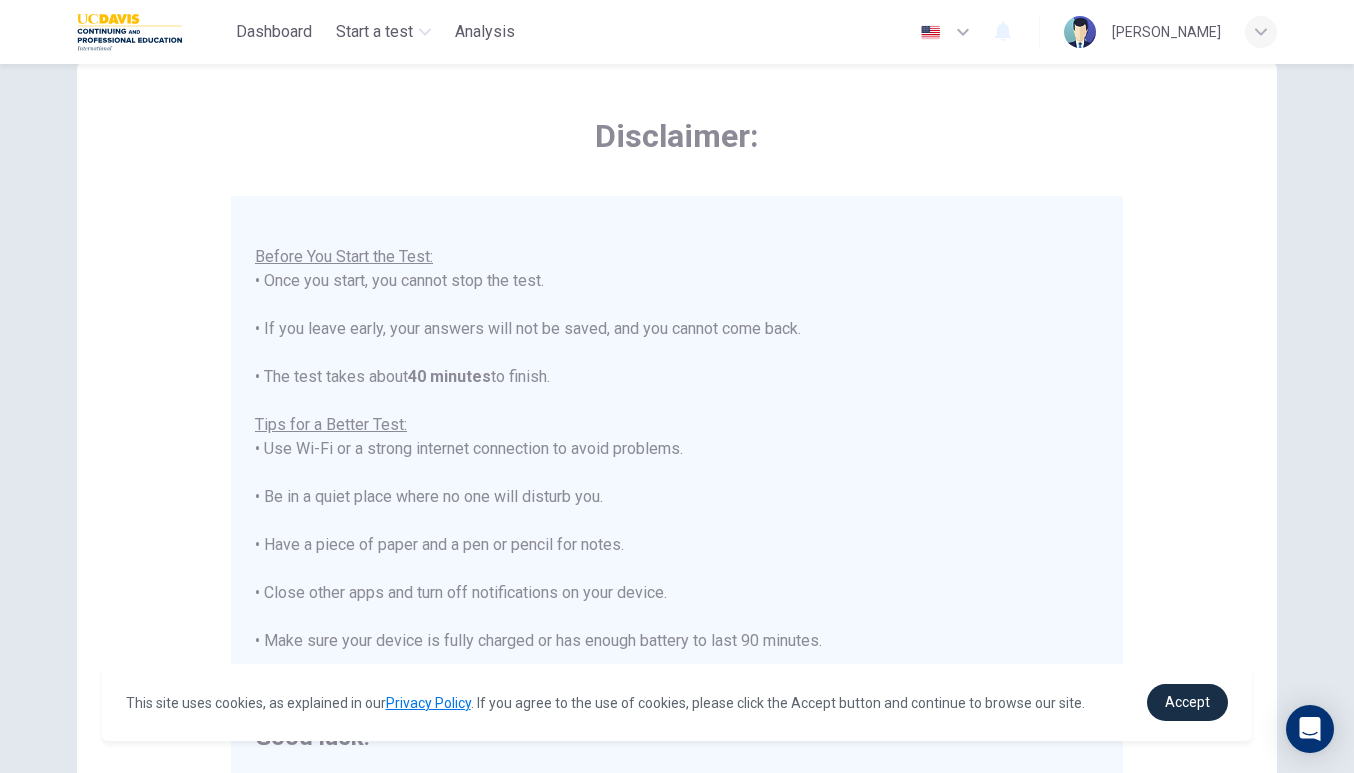 click on "Accept" at bounding box center (1187, 702) 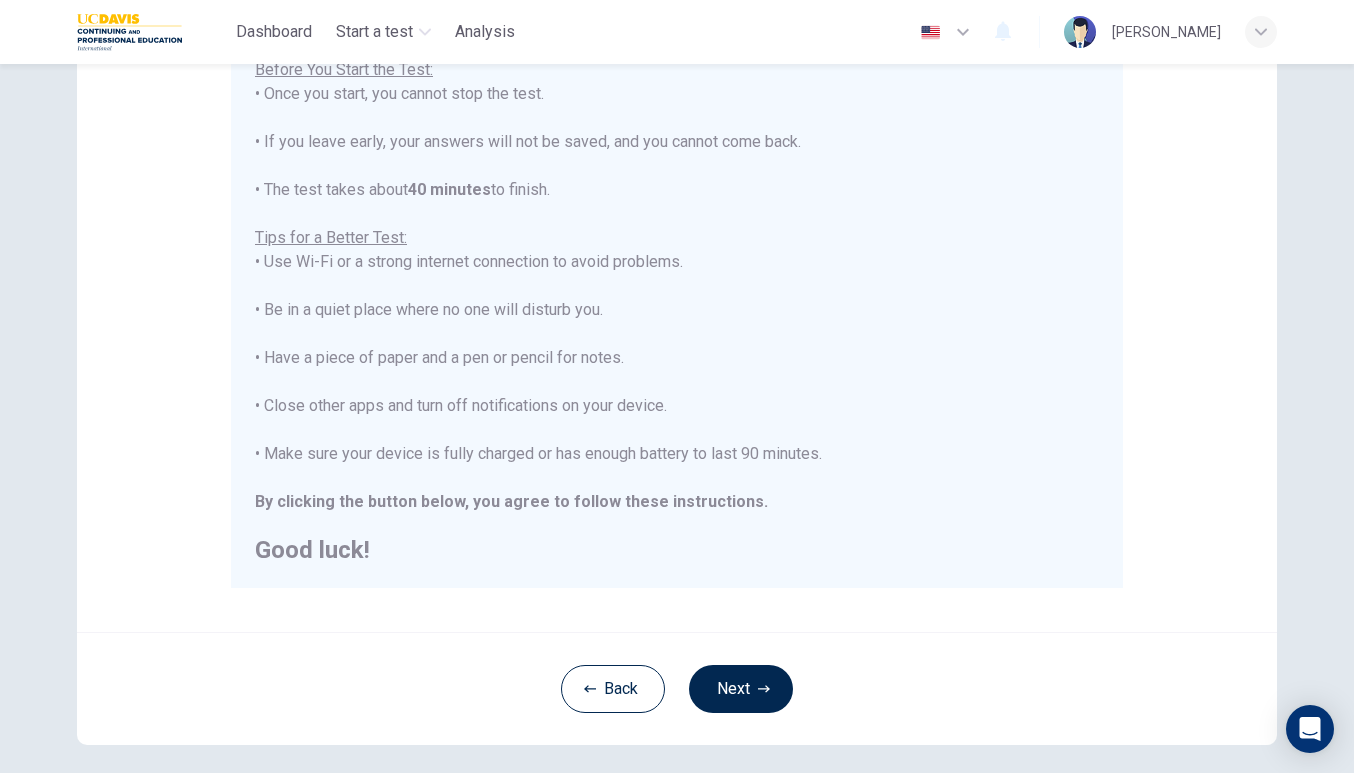 scroll, scrollTop: 339, scrollLeft: 0, axis: vertical 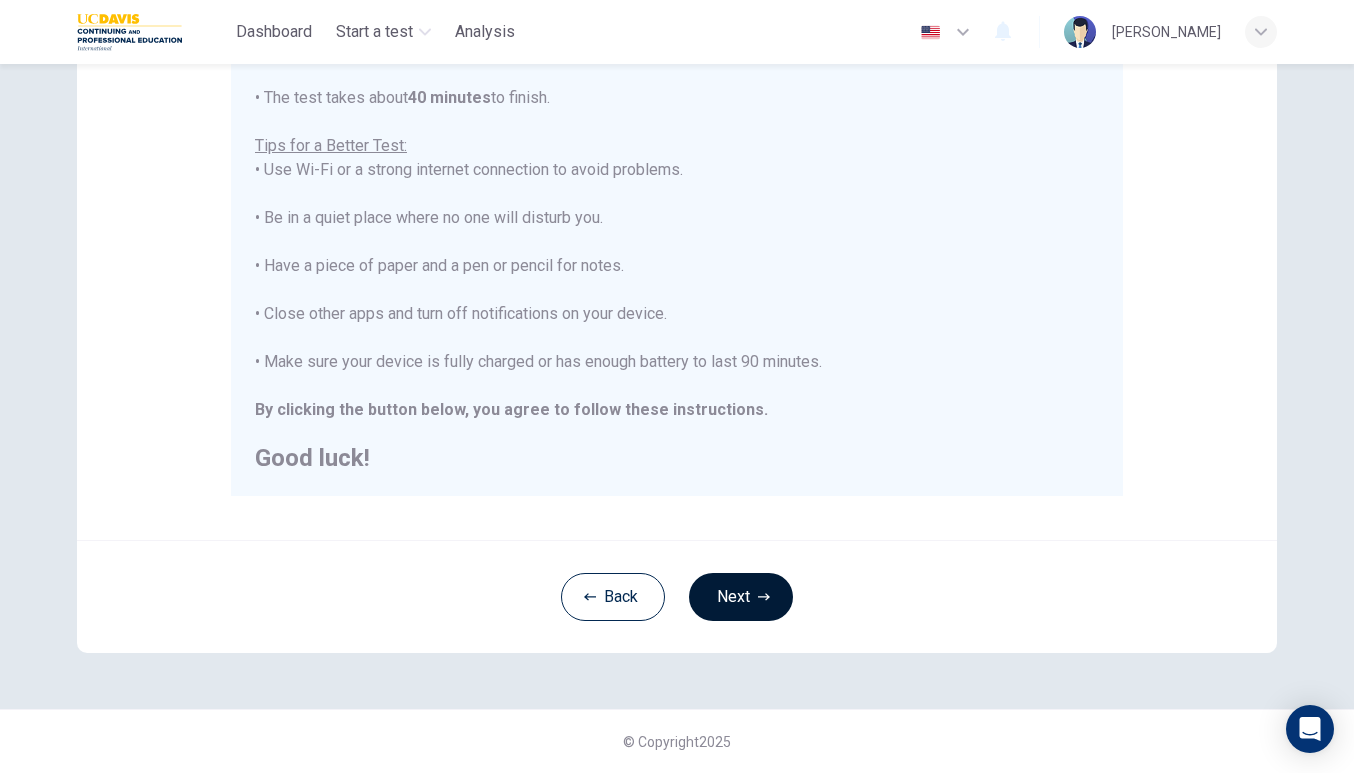 click on "Next" at bounding box center [741, 597] 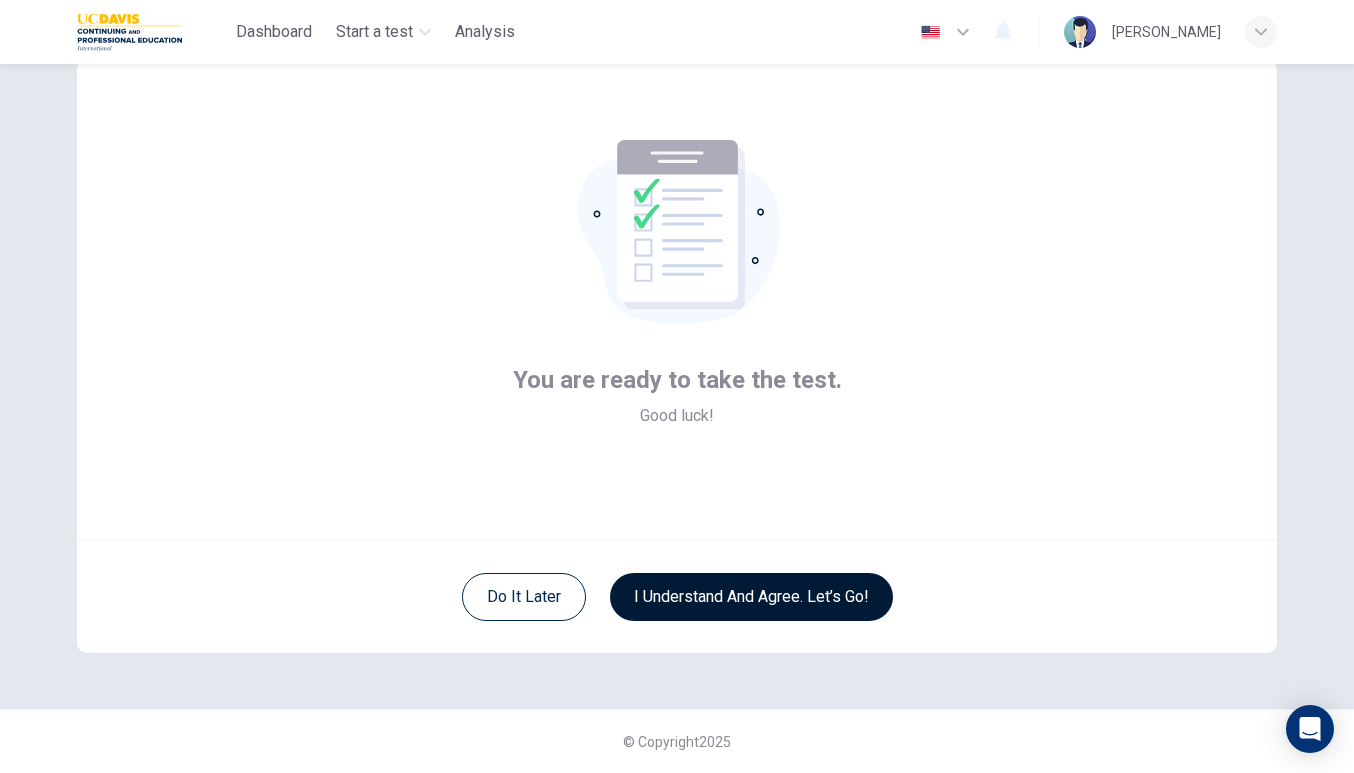 scroll, scrollTop: 60, scrollLeft: 0, axis: vertical 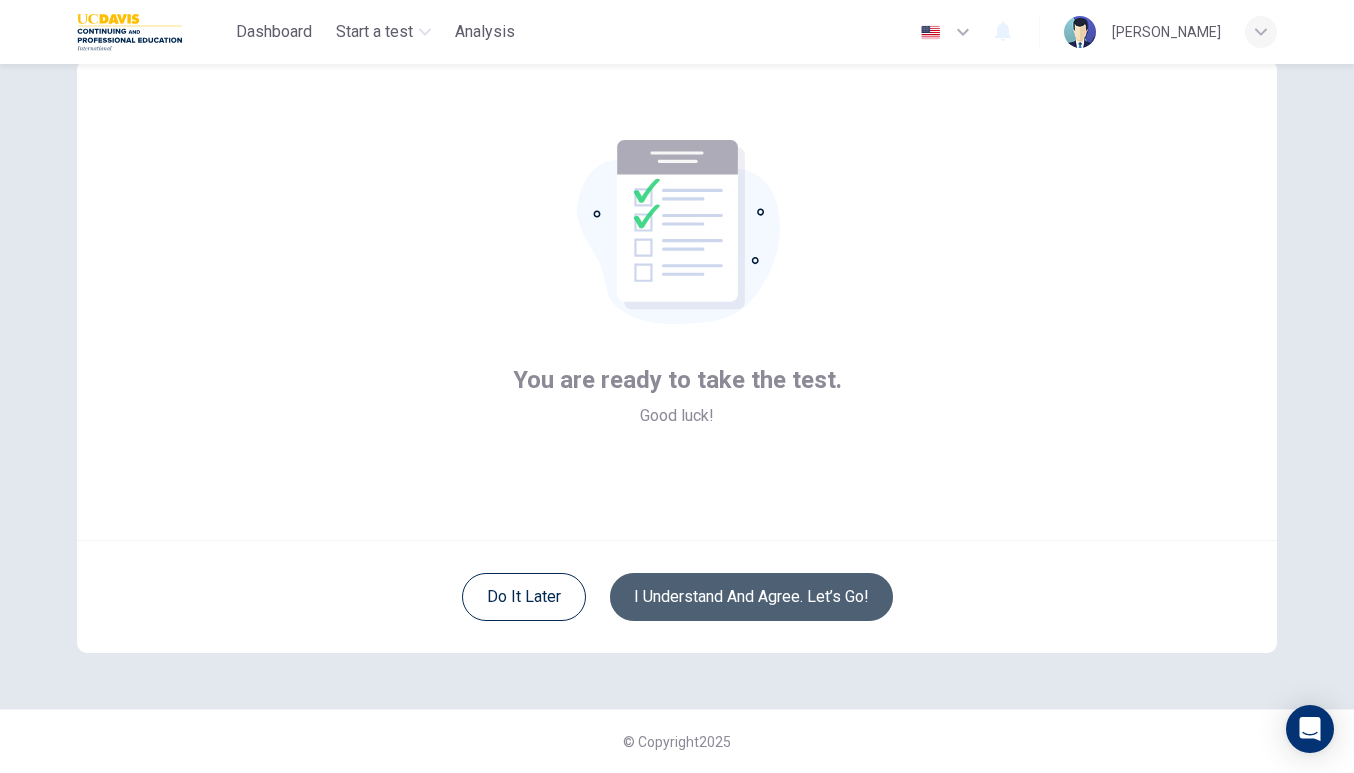 click on "I understand and agree. Let’s go!" at bounding box center (751, 597) 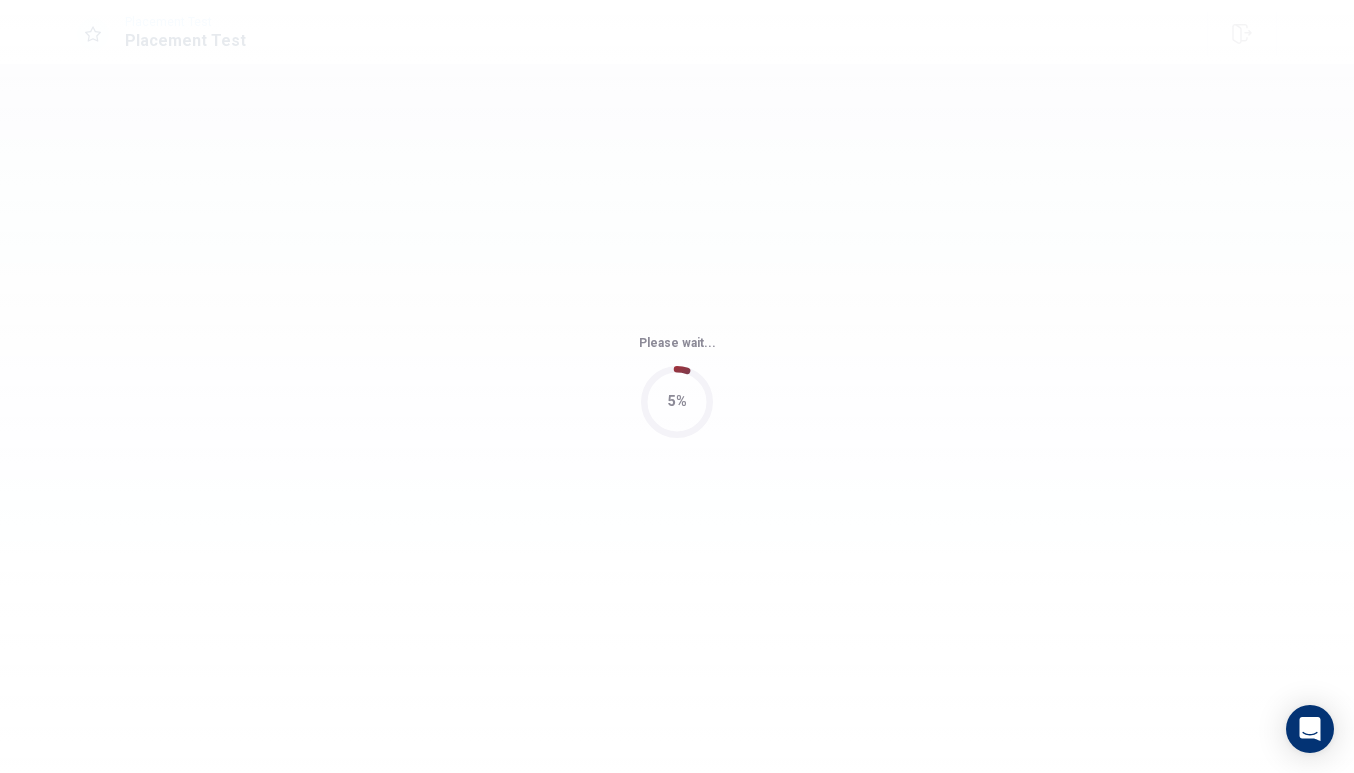 click on "Please wait... 5%" at bounding box center (677, 386) 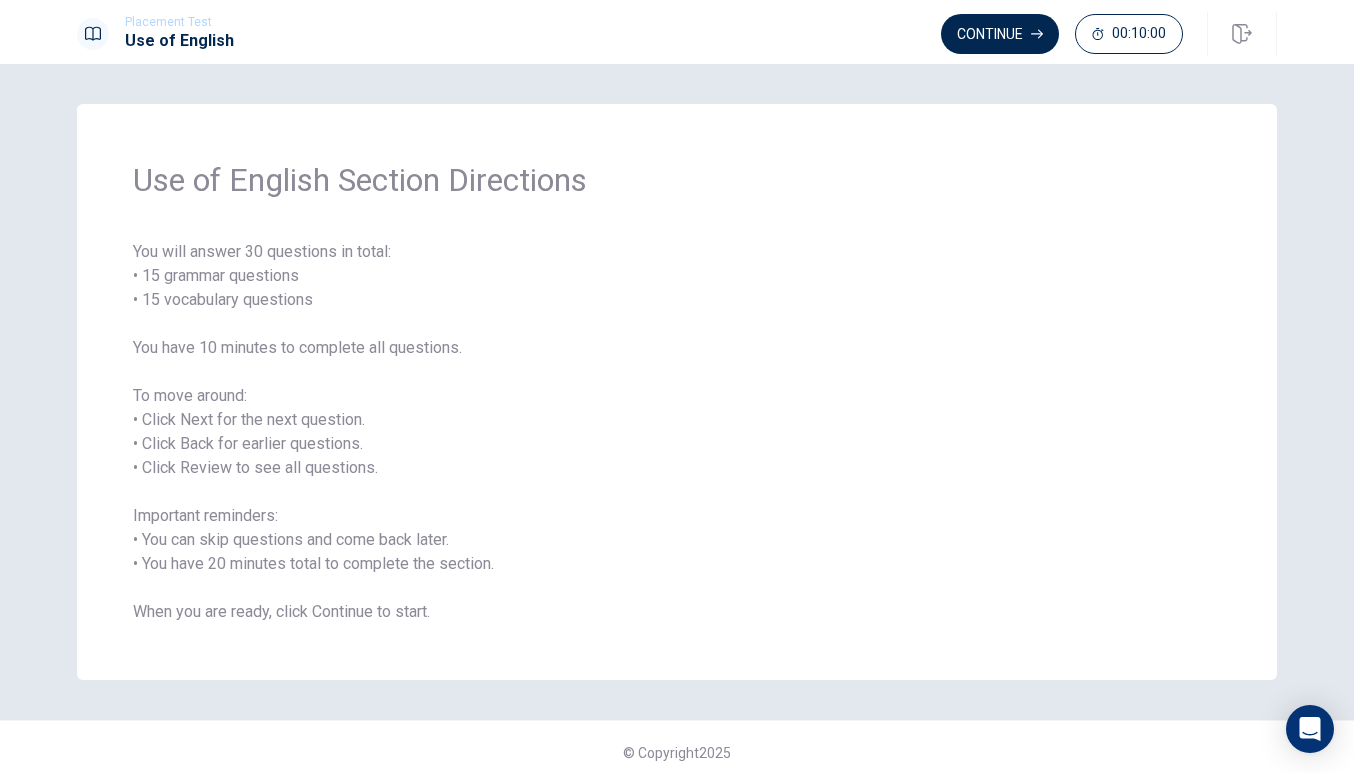 scroll, scrollTop: 2, scrollLeft: 0, axis: vertical 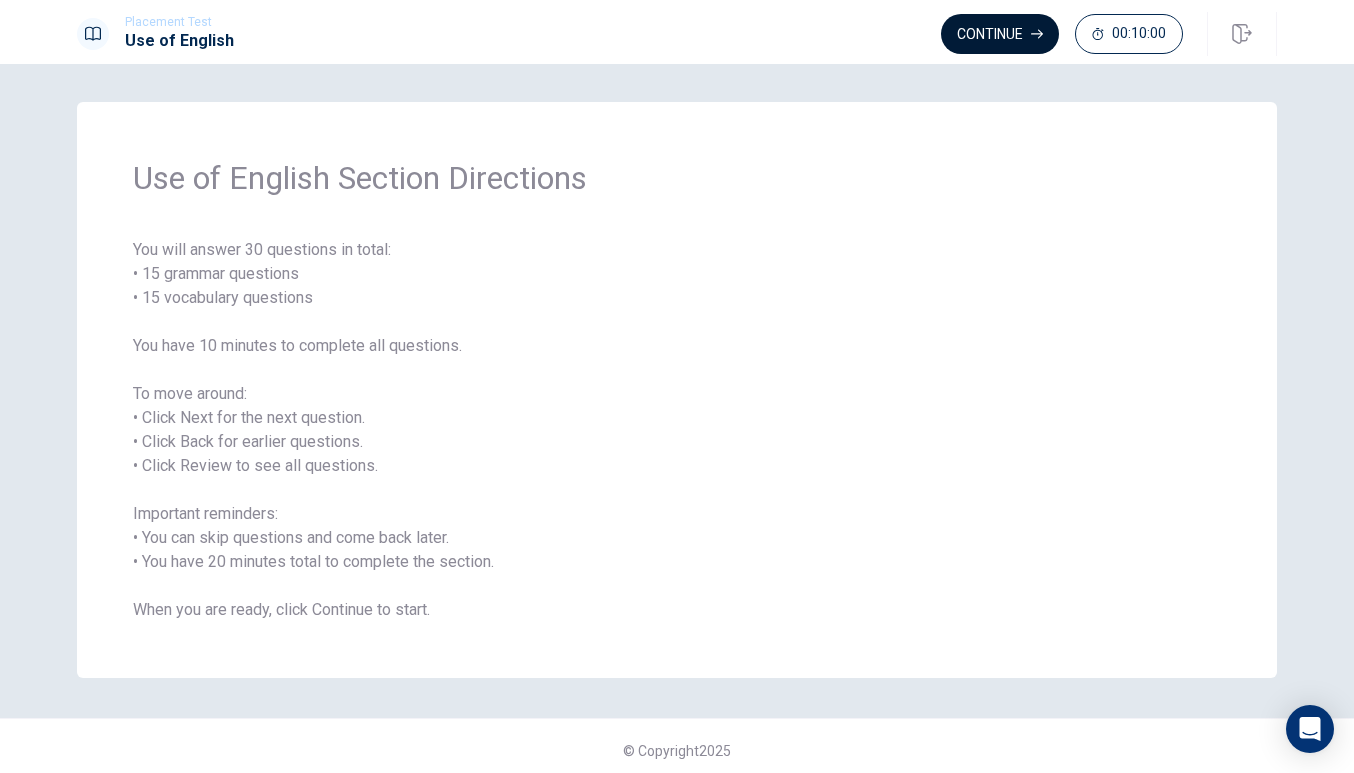 click on "Continue" at bounding box center (1000, 34) 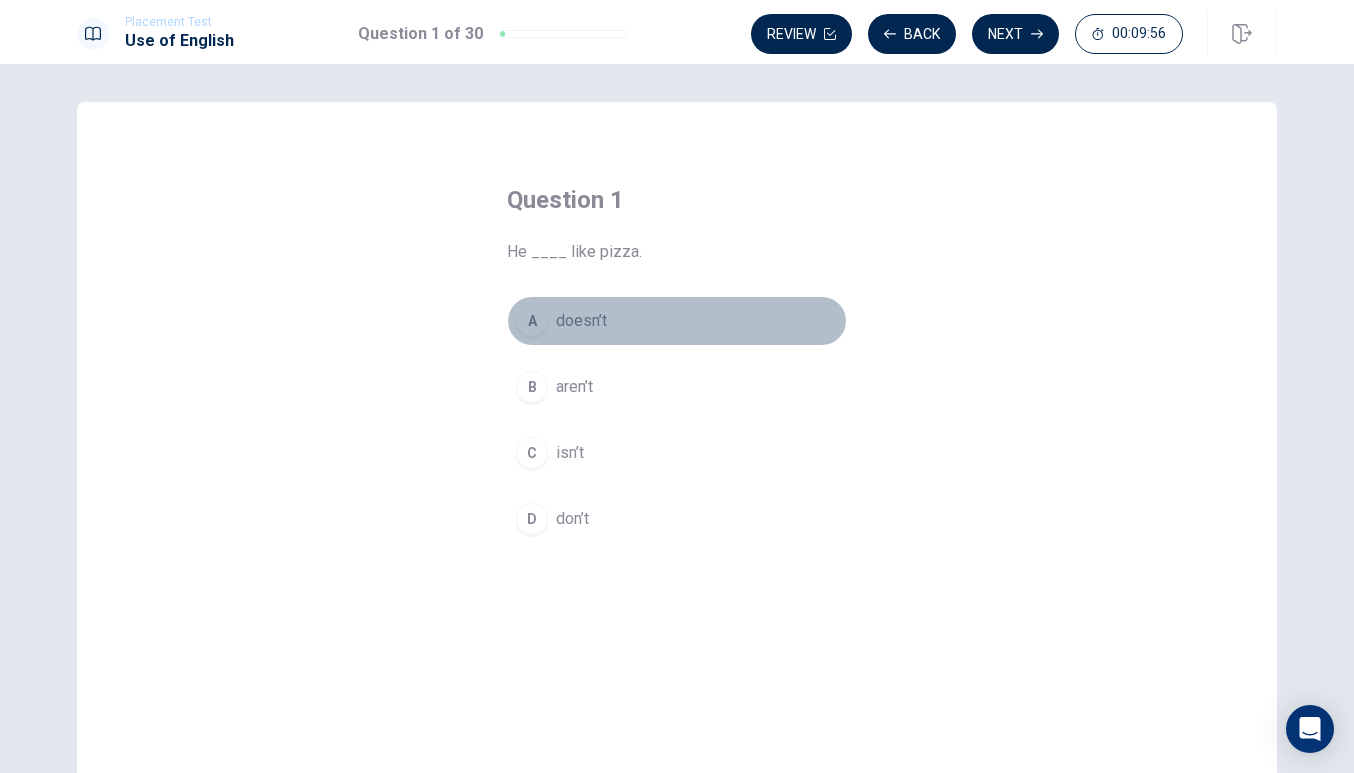 click on "A" at bounding box center [532, 321] 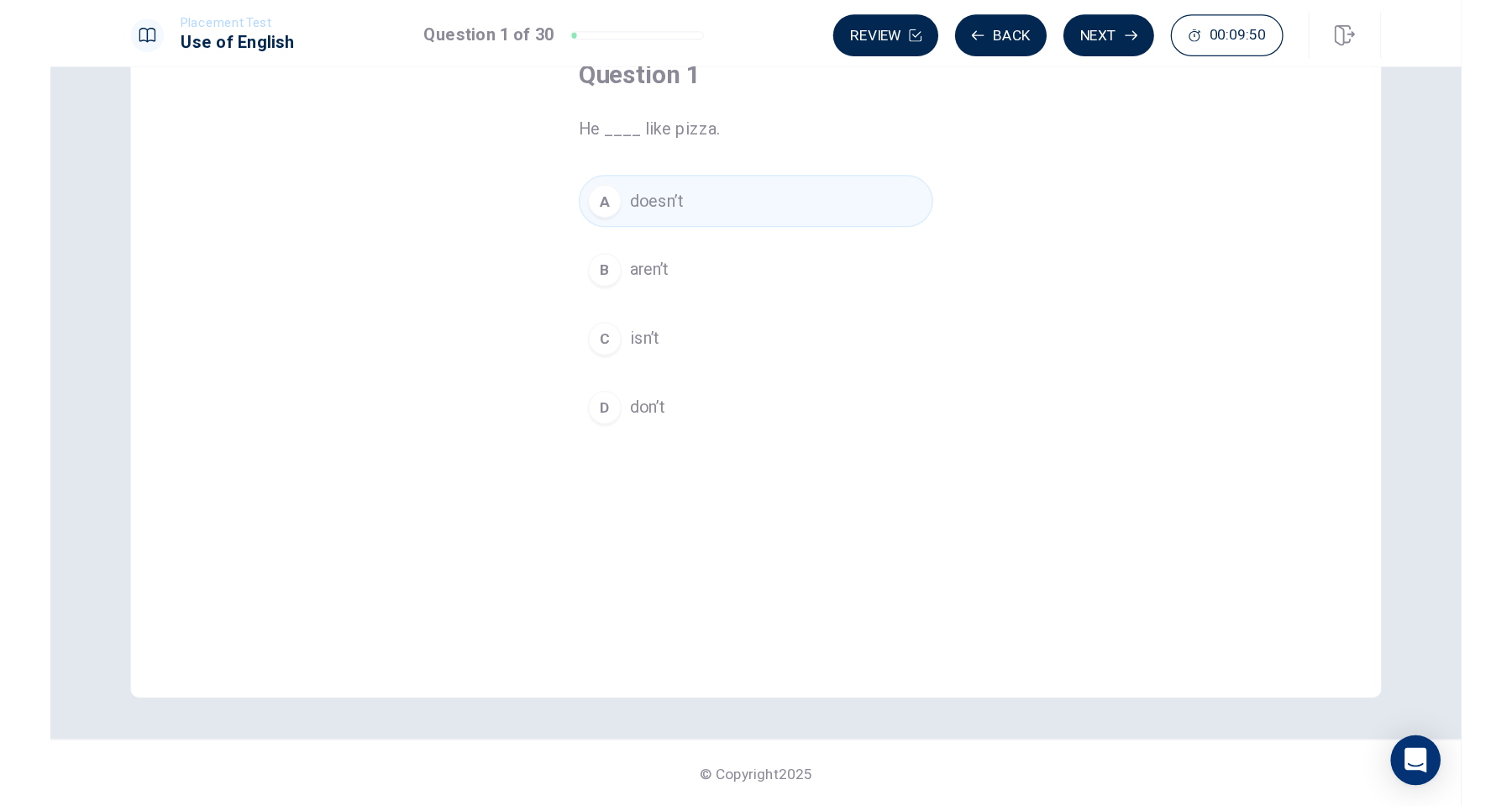 scroll, scrollTop: 0, scrollLeft: 0, axis: both 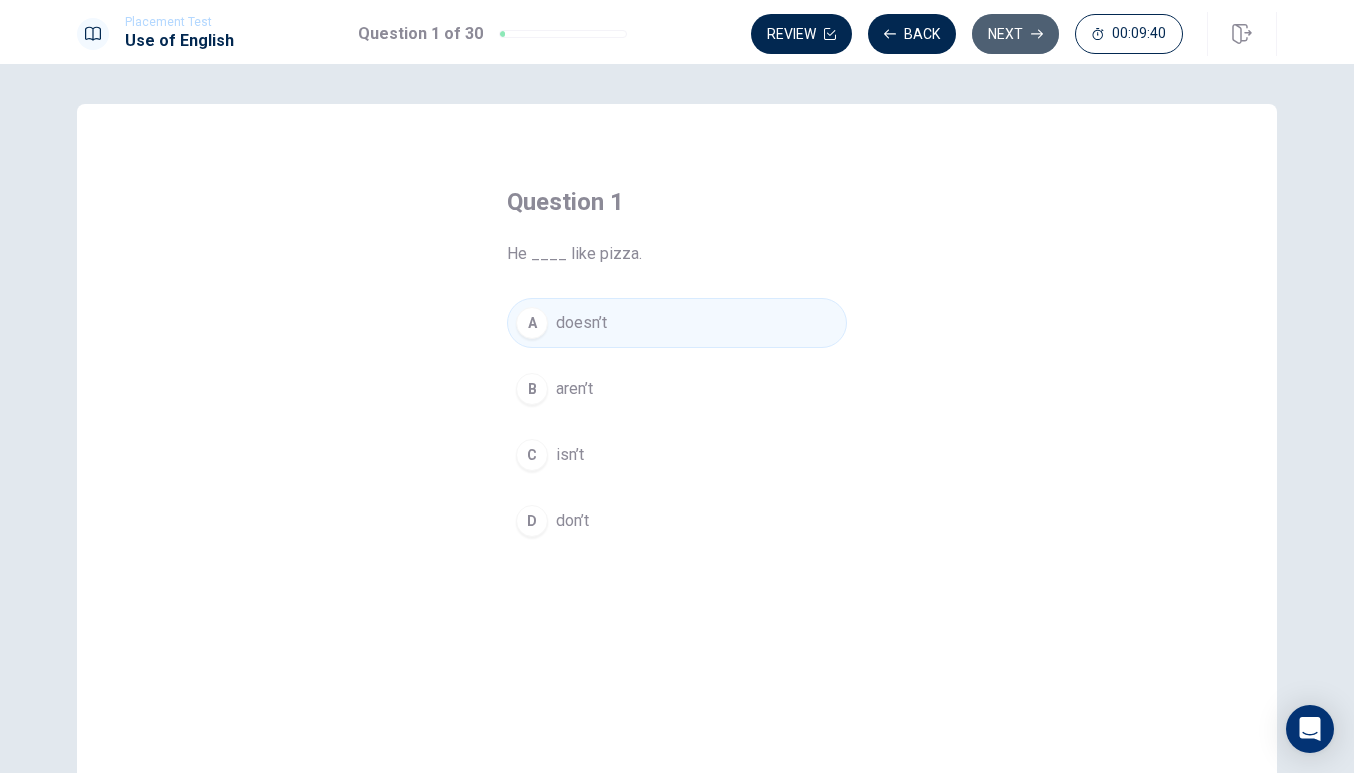 click on "Next" at bounding box center (1015, 34) 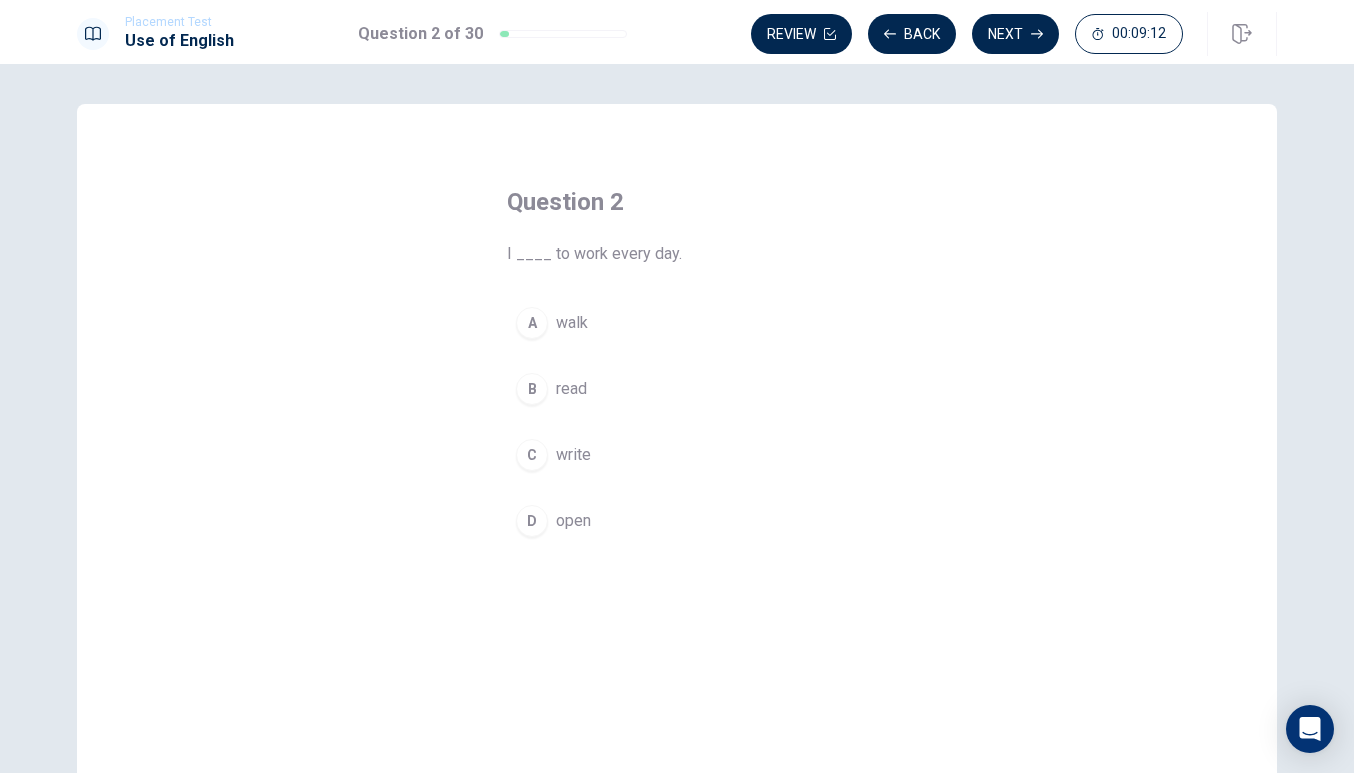 click on "B" at bounding box center (532, 389) 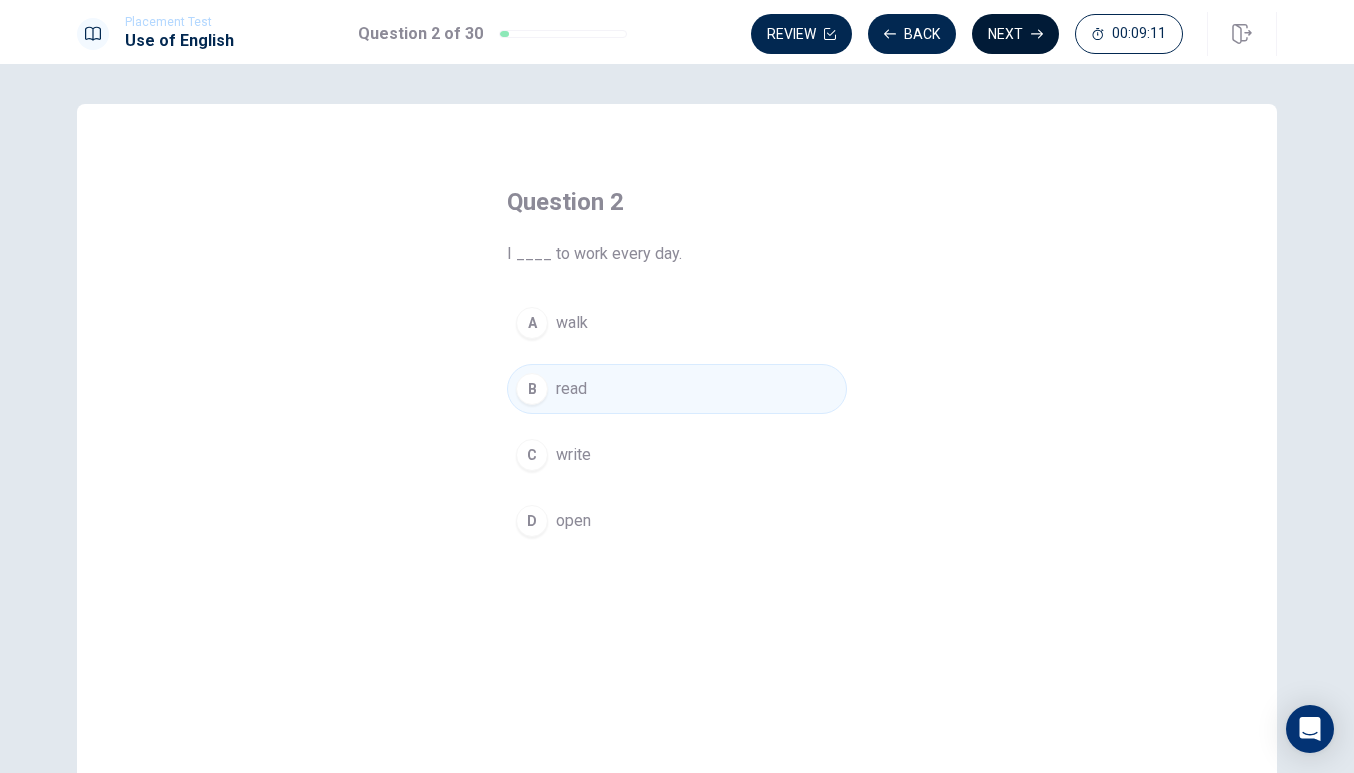 click on "Next" at bounding box center (1015, 34) 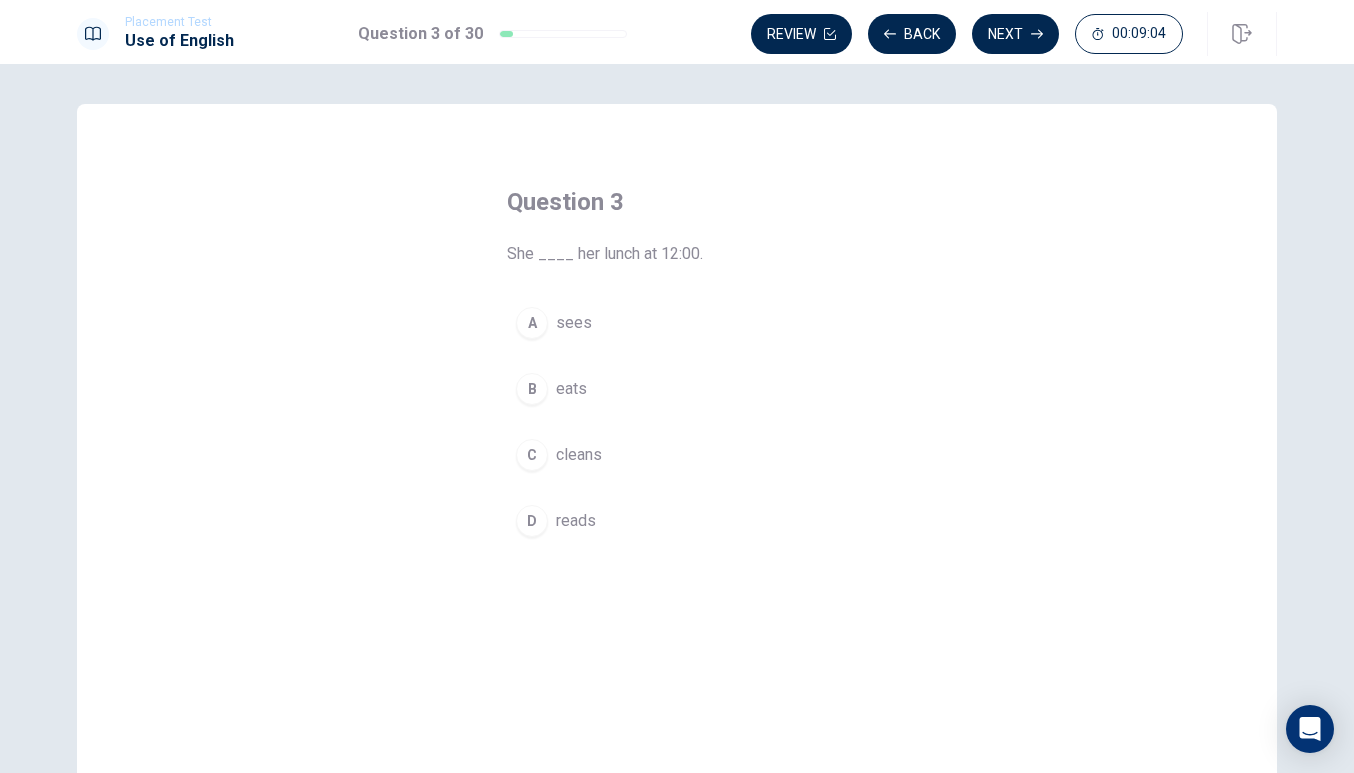 click on "B" at bounding box center [532, 389] 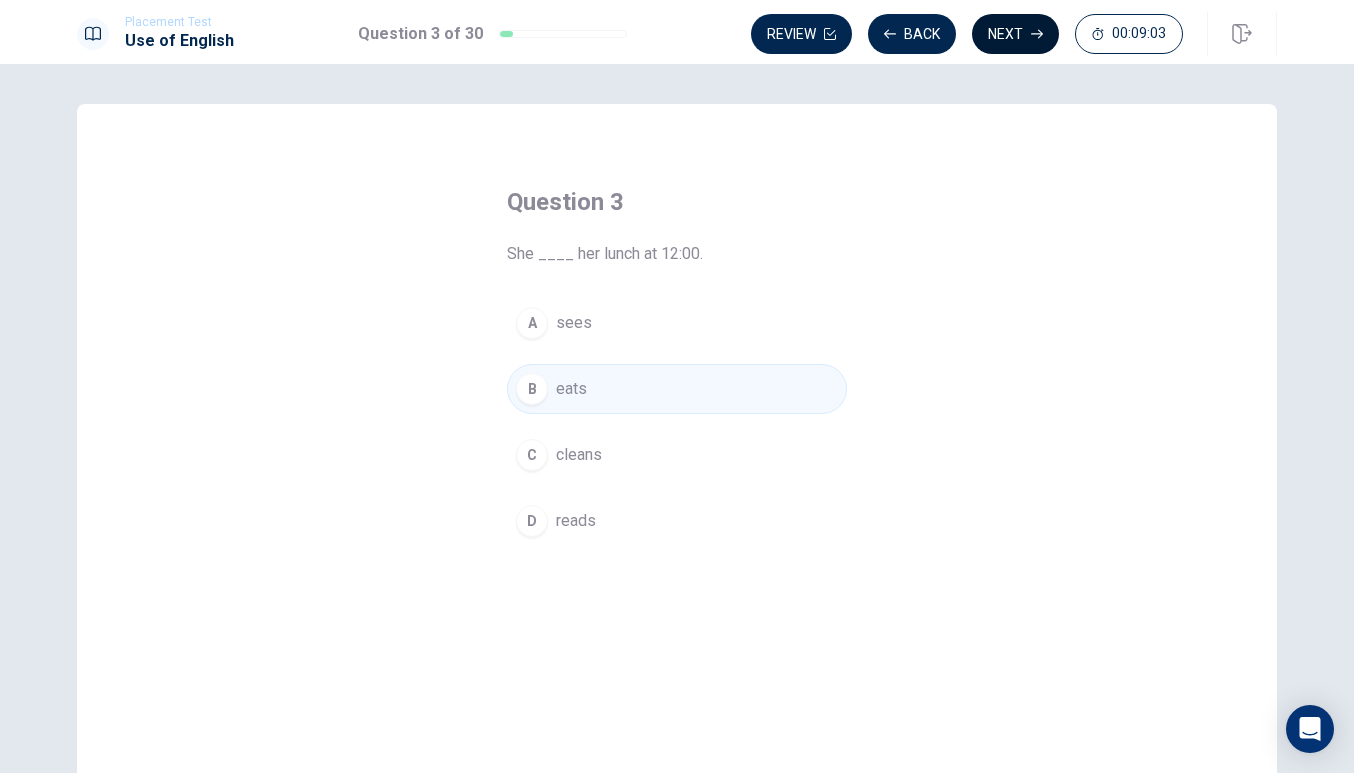 click on "Next" at bounding box center [1015, 34] 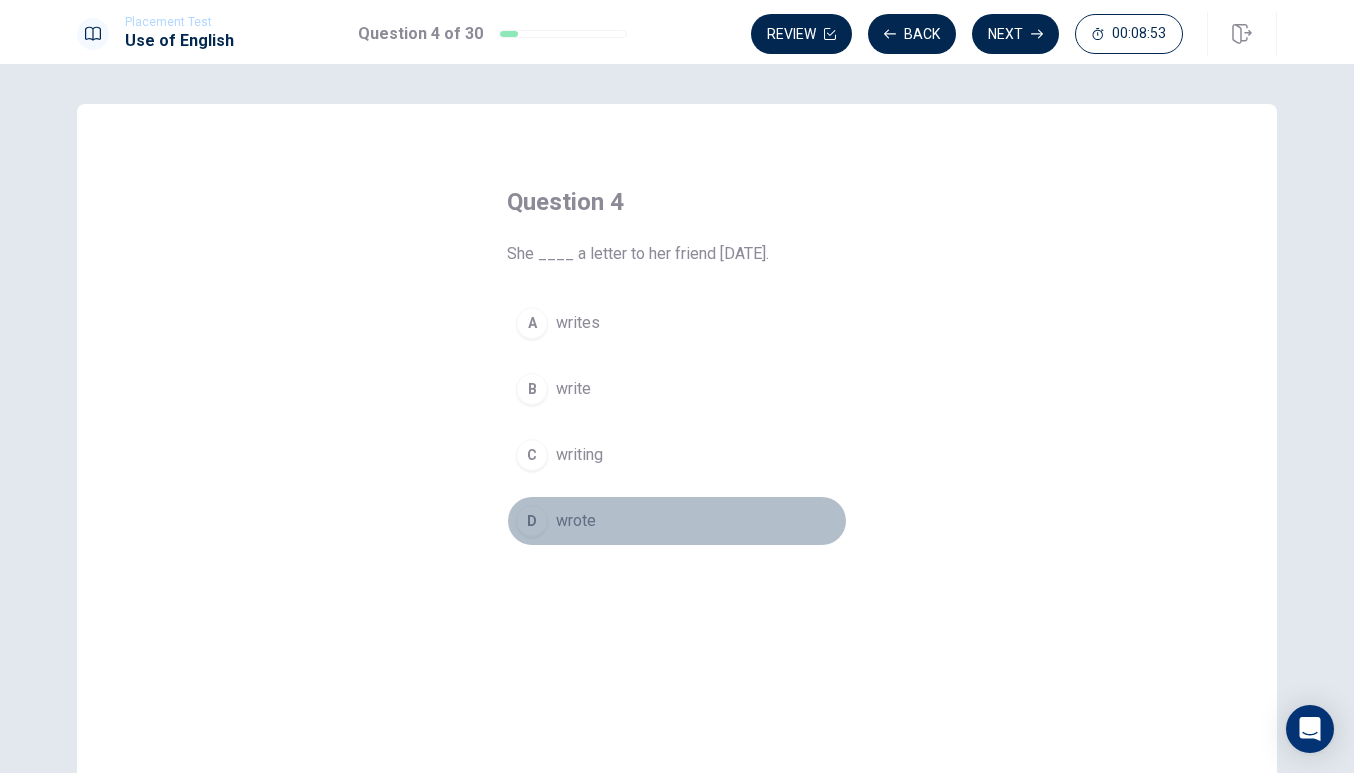 click on "D" at bounding box center [532, 521] 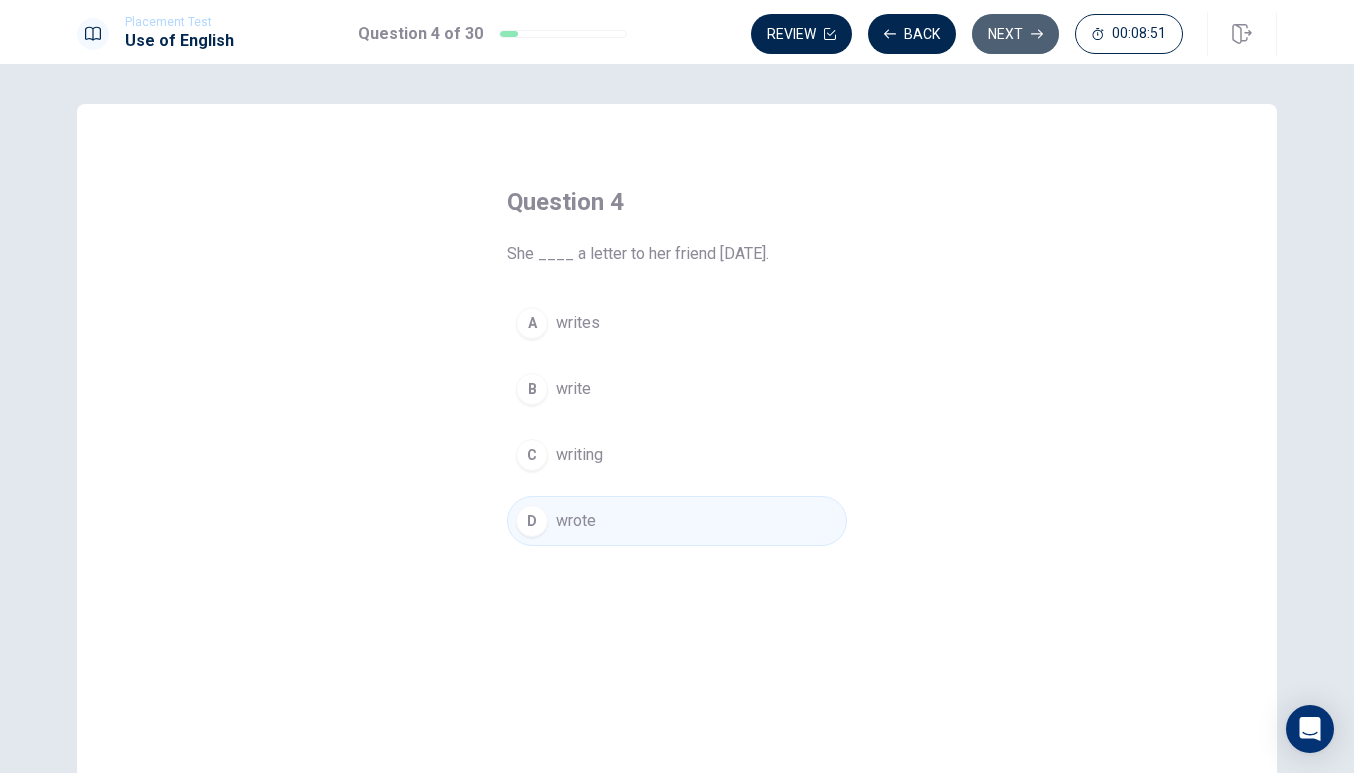 click on "Next" at bounding box center [1015, 34] 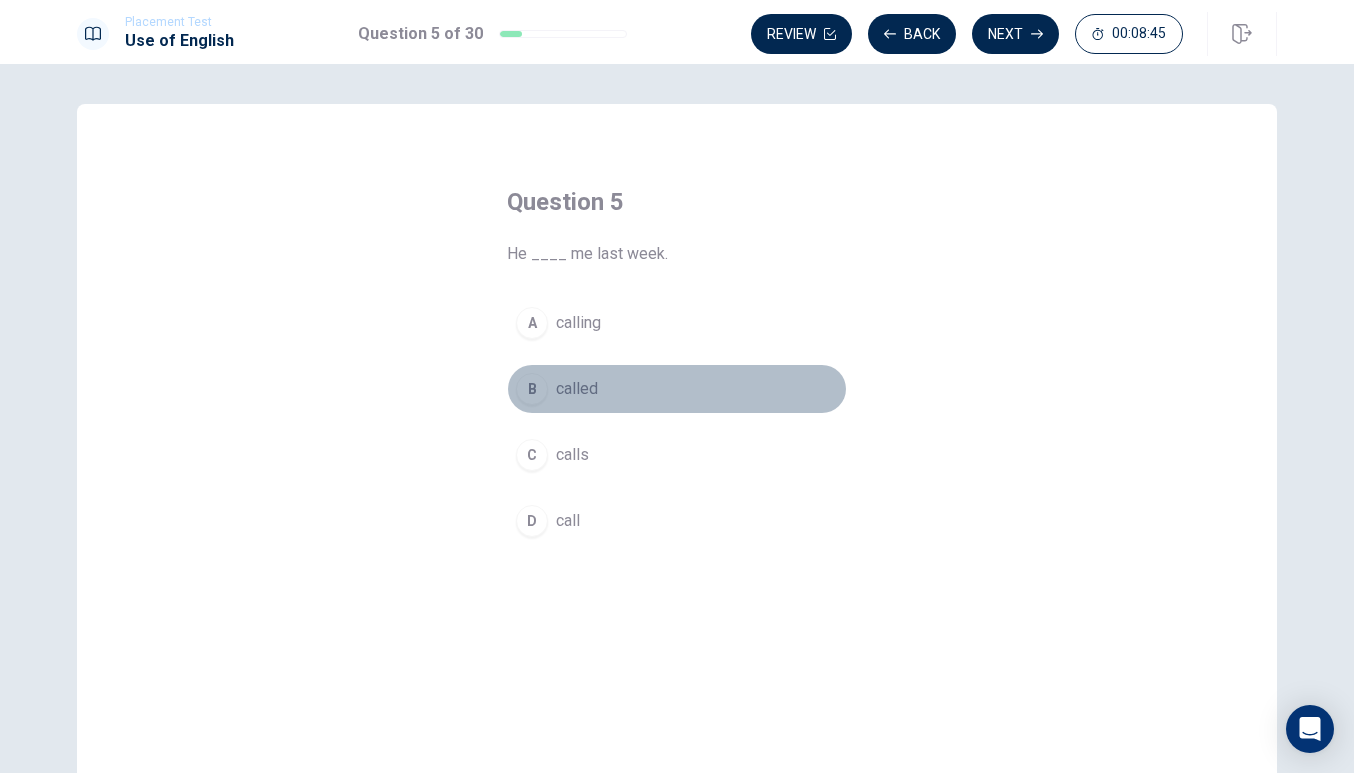 click on "B" at bounding box center (532, 389) 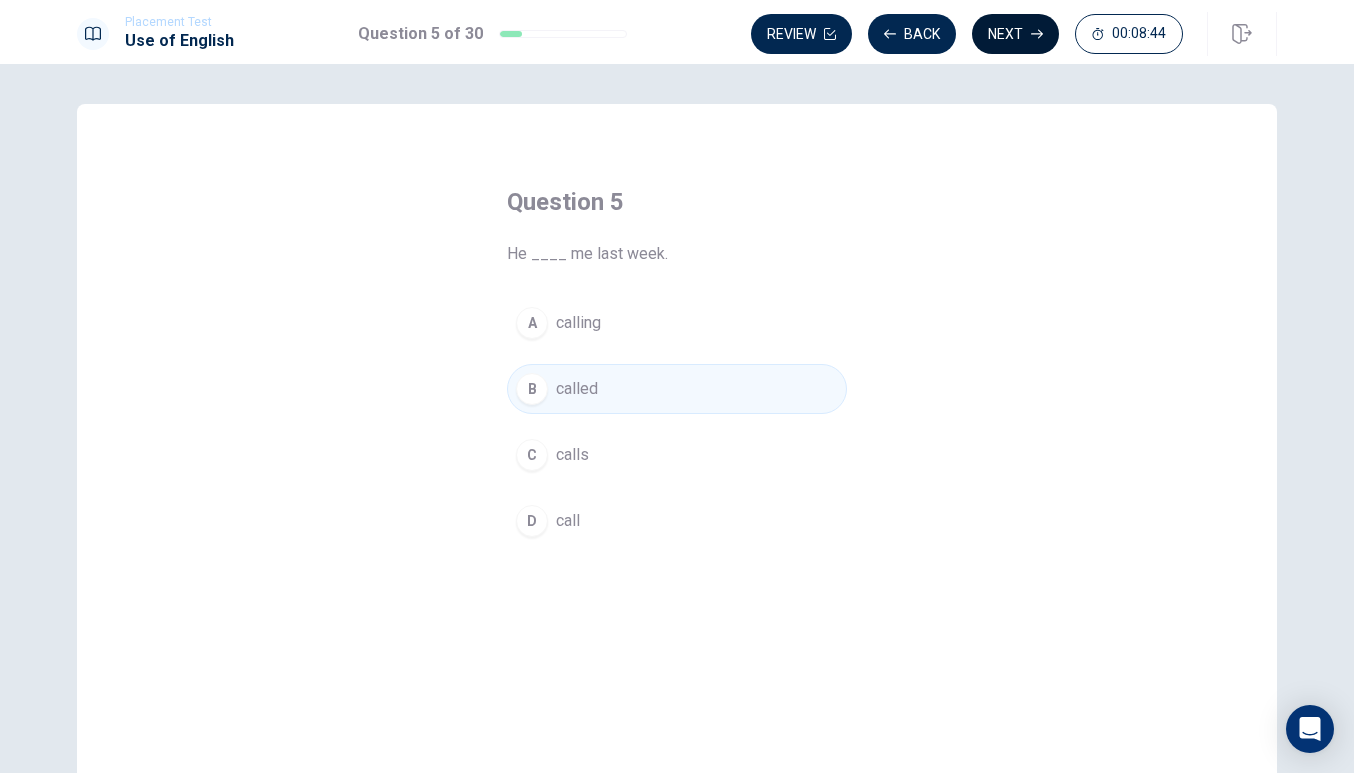 click on "Next" at bounding box center (1015, 34) 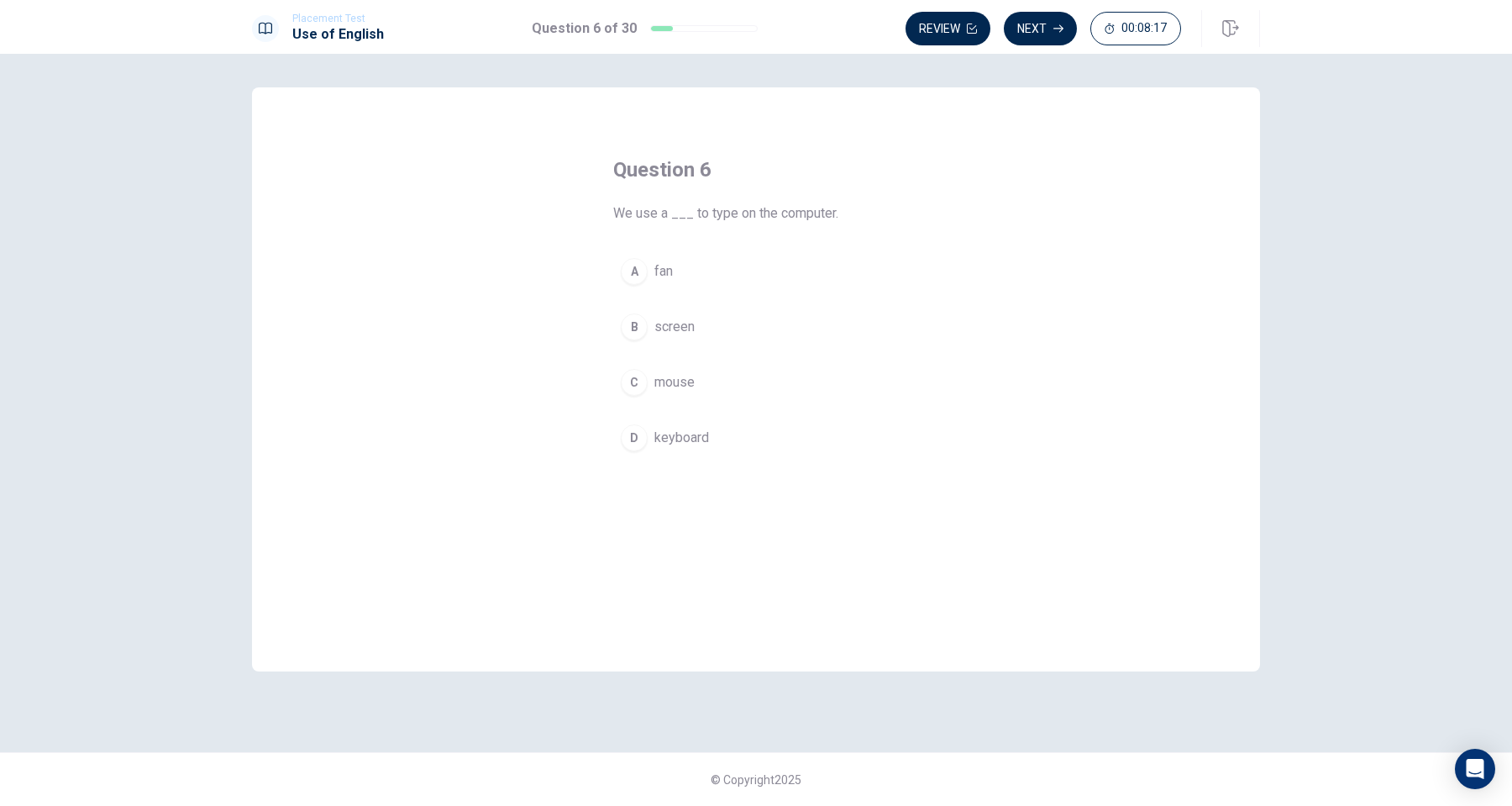 click on "D" at bounding box center (634, 438) 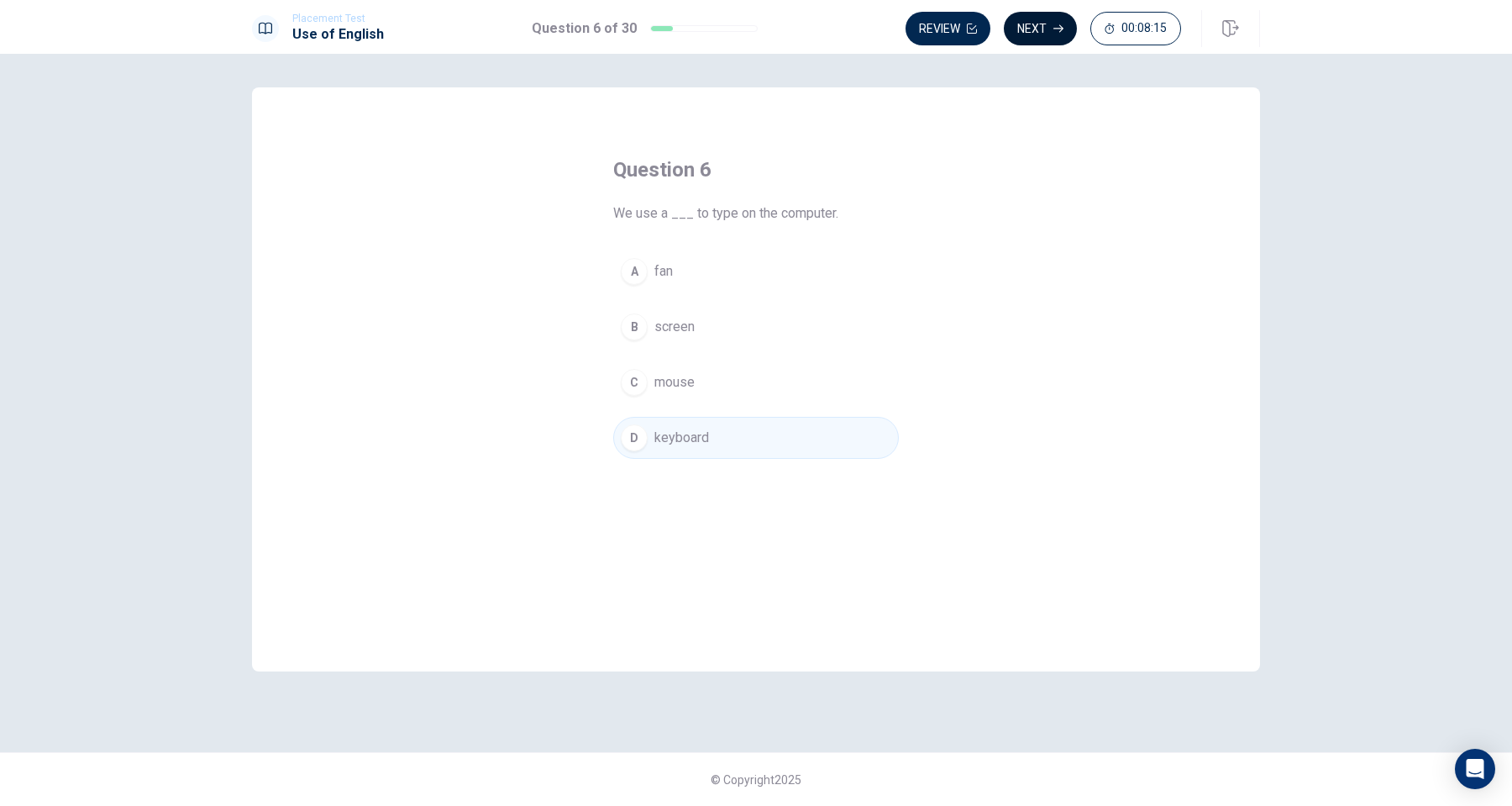 click on "Next" at bounding box center [1040, 29] 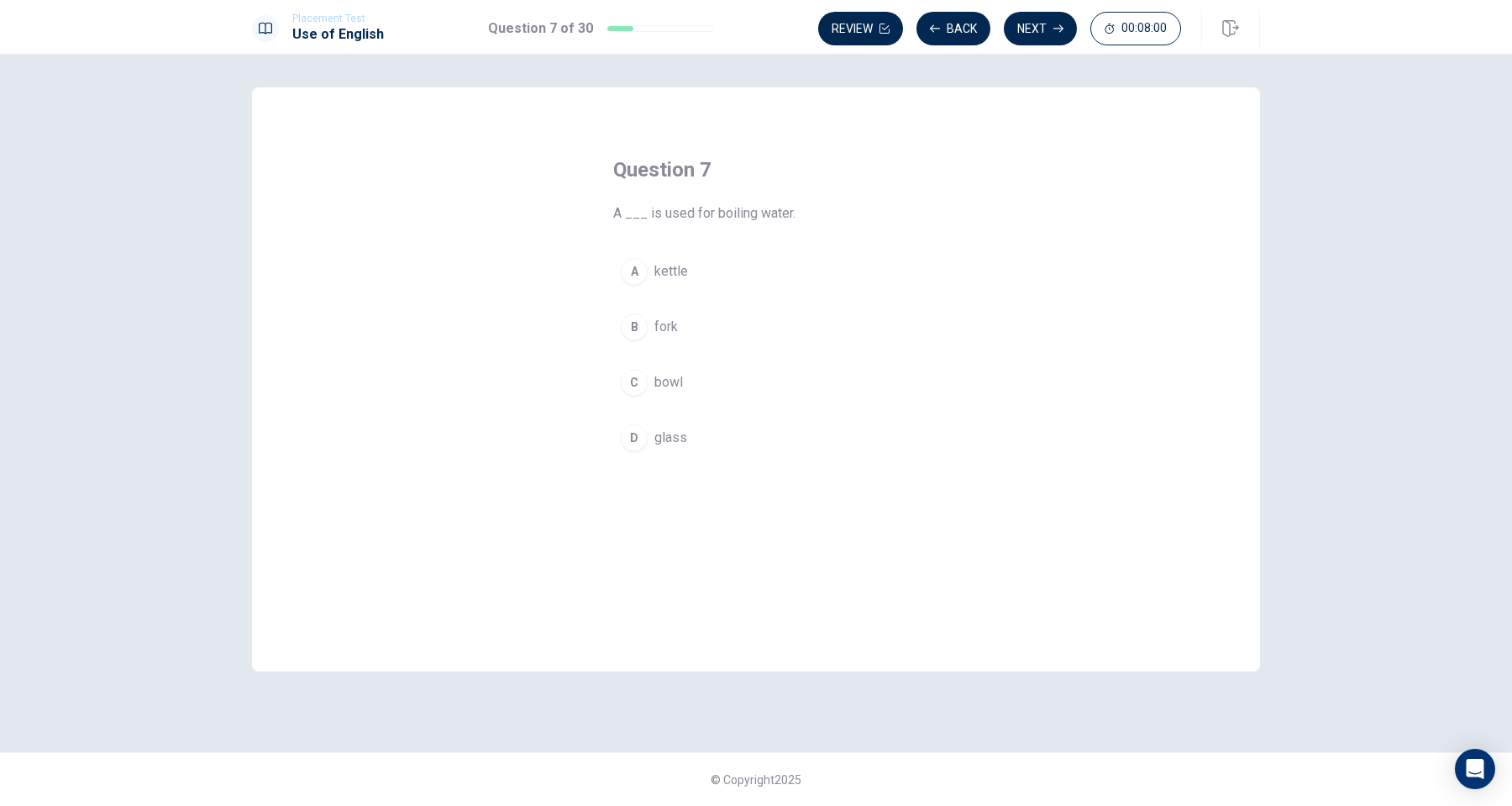 click on "D" at bounding box center [634, 438] 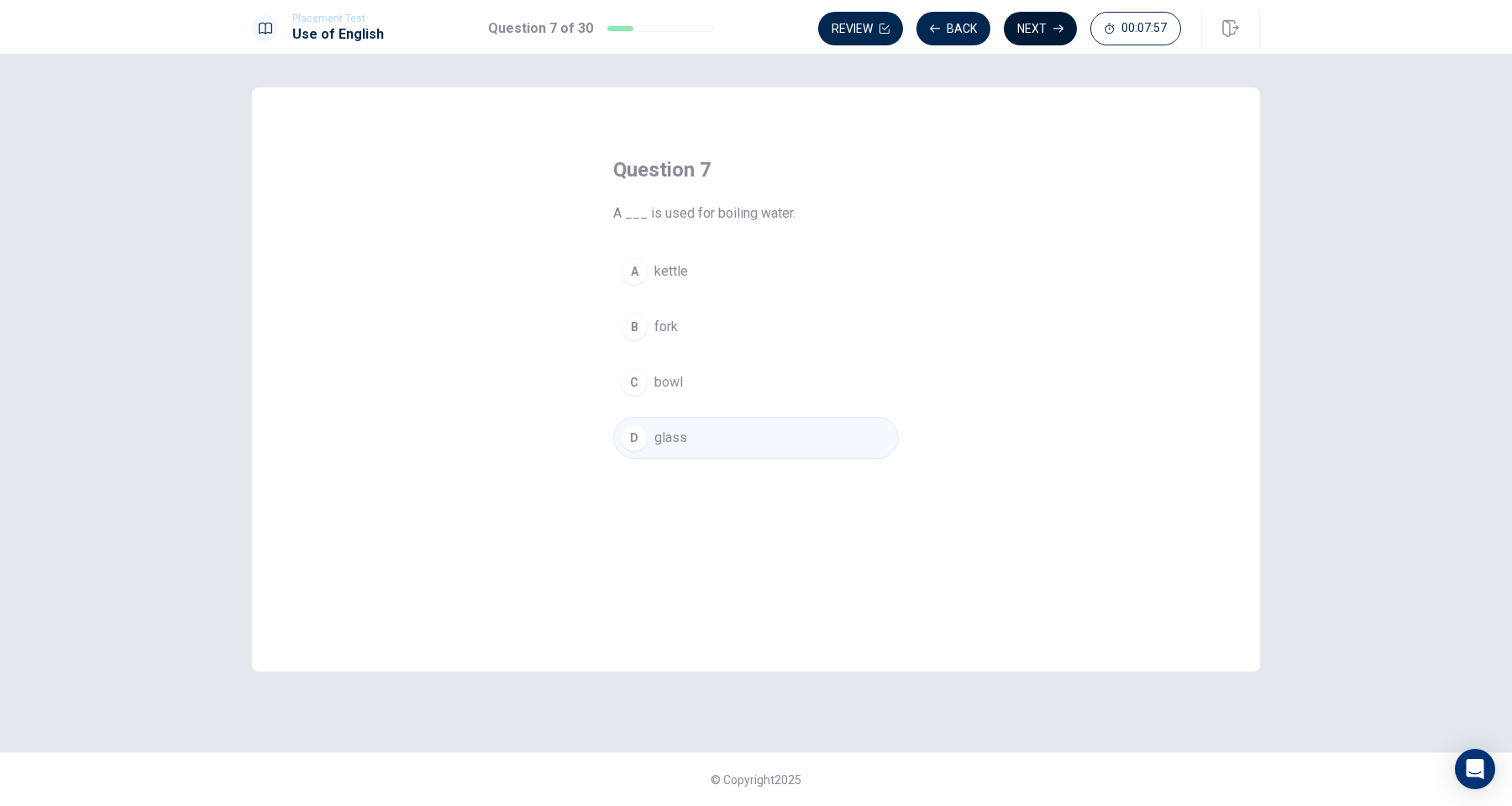 click on "Next" at bounding box center [1040, 29] 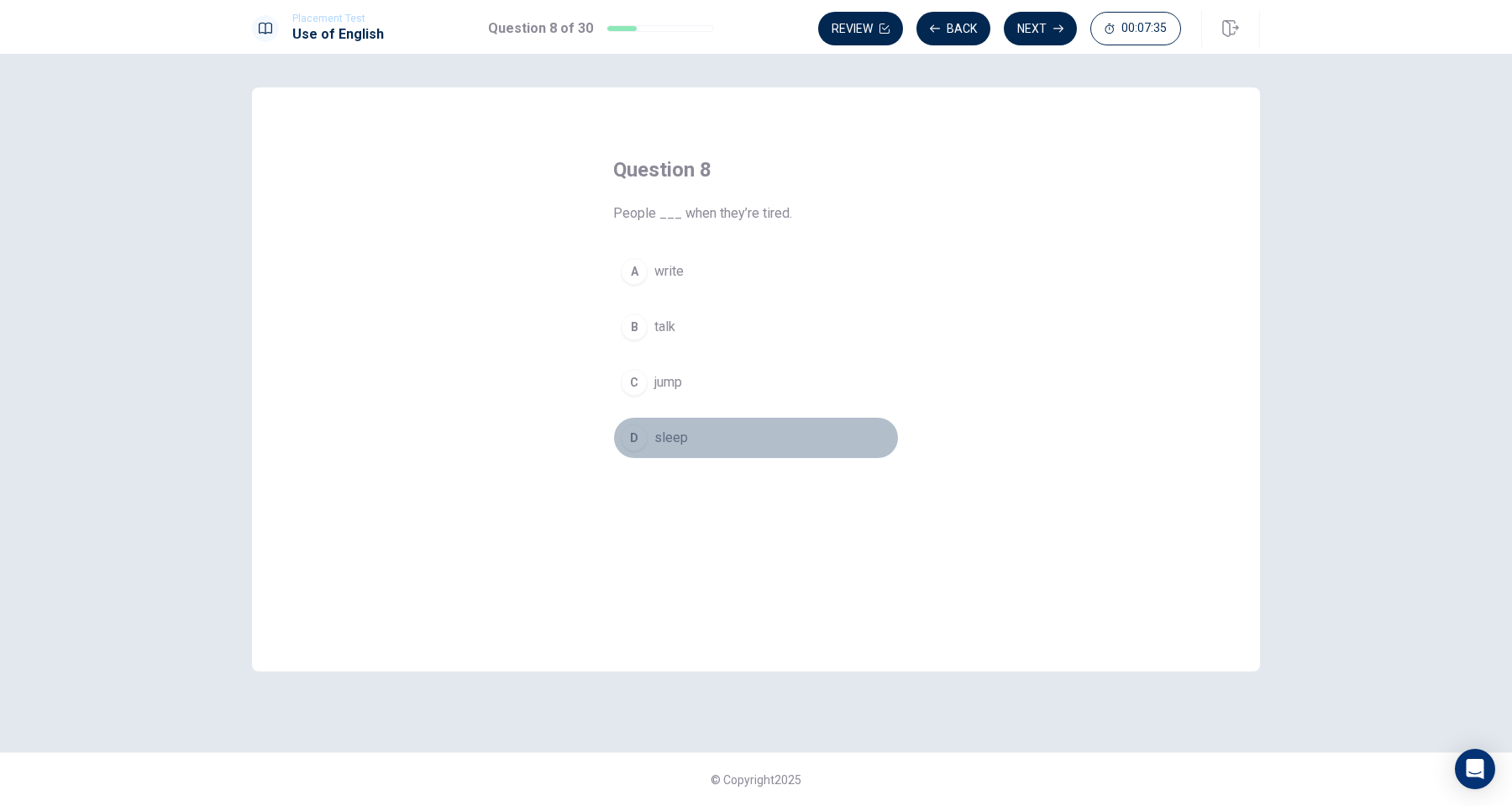 click on "D" at bounding box center (634, 438) 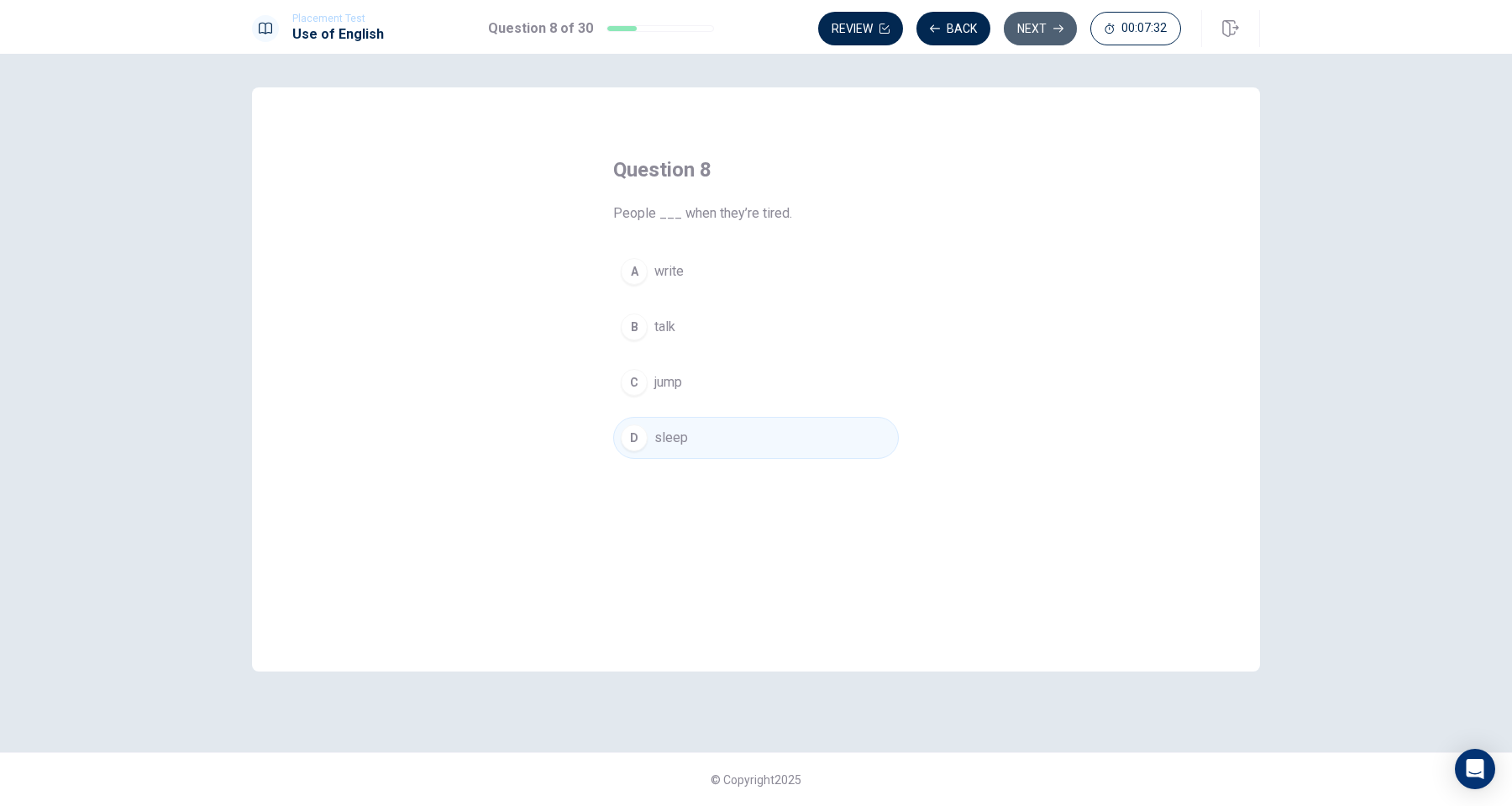 click on "Next" at bounding box center (1040, 29) 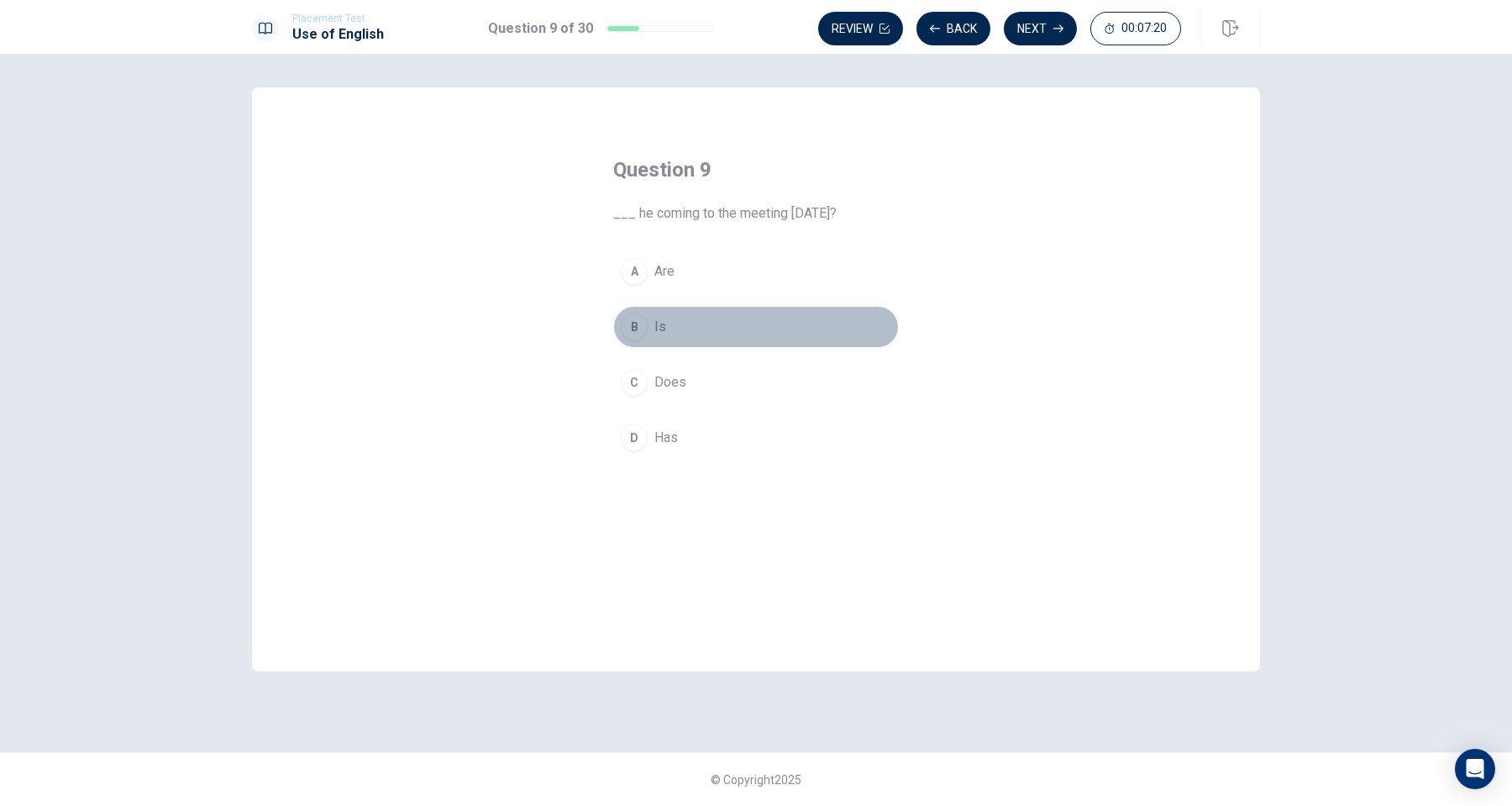 click on "B" at bounding box center (634, 327) 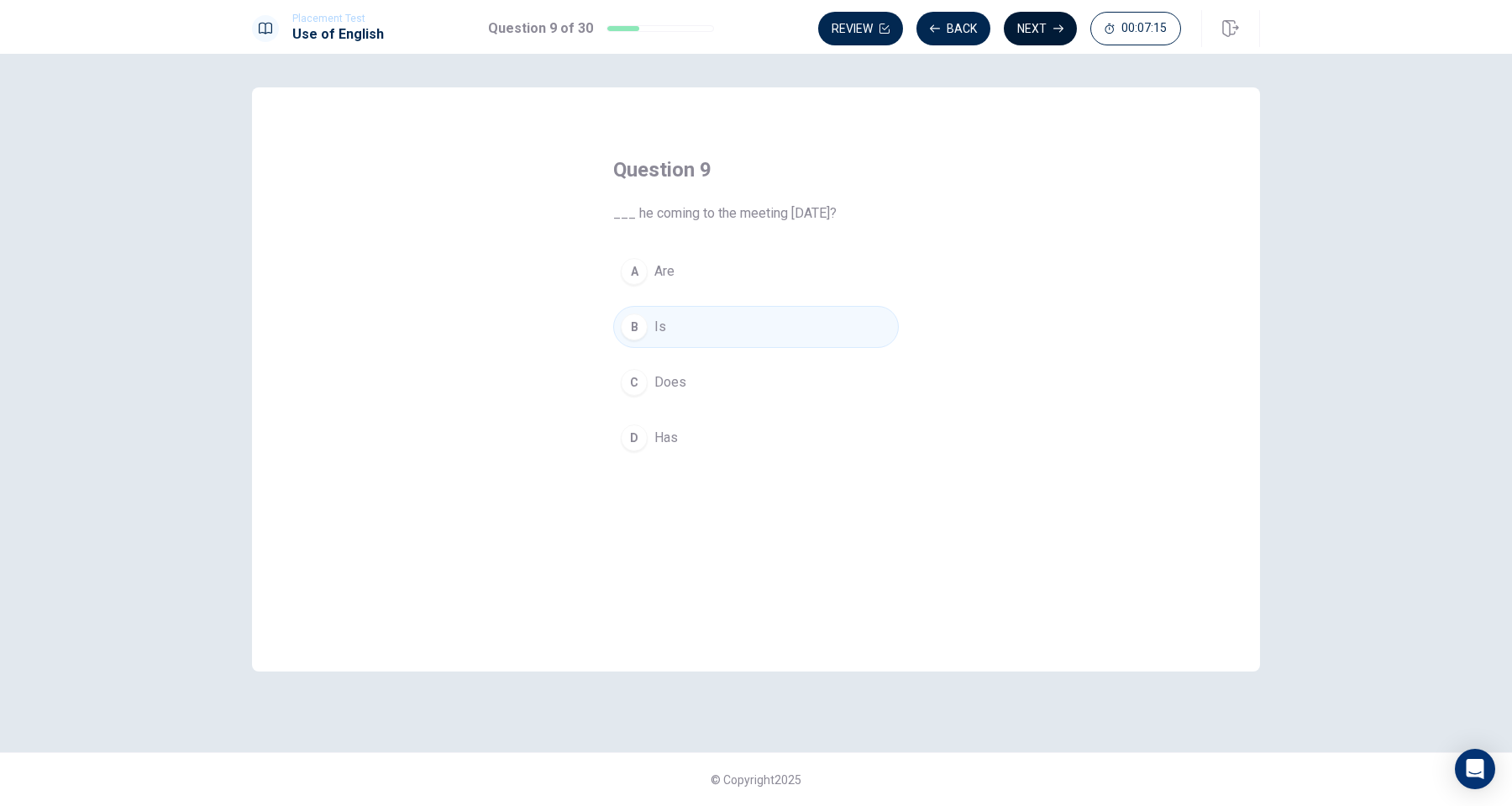 click on "Next" at bounding box center [1040, 29] 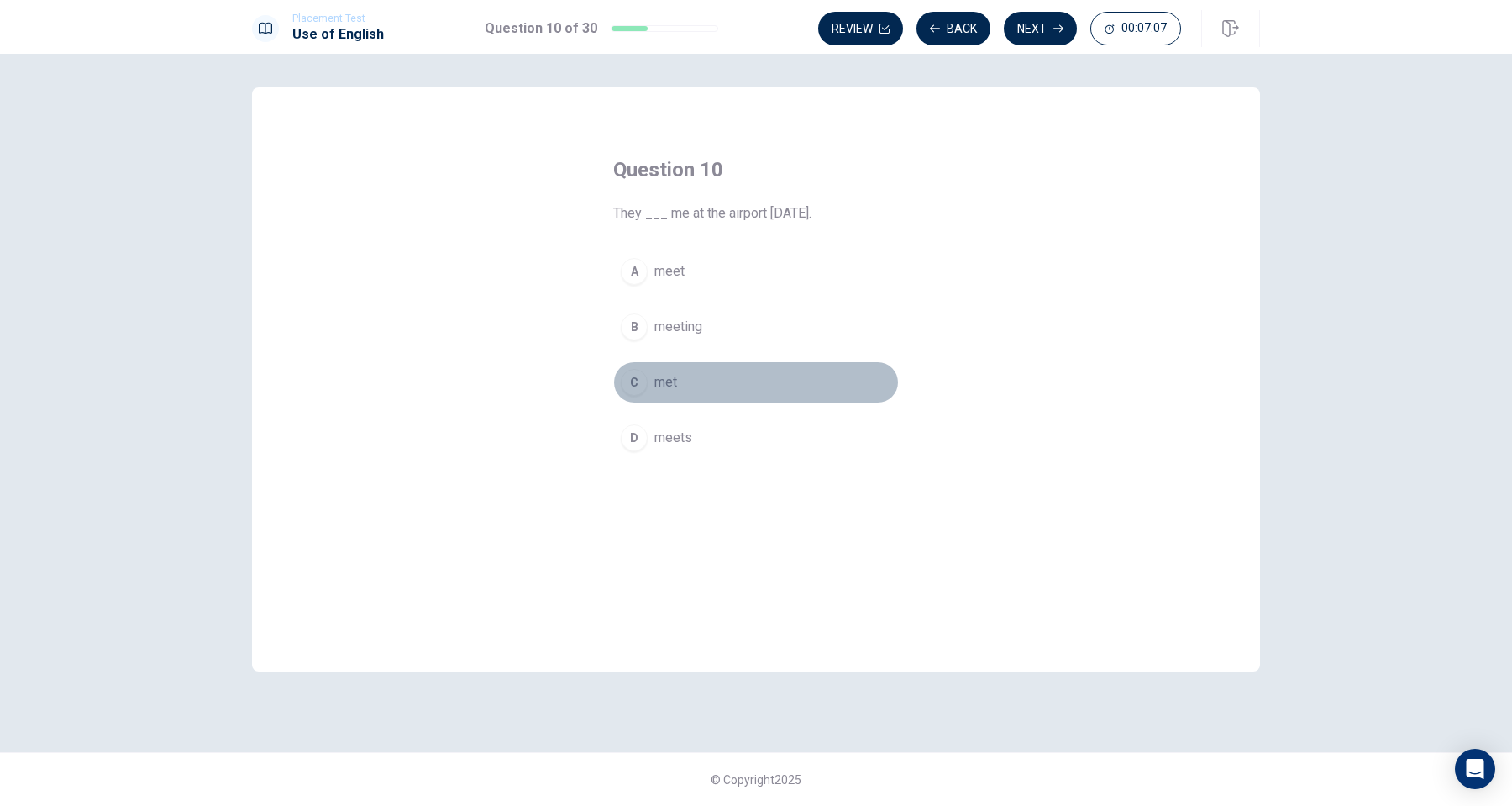 click on "C" at bounding box center (634, 382) 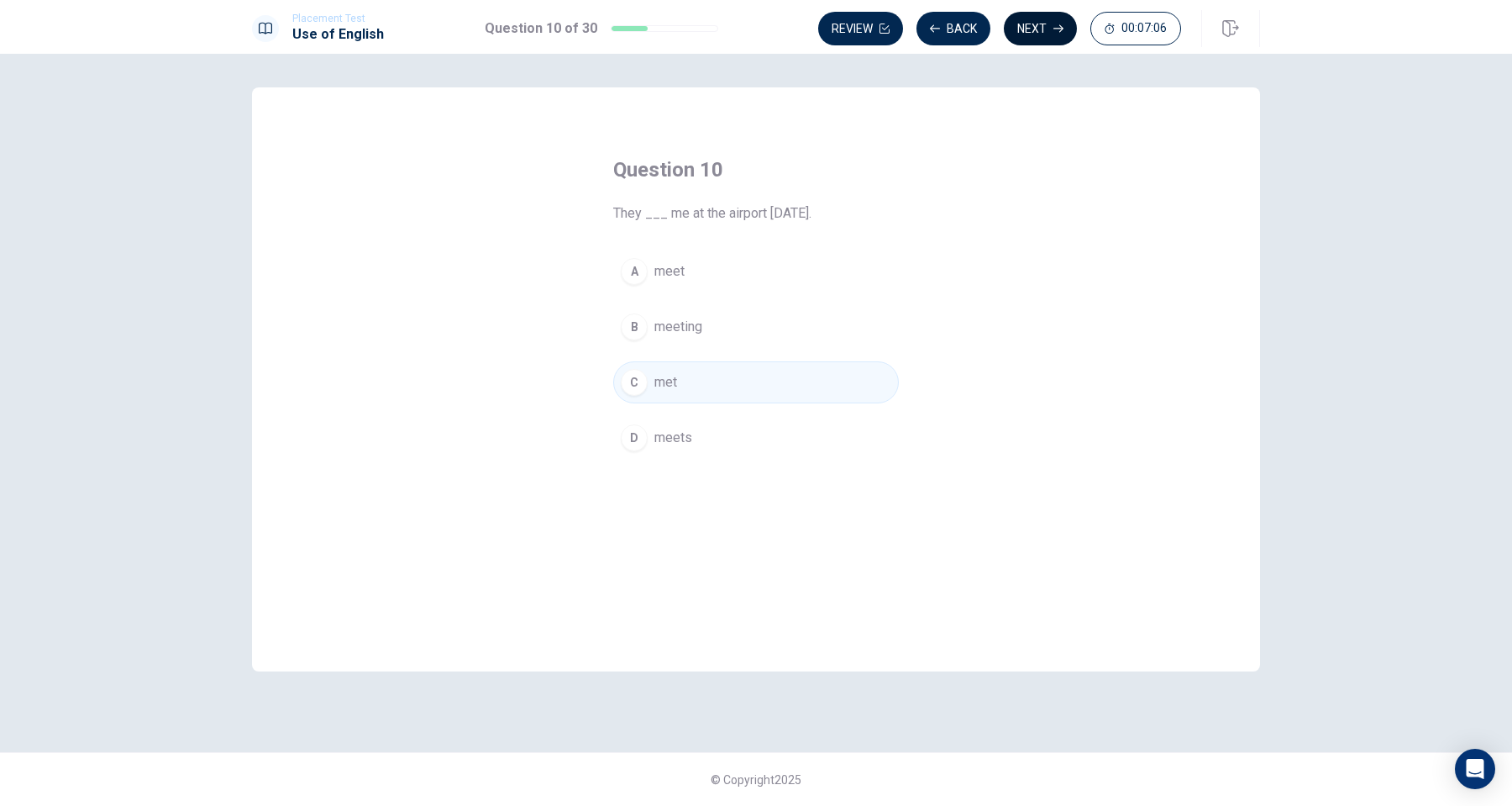 click on "Next" at bounding box center [1040, 29] 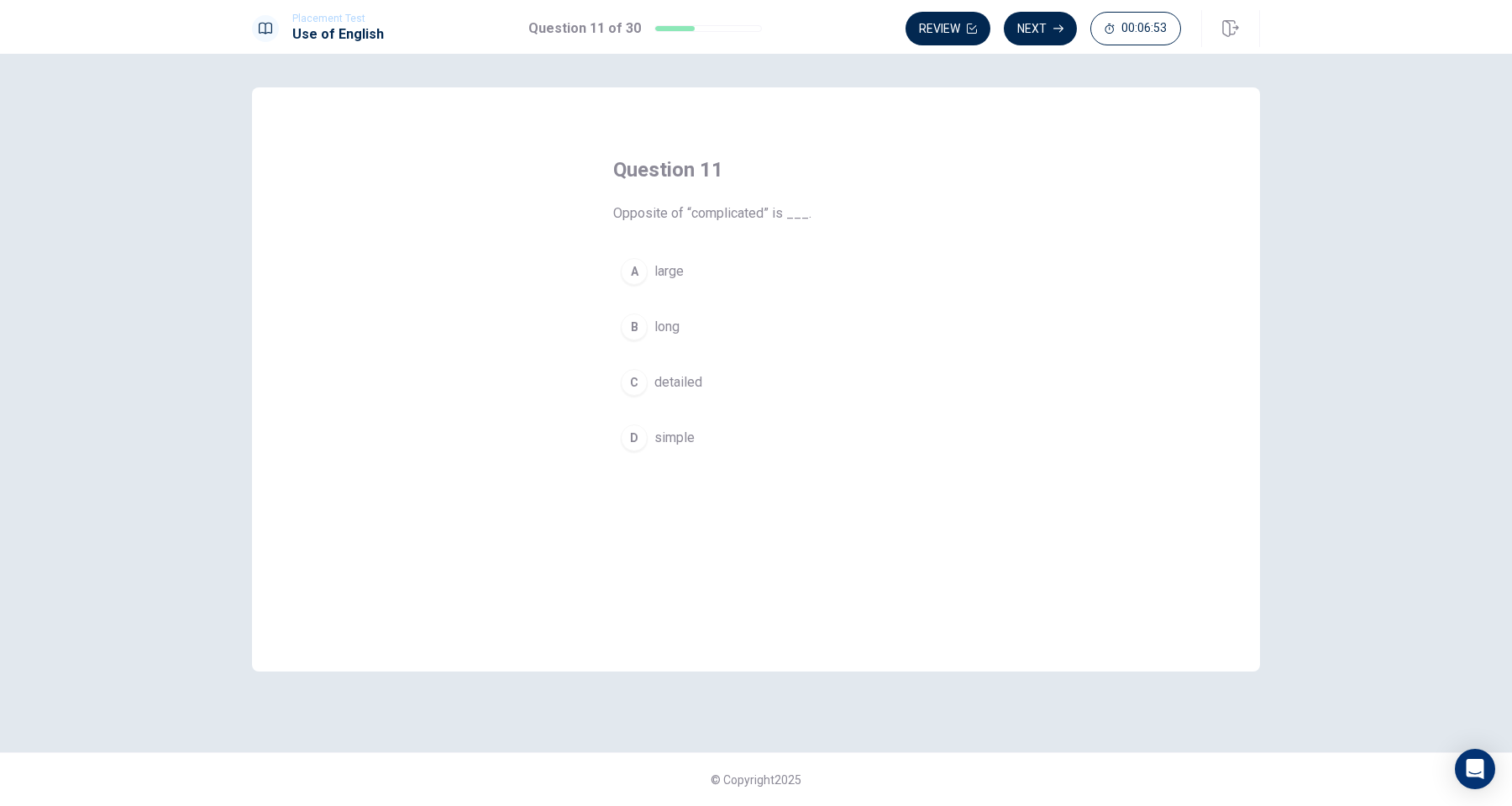 drag, startPoint x: 692, startPoint y: 215, endPoint x: 767, endPoint y: 213, distance: 75.02666 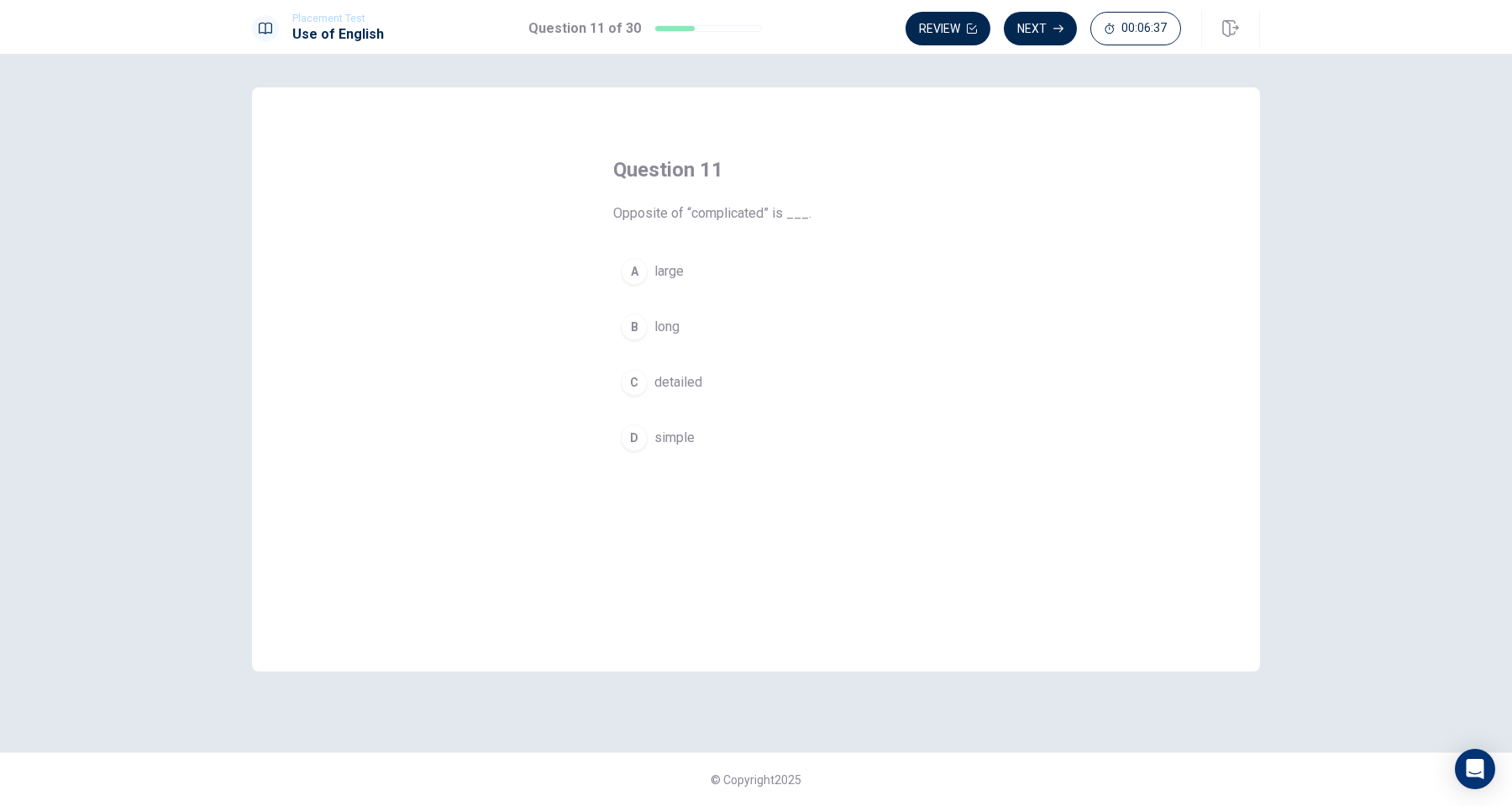 drag, startPoint x: 609, startPoint y: 210, endPoint x: 671, endPoint y: 213, distance: 62.07254 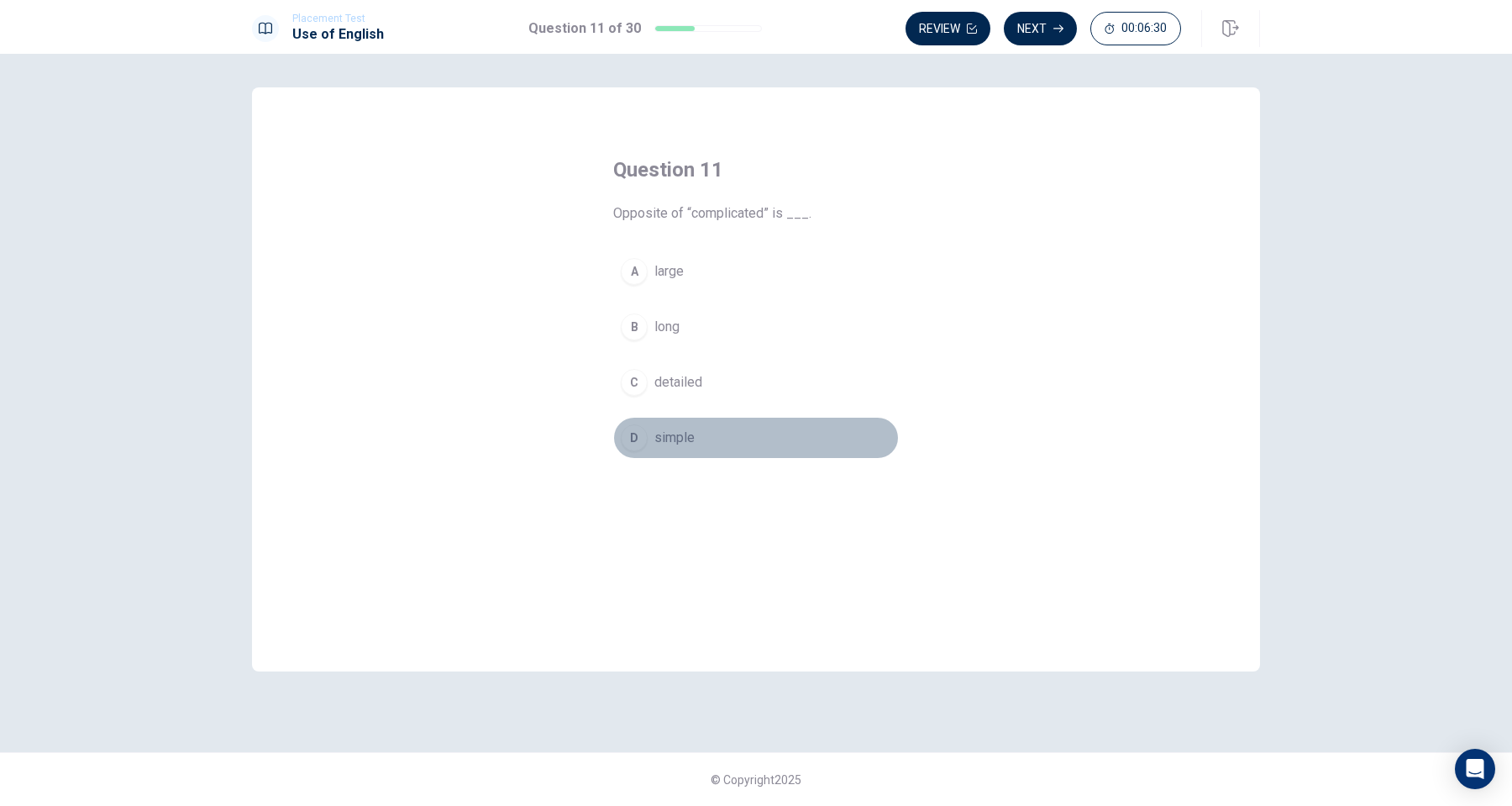 click on "D" at bounding box center [634, 438] 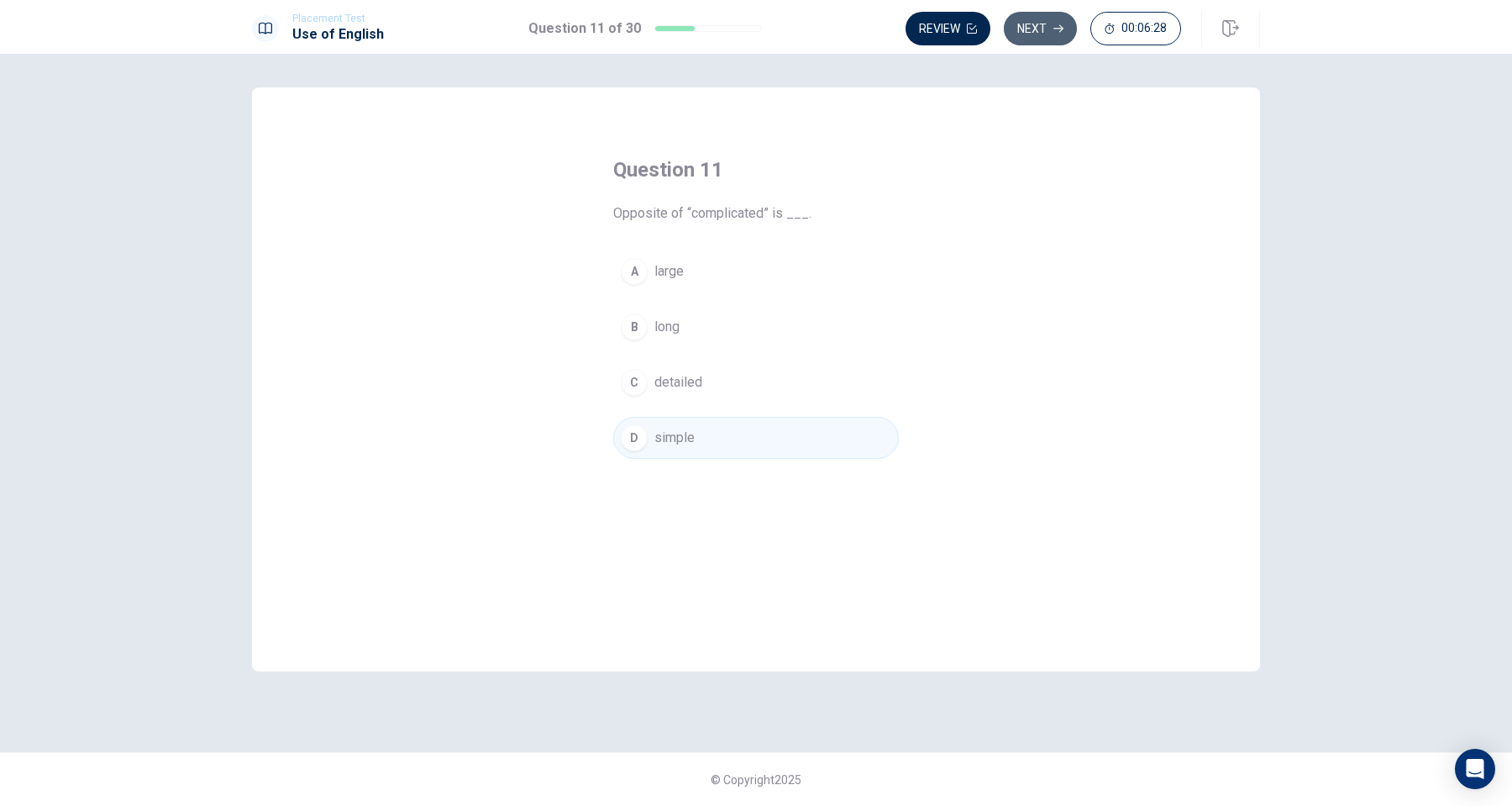 click on "Next" at bounding box center [1040, 29] 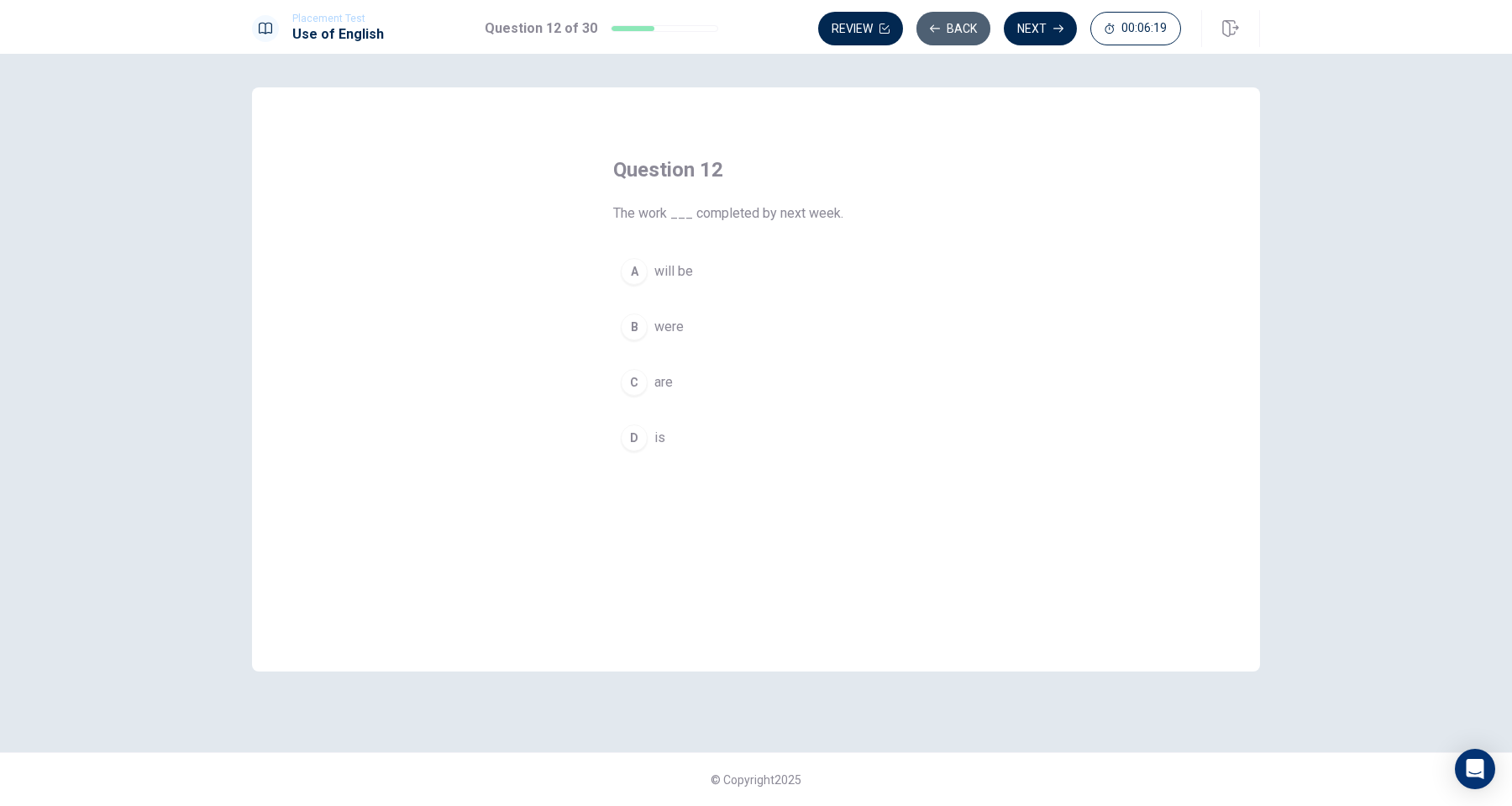 click on "Back" at bounding box center [953, 29] 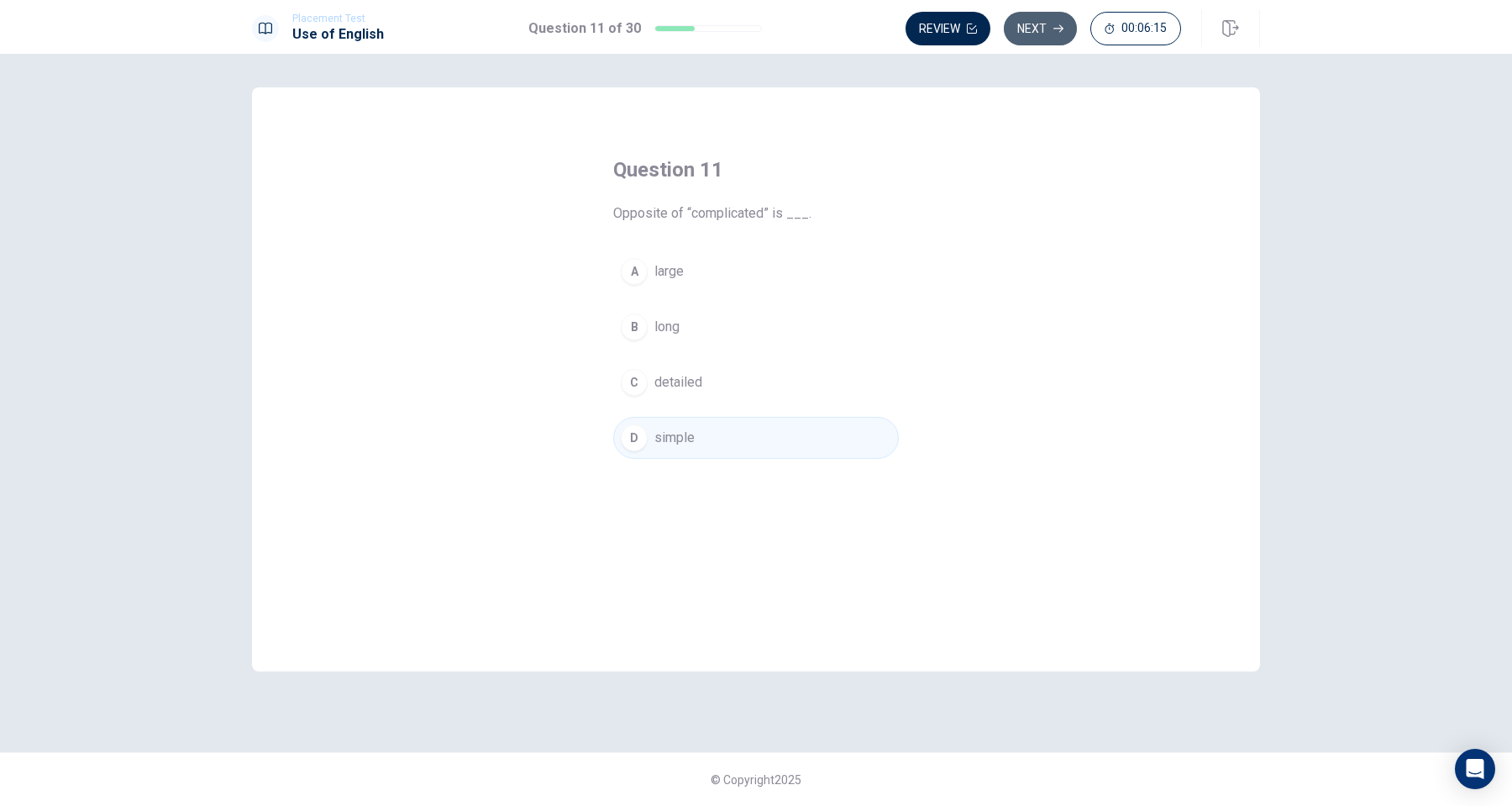 click on "Next" at bounding box center (1040, 29) 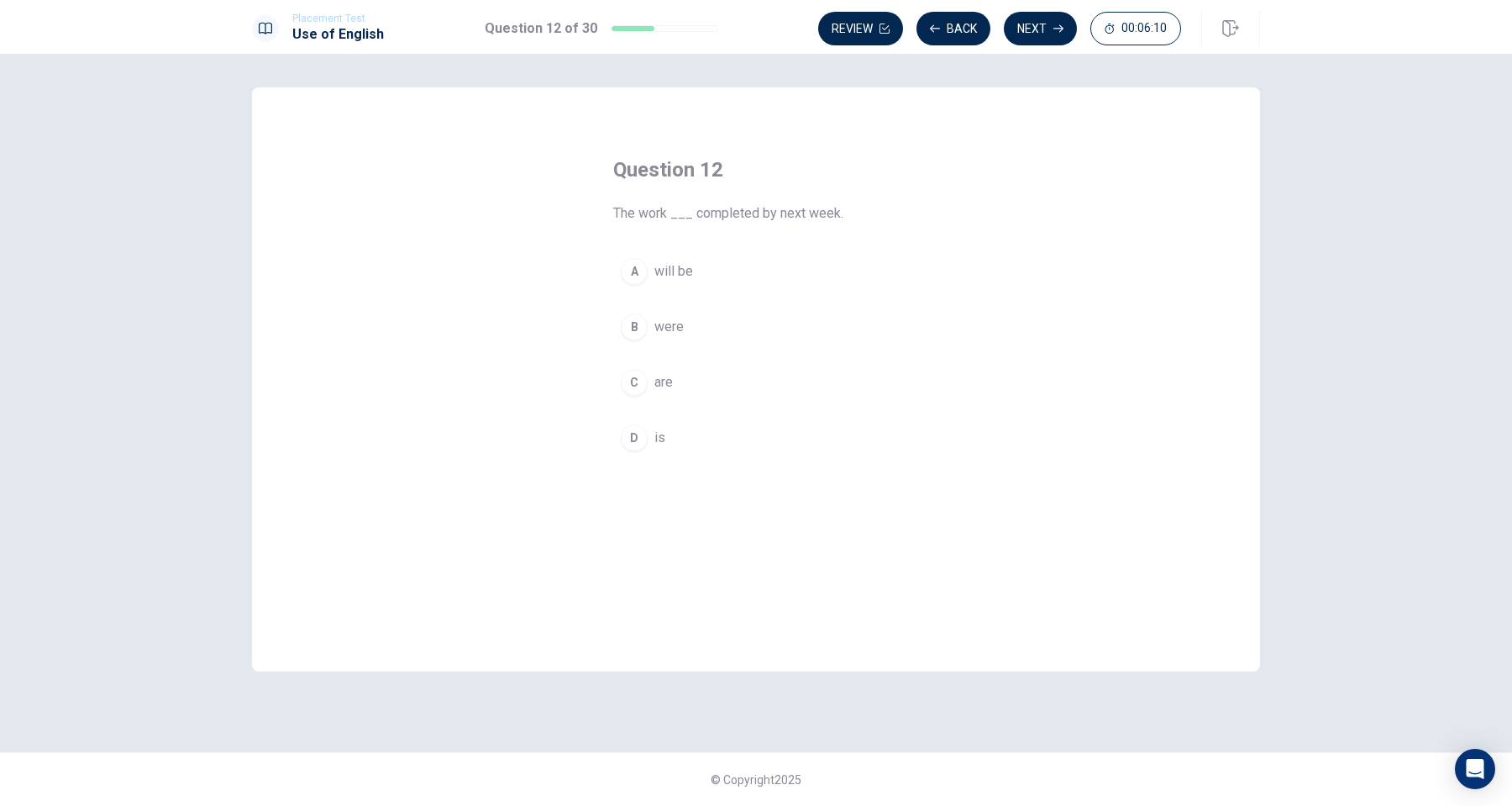click on "A" at bounding box center (634, 271) 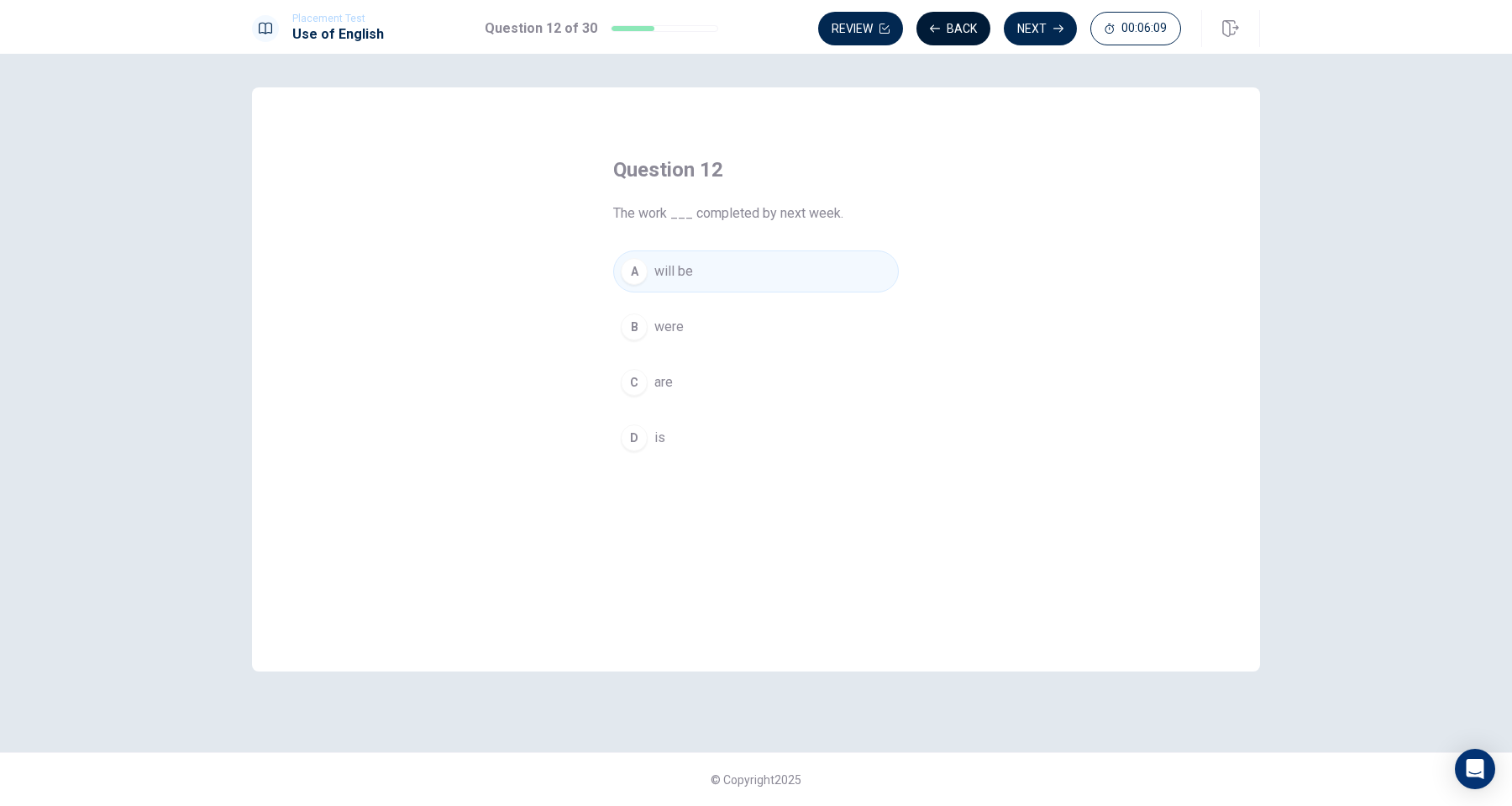 click on "Back" at bounding box center [953, 29] 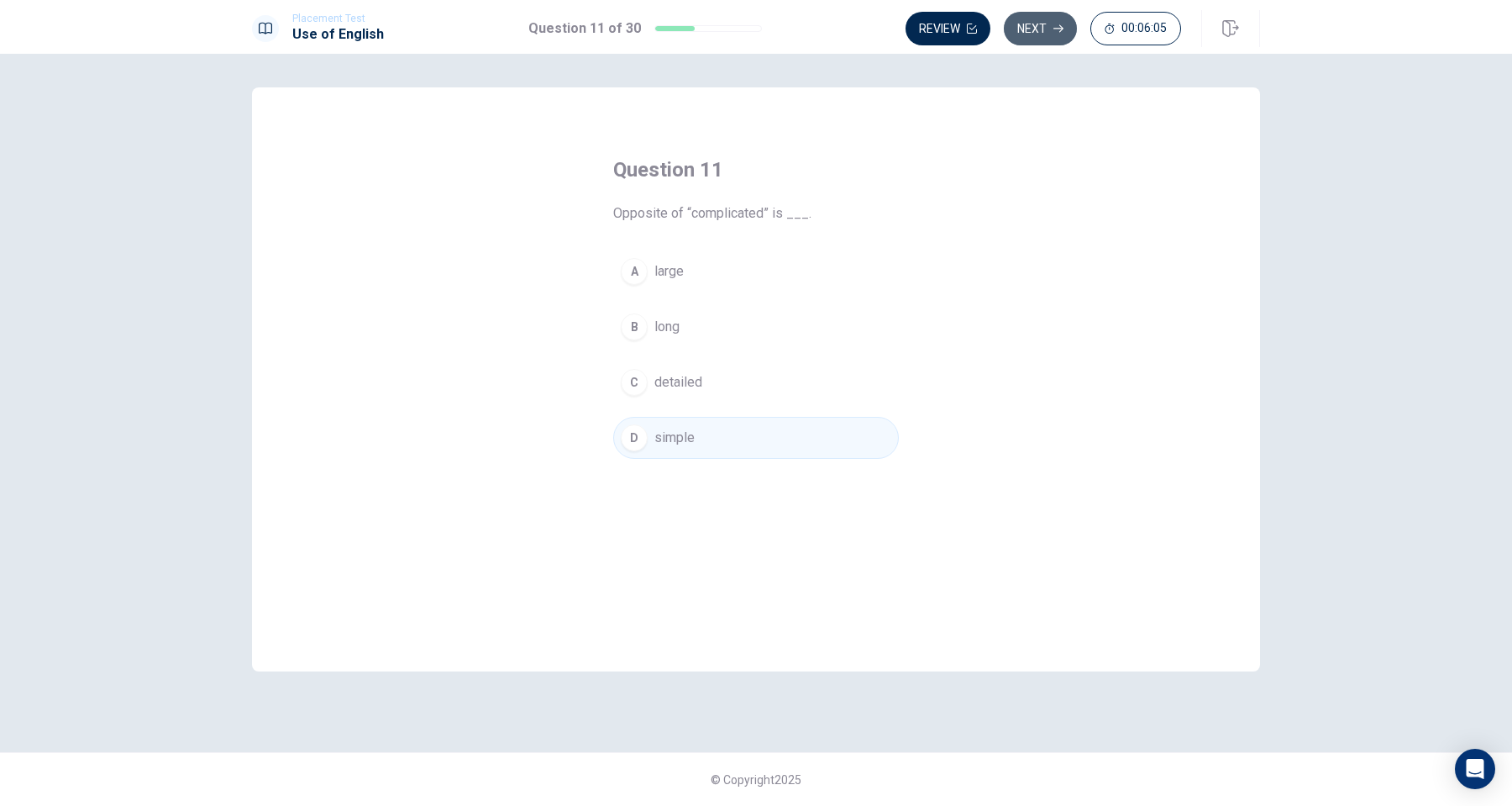 click on "Next" at bounding box center (1040, 29) 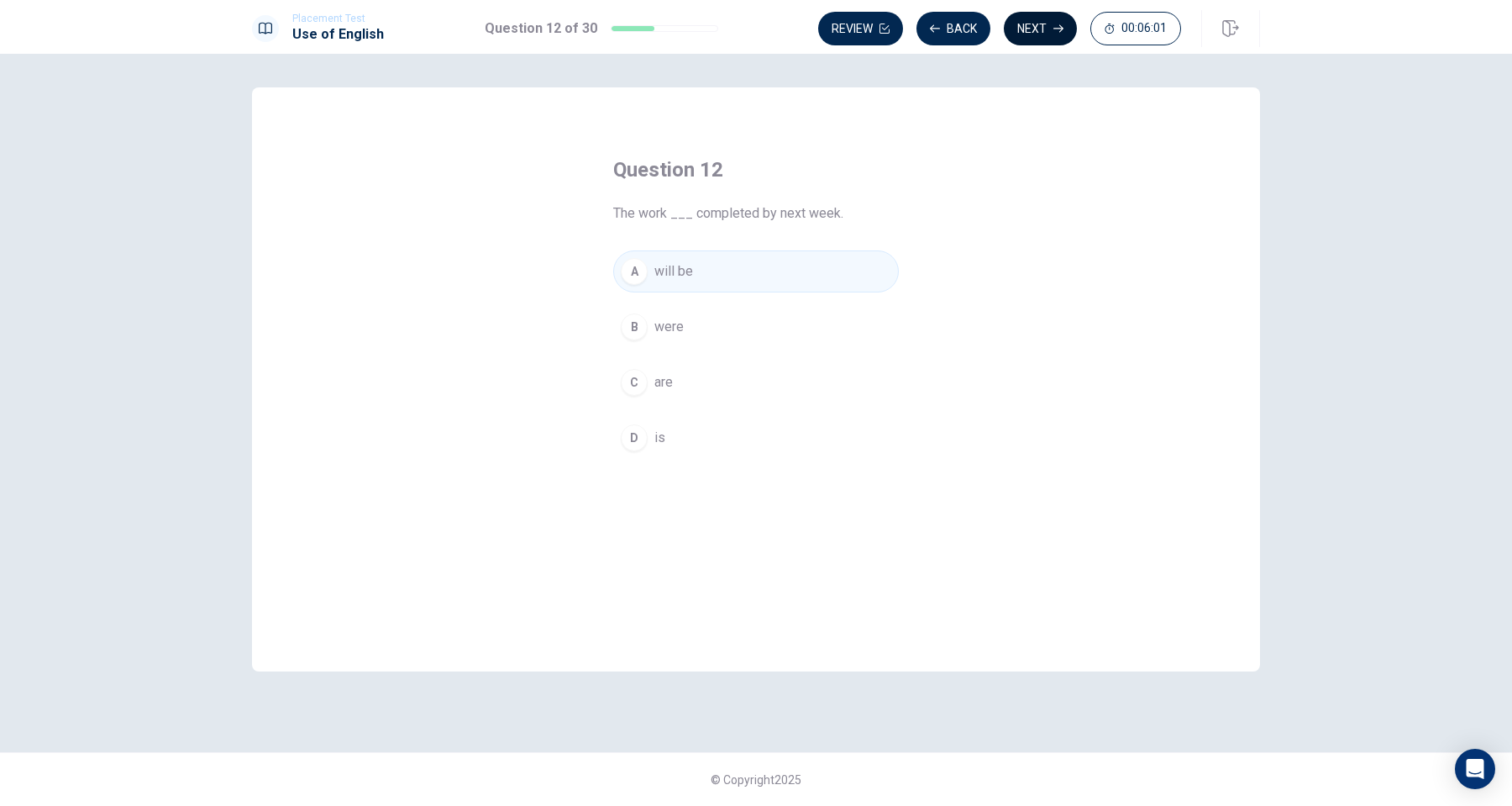 click on "Next" at bounding box center (1040, 29) 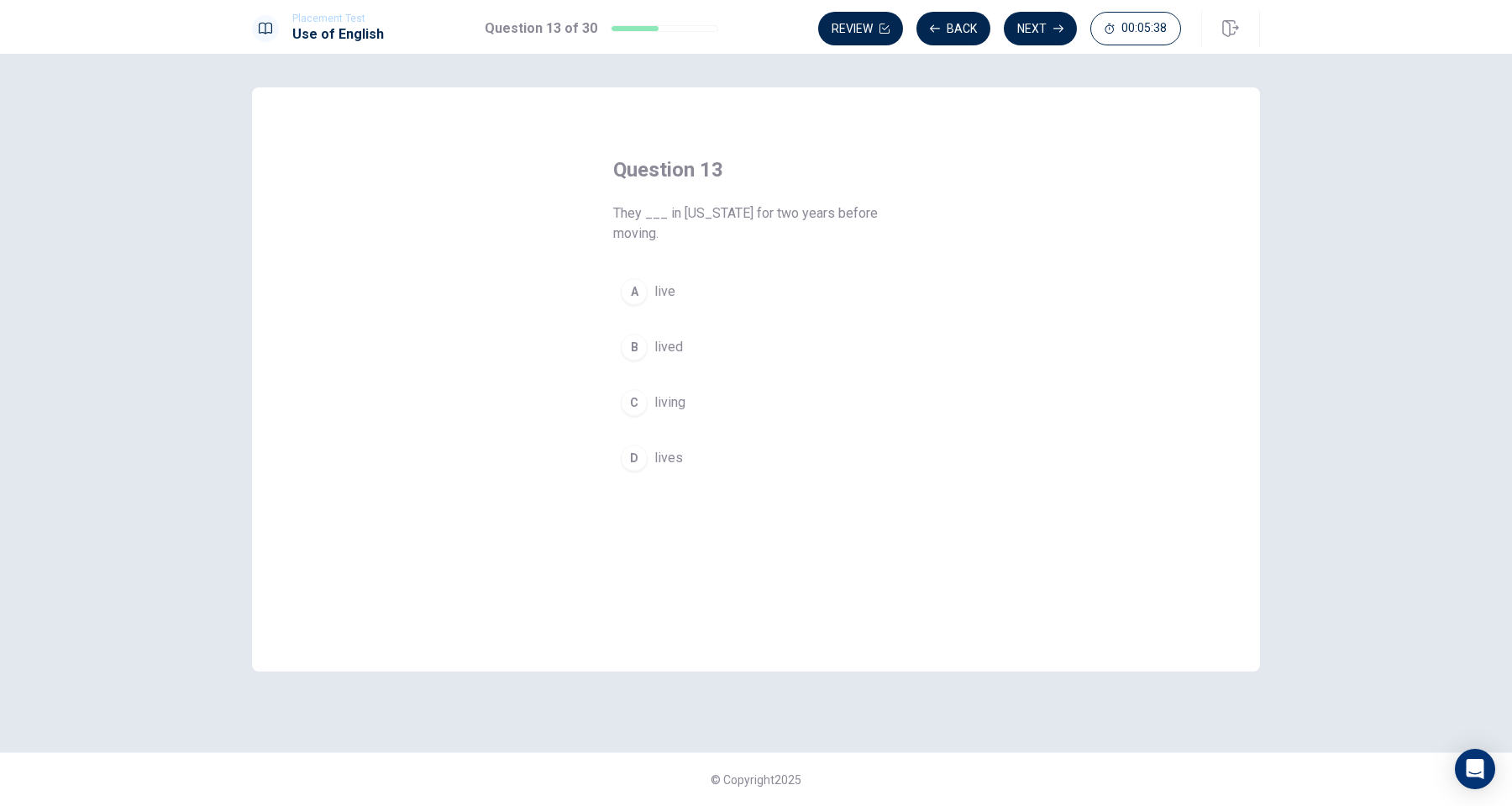 click on "D" at bounding box center (634, 458) 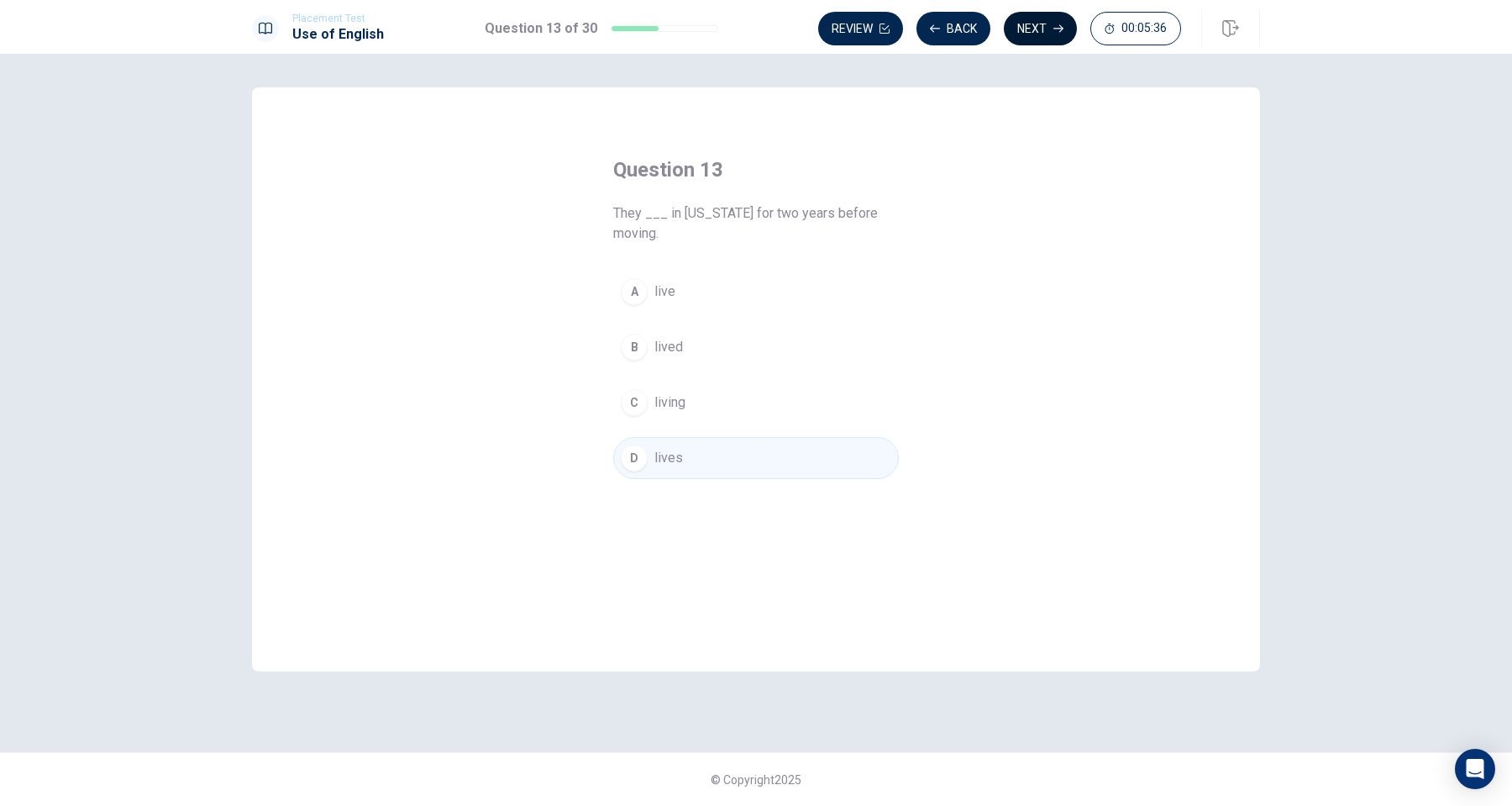 click on "Next" at bounding box center (1040, 29) 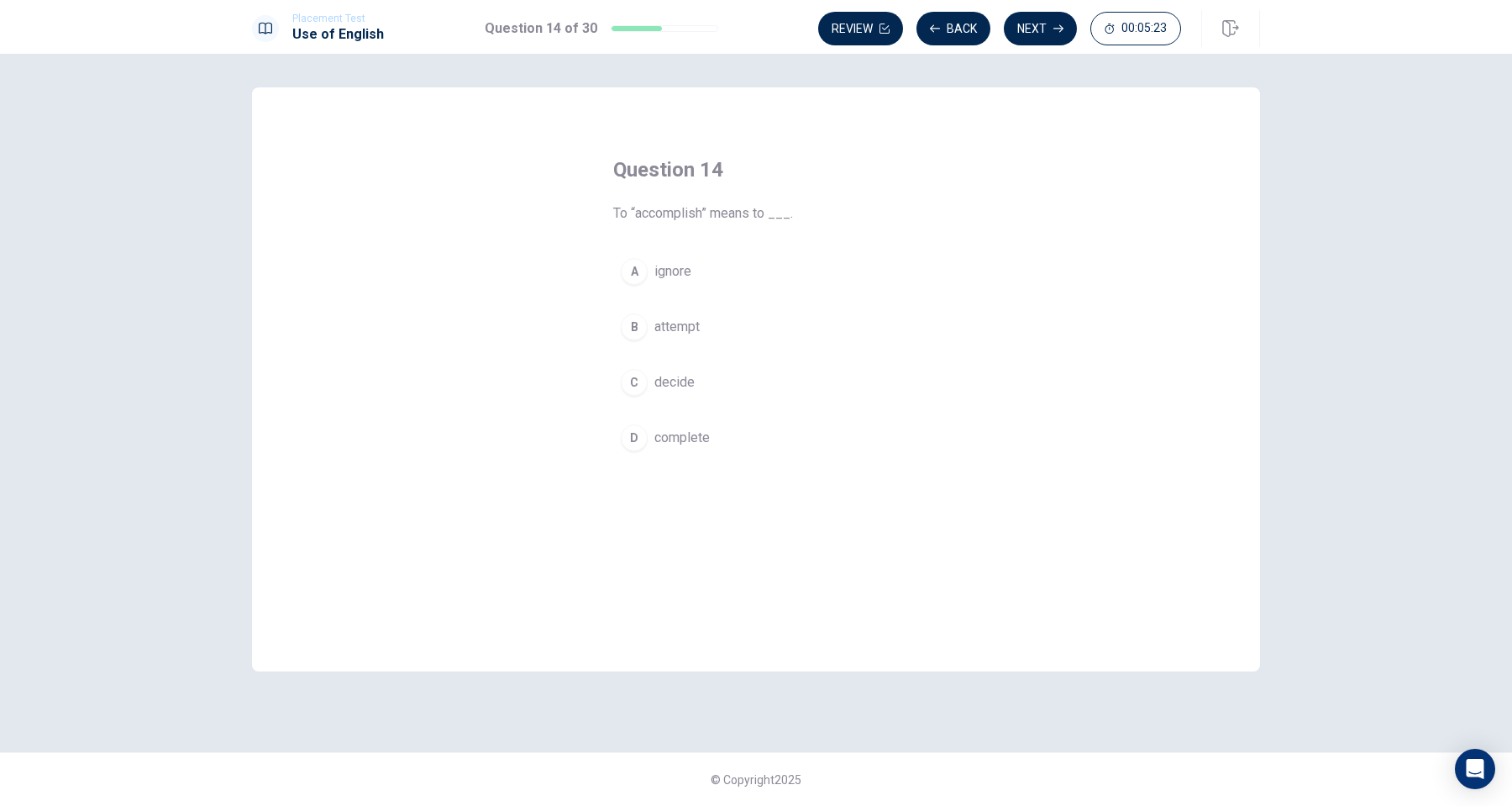 click on "C" at bounding box center [634, 382] 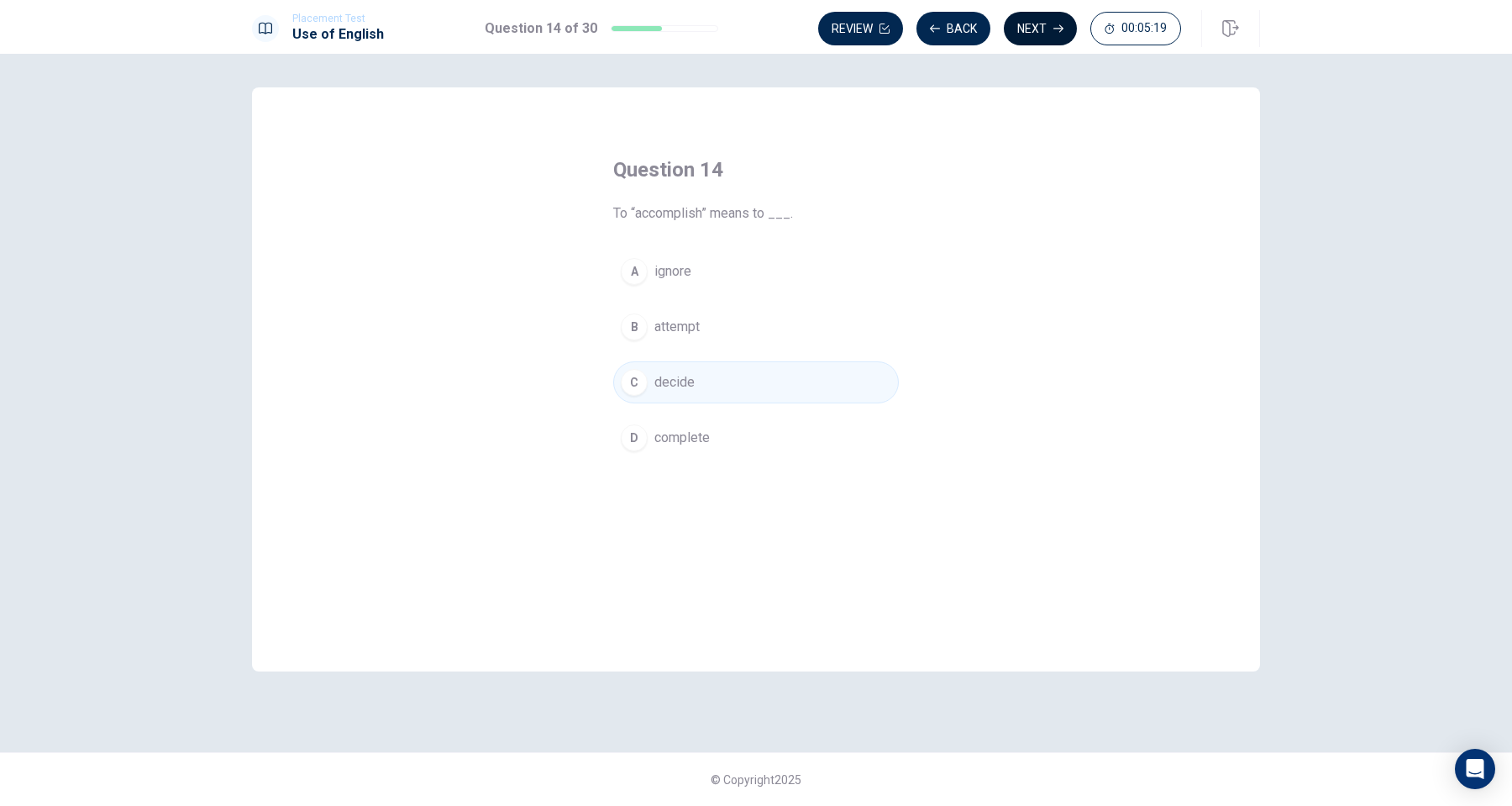click on "Next" at bounding box center (1040, 29) 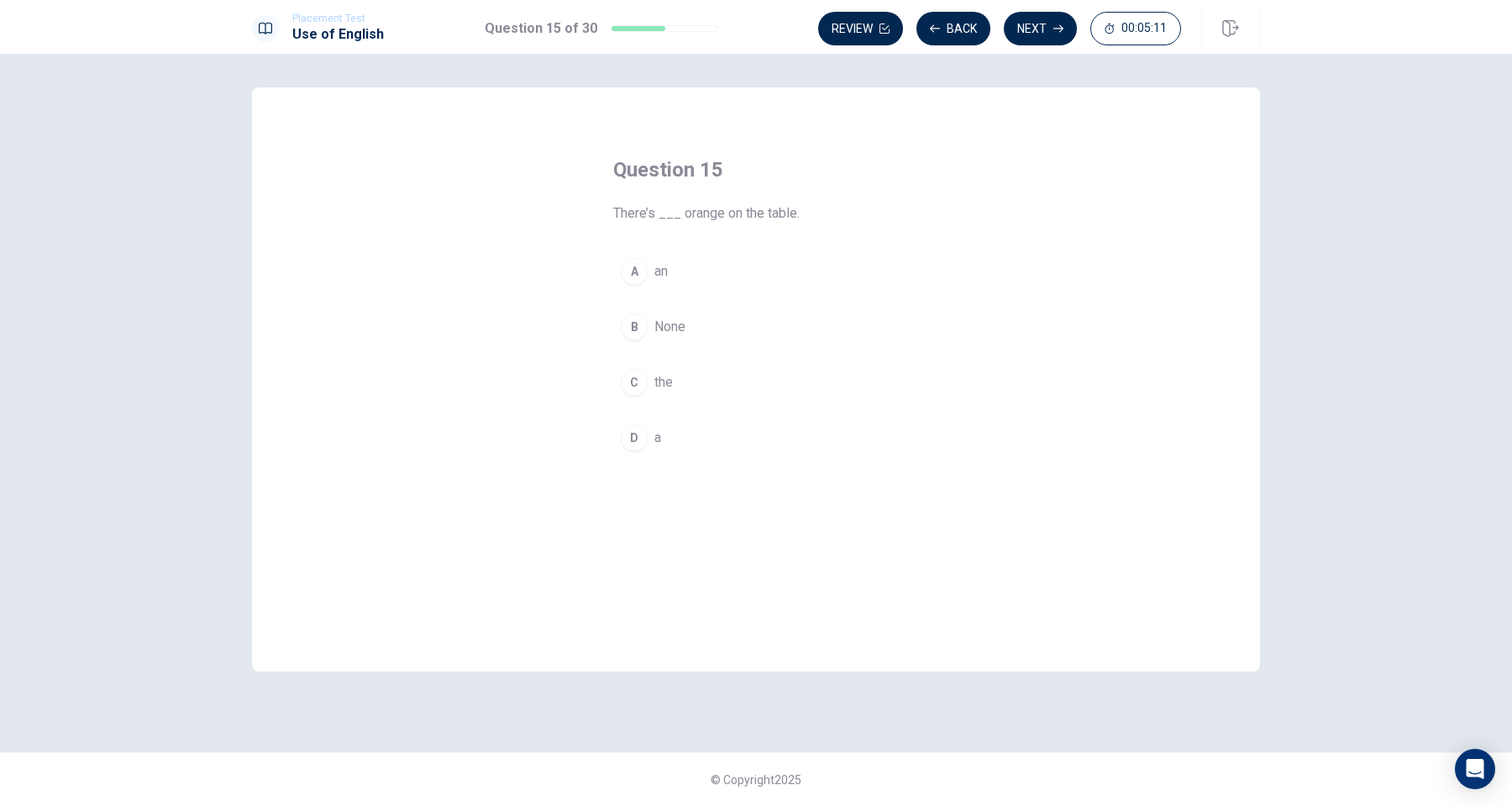 click on "A" at bounding box center [634, 271] 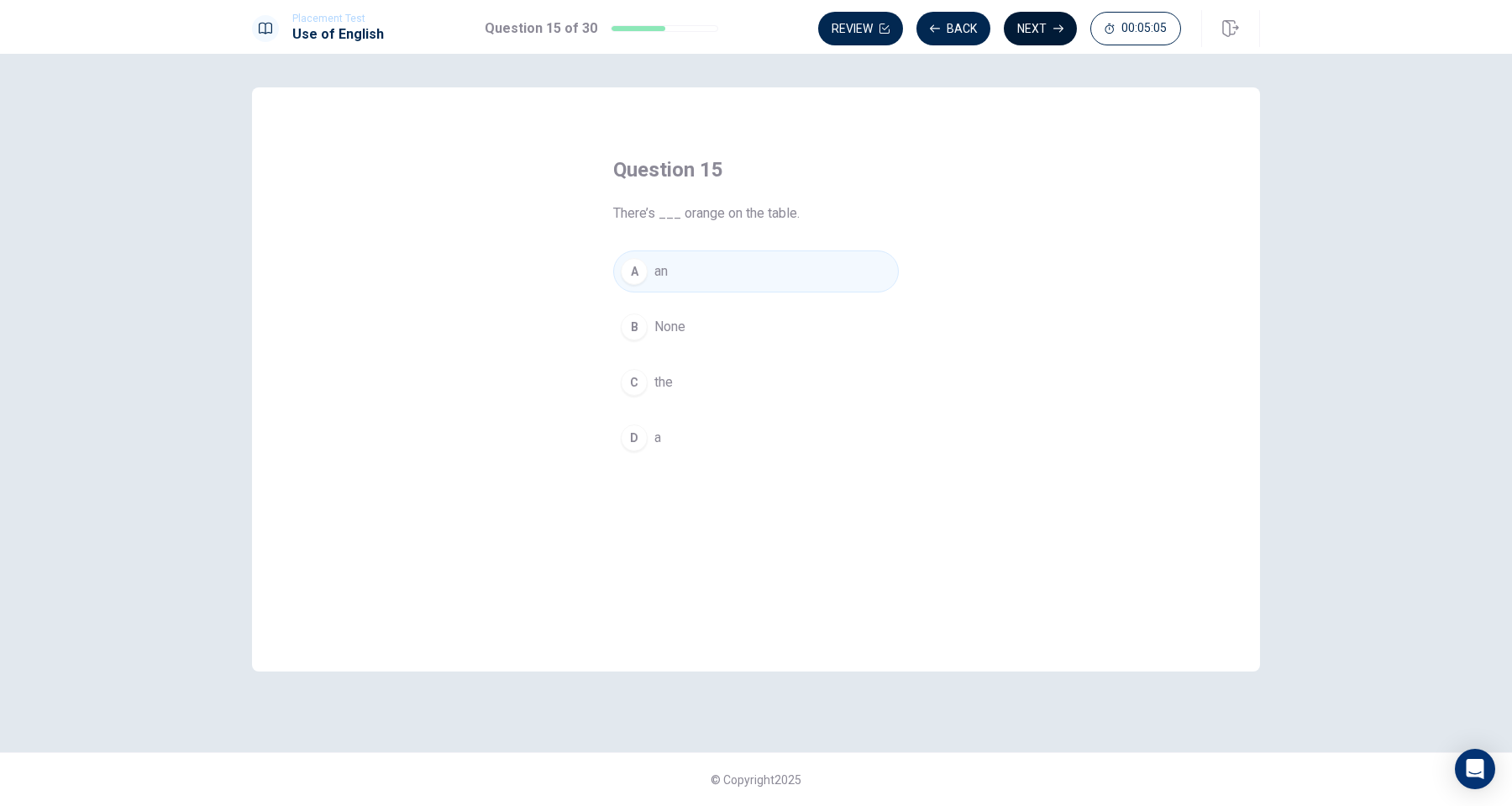 click on "Next" at bounding box center [1040, 29] 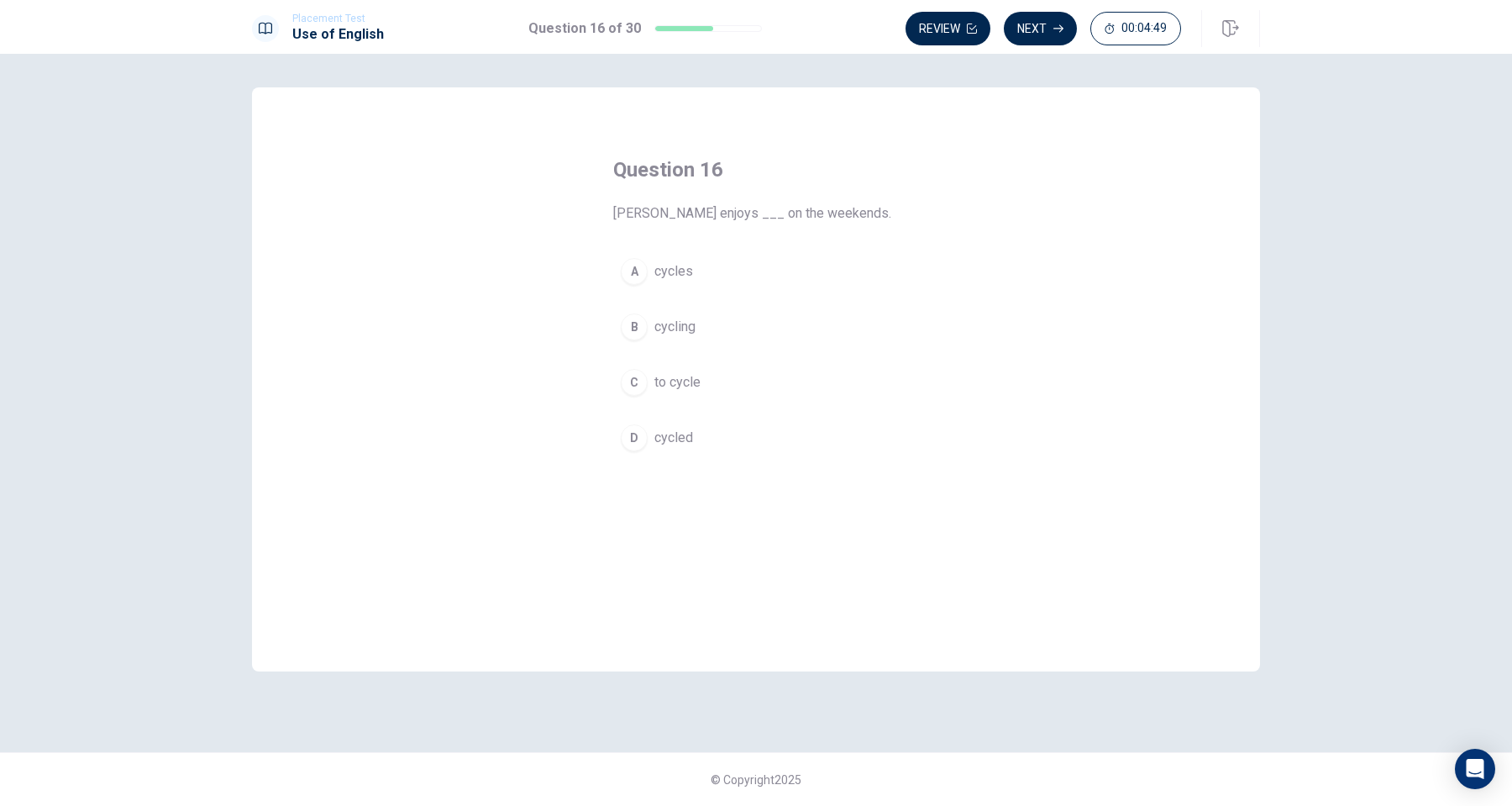 click on "B" at bounding box center [634, 327] 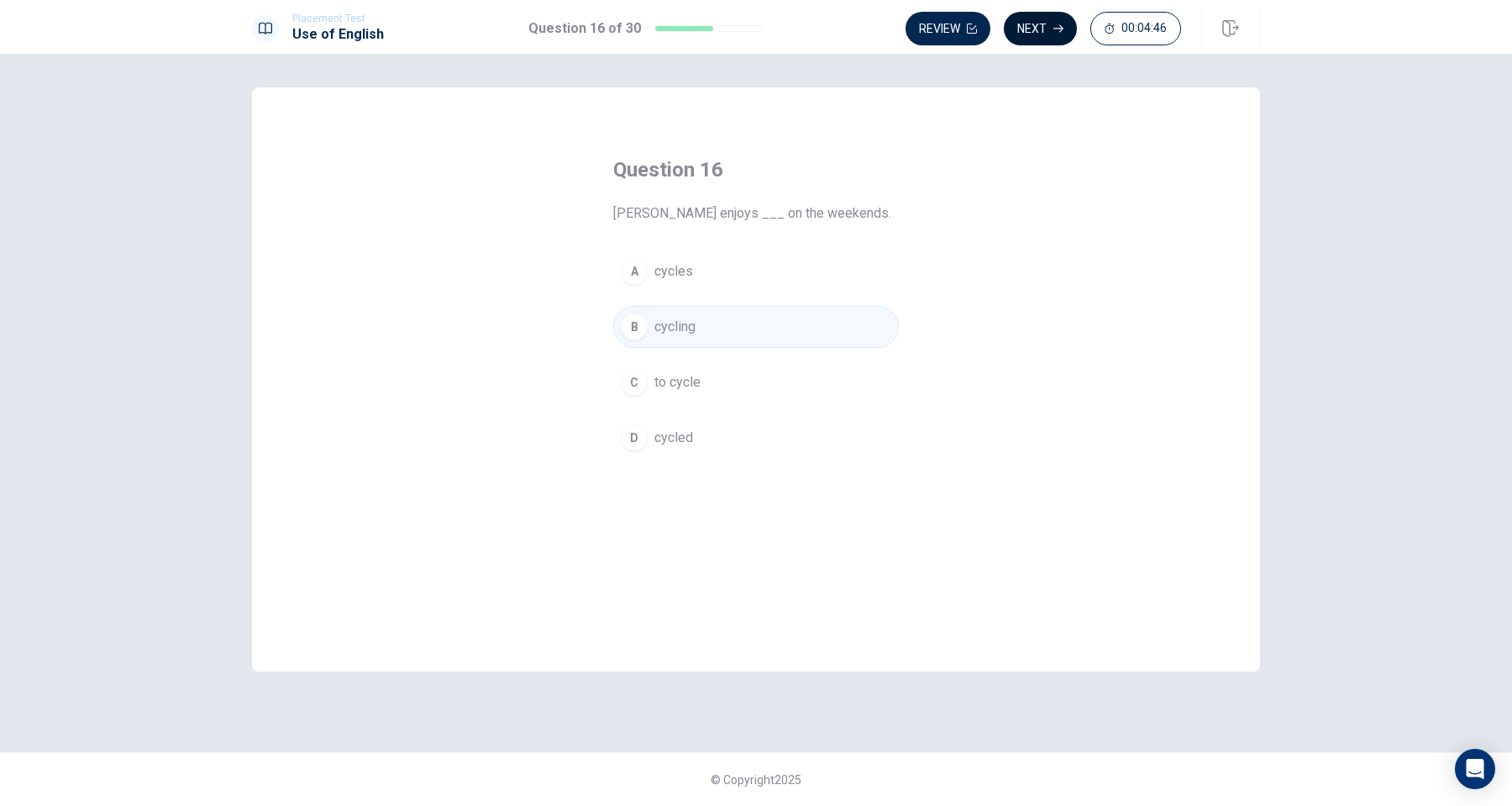 click on "Next" at bounding box center [1040, 29] 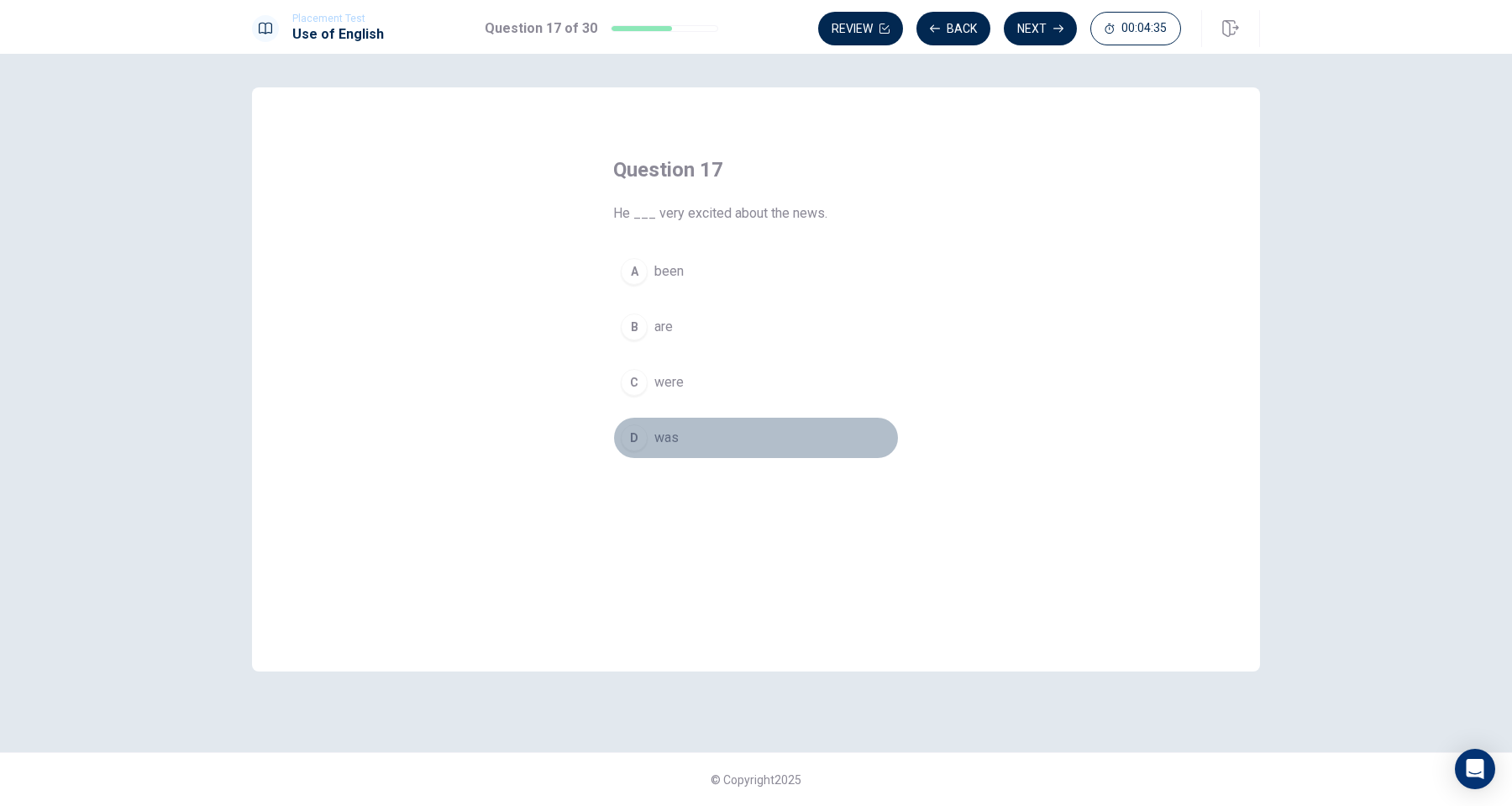 click on "D" at bounding box center [634, 438] 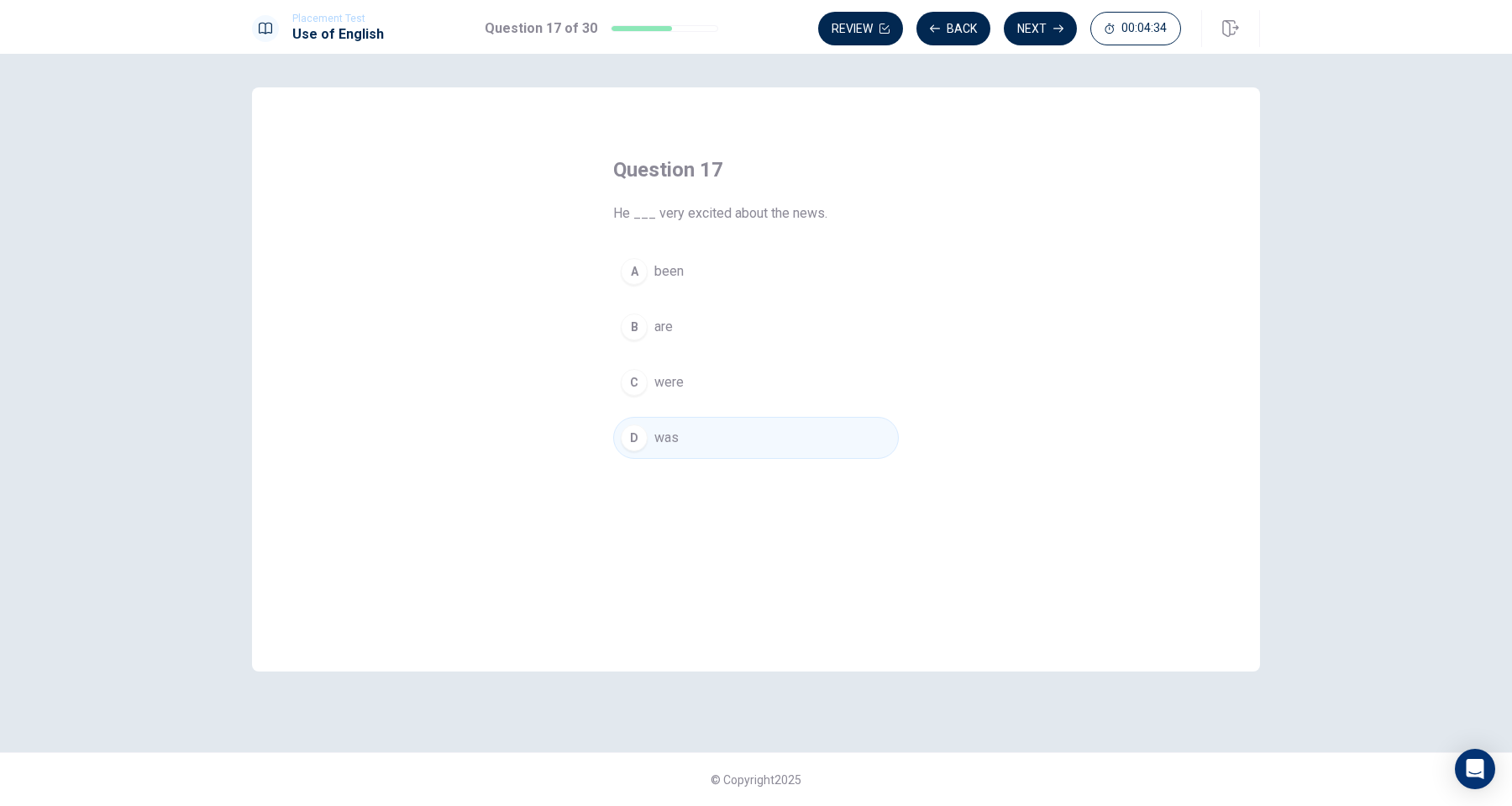 click on "Placement Test   Use of English Question 17 of 30 Review Back Next 00:04:34" at bounding box center [756, 27] 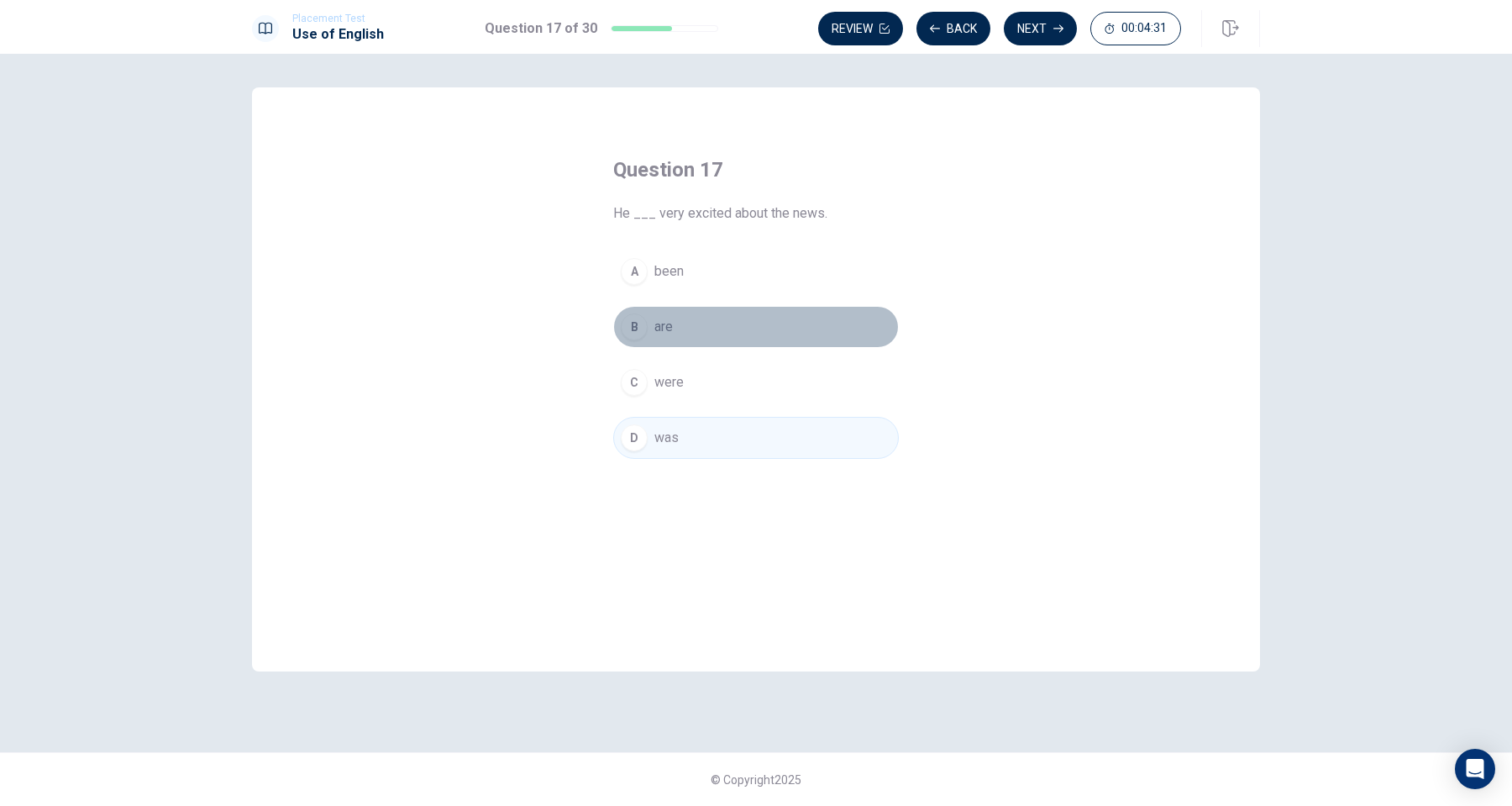 click on "B" at bounding box center (634, 327) 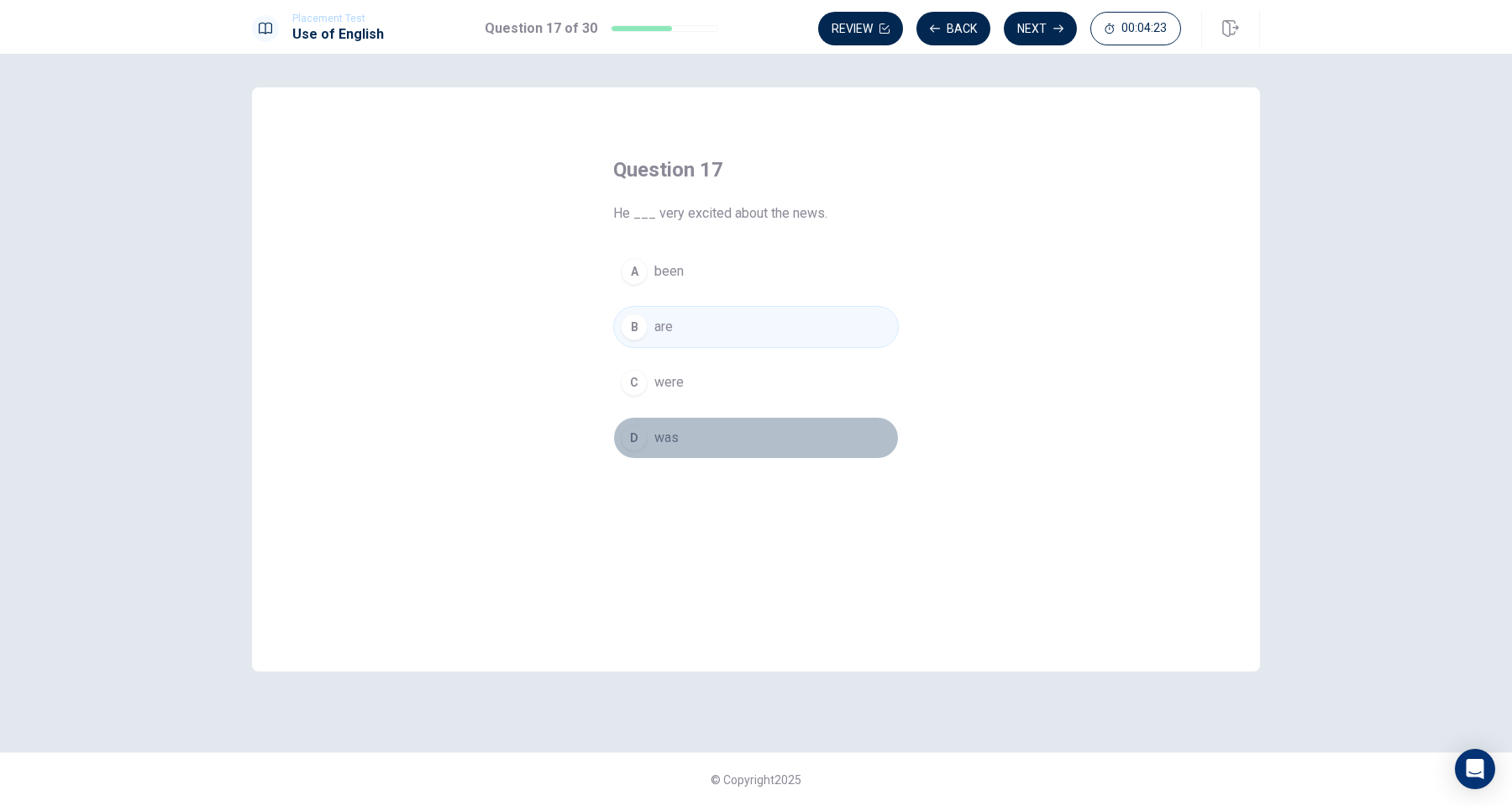 click on "D" at bounding box center [634, 438] 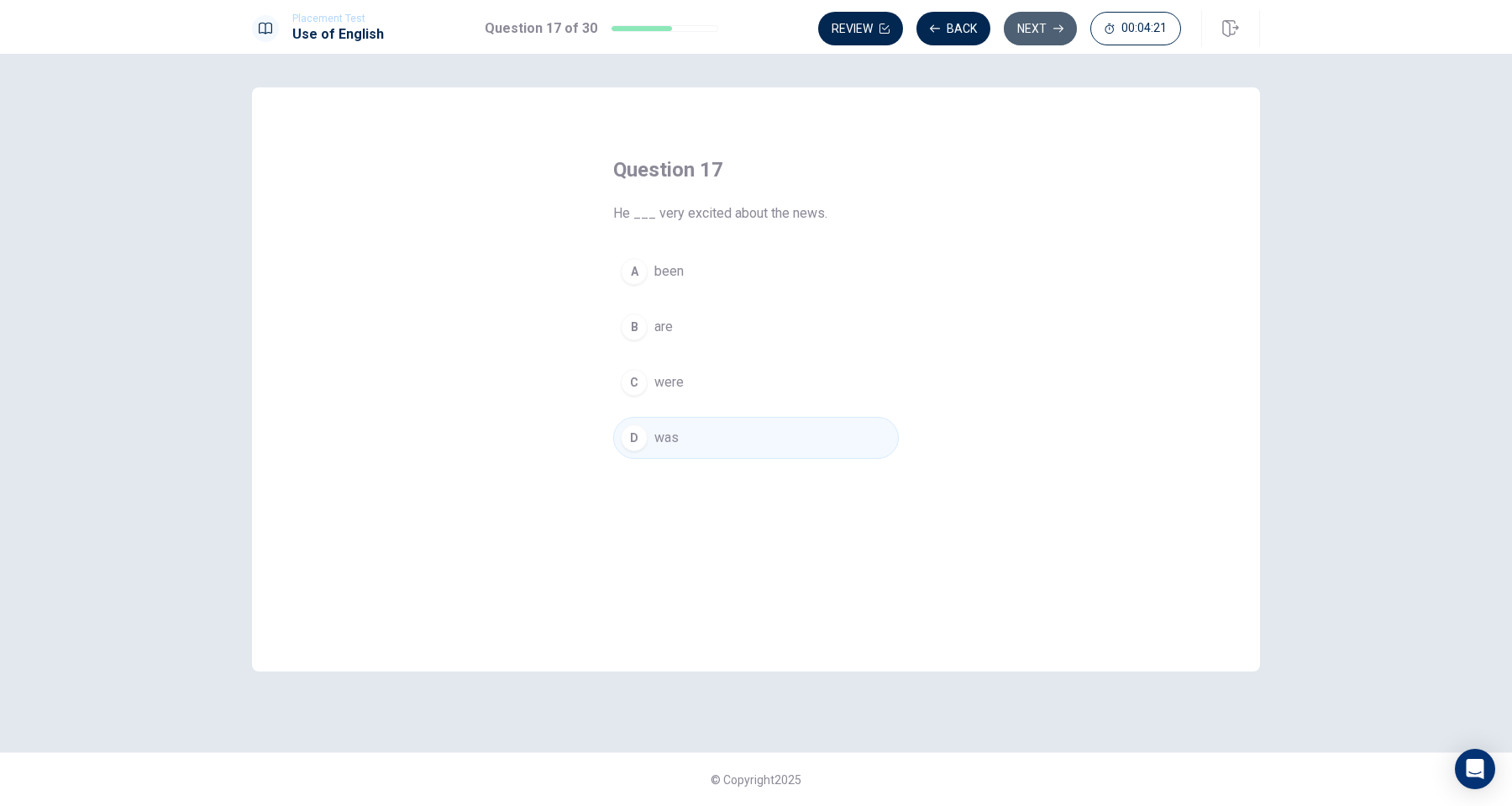 click on "Next" at bounding box center (1040, 29) 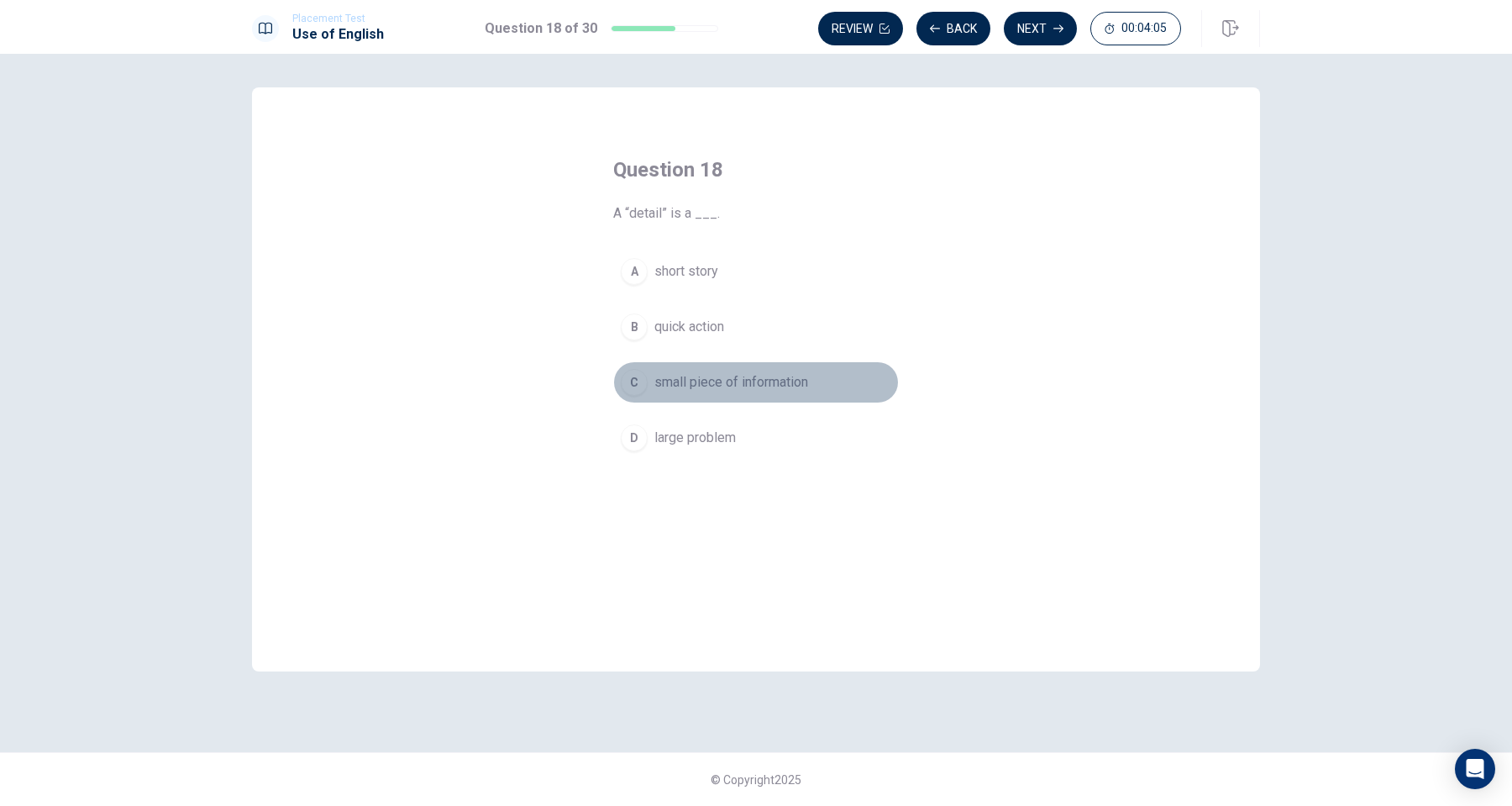 click on "C" at bounding box center (634, 382) 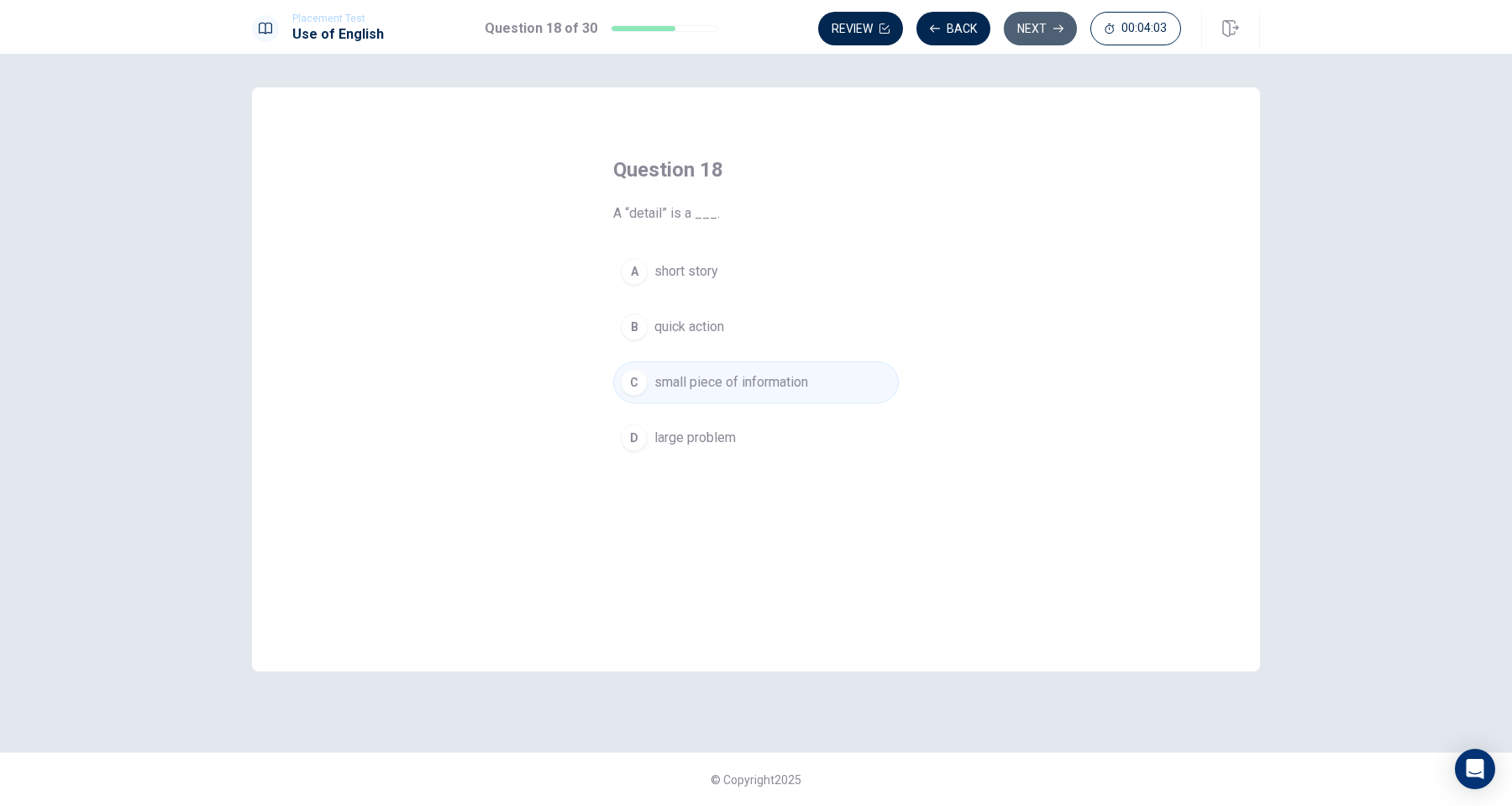 click on "Next" at bounding box center [1040, 29] 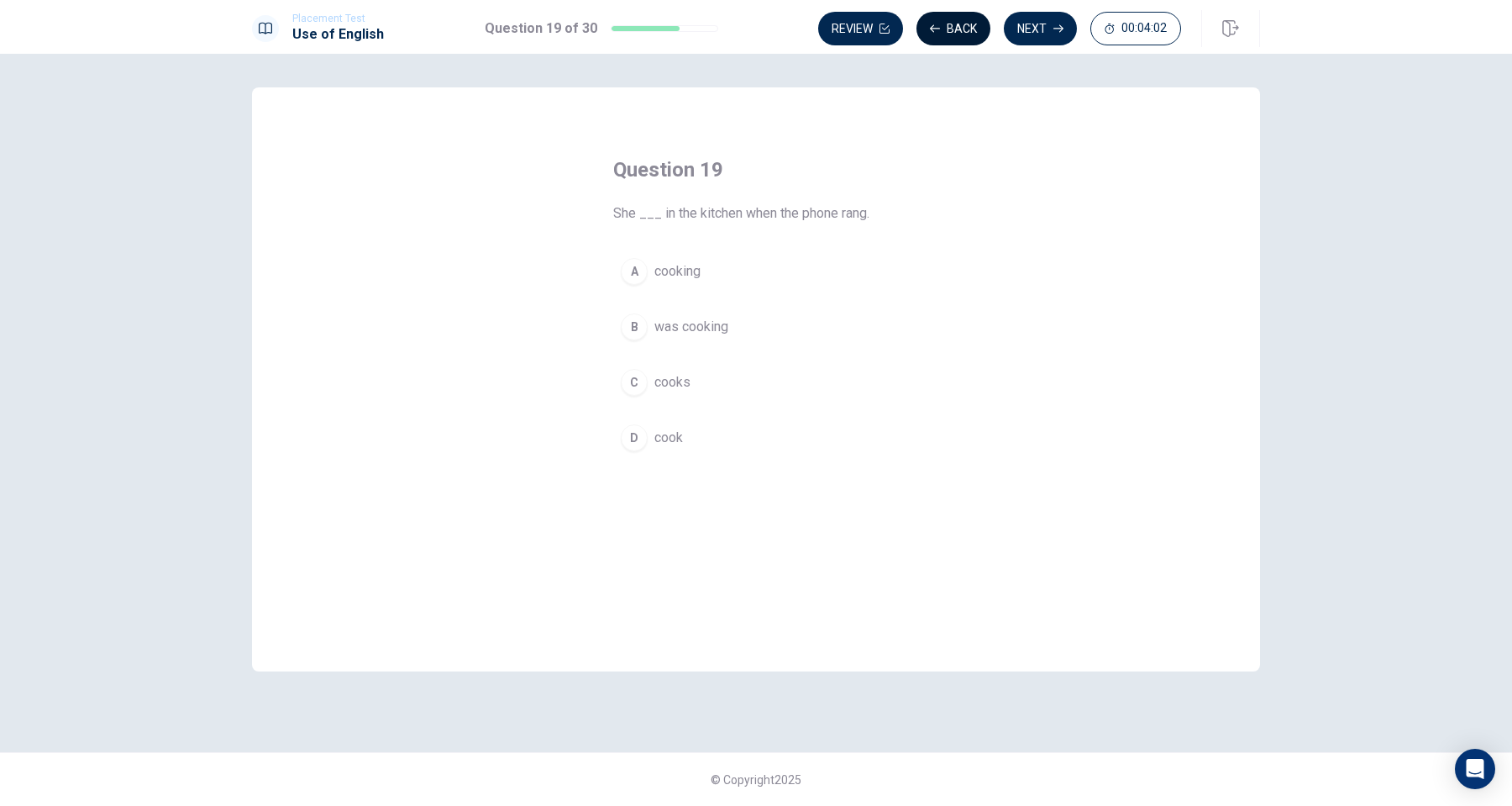 click on "Back" at bounding box center [953, 29] 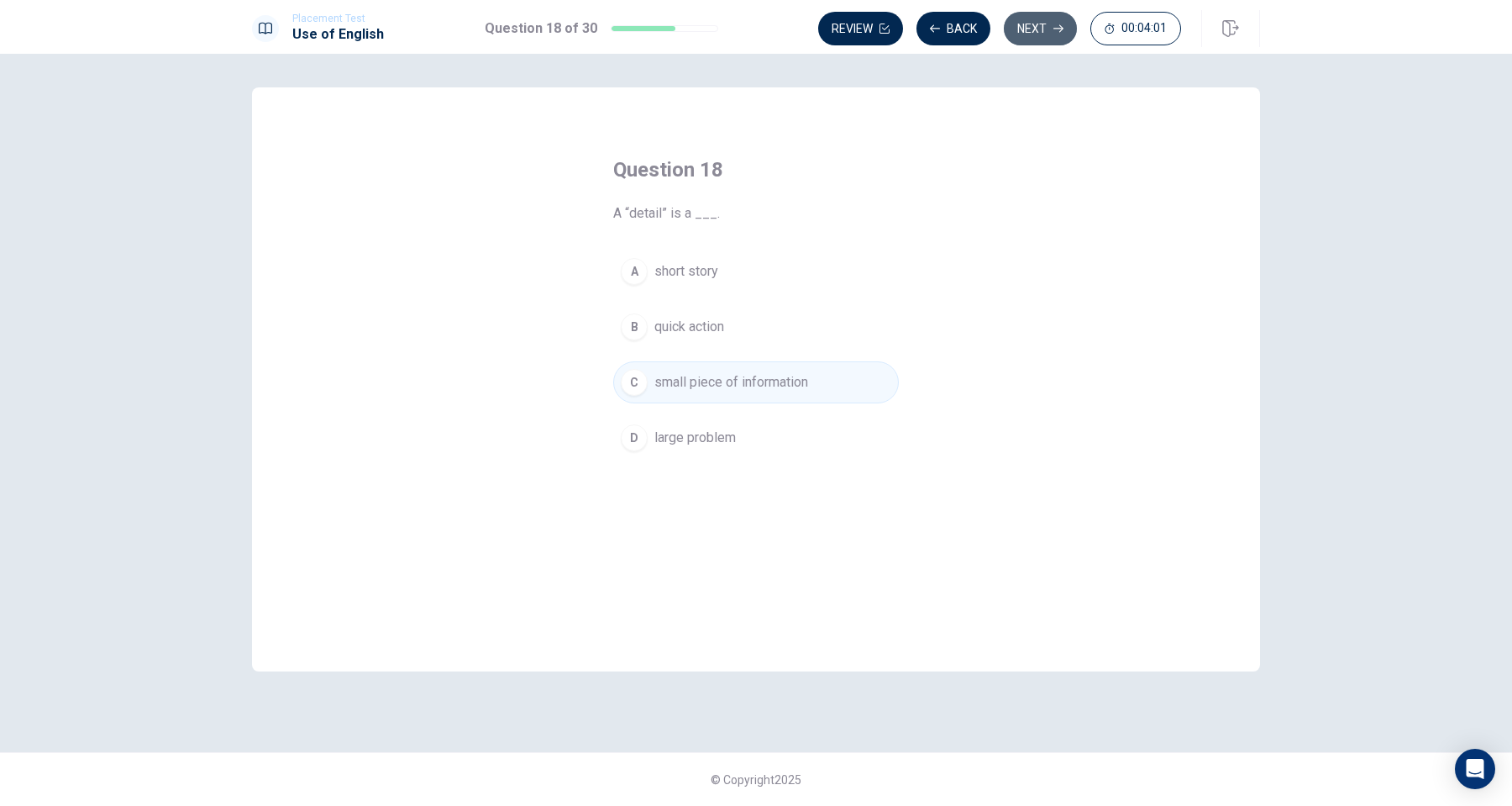 click on "Next" at bounding box center (1040, 29) 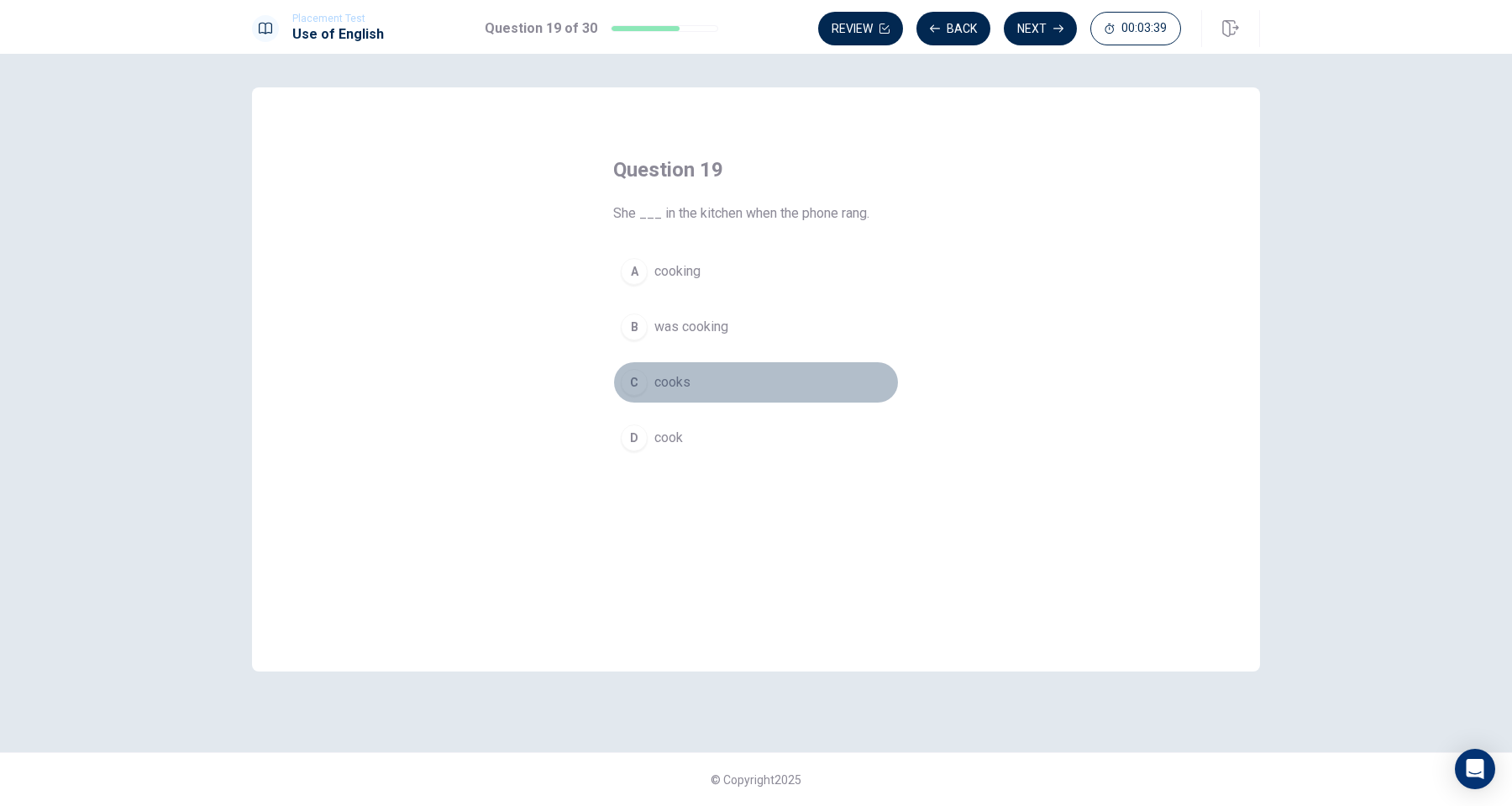 click on "C" at bounding box center [634, 382] 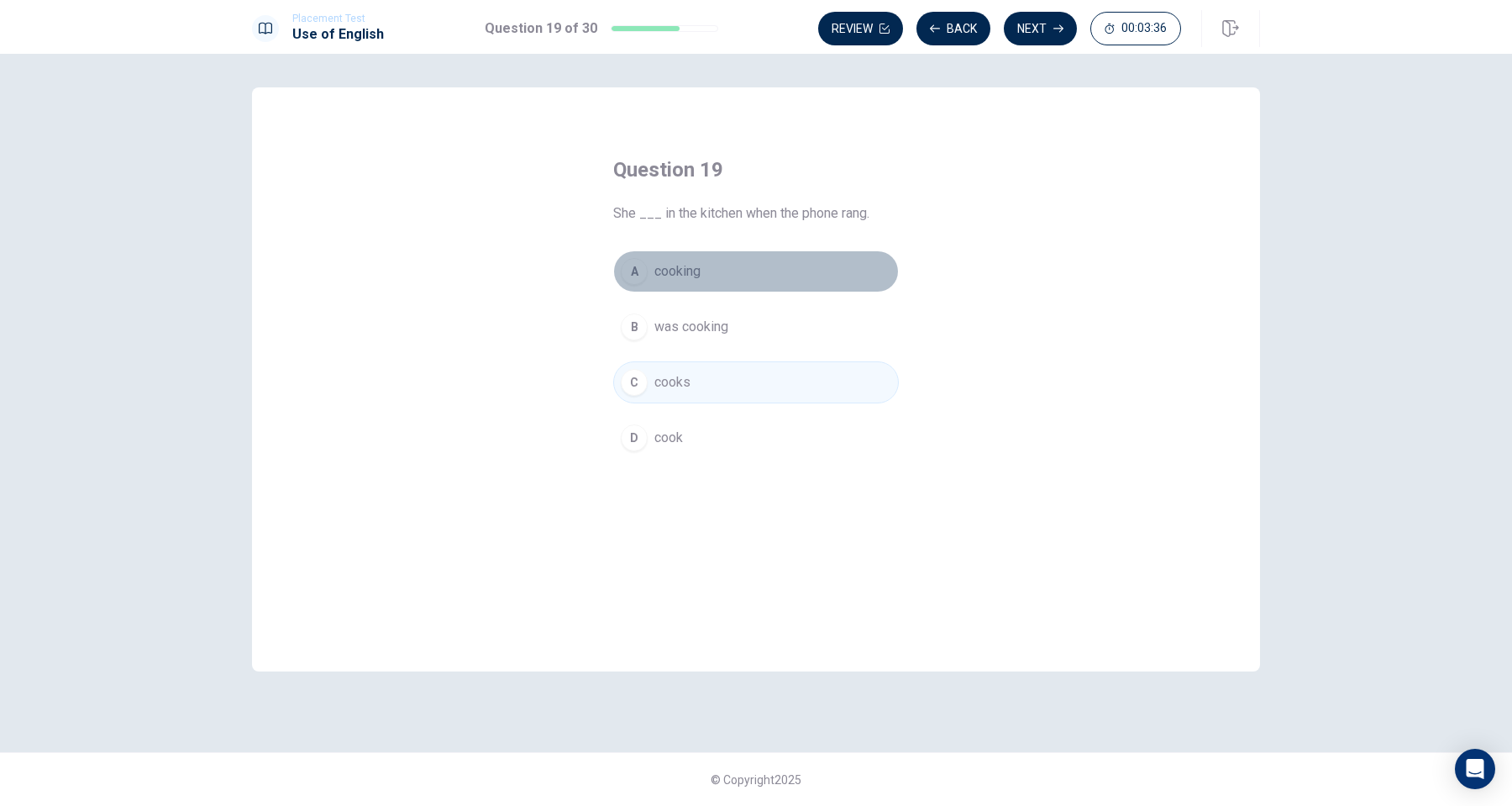 click on "A" at bounding box center [634, 271] 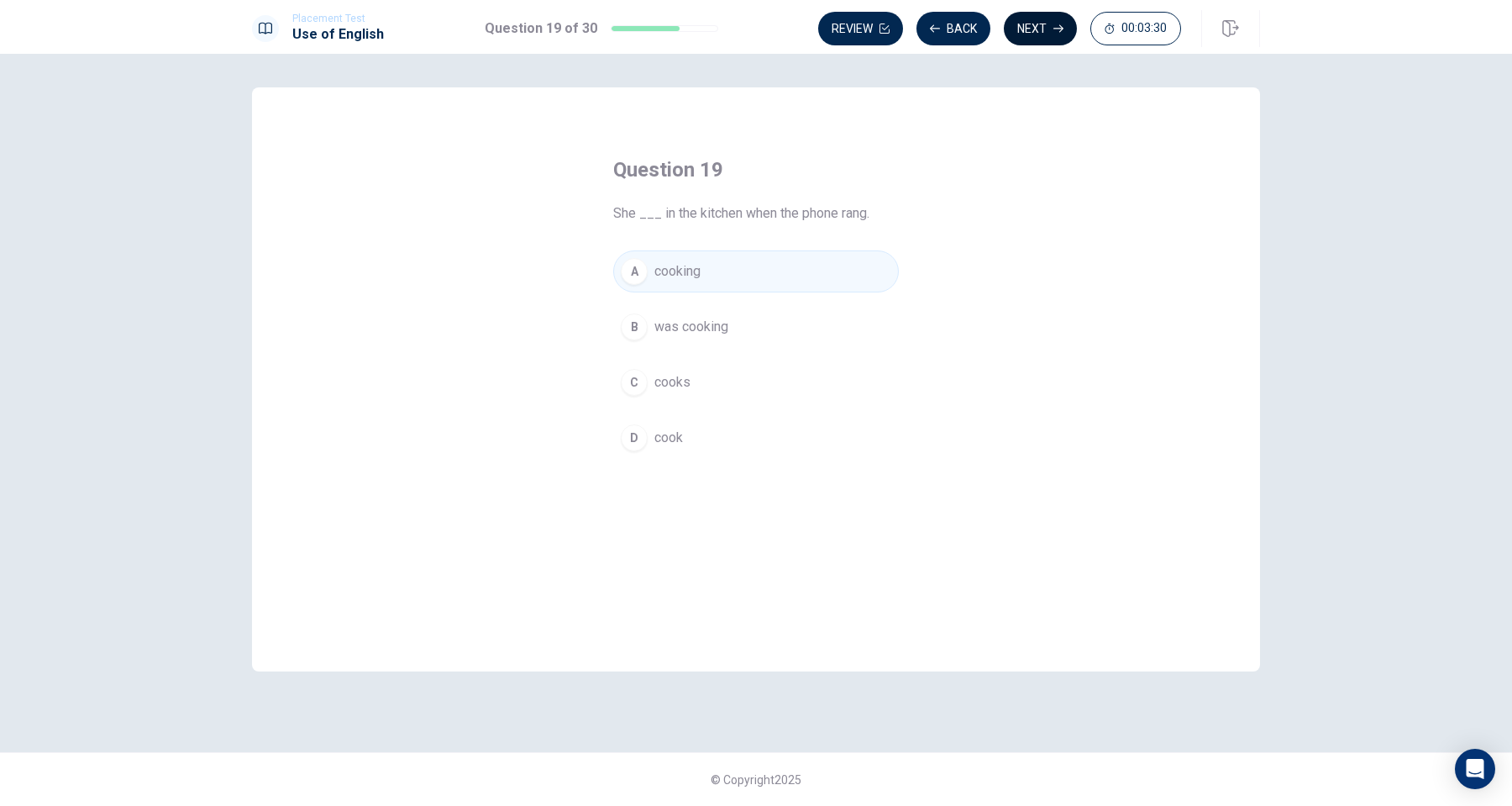 click on "Next" at bounding box center (1040, 29) 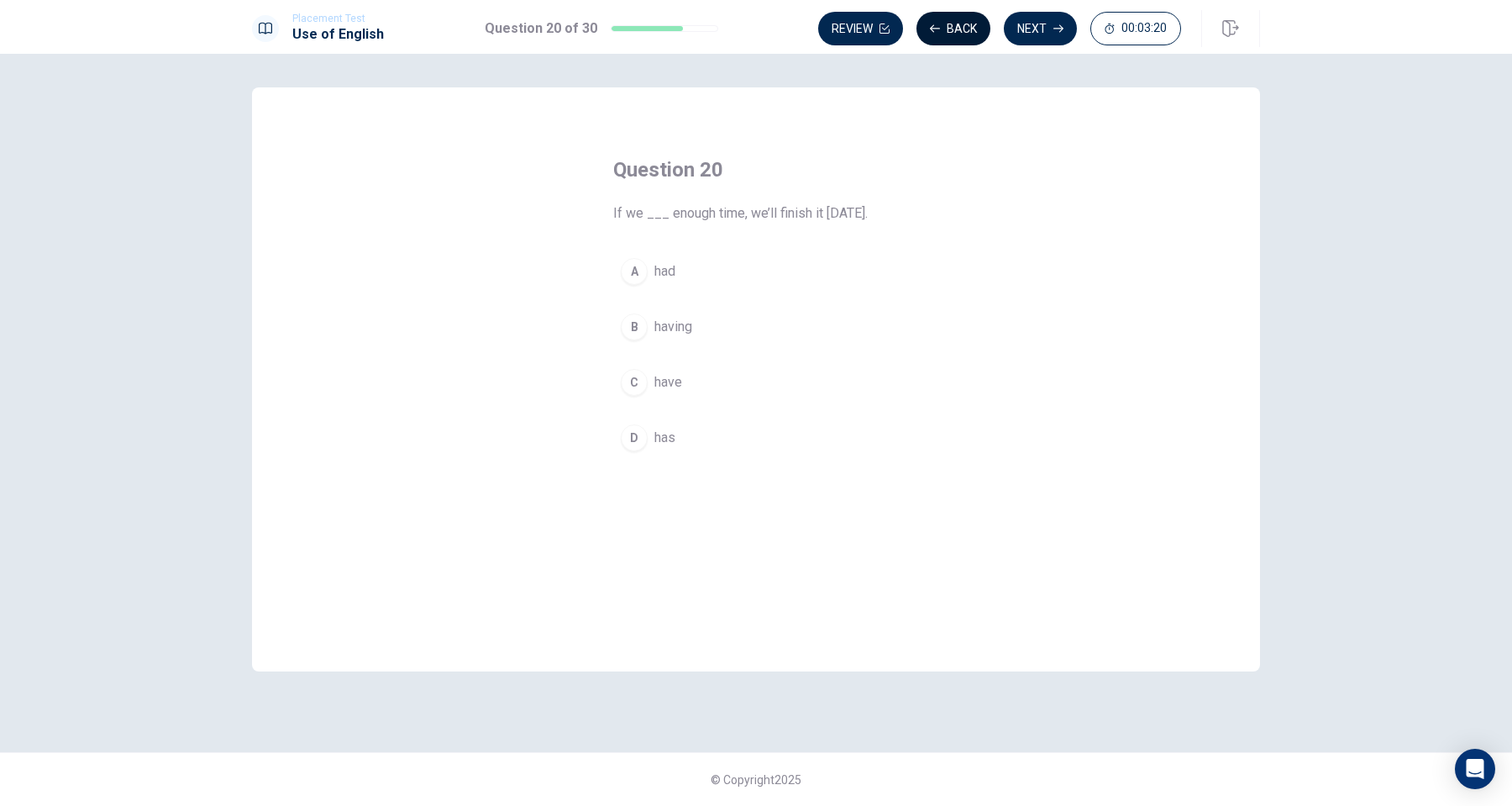 click on "Back" at bounding box center [953, 29] 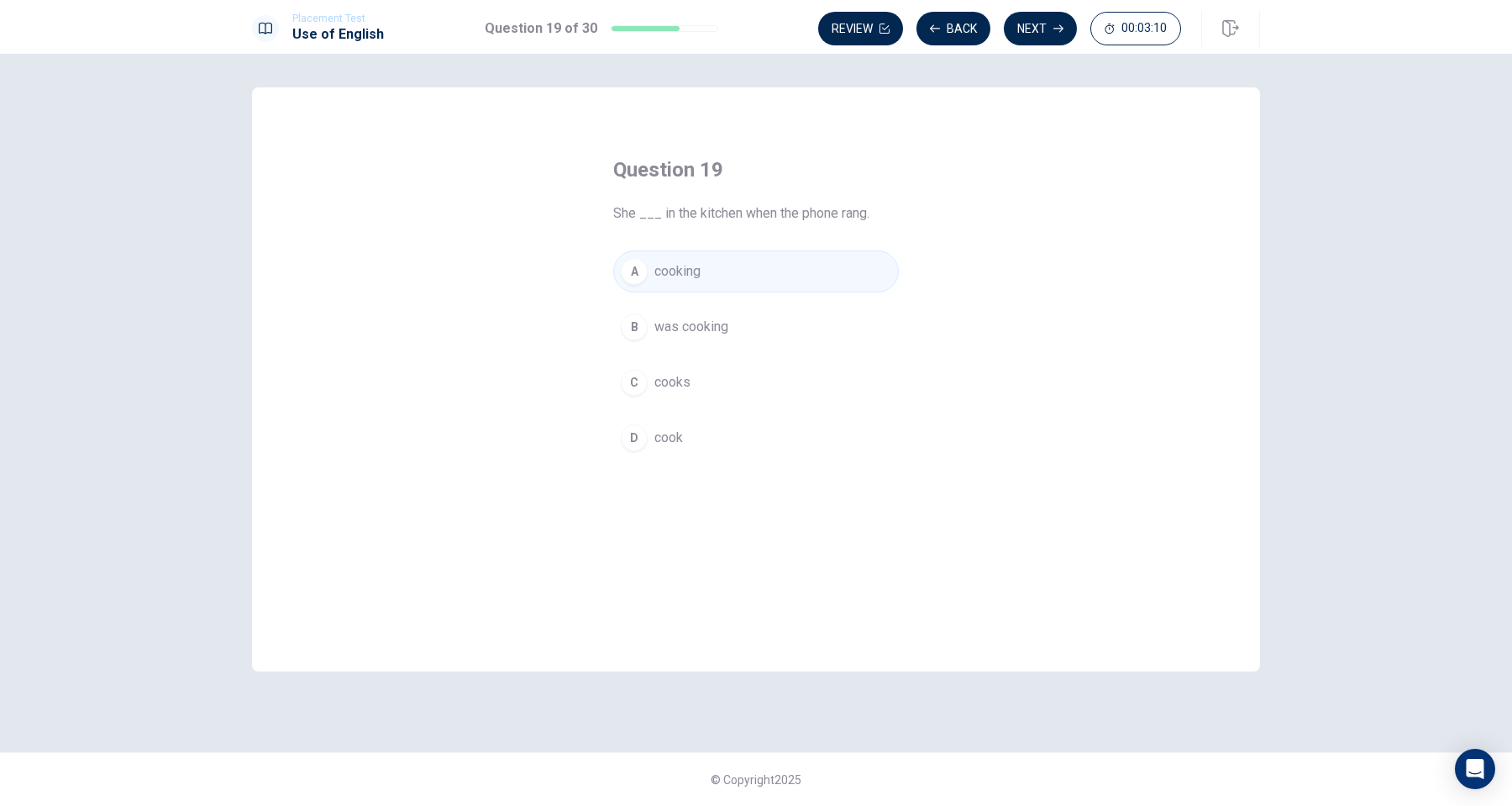 click on "B" at bounding box center (634, 327) 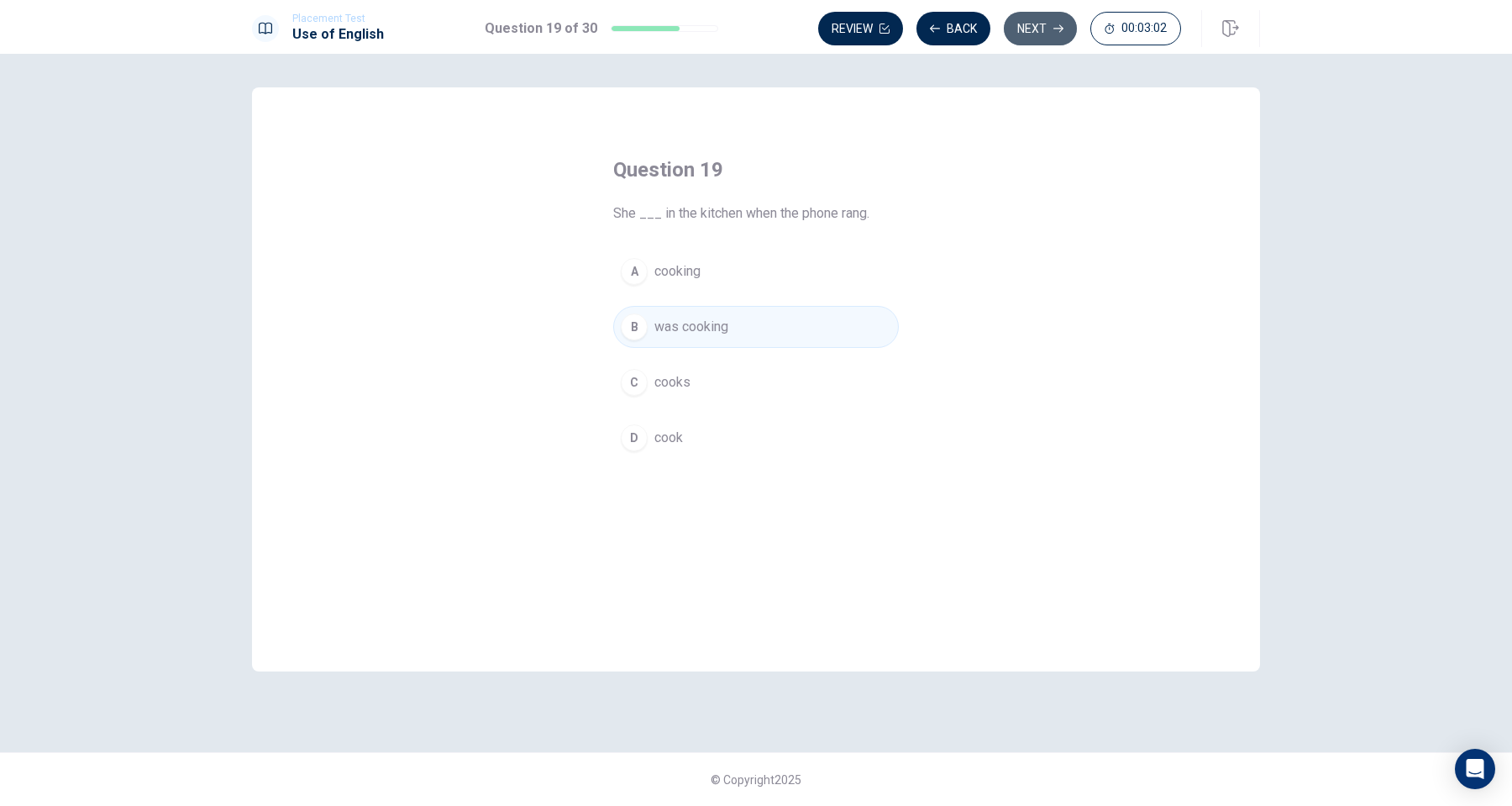click on "Next" at bounding box center [1040, 29] 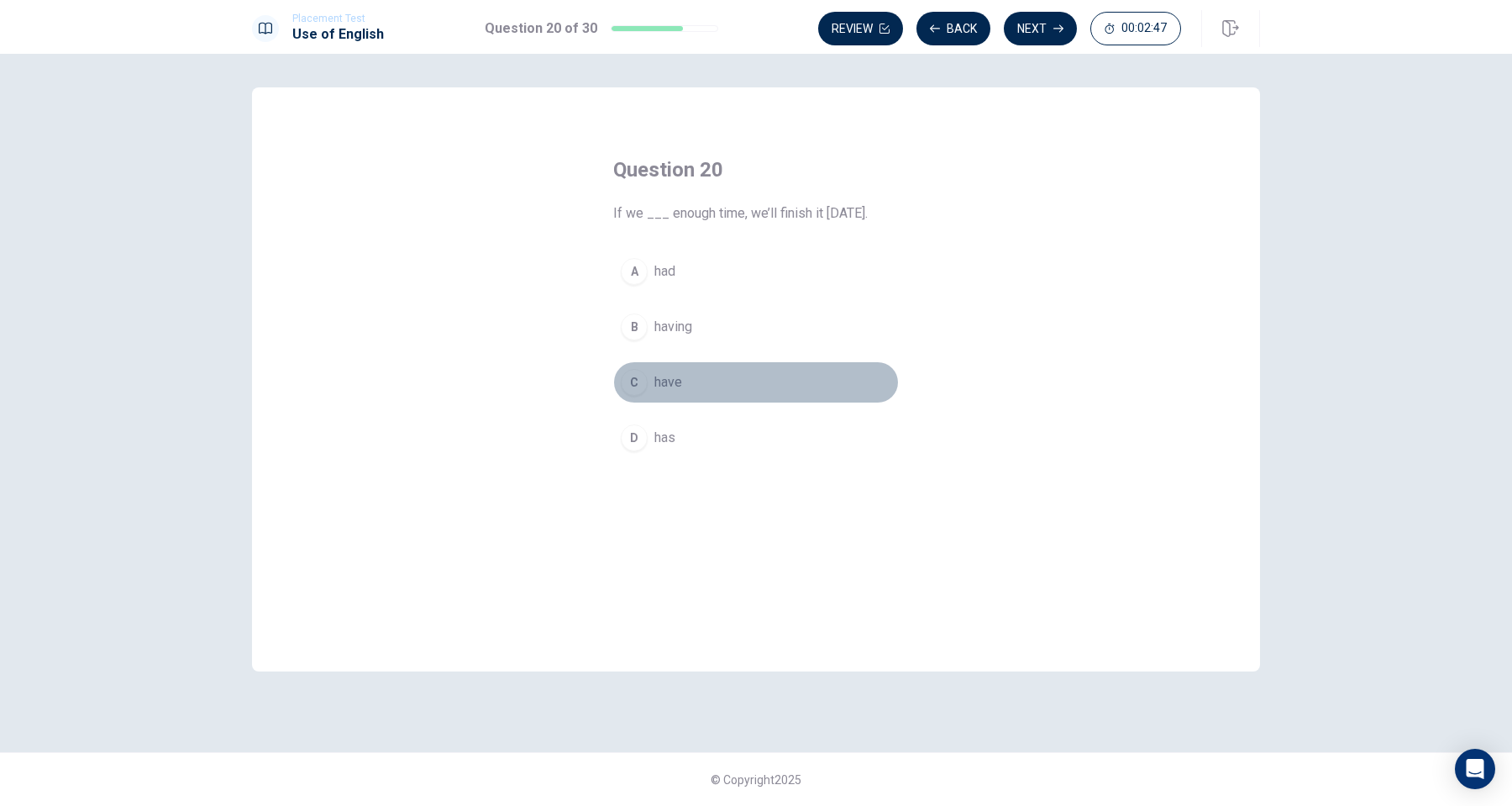 click on "C" at bounding box center (634, 382) 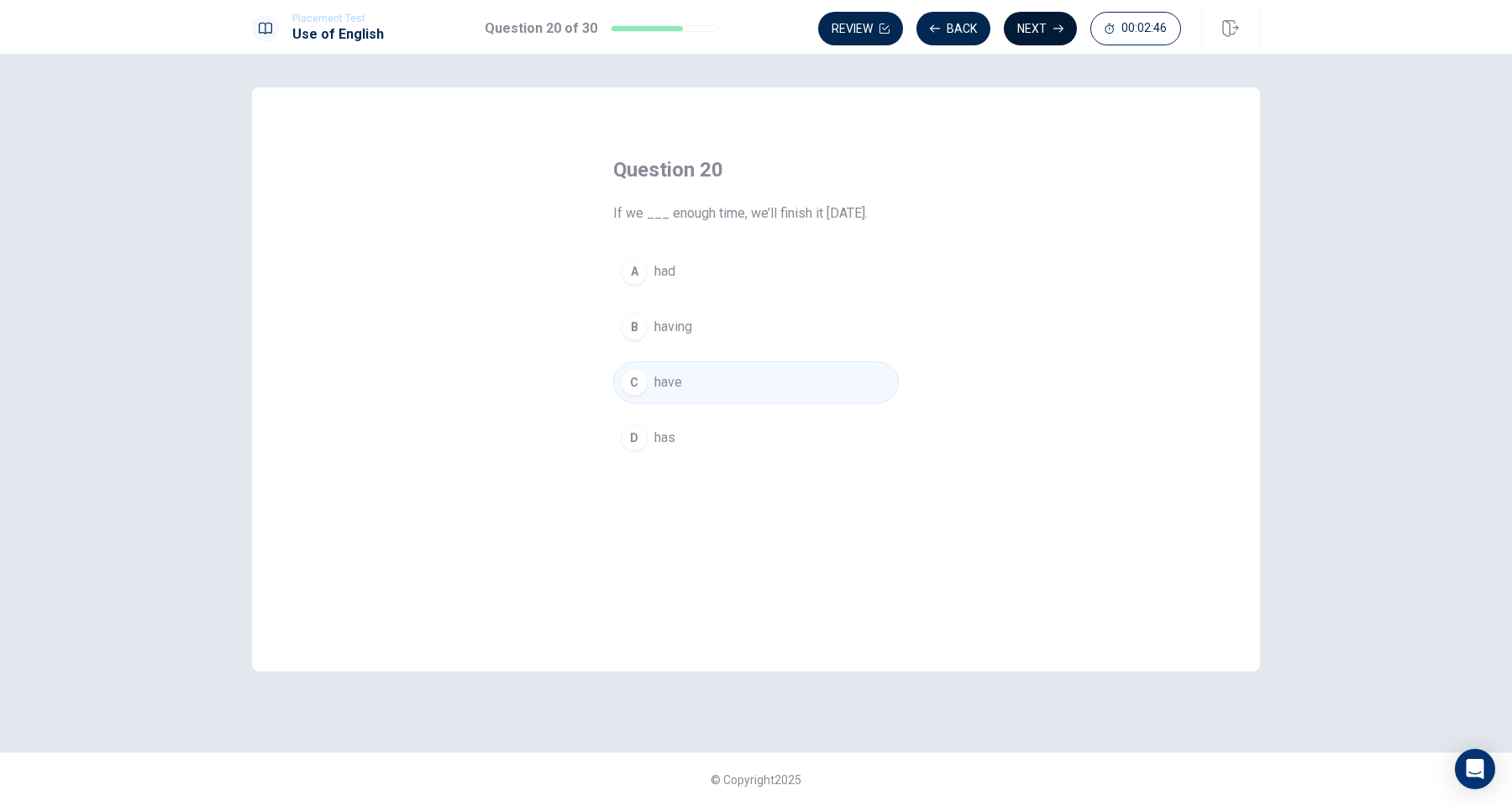 click on "Next" at bounding box center (1040, 29) 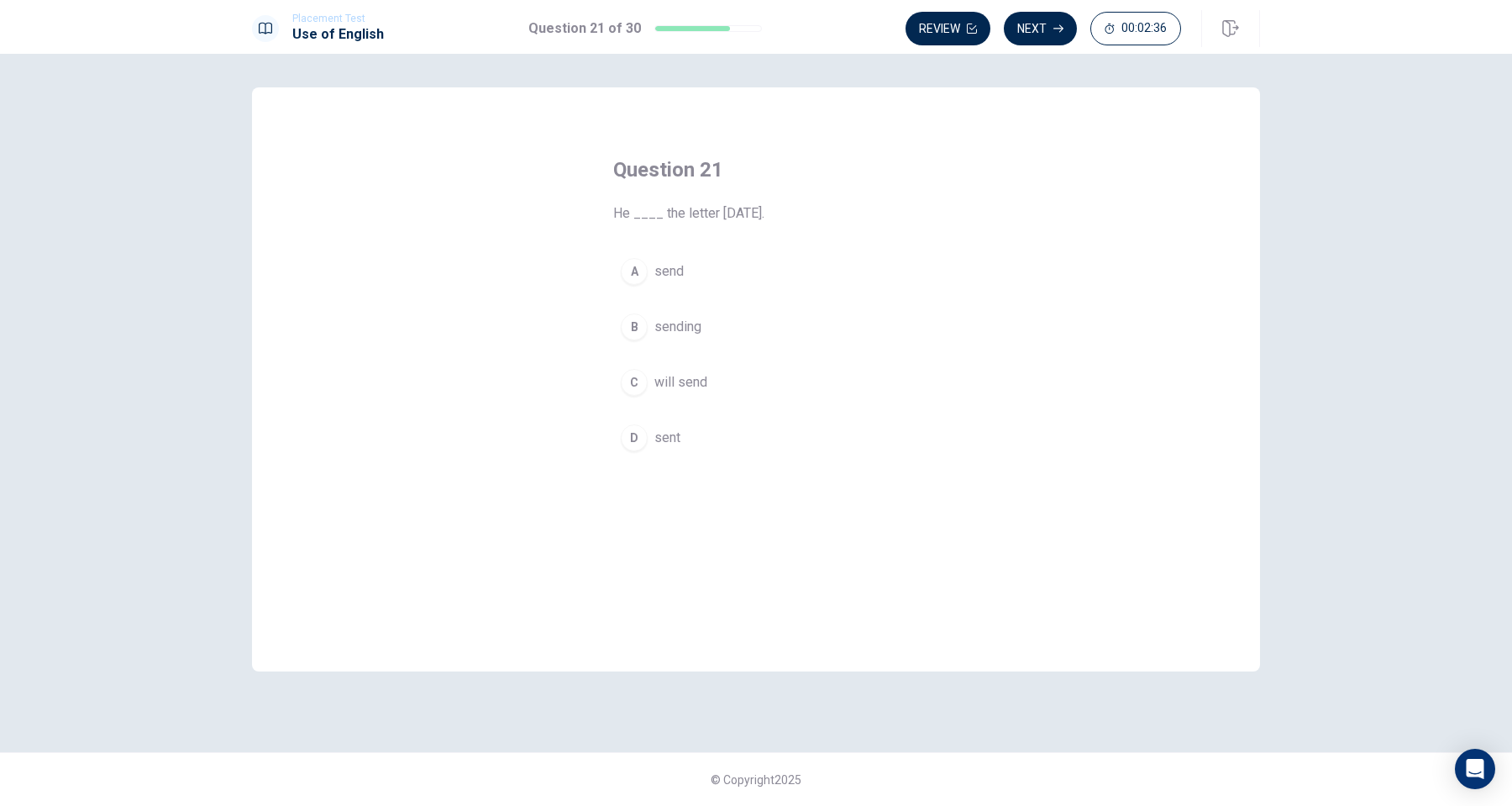 click on "C" at bounding box center [634, 382] 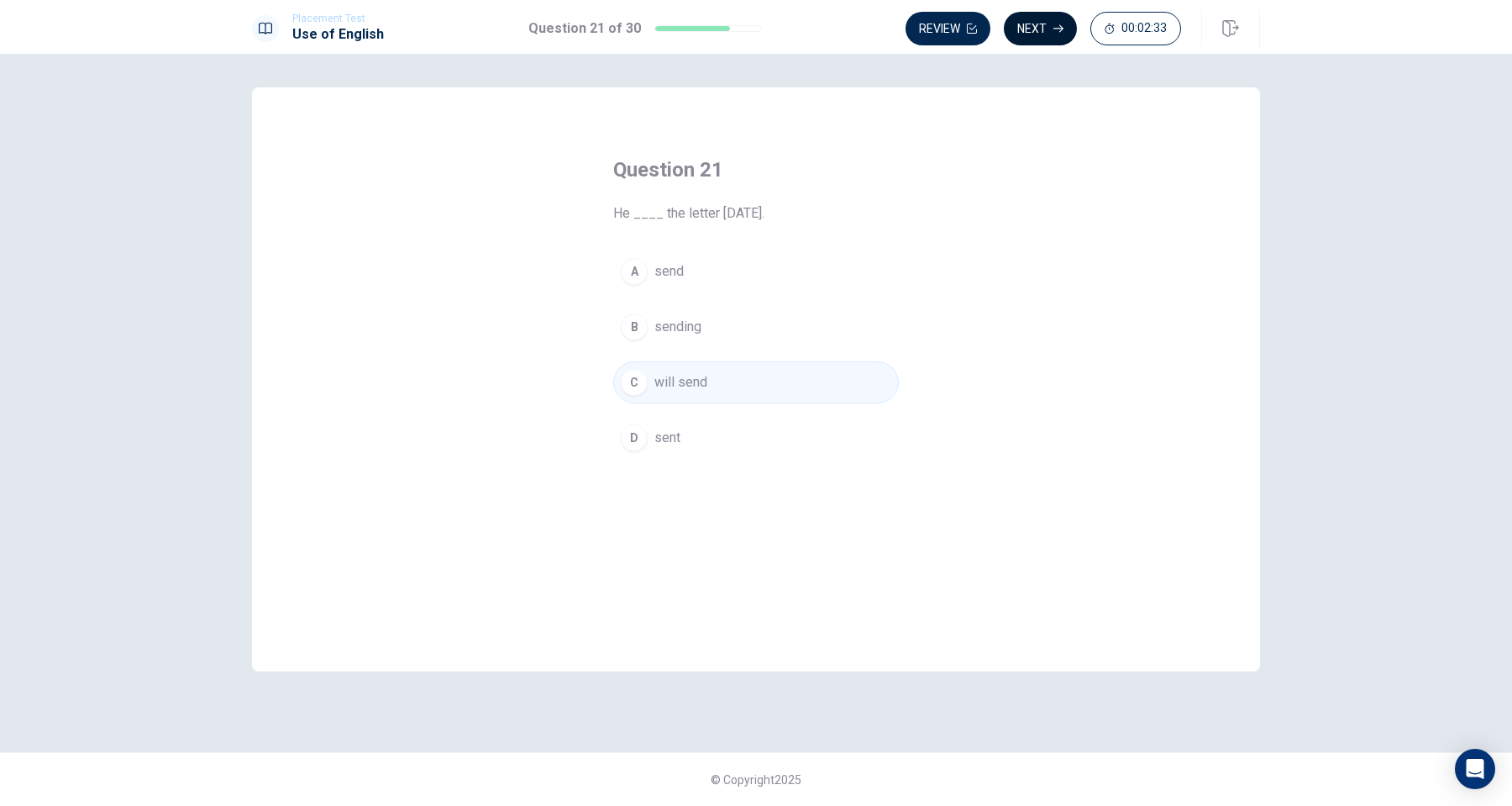 click on "Next" at bounding box center (1040, 29) 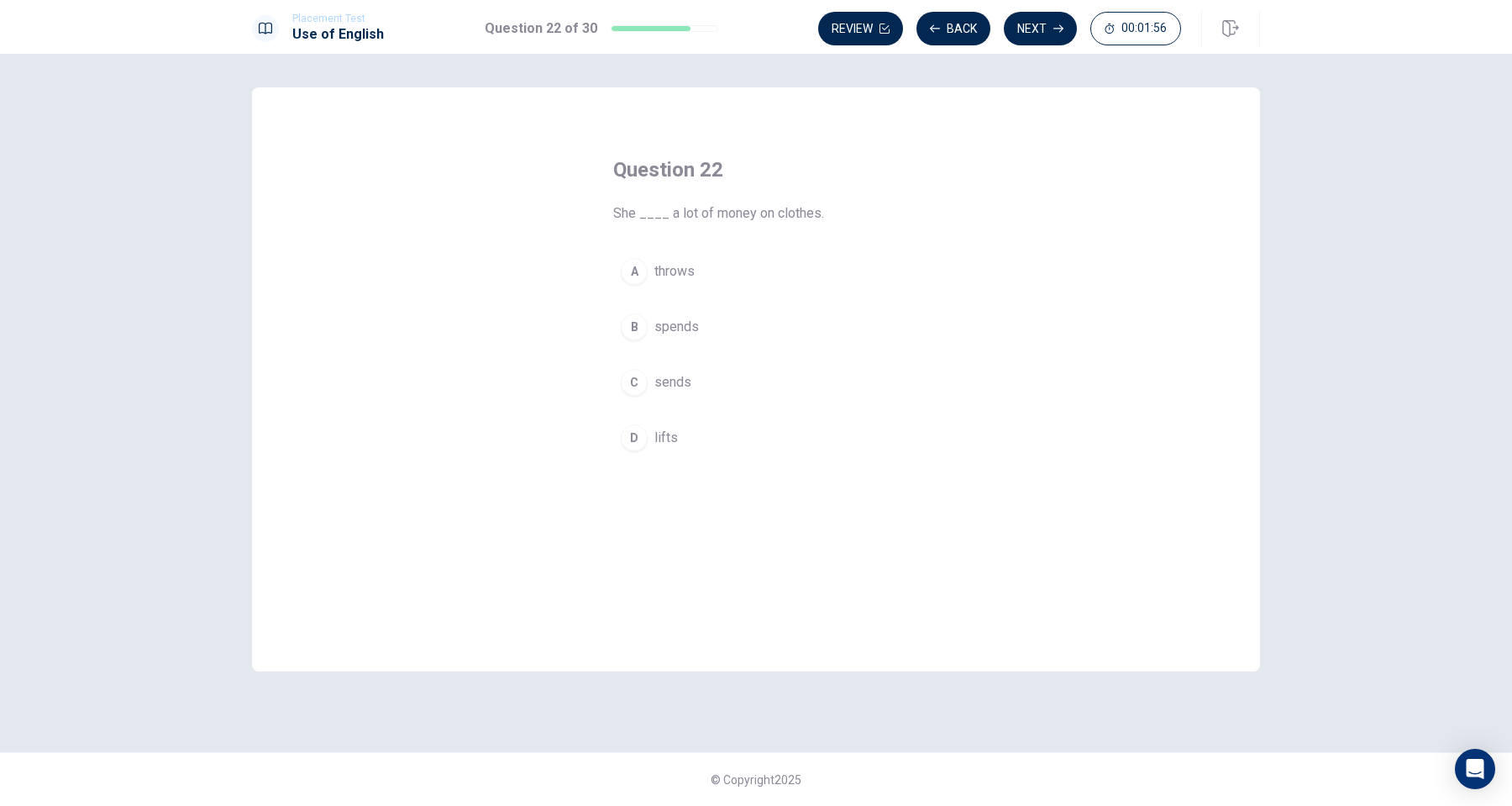 click on "A" at bounding box center [634, 271] 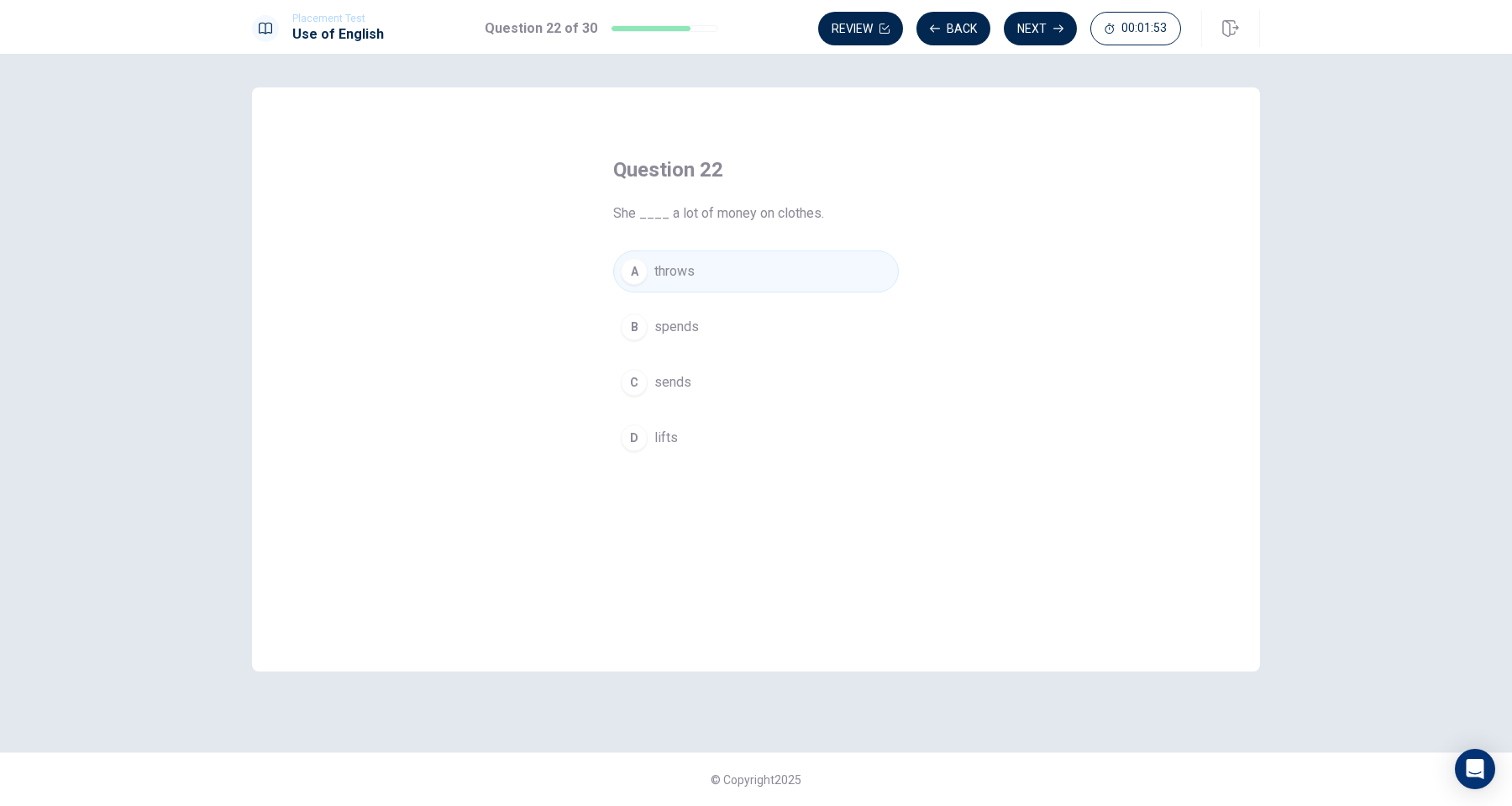 click on "Placement Test   Use of English Question 22 of 30 Review Back Next 00:01:53" at bounding box center (756, 27) 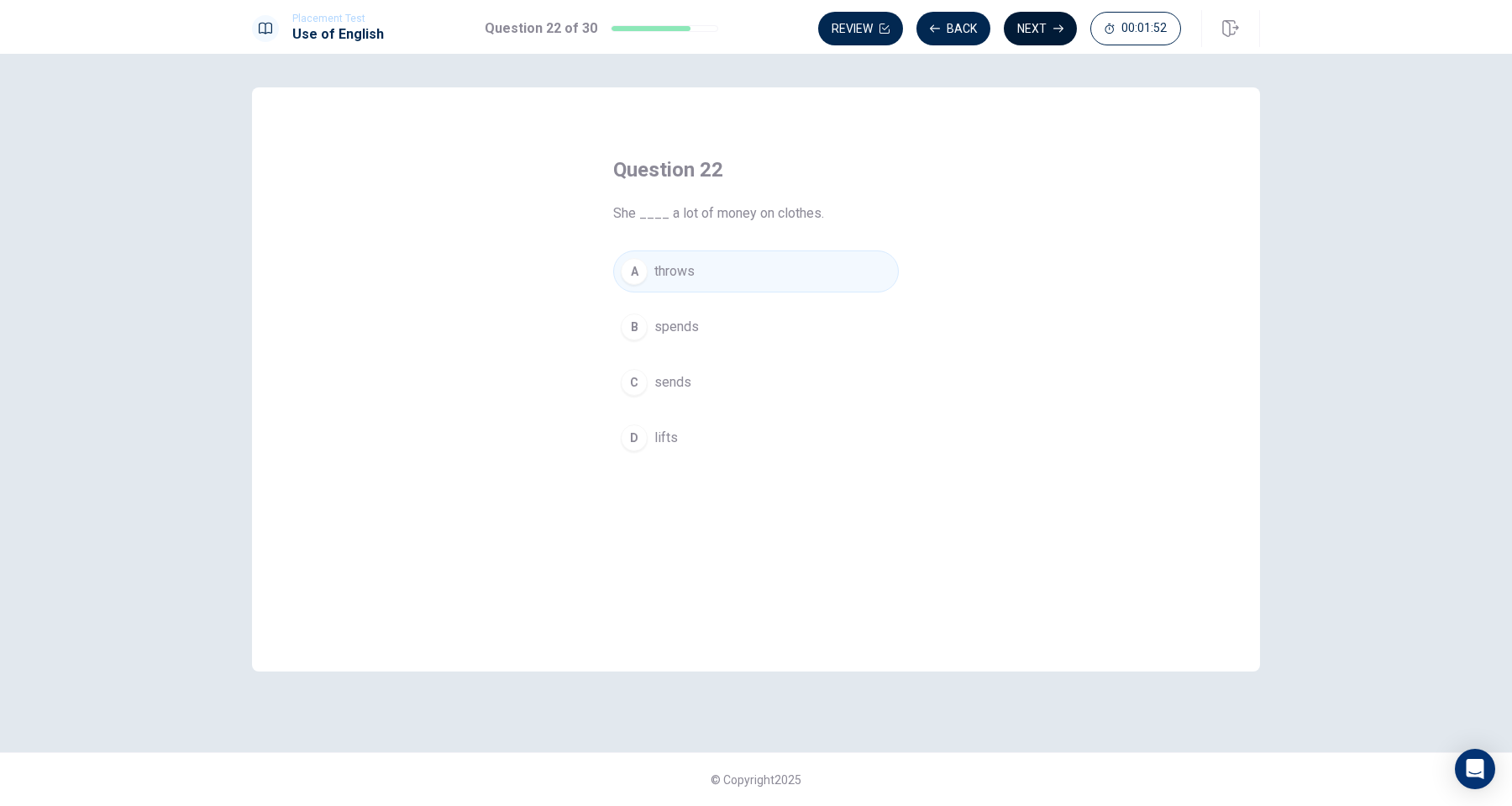 click on "Next" at bounding box center [1040, 29] 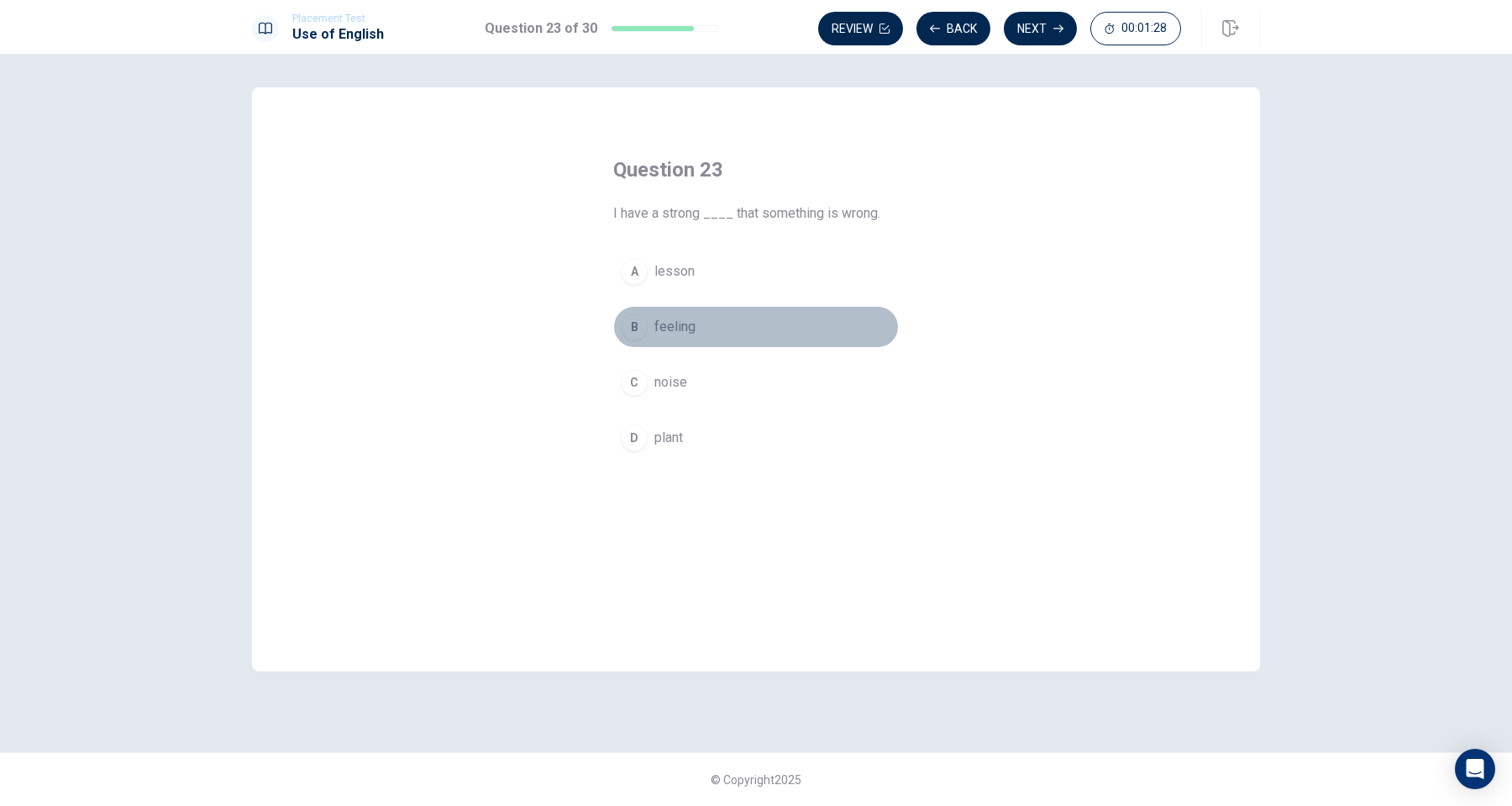 click on "B" at bounding box center [634, 327] 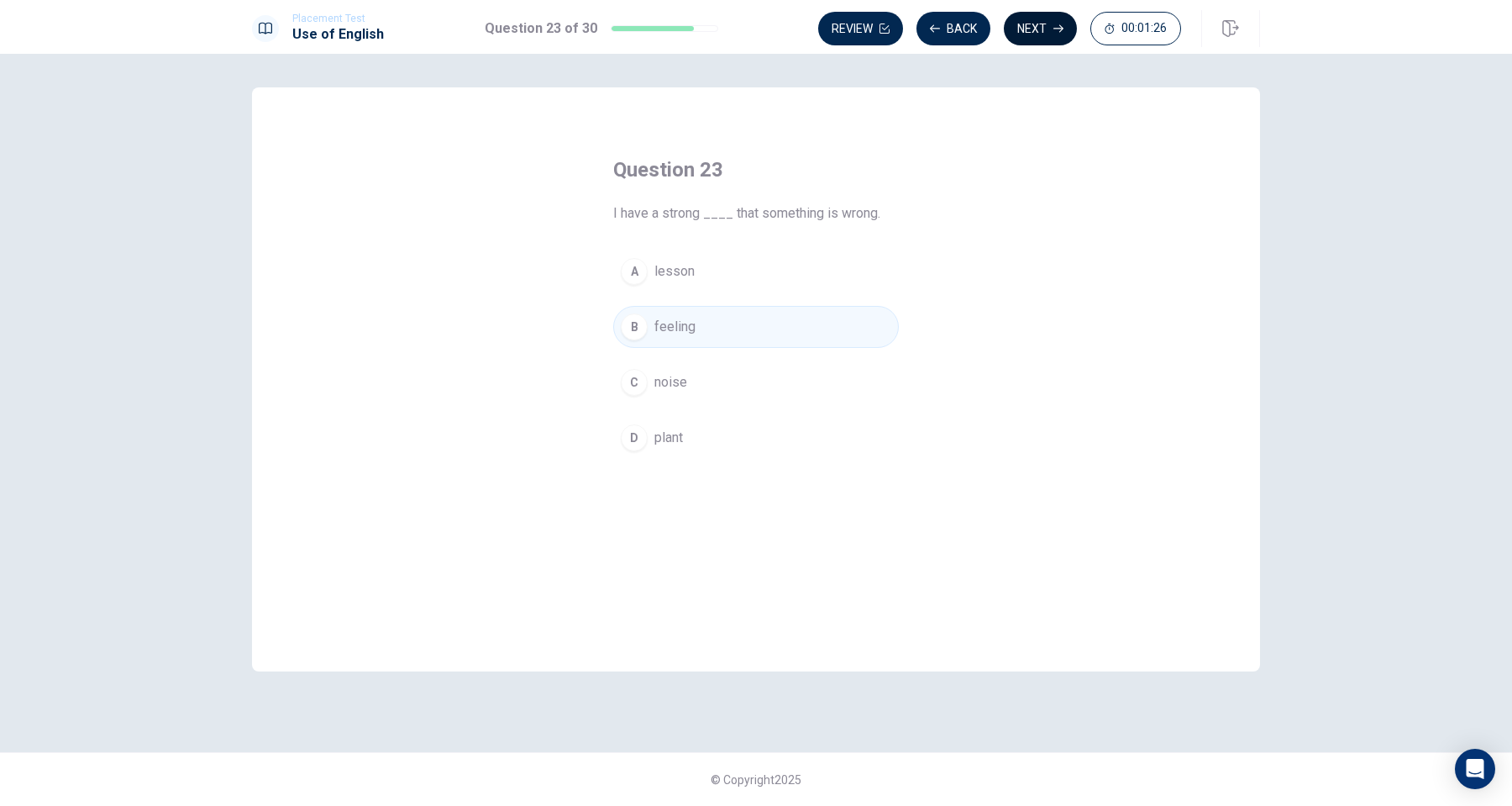 click on "Next" at bounding box center [1040, 29] 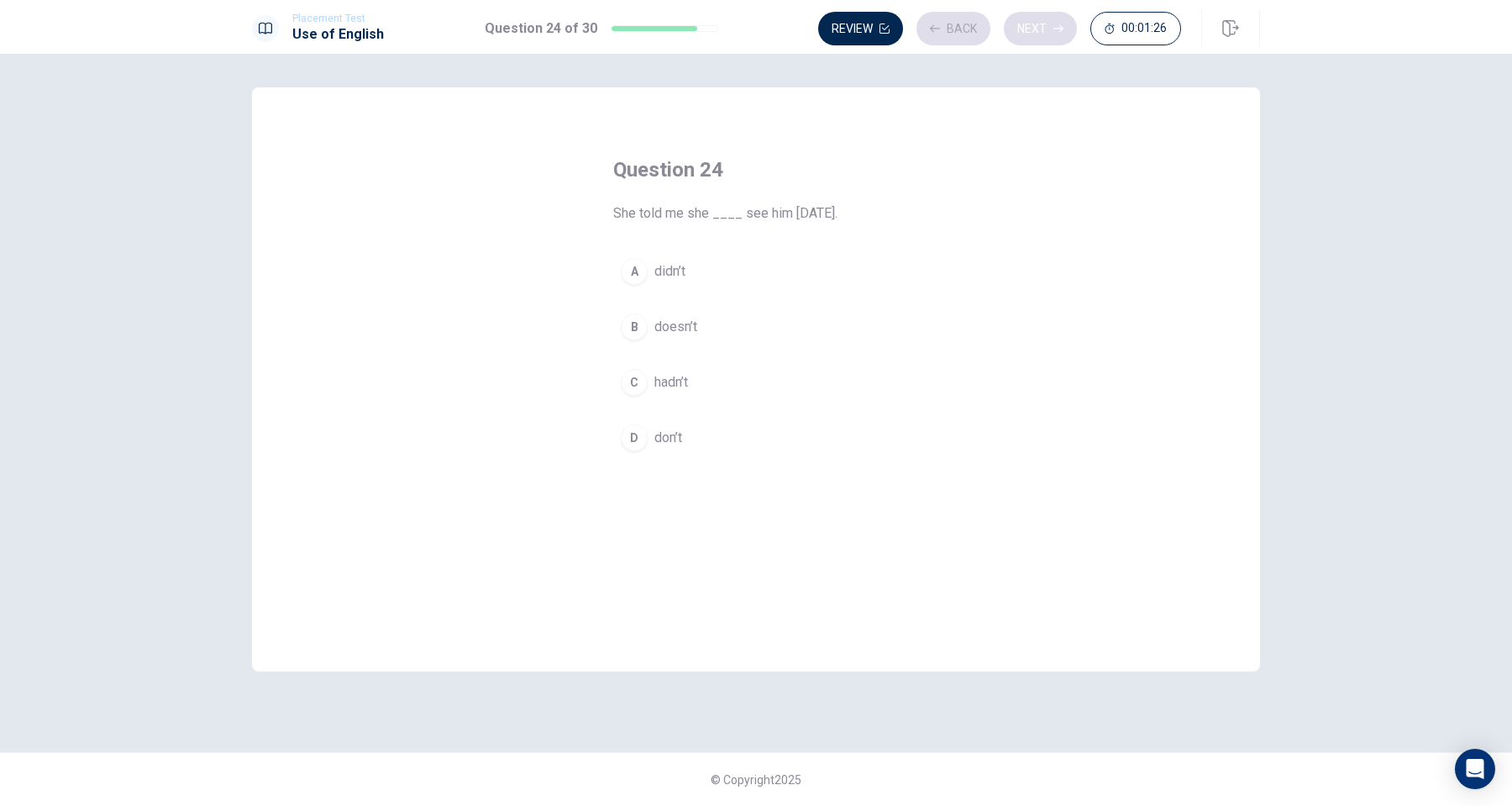 click on "Review Back Next 00:01:26" at bounding box center (1000, 29) 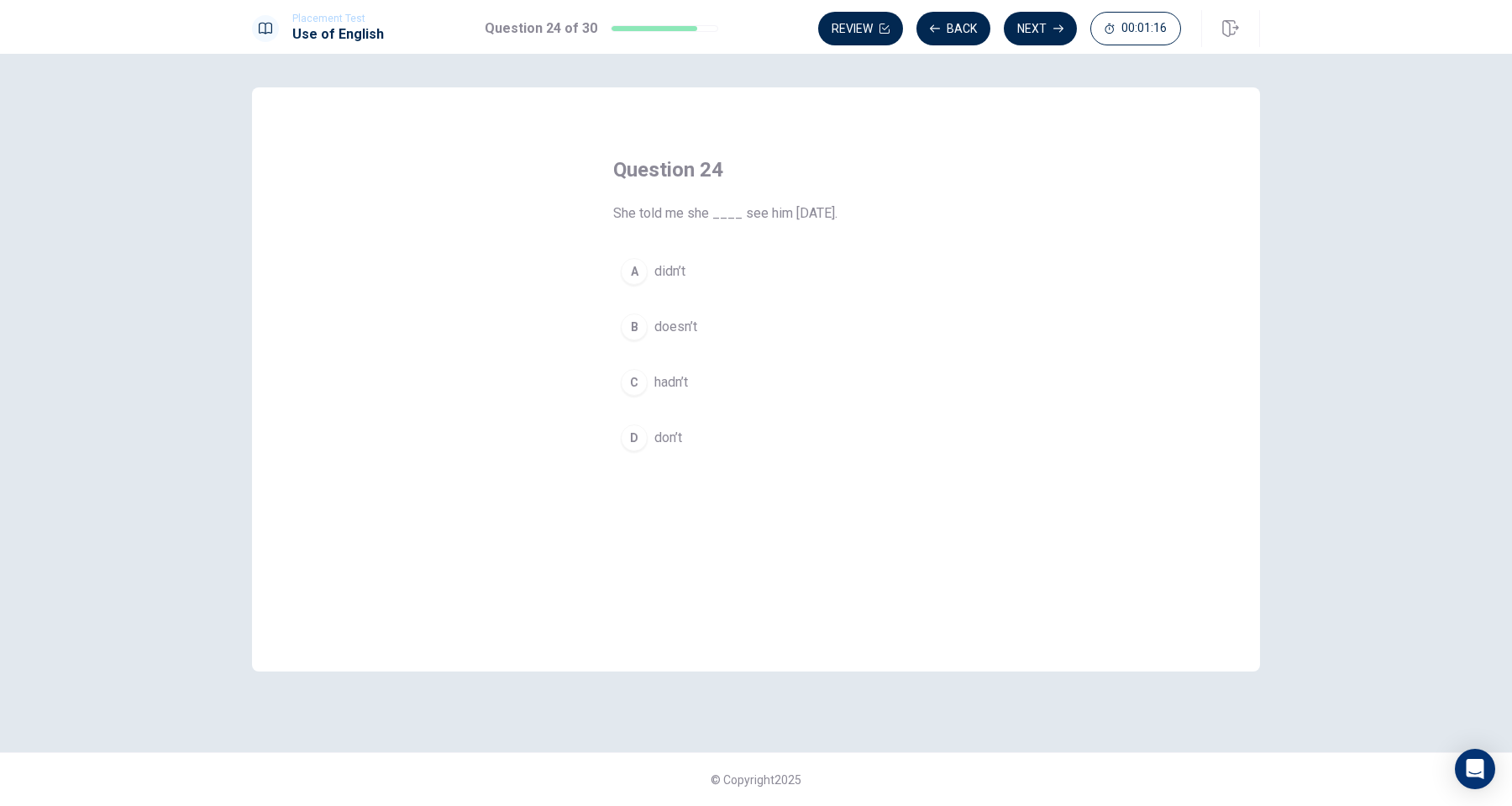 click on "A" at bounding box center (634, 271) 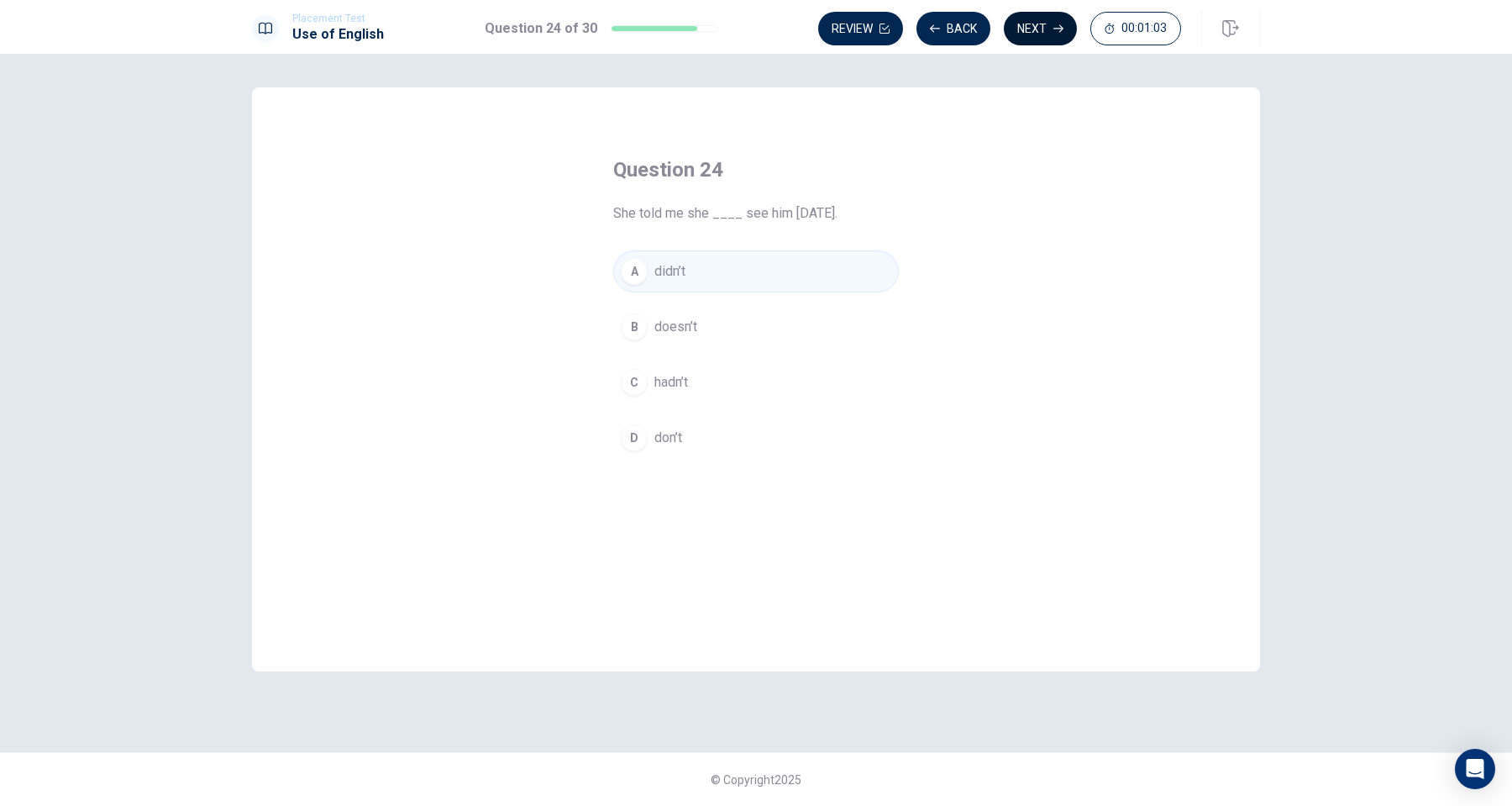 click on "Next" at bounding box center [1040, 29] 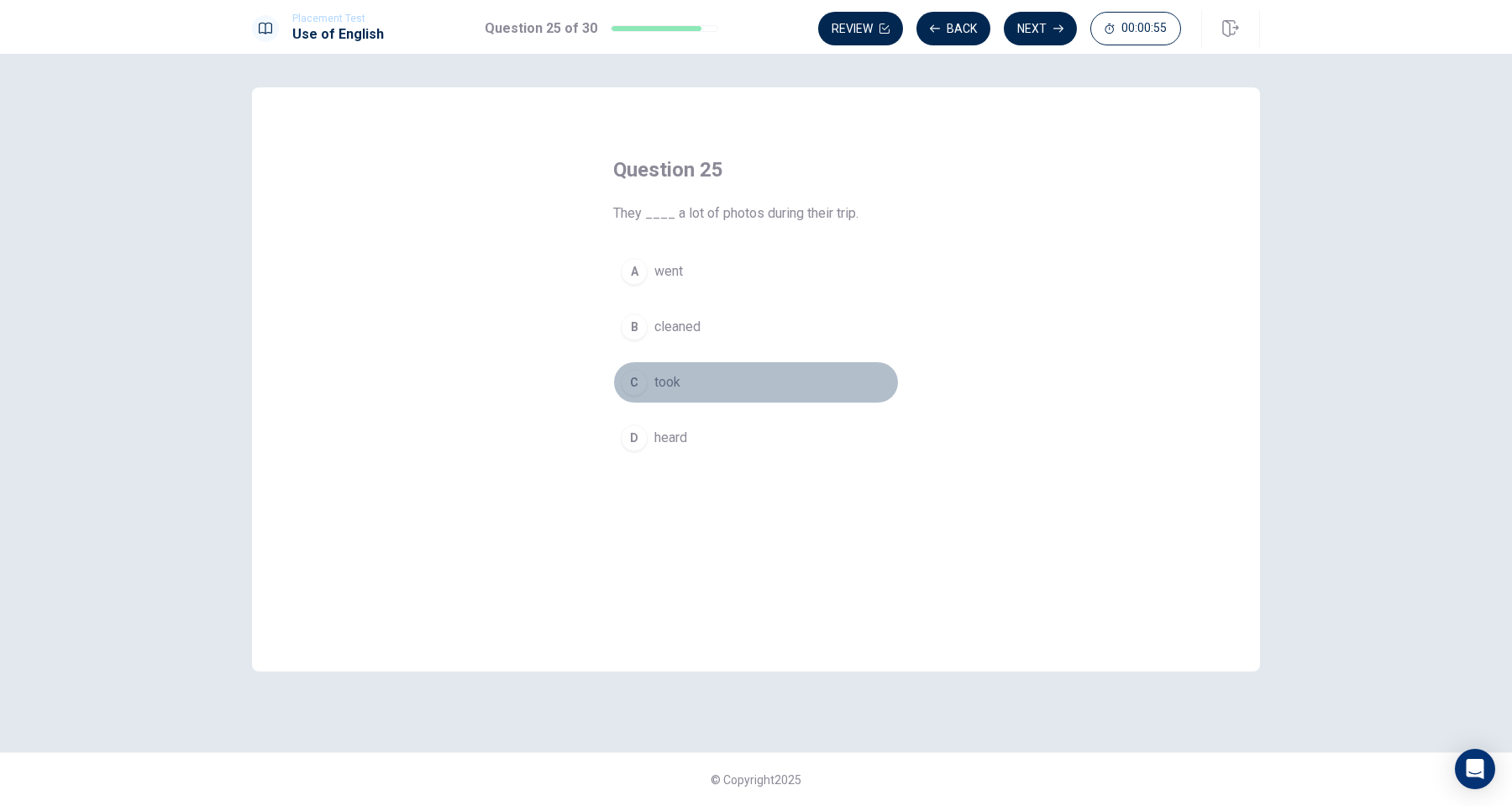 click on "C" at bounding box center (634, 382) 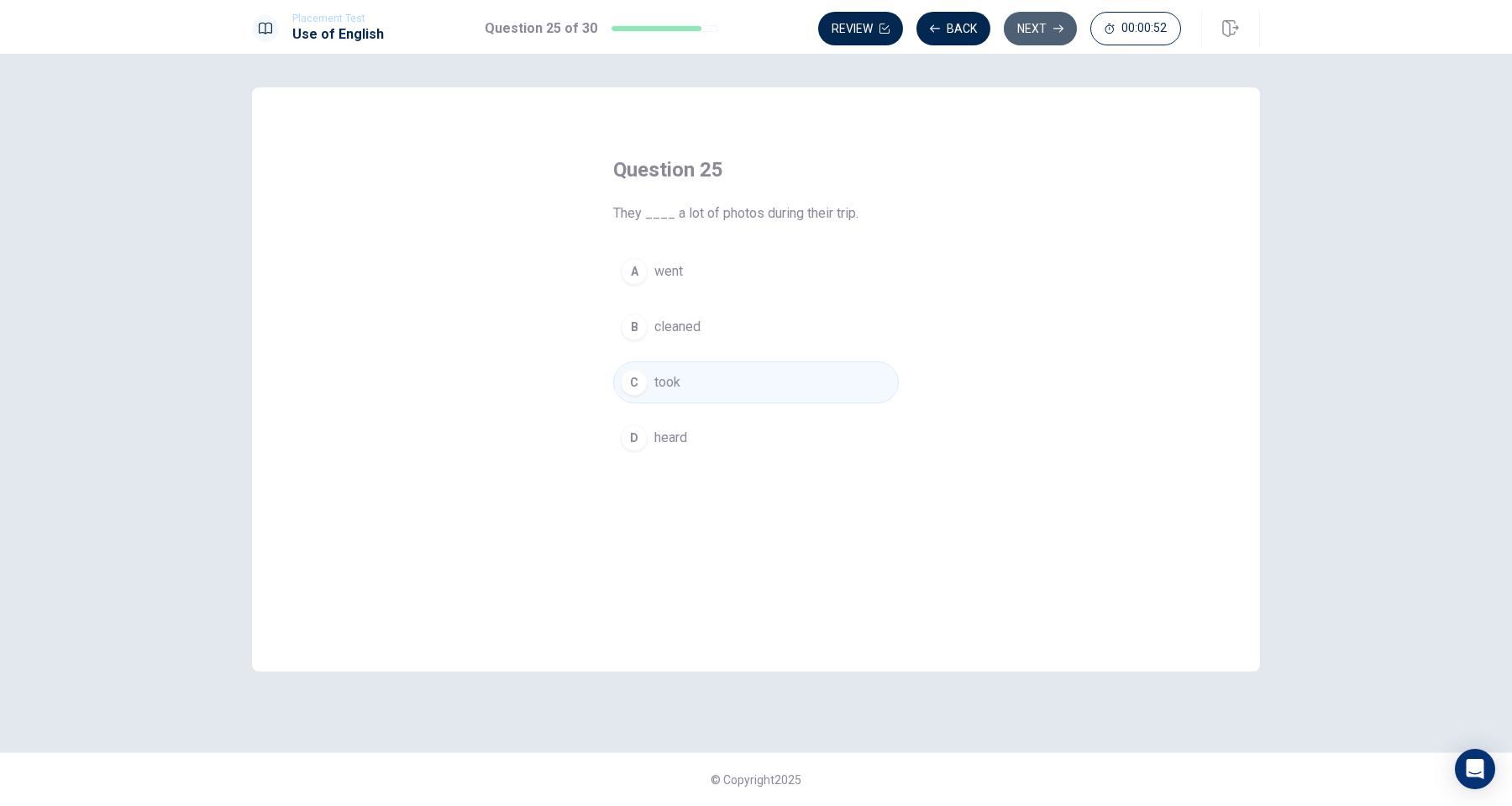 click on "Next" at bounding box center (1040, 29) 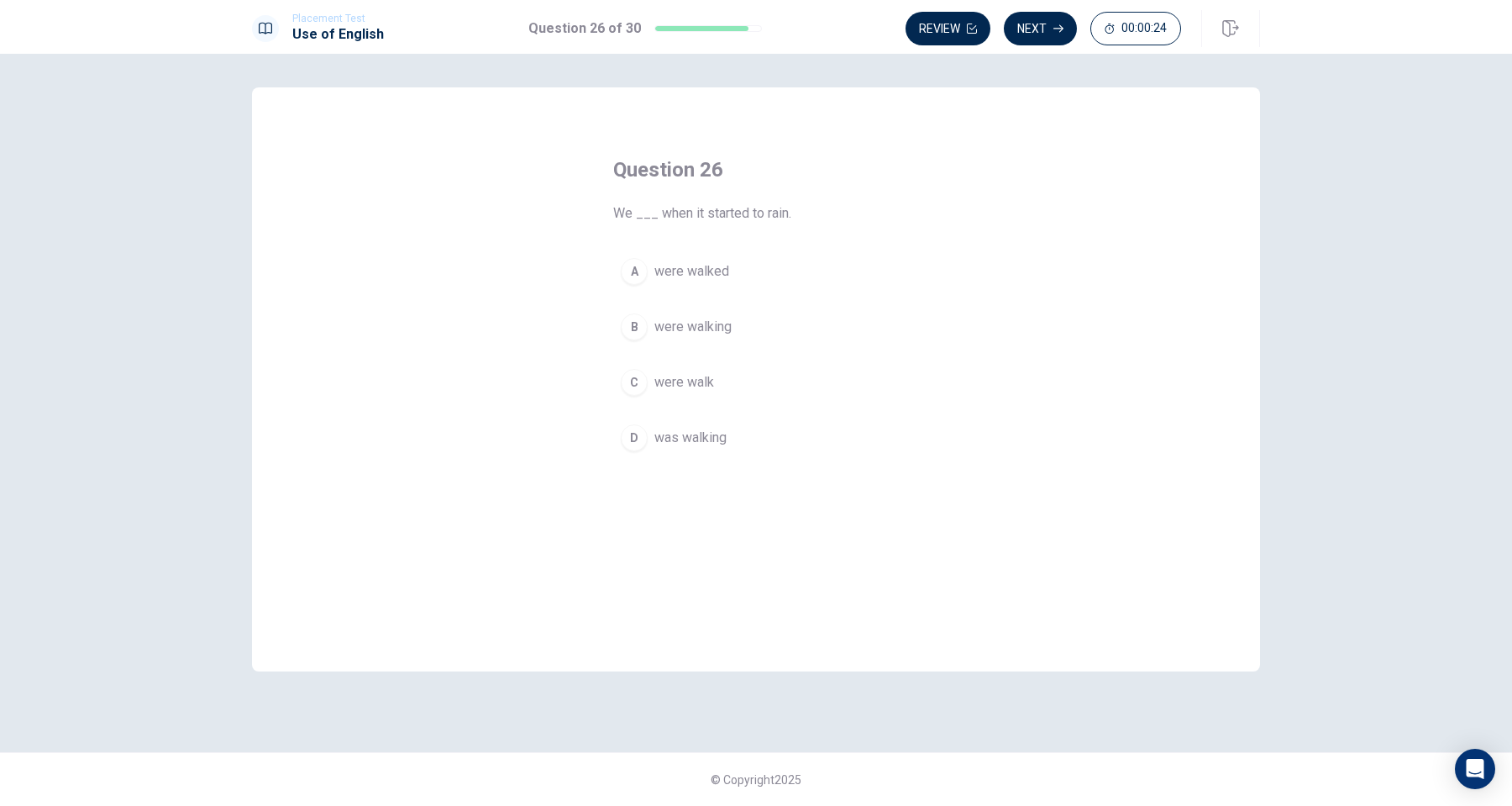 click on "A" at bounding box center [634, 271] 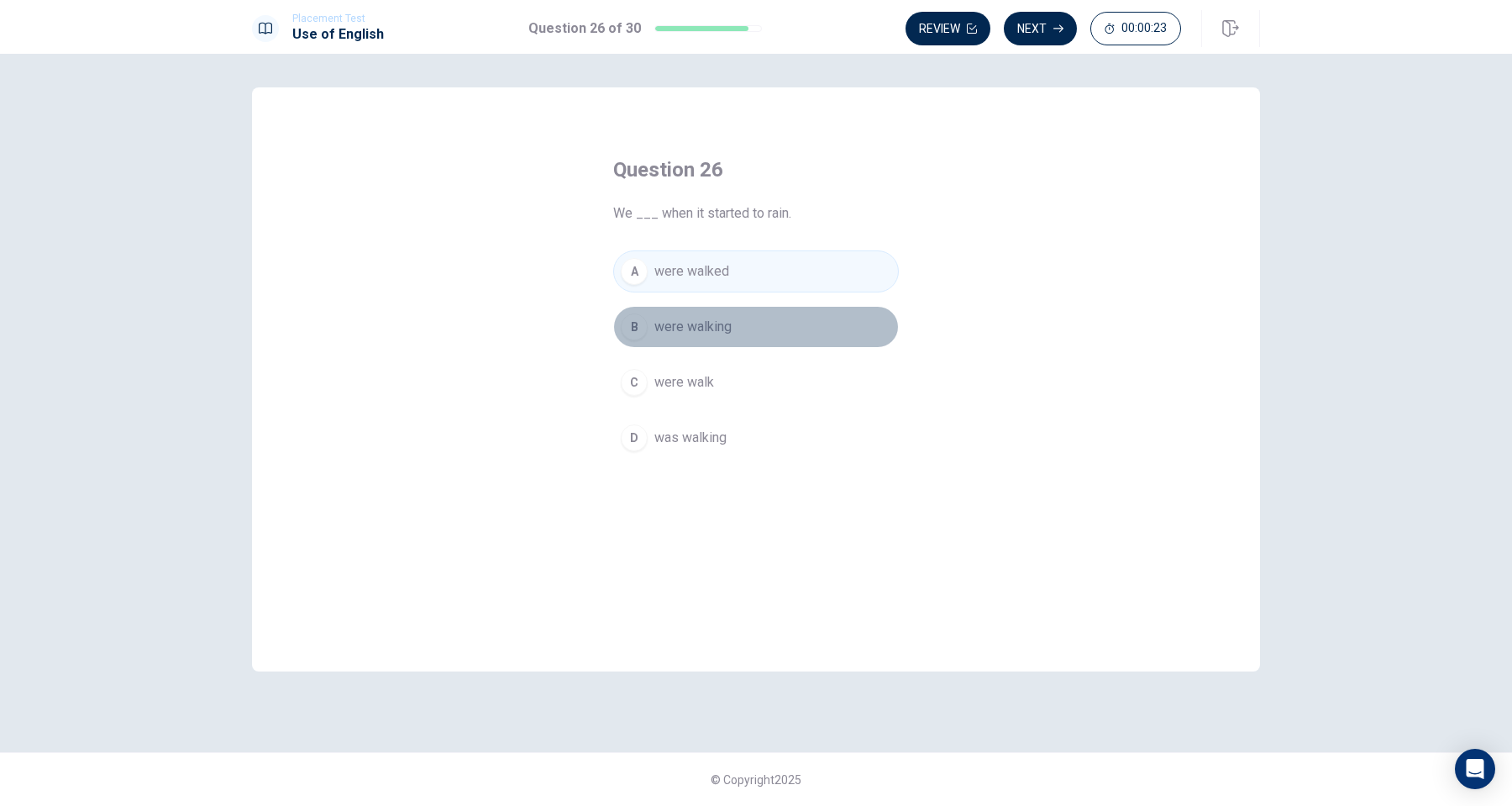 click on "B" at bounding box center (634, 327) 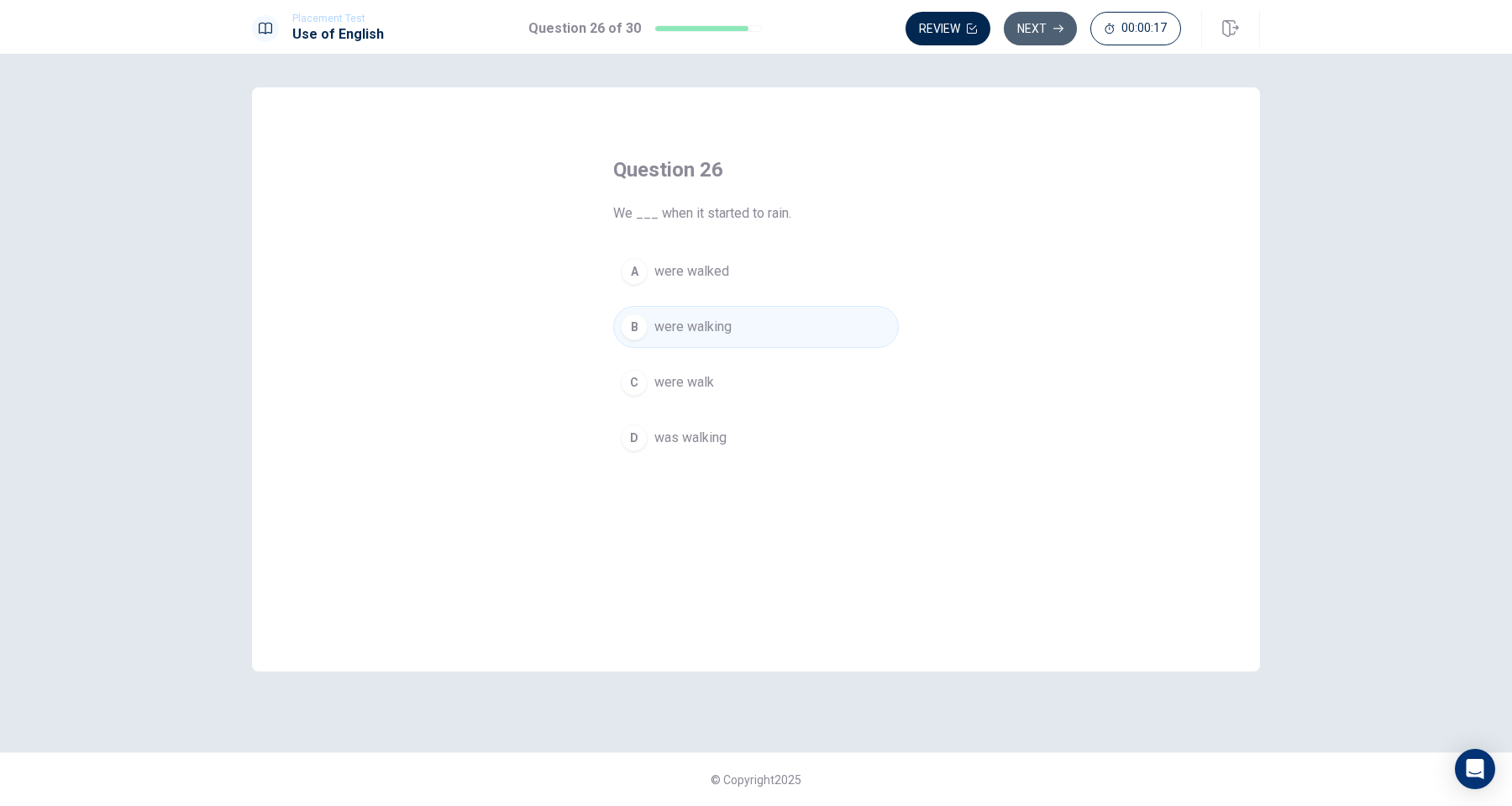 click 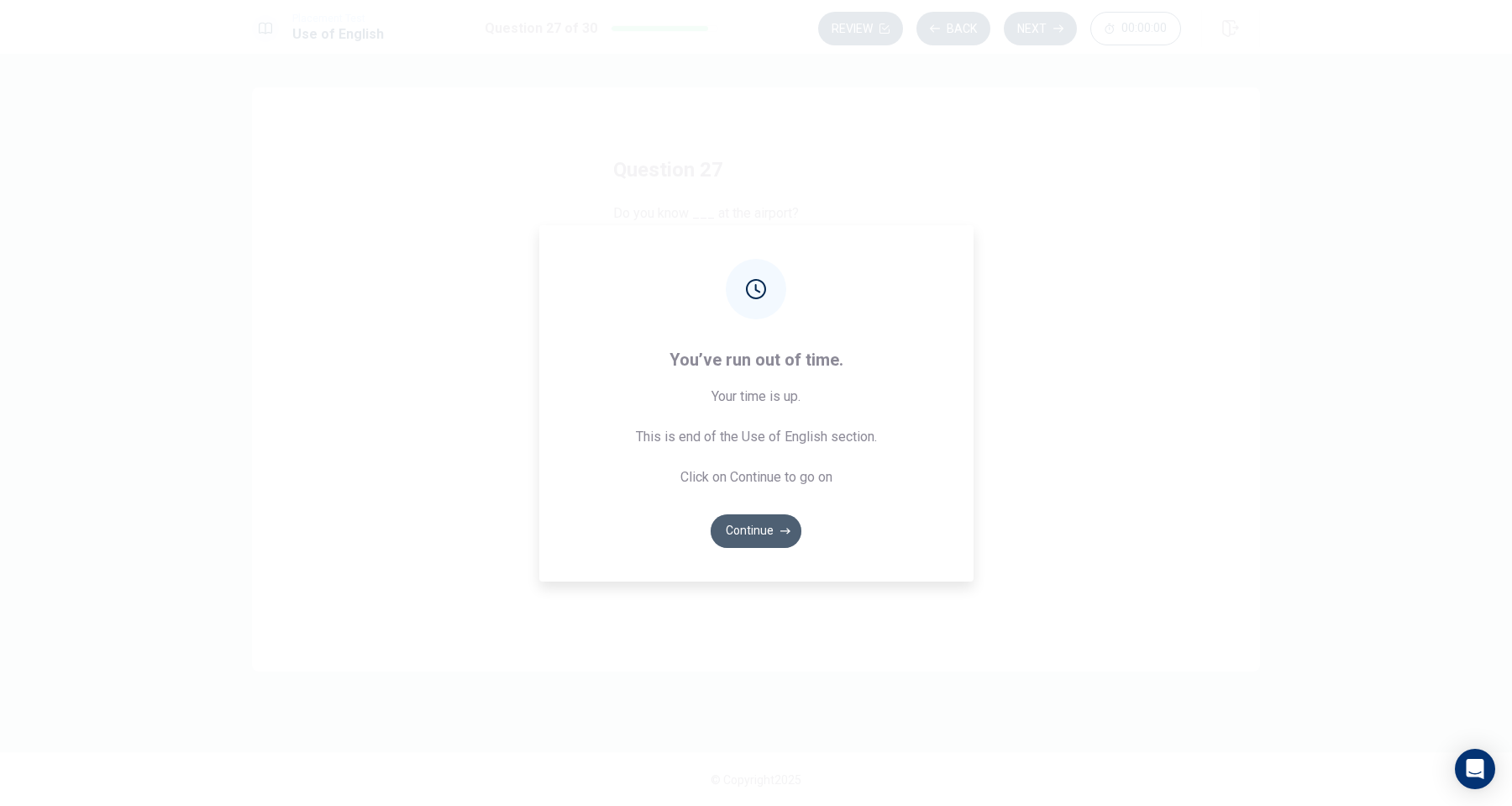 click on "Continue" at bounding box center (756, 531) 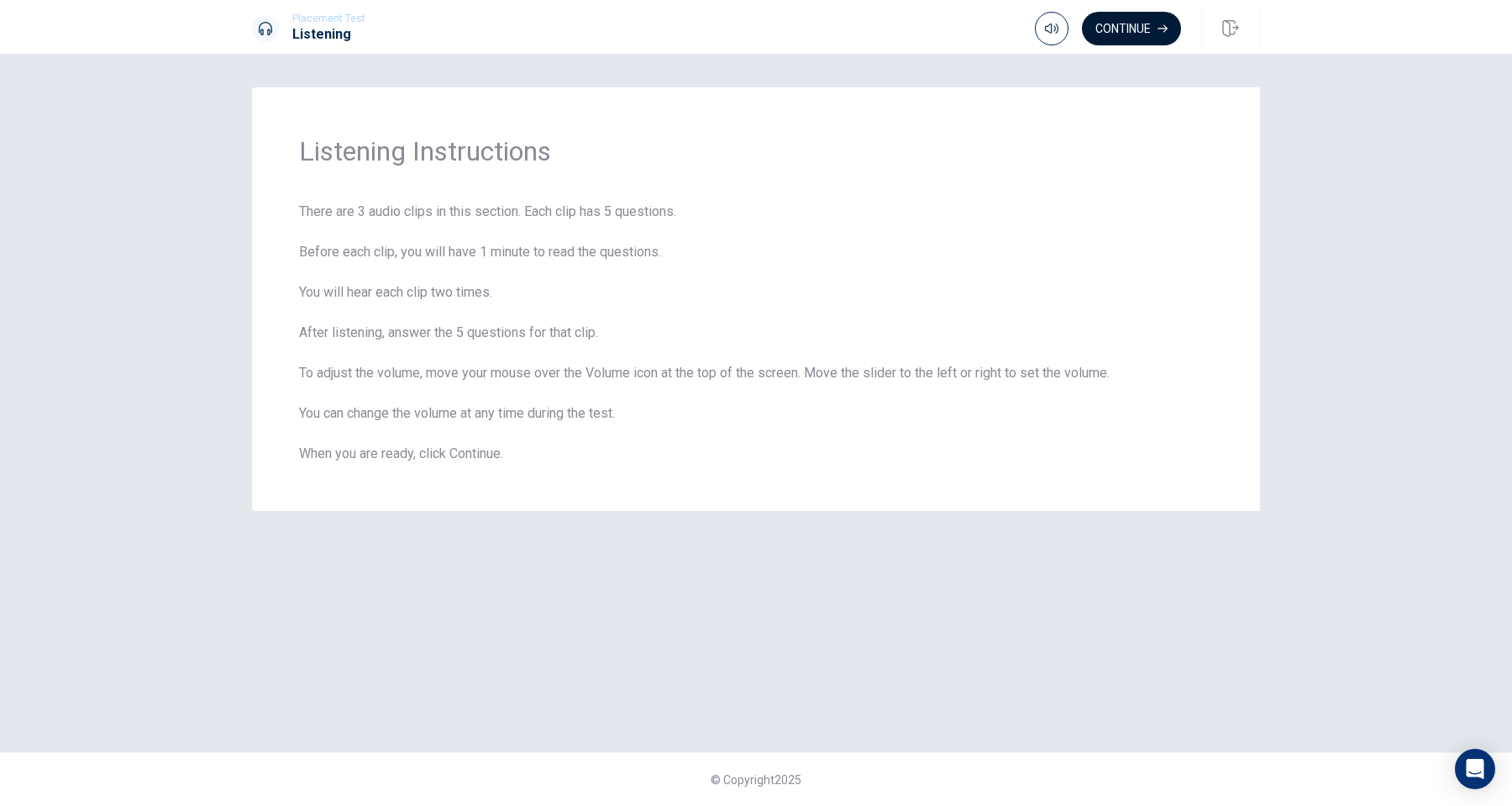 click on "Continue" at bounding box center [1131, 29] 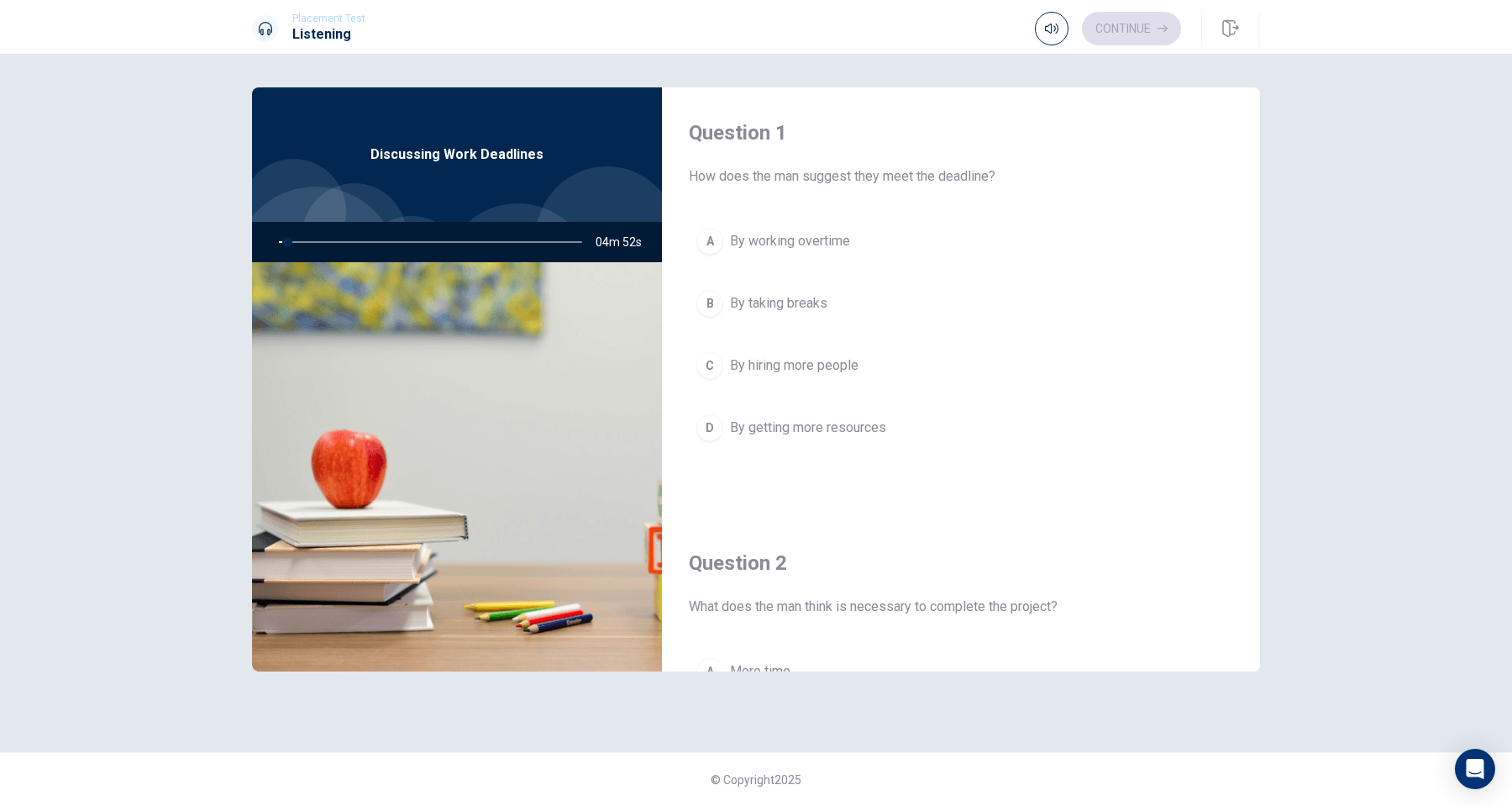 scroll, scrollTop: 0, scrollLeft: 0, axis: both 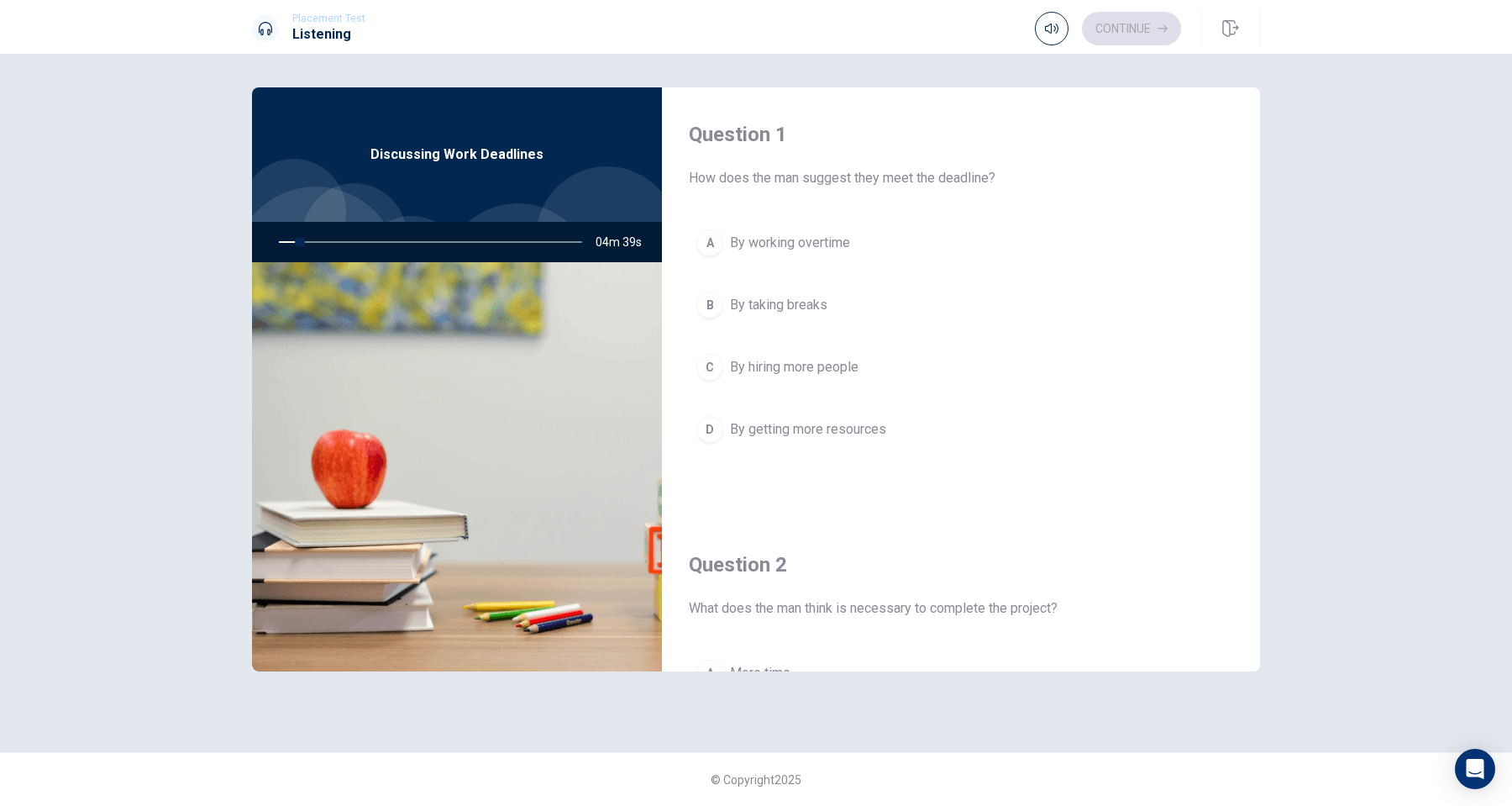 click at bounding box center [427, 242] 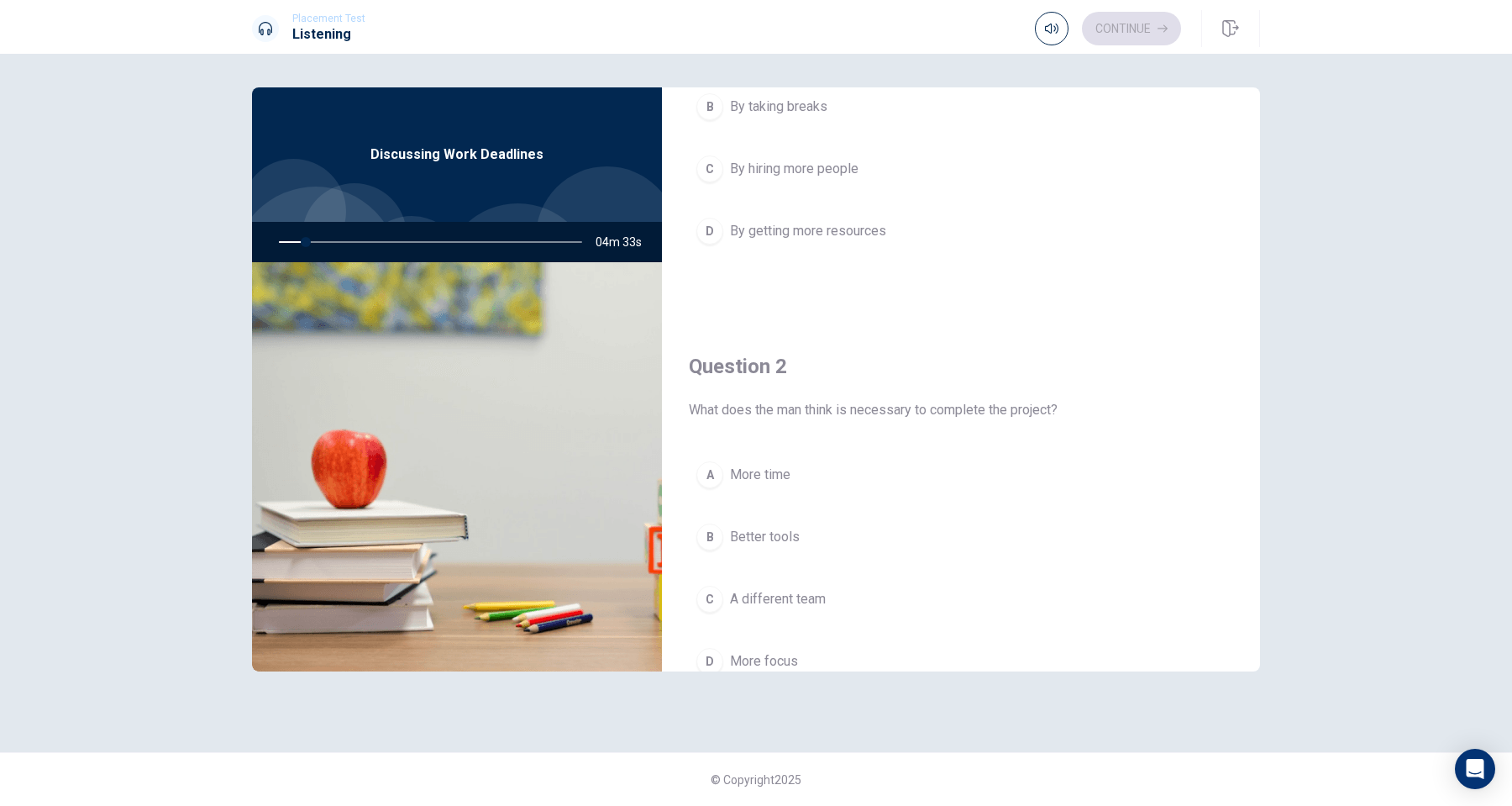 scroll, scrollTop: 0, scrollLeft: 0, axis: both 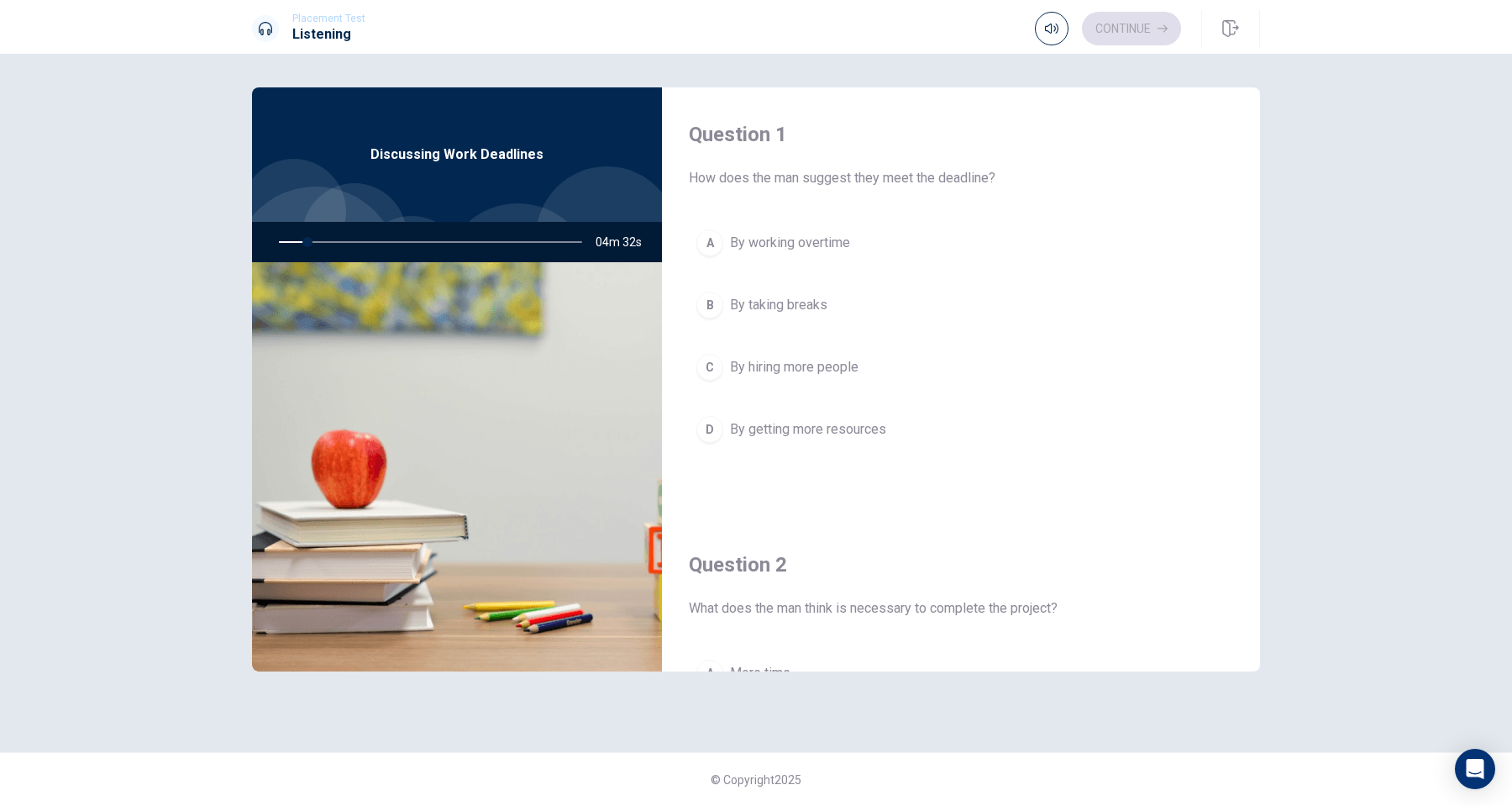 click on "Discussing Work Deadlines" at bounding box center [457, 155] 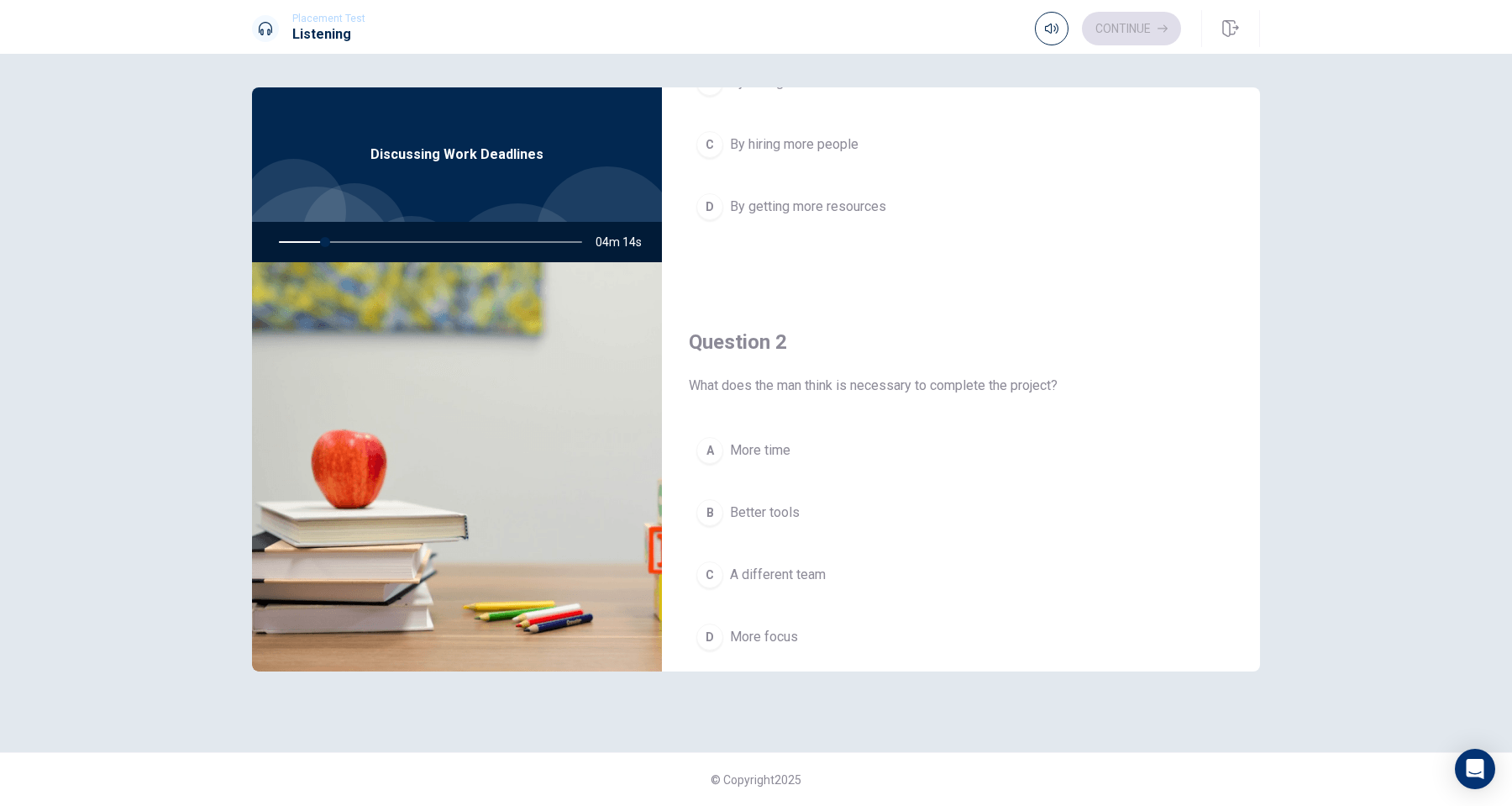 scroll, scrollTop: 231, scrollLeft: 0, axis: vertical 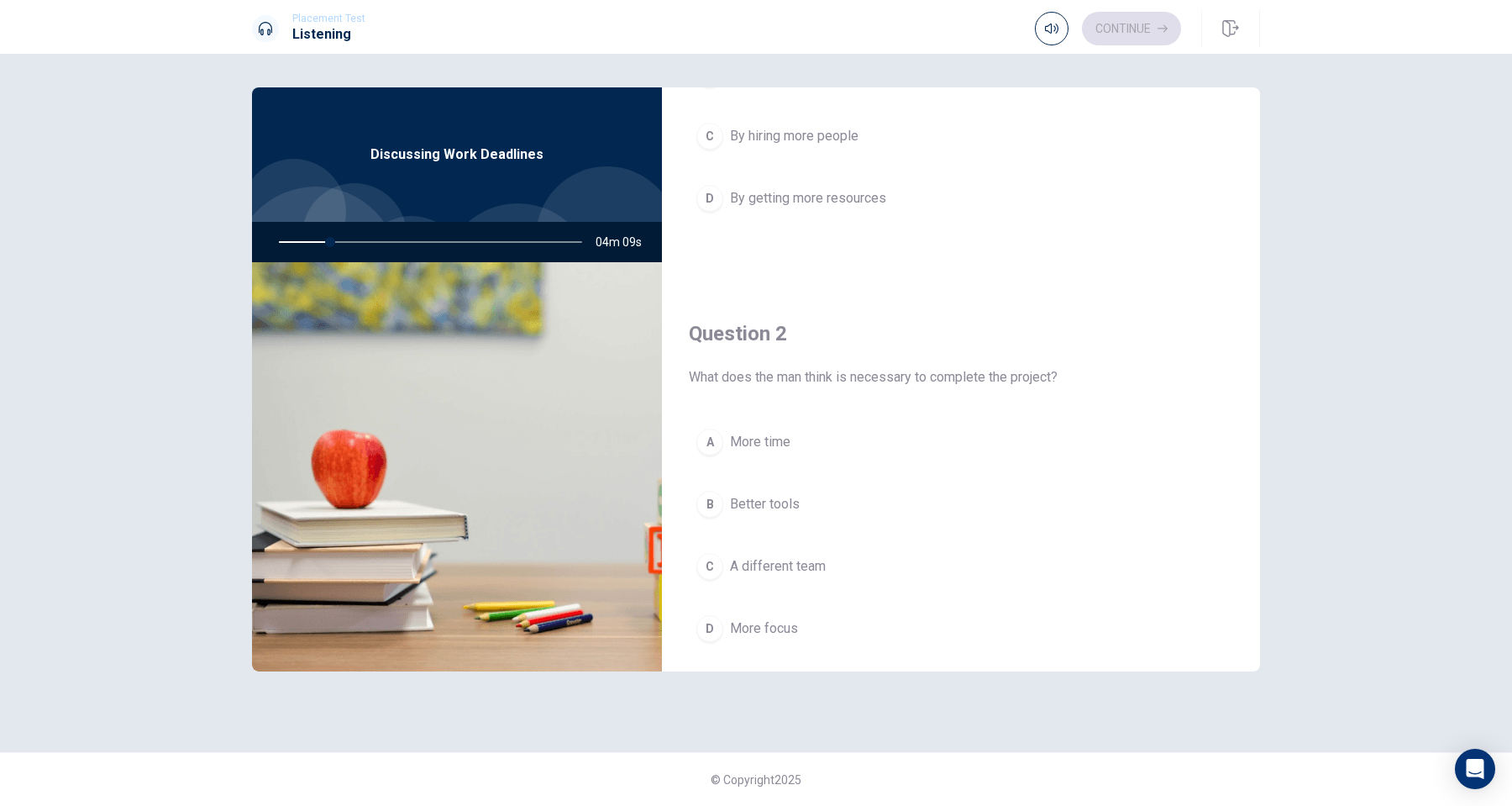click on "Continue" at bounding box center [1108, 29] 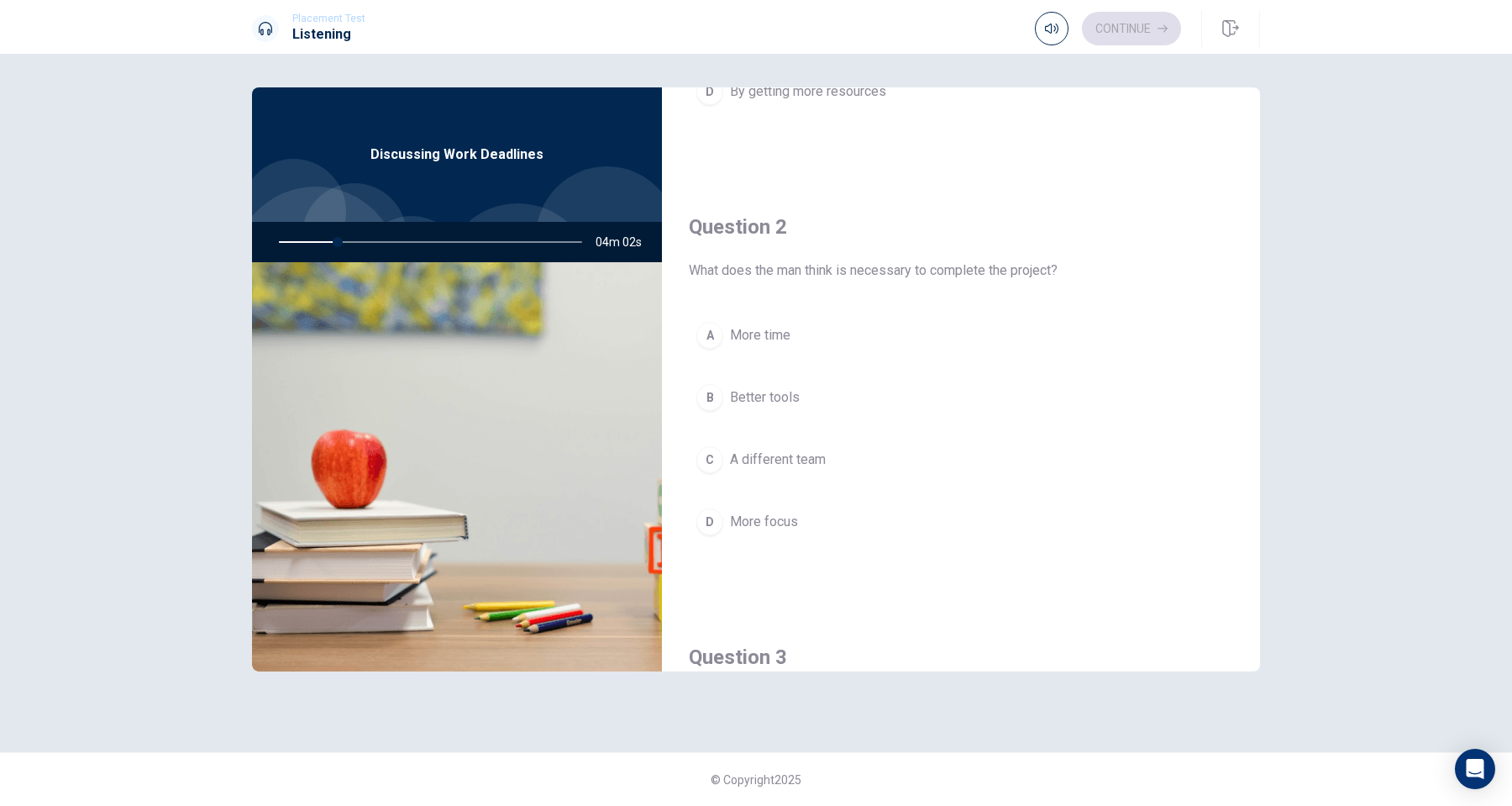 scroll, scrollTop: 357, scrollLeft: 0, axis: vertical 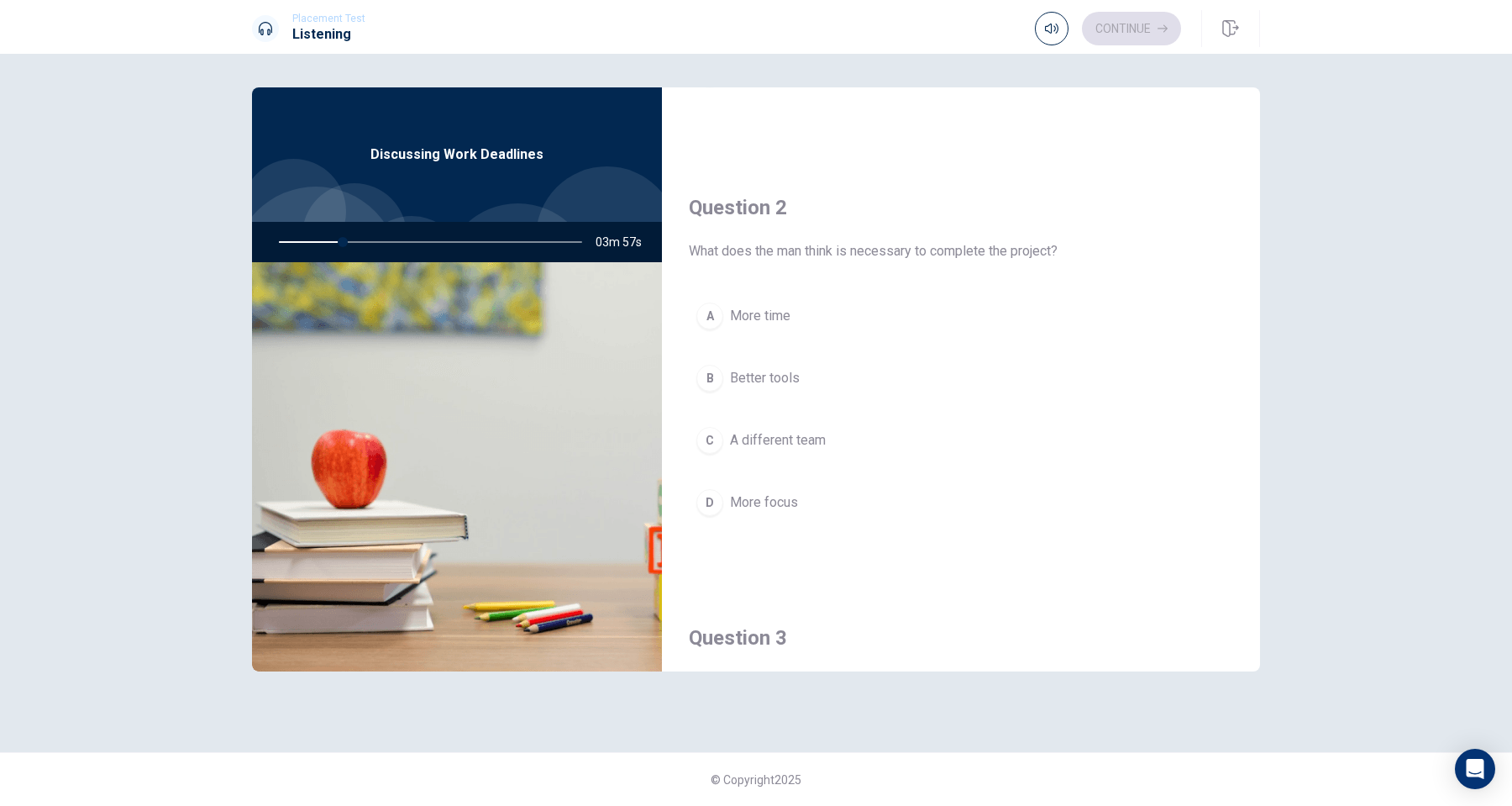 drag, startPoint x: 346, startPoint y: 244, endPoint x: 308, endPoint y: 244, distance: 38 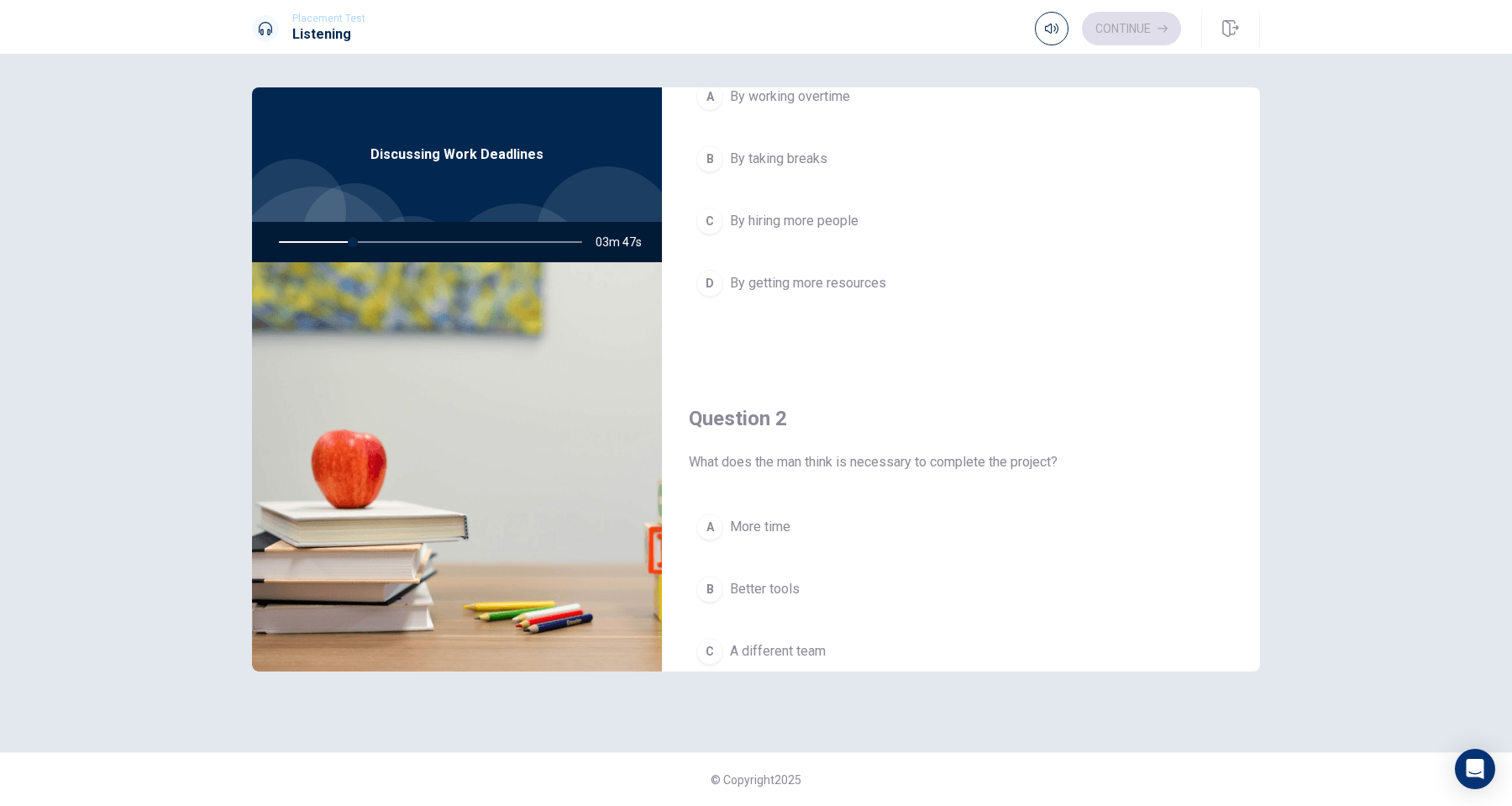 scroll, scrollTop: 0, scrollLeft: 0, axis: both 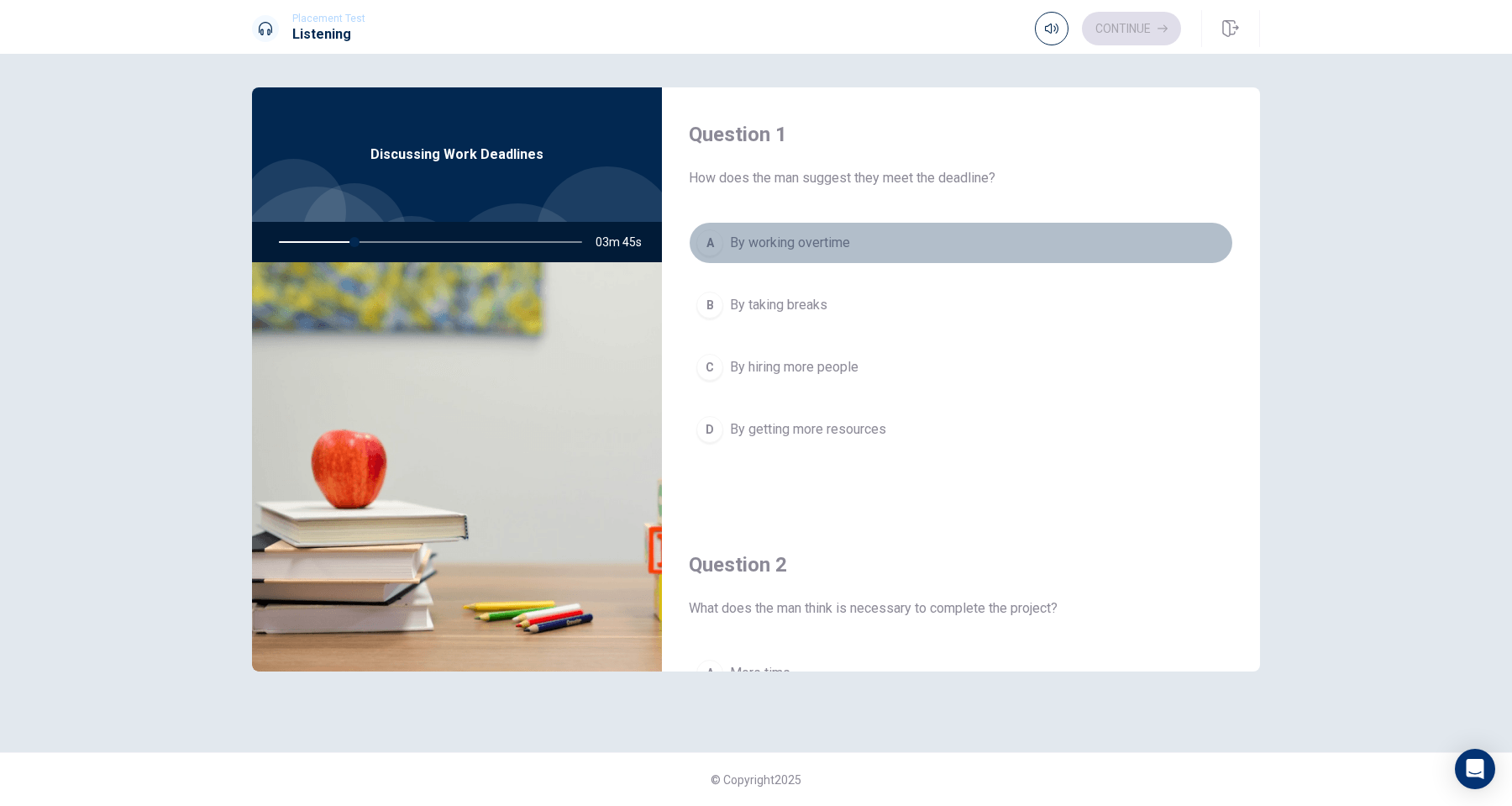 click on "A" at bounding box center [710, 243] 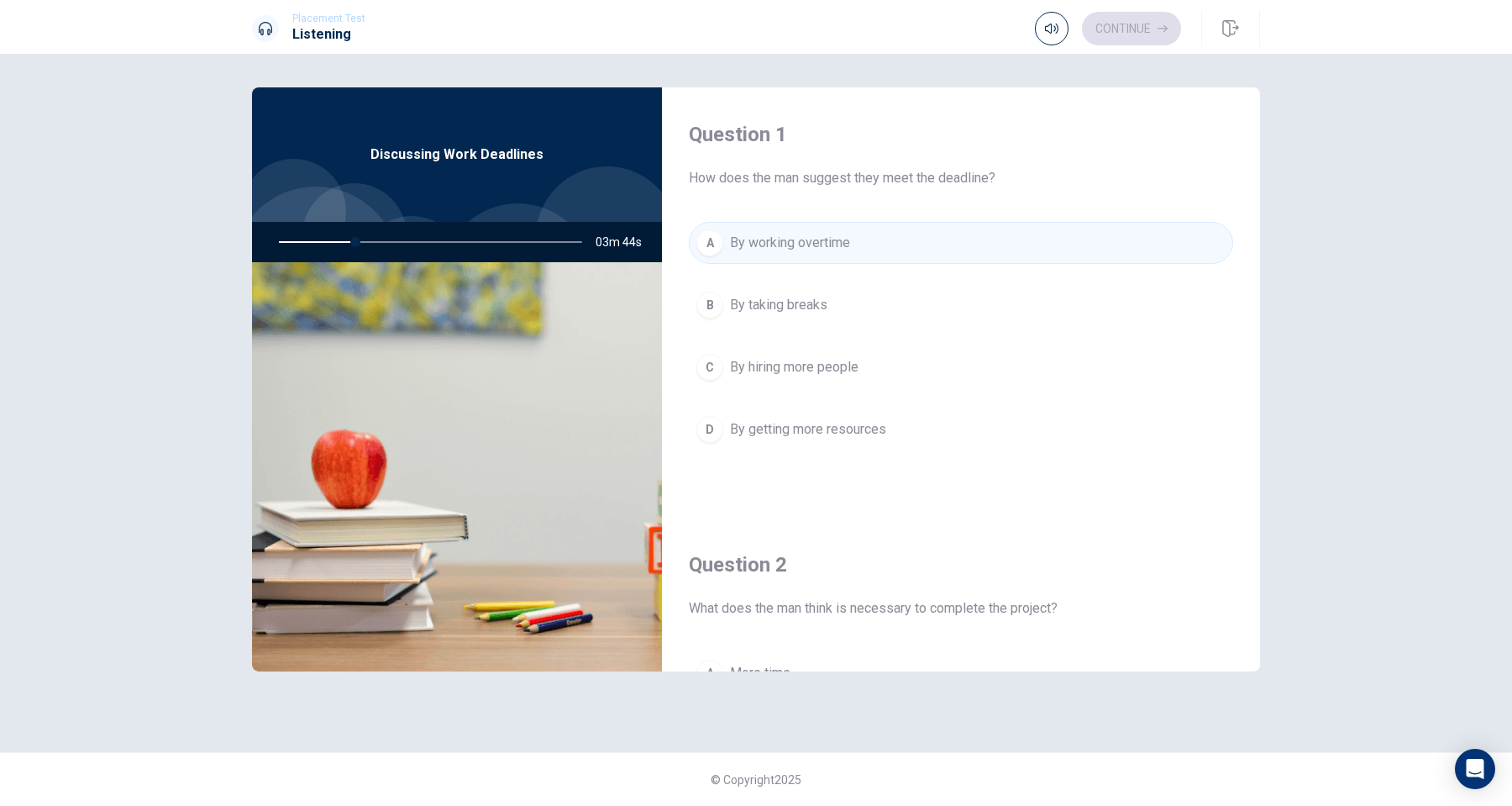 click on "B" at bounding box center (710, 305) 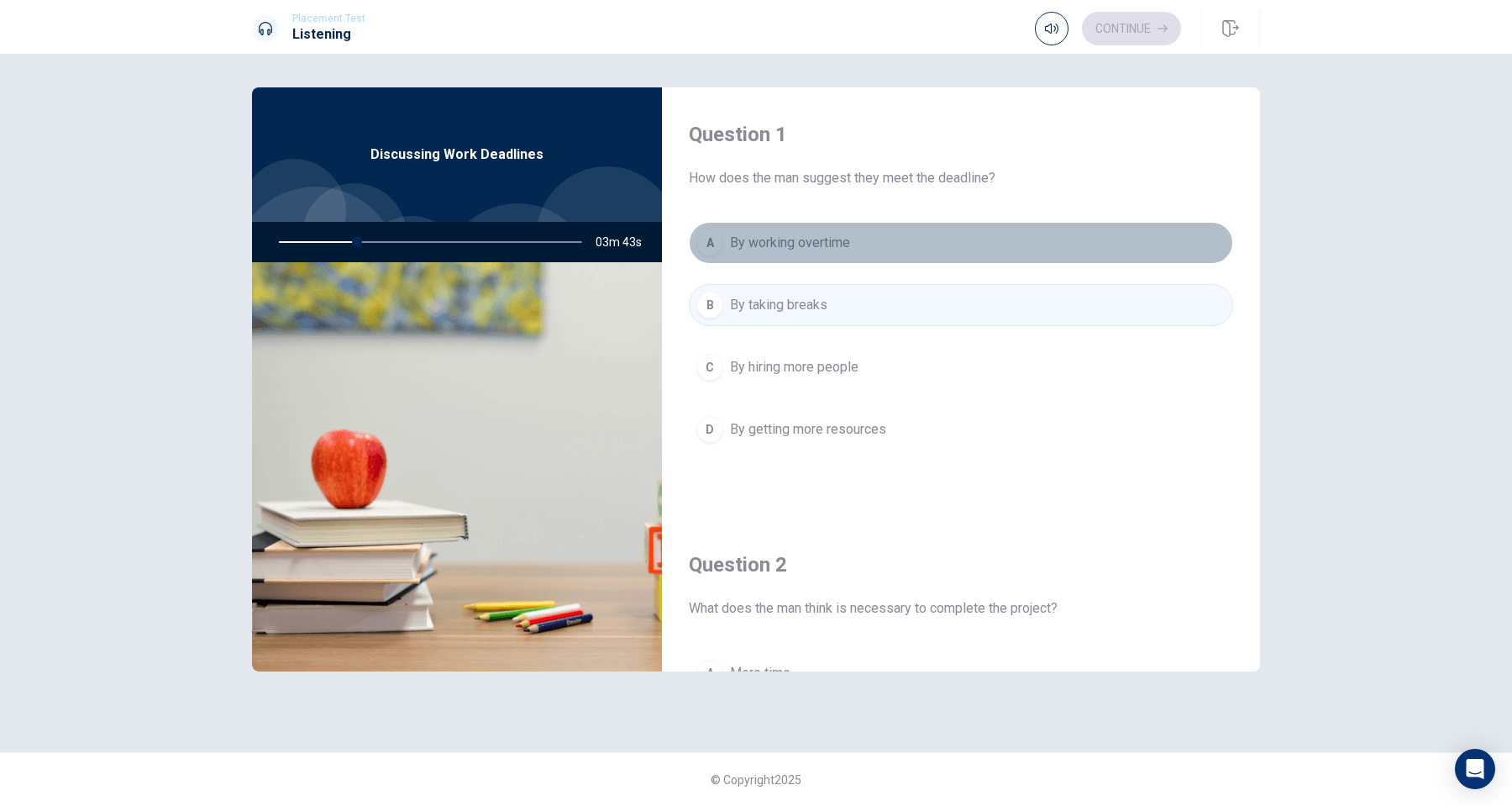 click on "A" at bounding box center [710, 243] 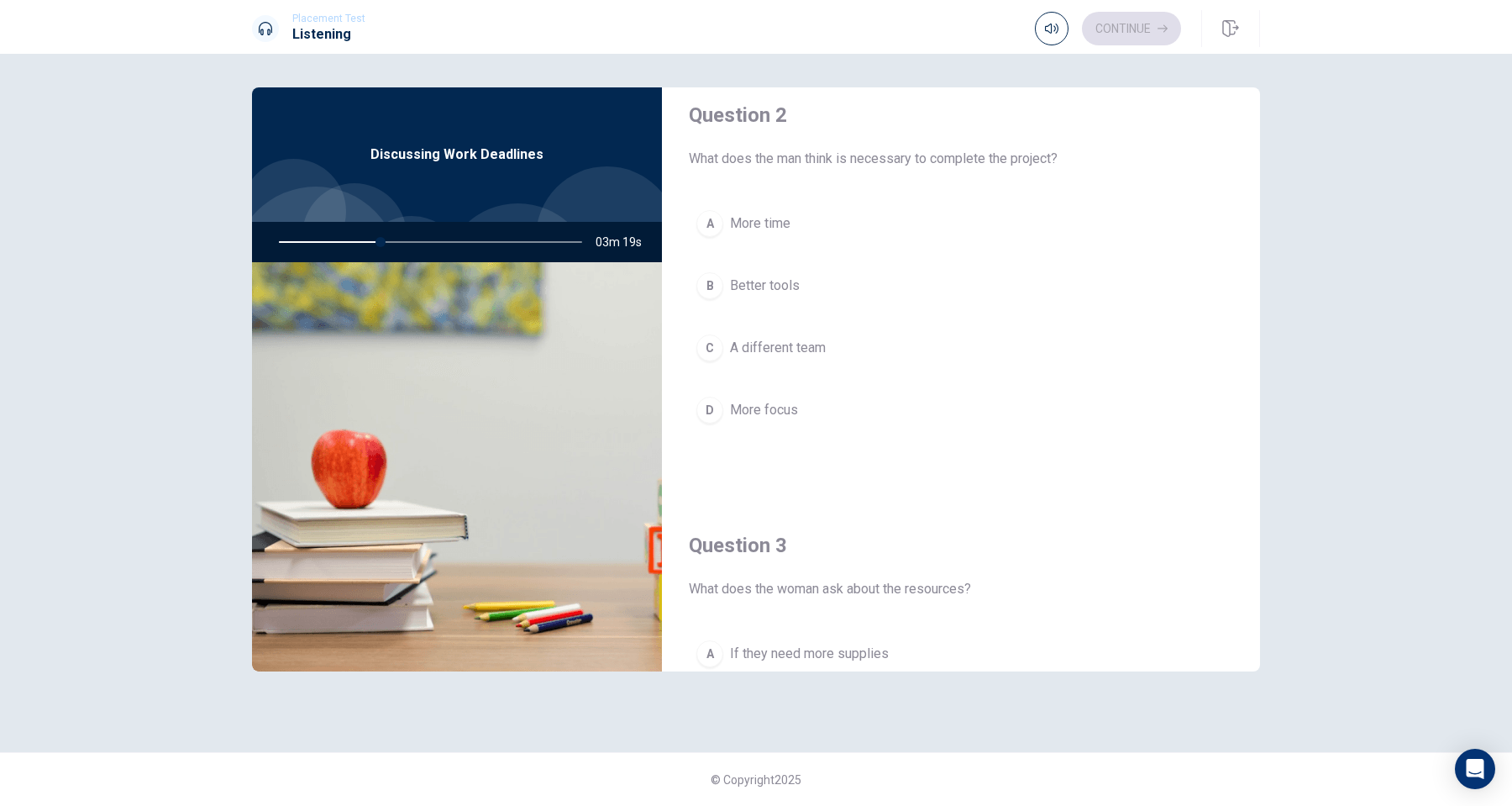 scroll, scrollTop: 460, scrollLeft: 0, axis: vertical 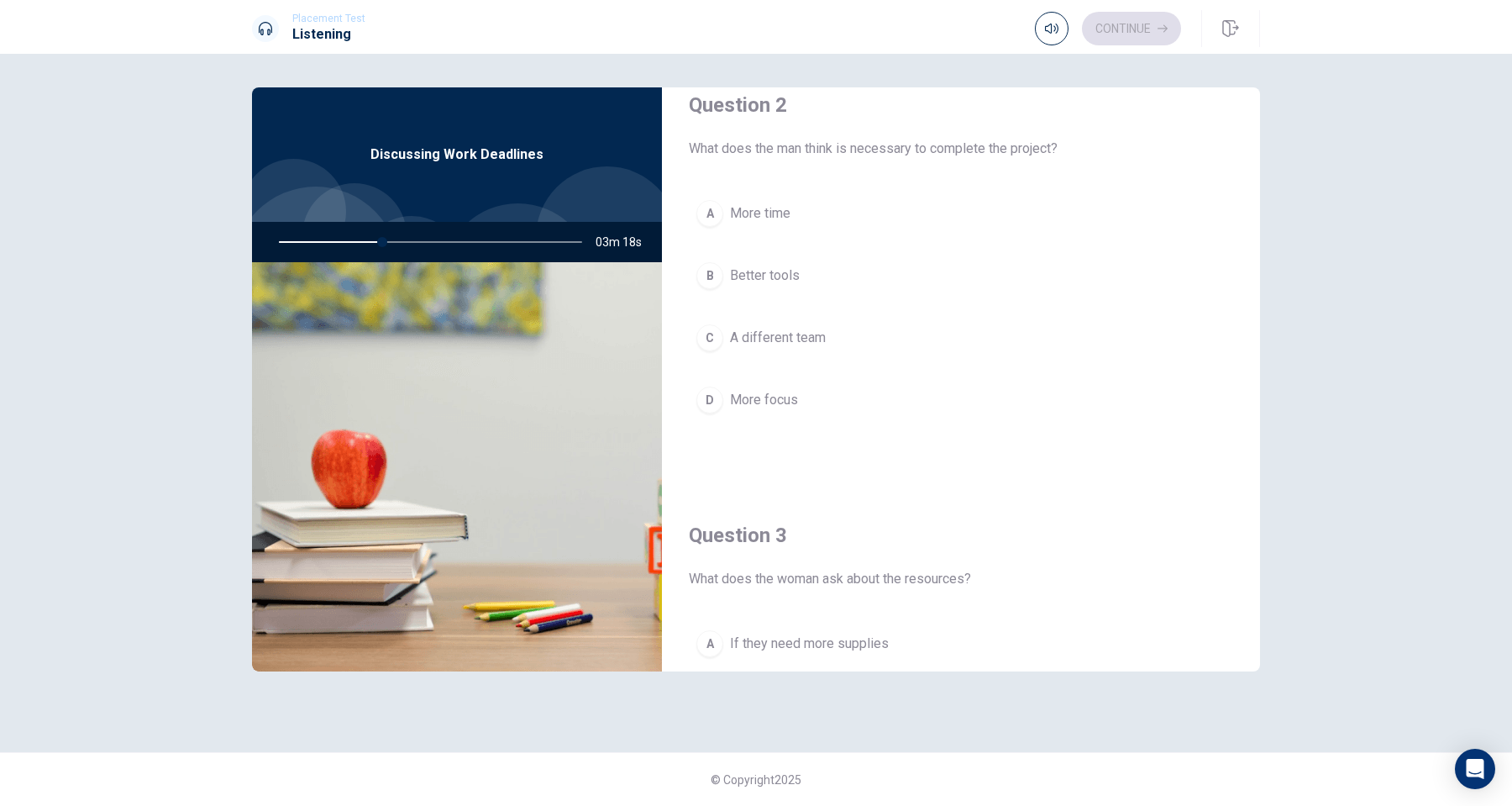 click on "A More time B Better tools C A different team D More focus" at bounding box center (961, 324) 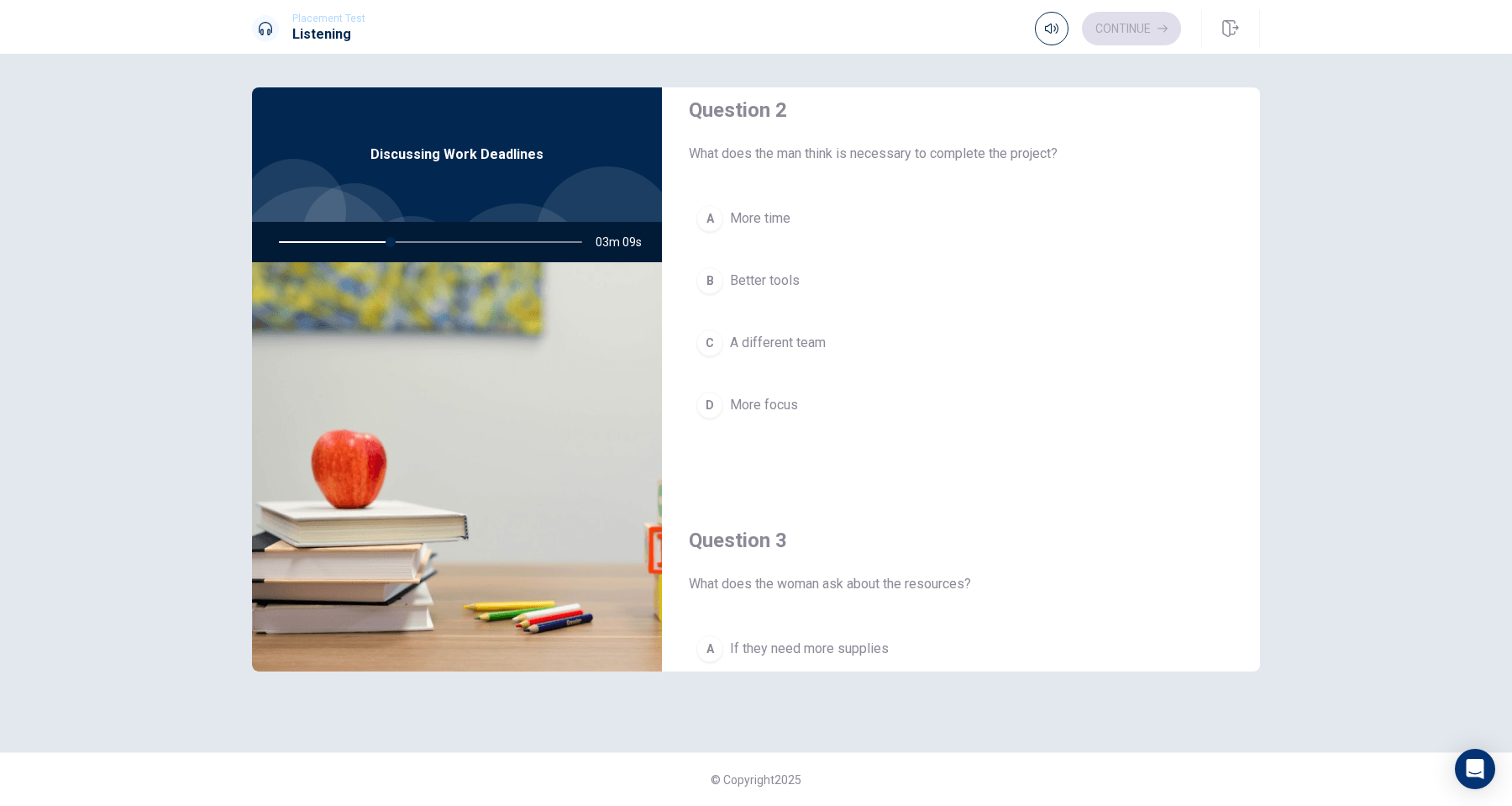 scroll, scrollTop: 454, scrollLeft: 0, axis: vertical 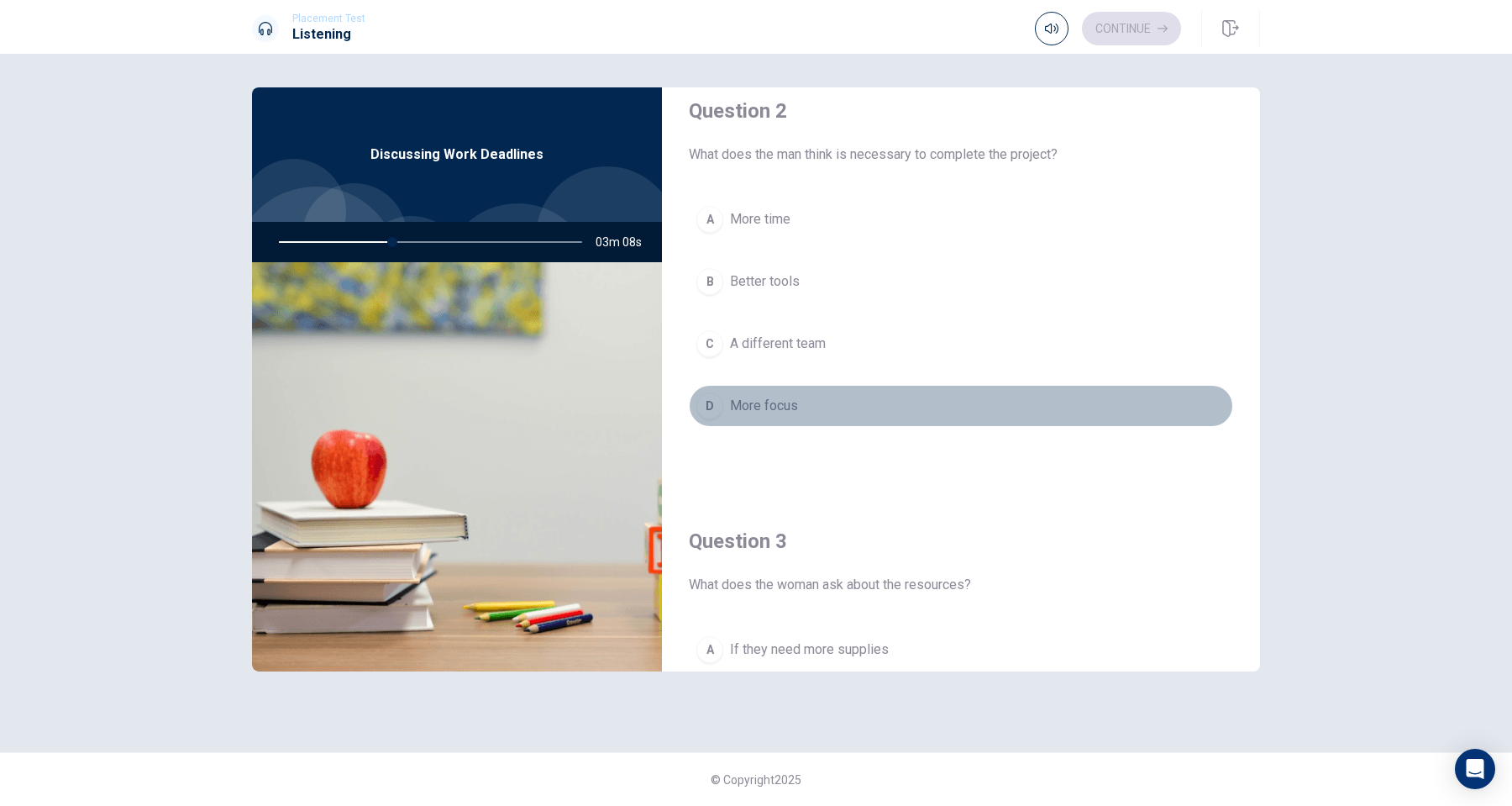 click on "D" at bounding box center [710, 406] 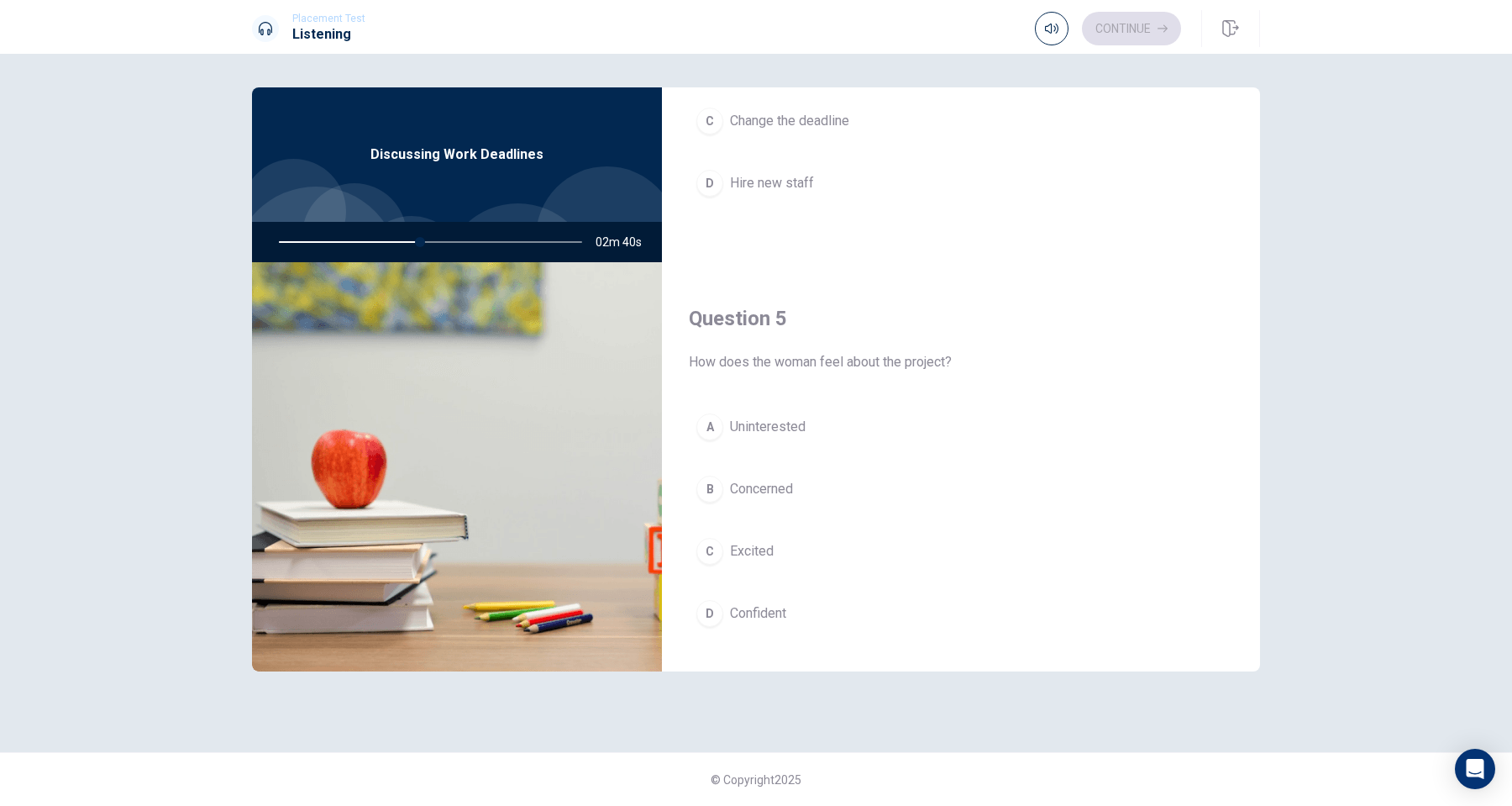 scroll, scrollTop: 1567, scrollLeft: 0, axis: vertical 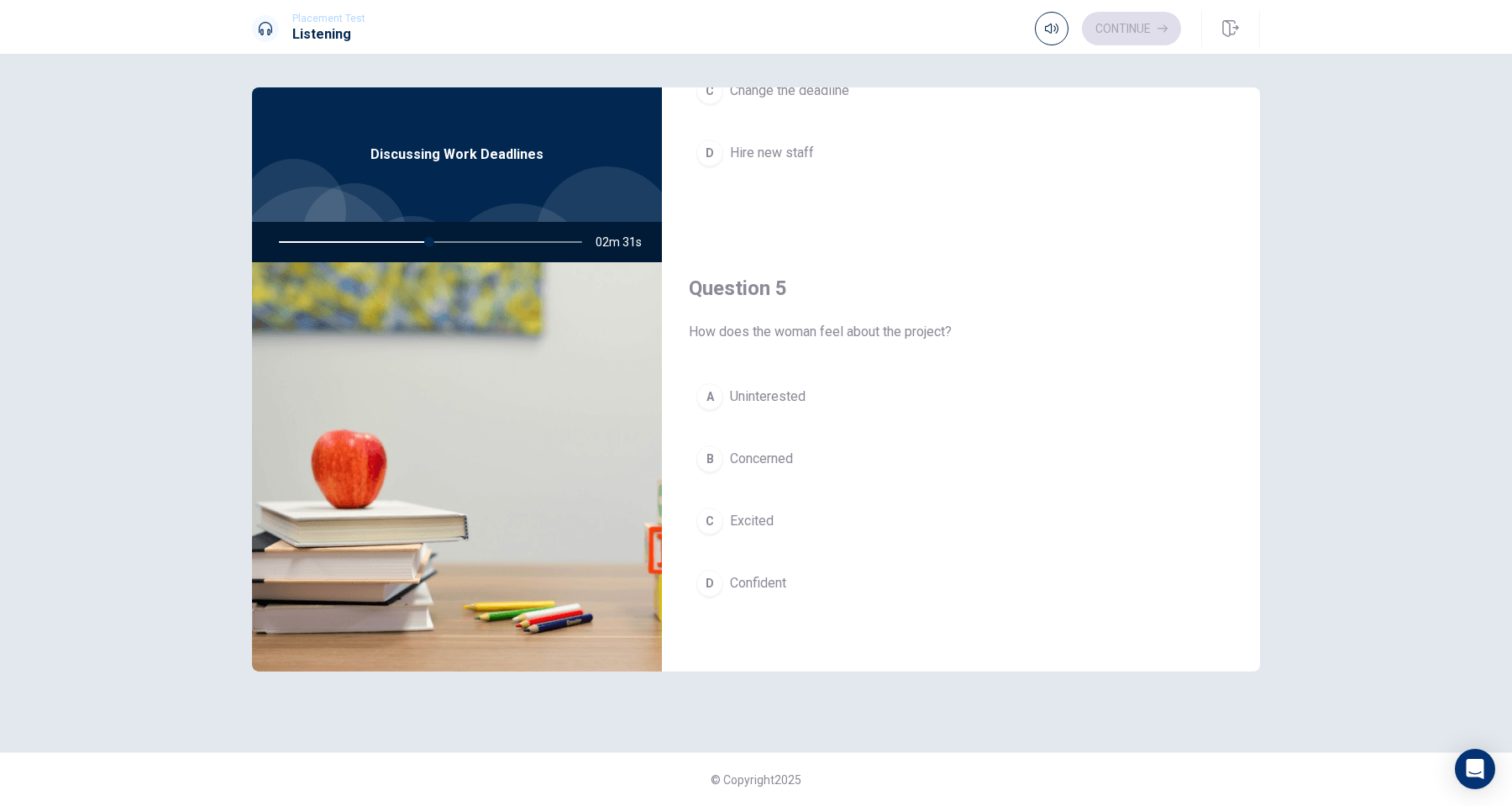 click on "B" at bounding box center (710, 459) 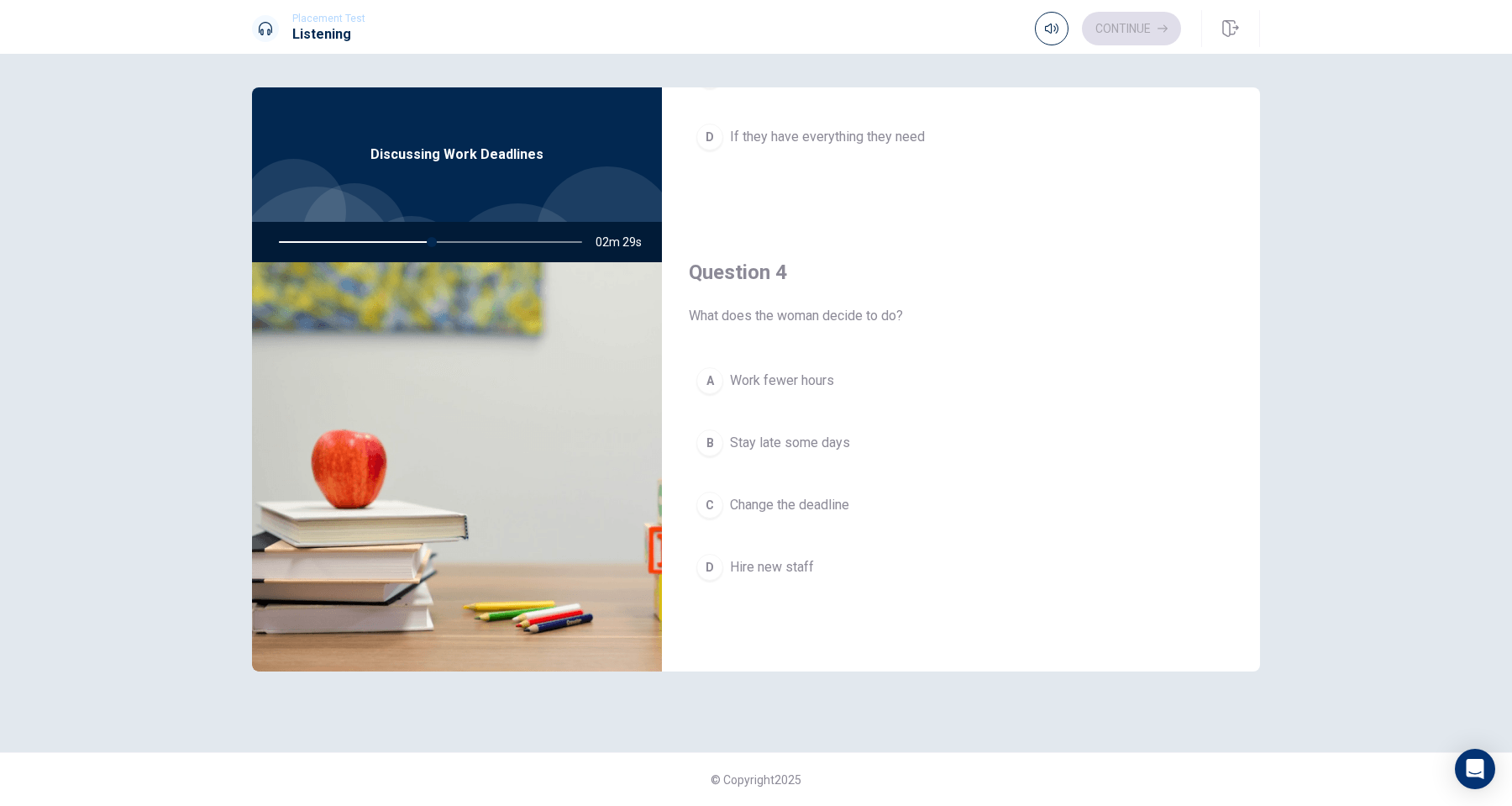 scroll, scrollTop: 1150, scrollLeft: 0, axis: vertical 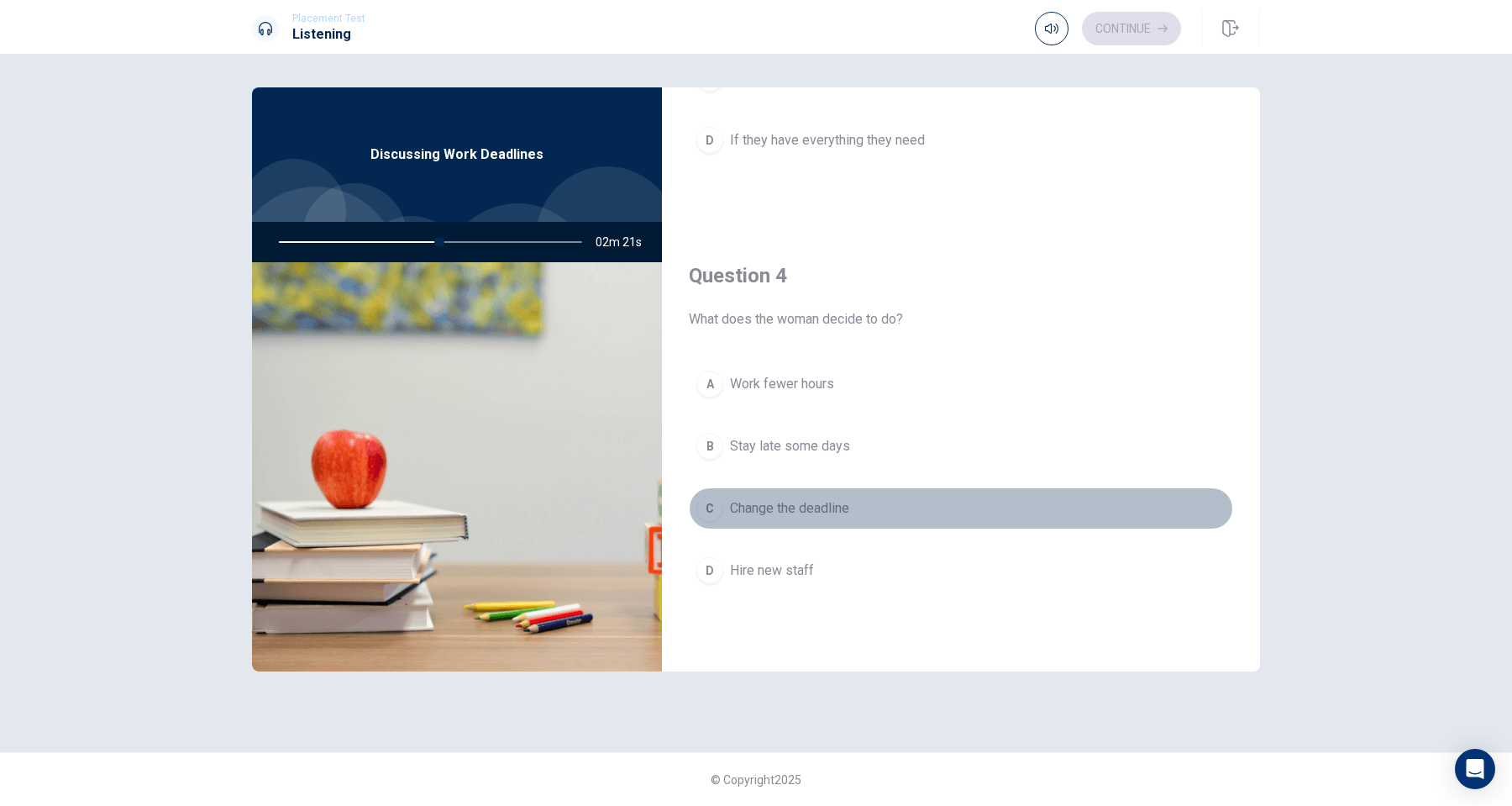 click on "C" at bounding box center (710, 508) 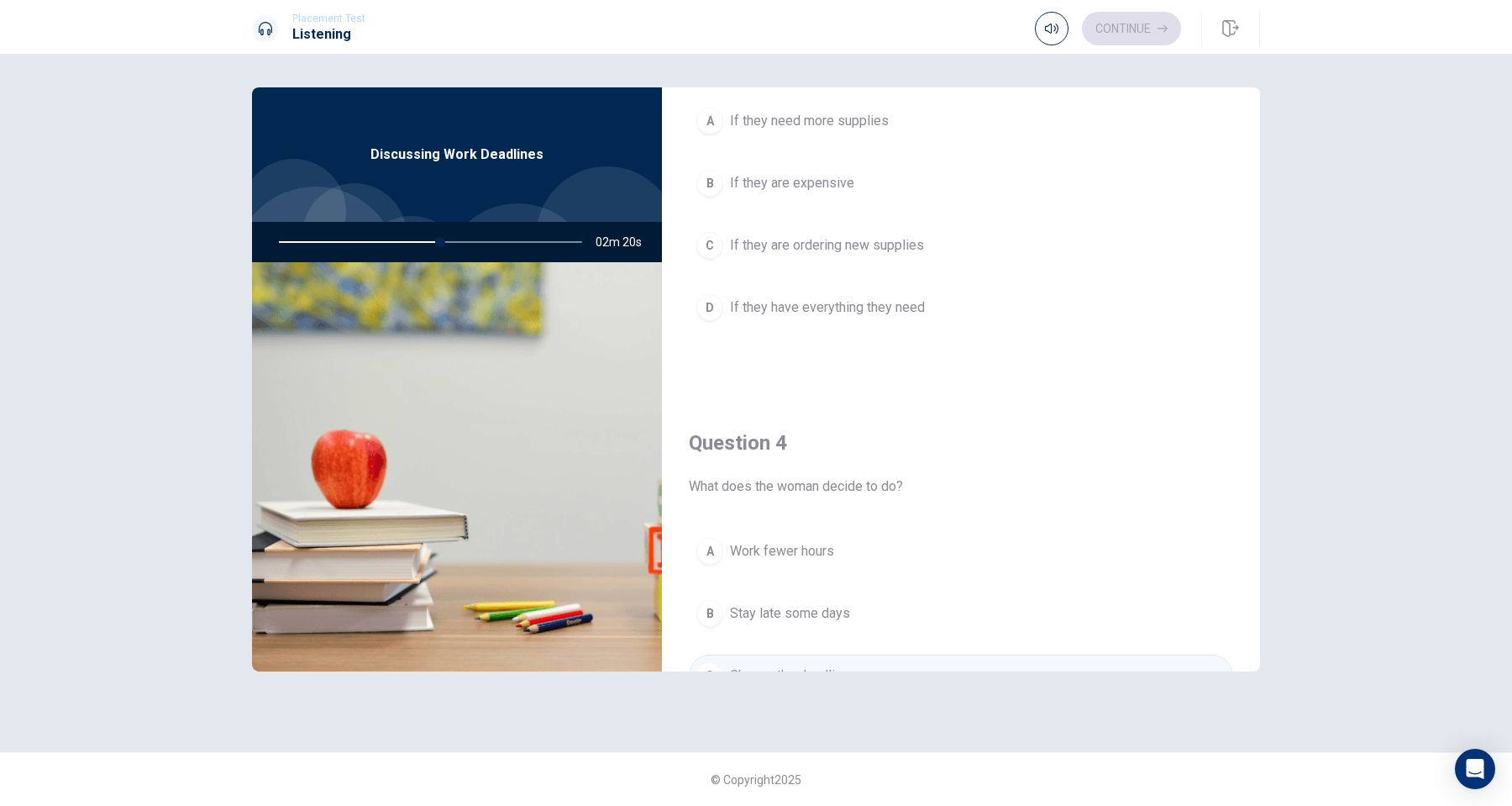 scroll, scrollTop: 770, scrollLeft: 0, axis: vertical 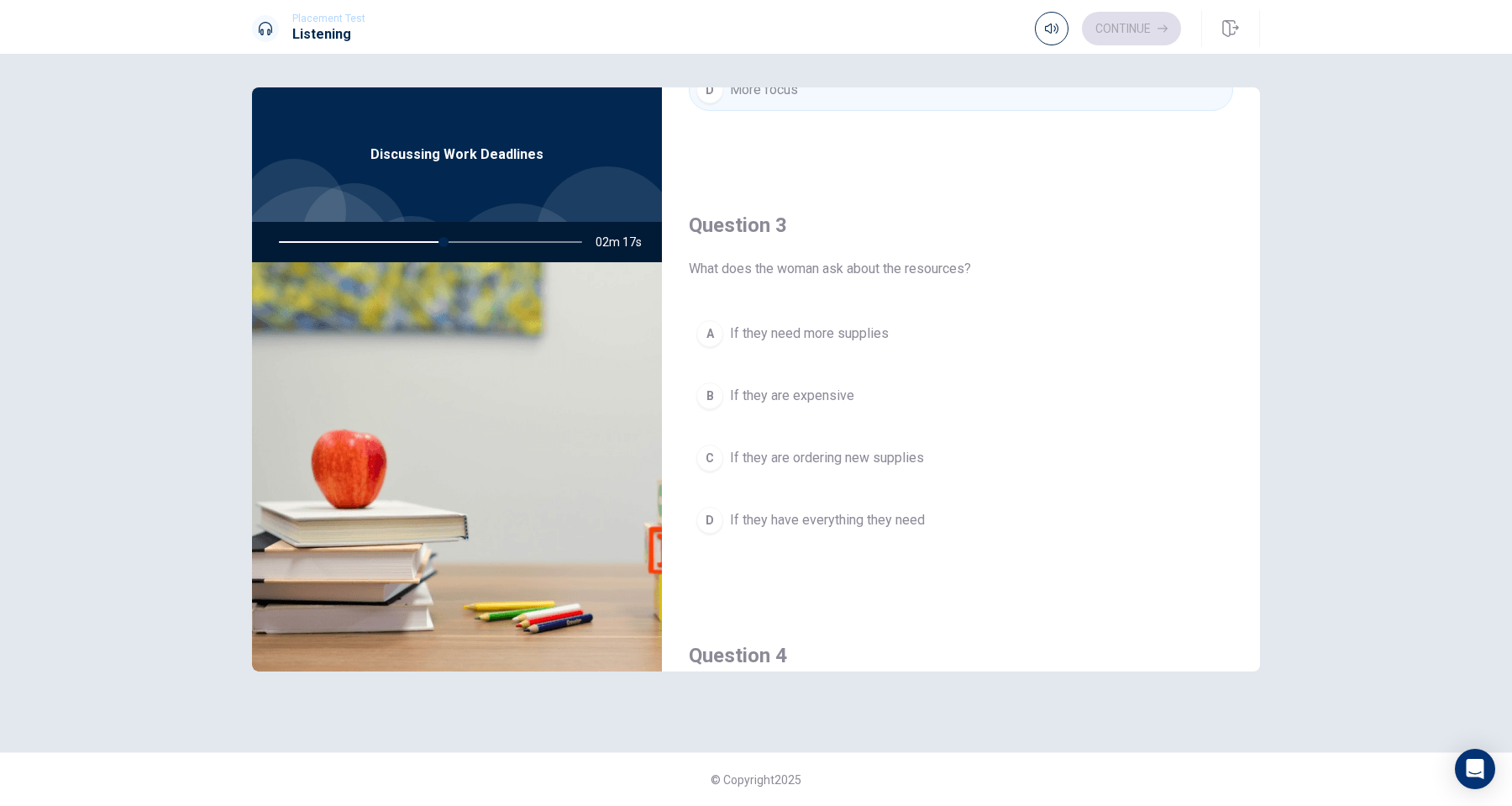 click on "A If they need more supplies B If they are expensive C If they are ordering new supplies D If they have everything they need" at bounding box center [961, 444] 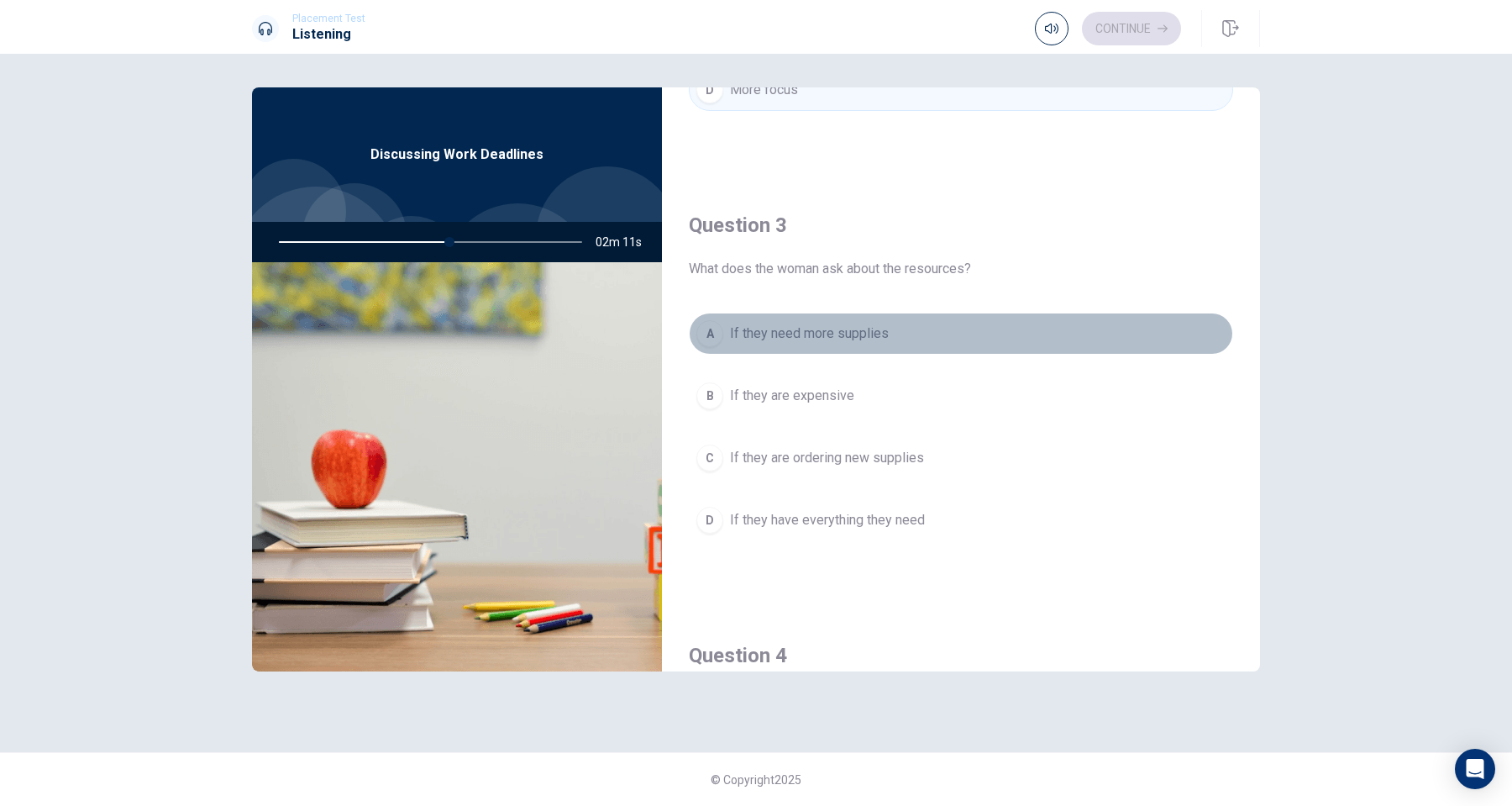 click on "A" at bounding box center [710, 334] 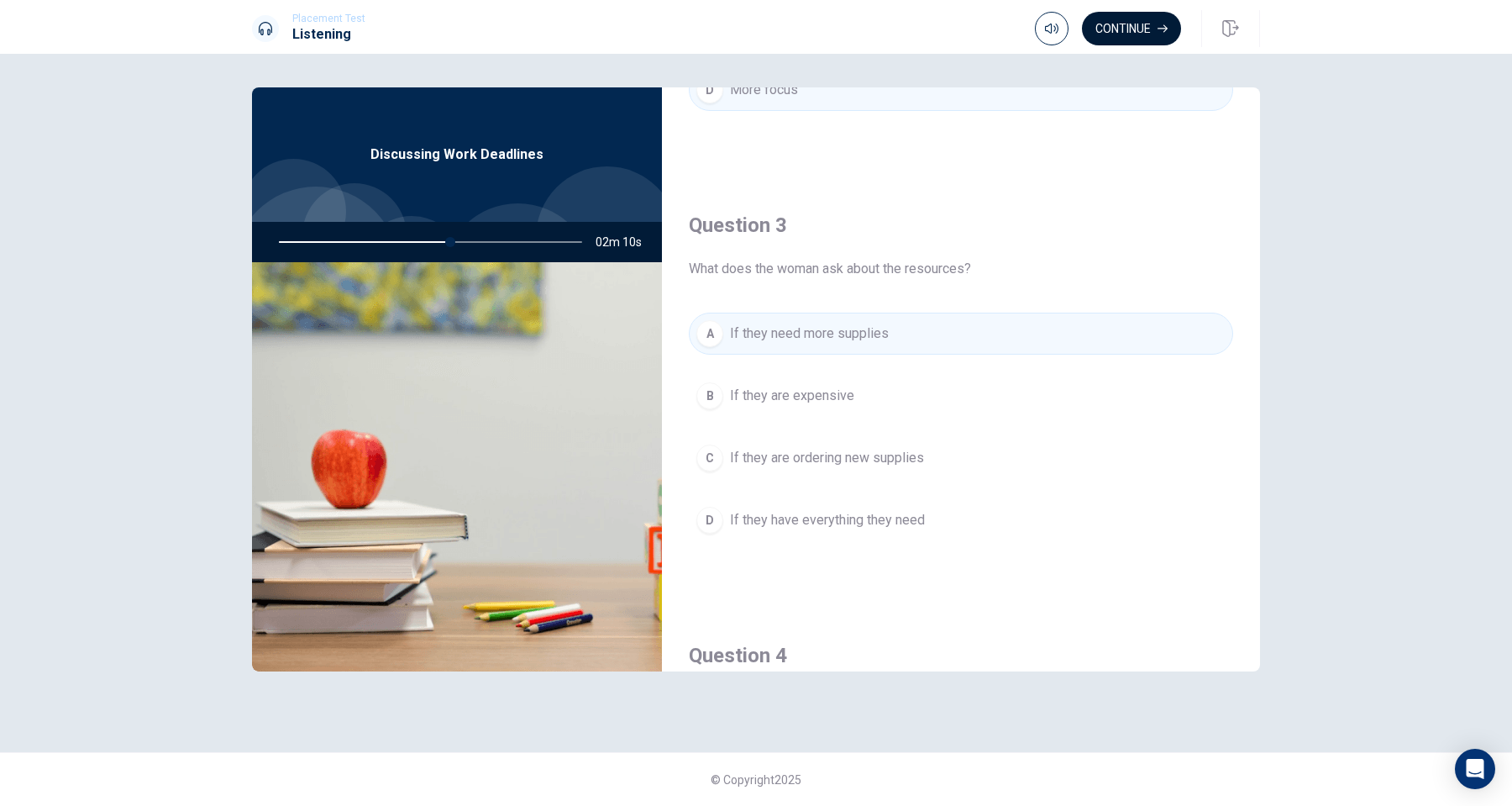 click on "Continue" at bounding box center (1131, 29) 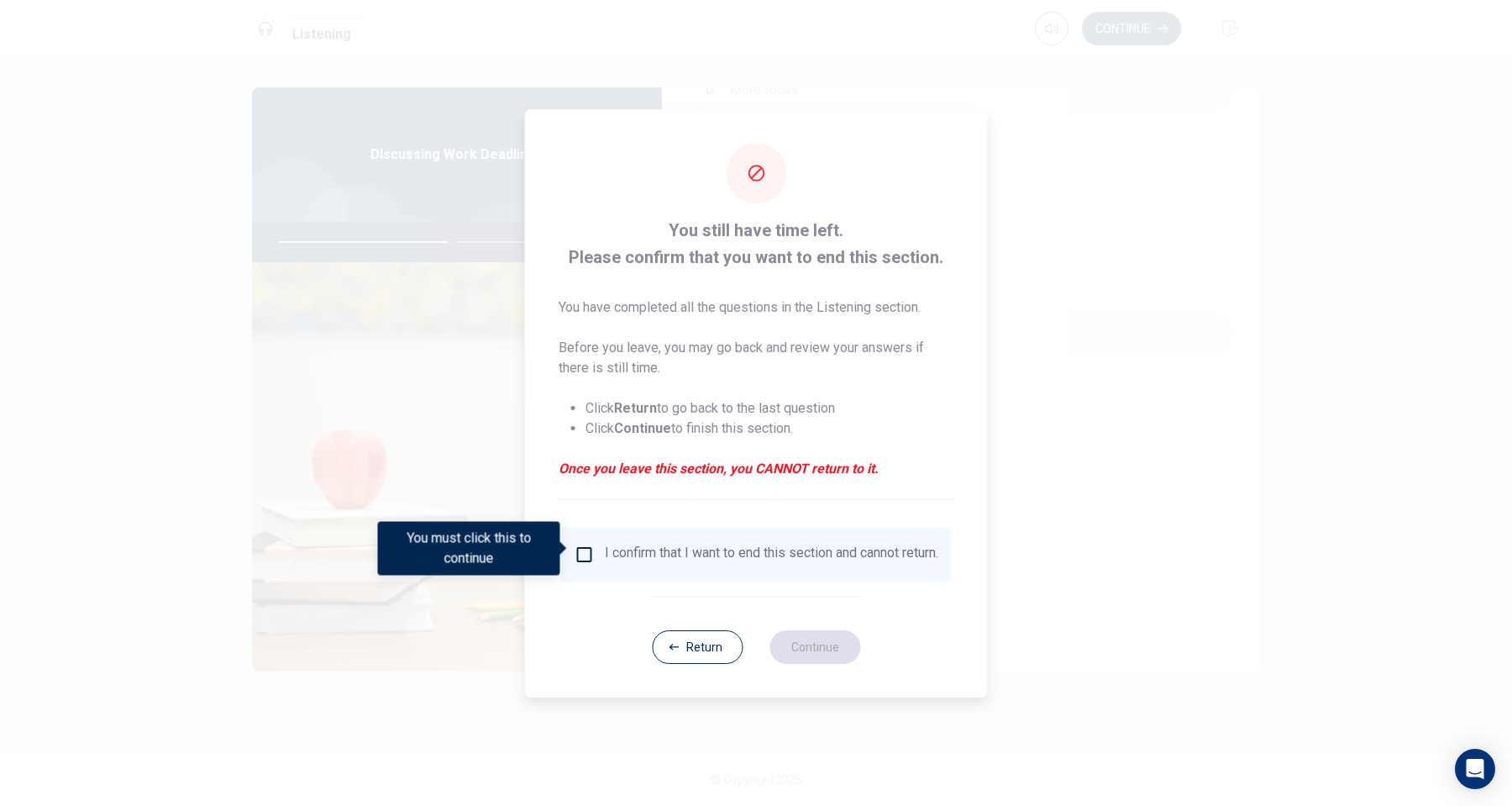 click at bounding box center [585, 555] 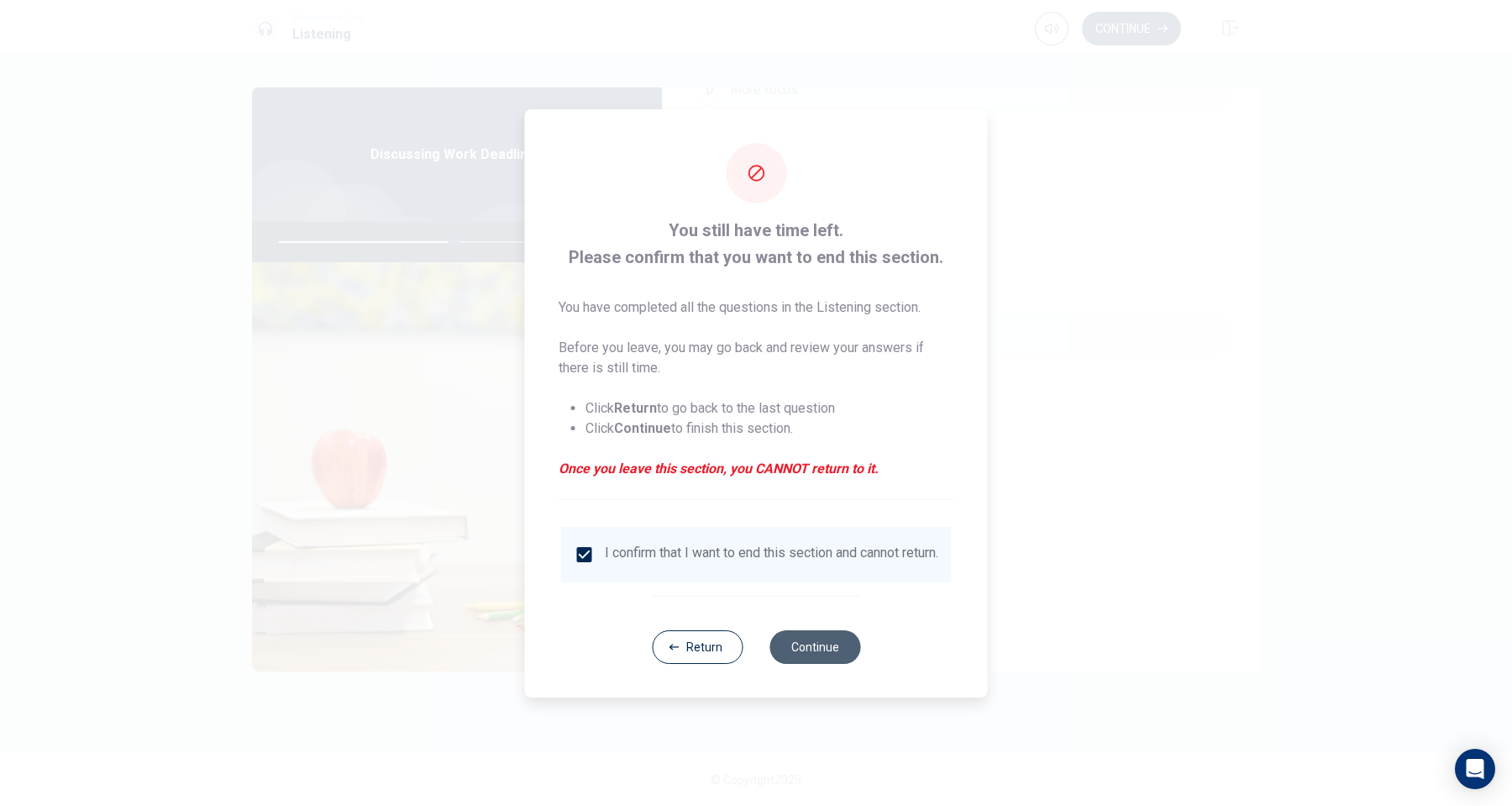 click on "Continue" at bounding box center (815, 647) 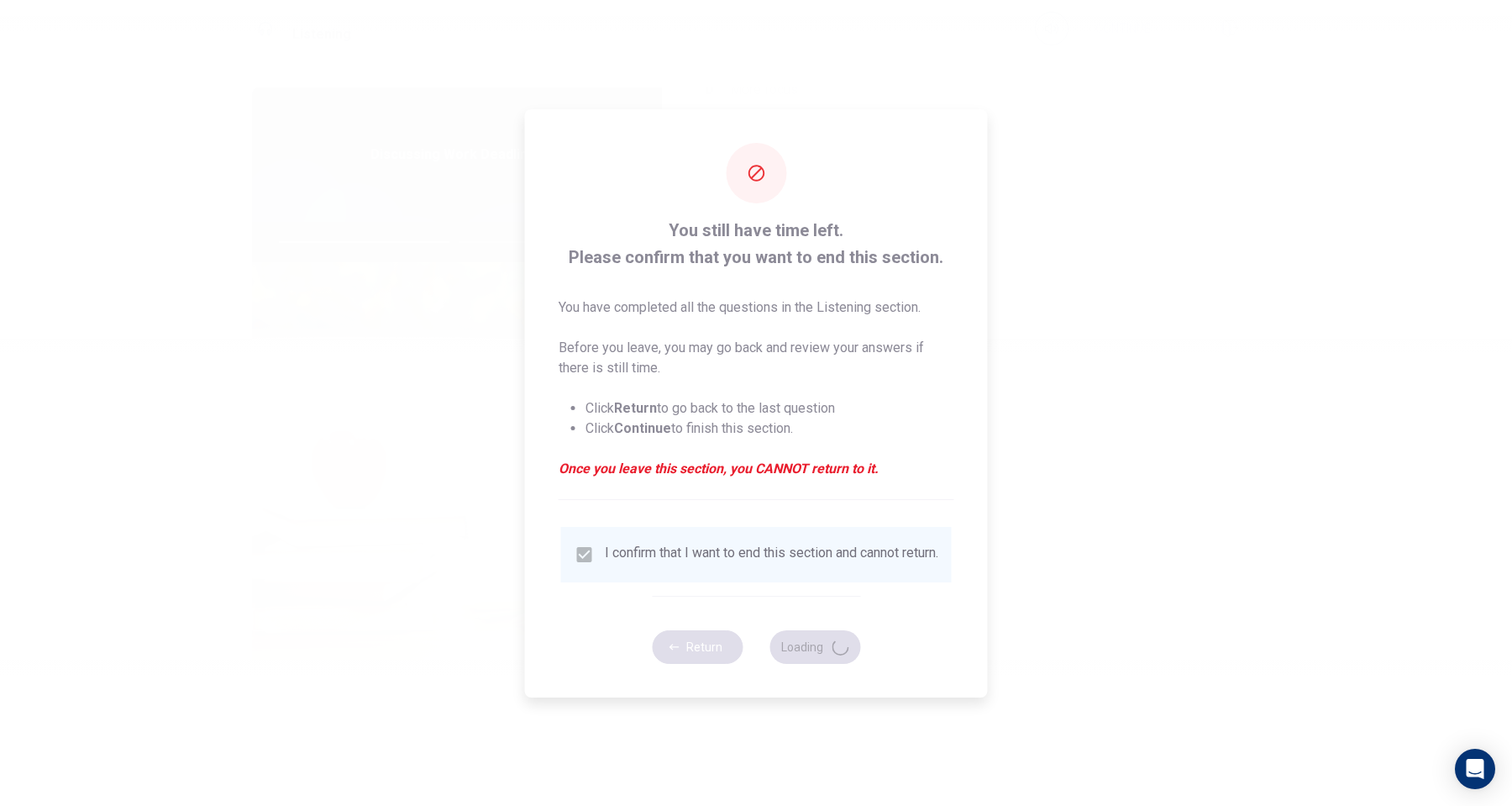 type on "58" 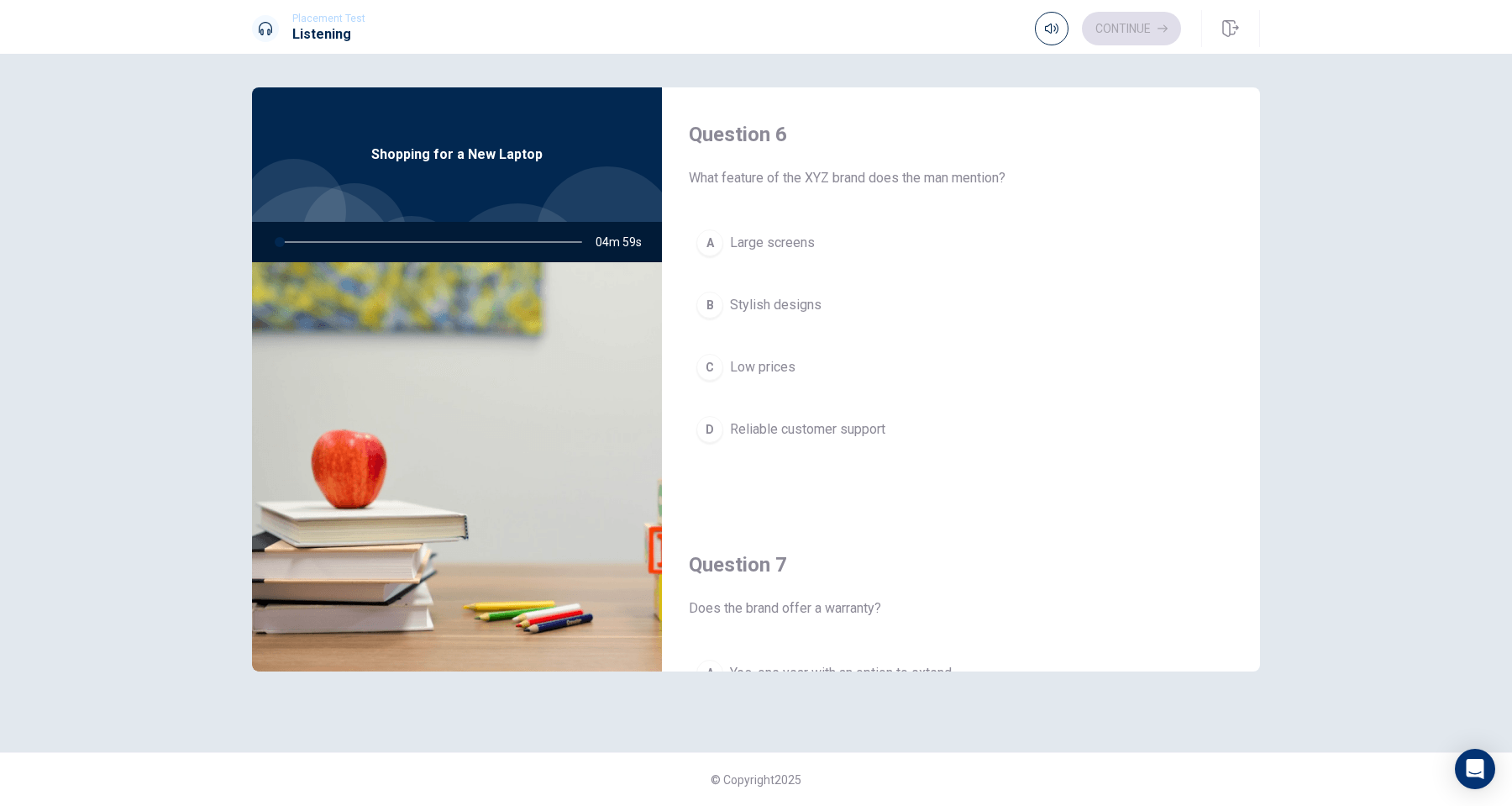 click on "B Stylish designs" at bounding box center (961, 305) 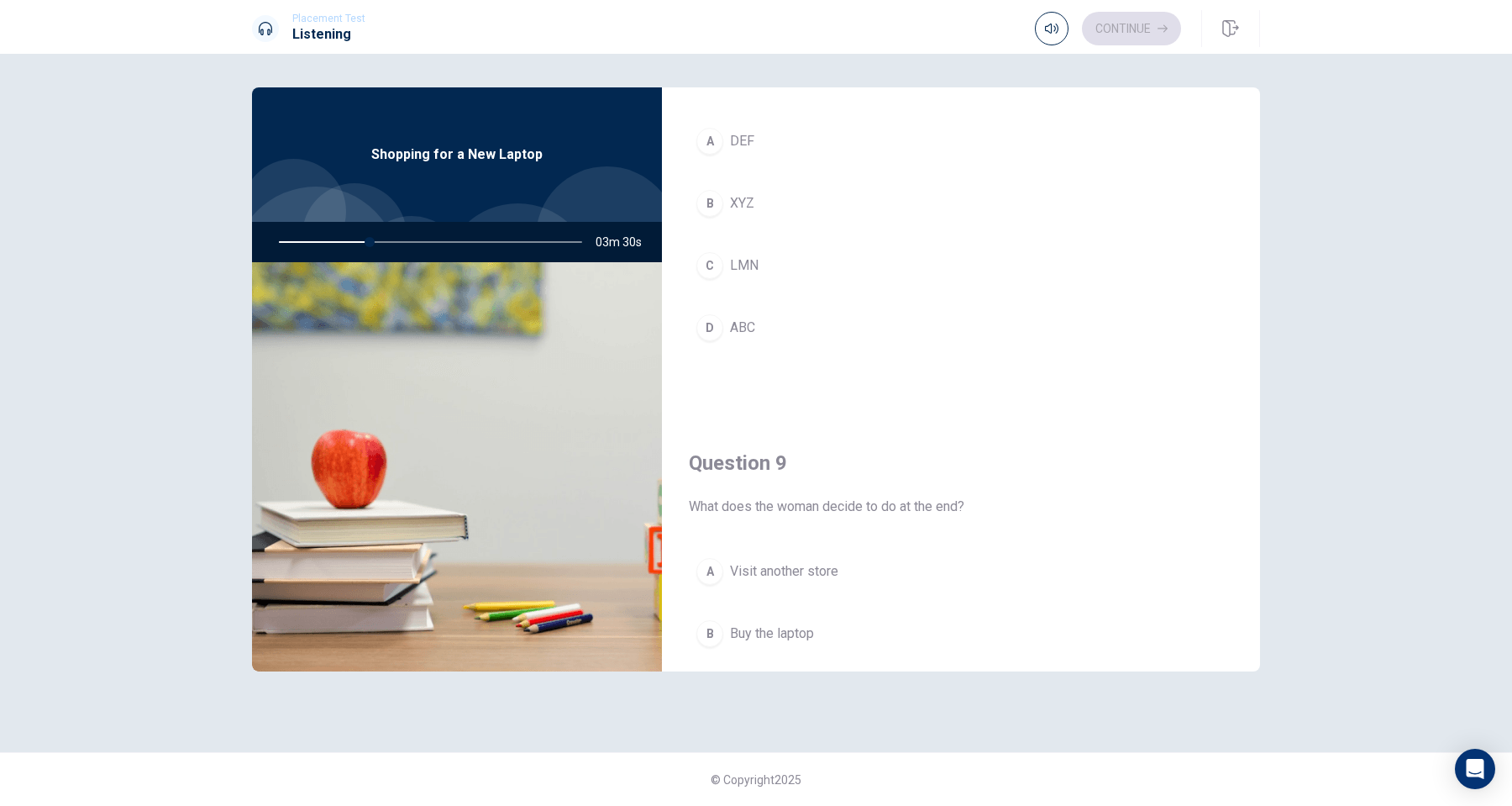 scroll, scrollTop: 1567, scrollLeft: 0, axis: vertical 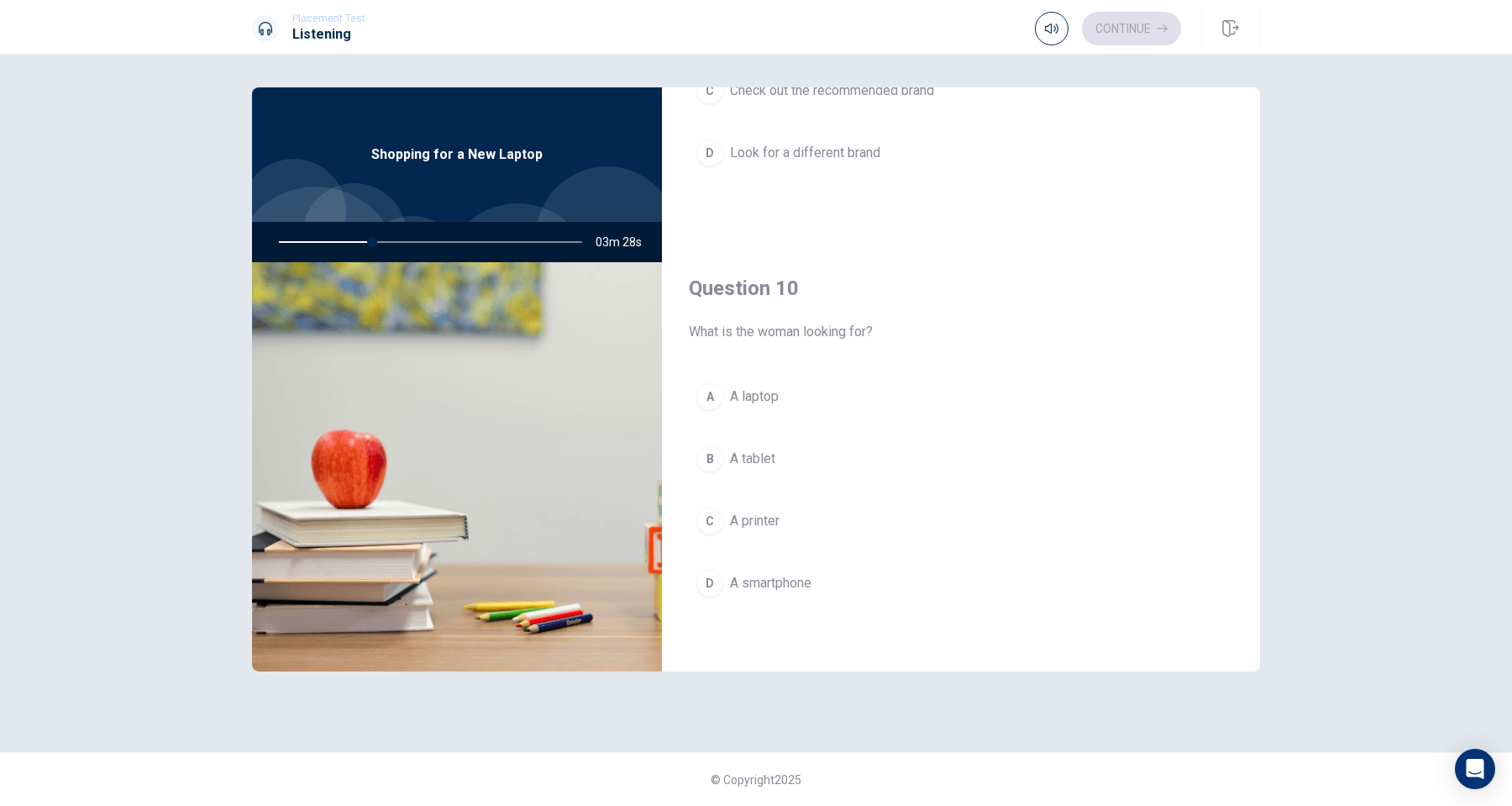 click on "A" at bounding box center [710, 397] 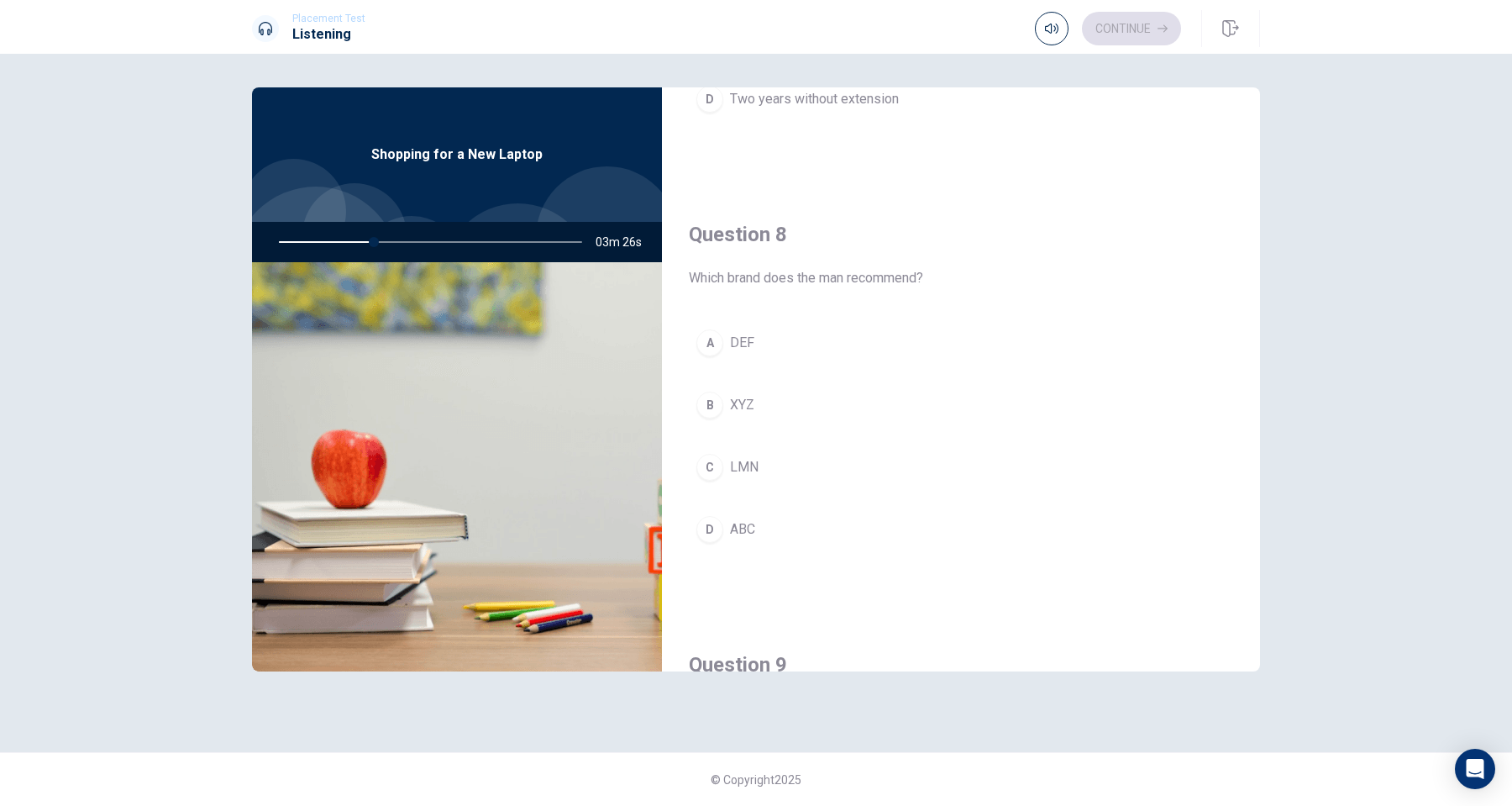 scroll, scrollTop: 761, scrollLeft: 0, axis: vertical 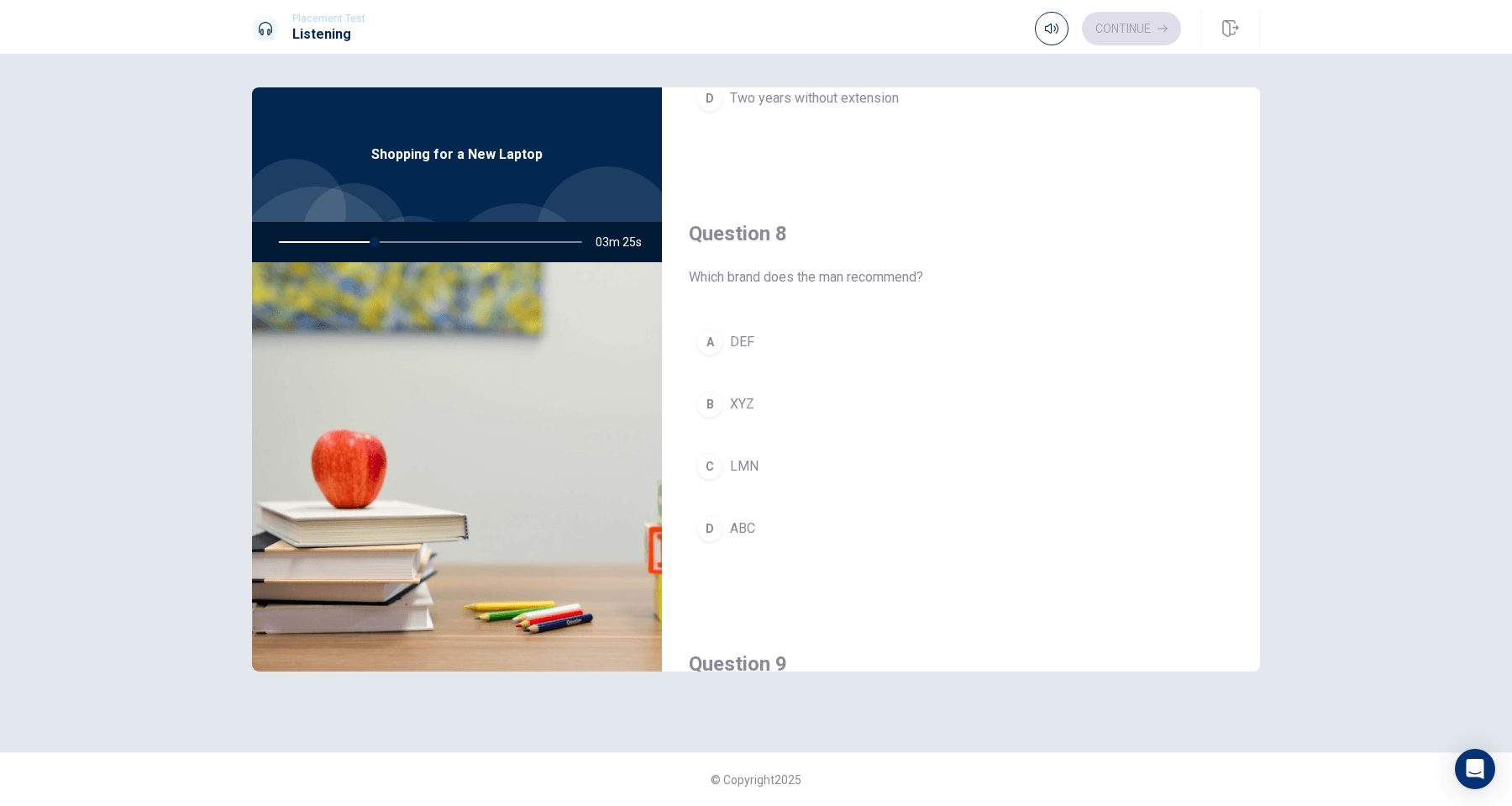 click on "B XYZ" at bounding box center [961, 404] 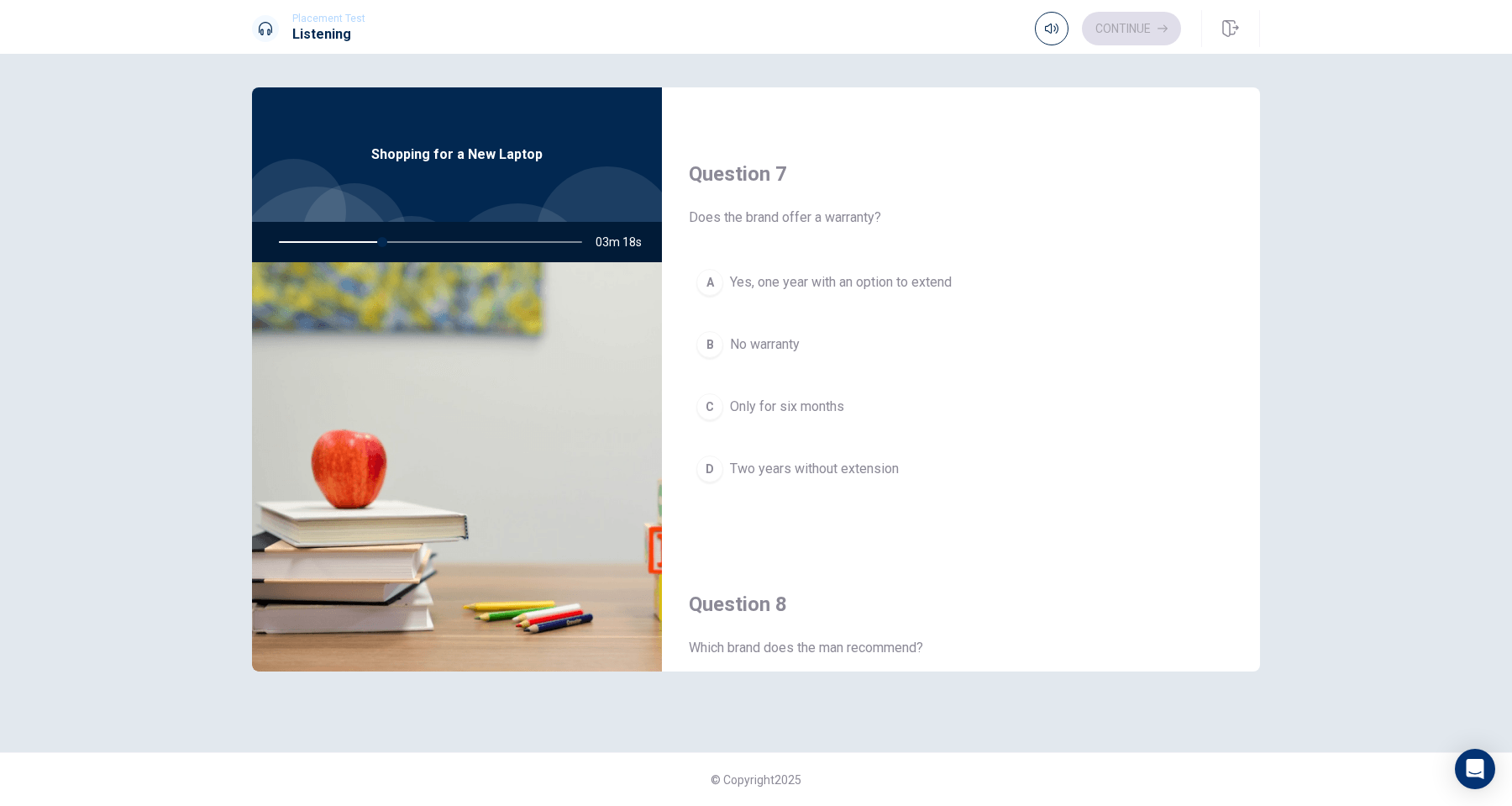 scroll, scrollTop: 371, scrollLeft: 0, axis: vertical 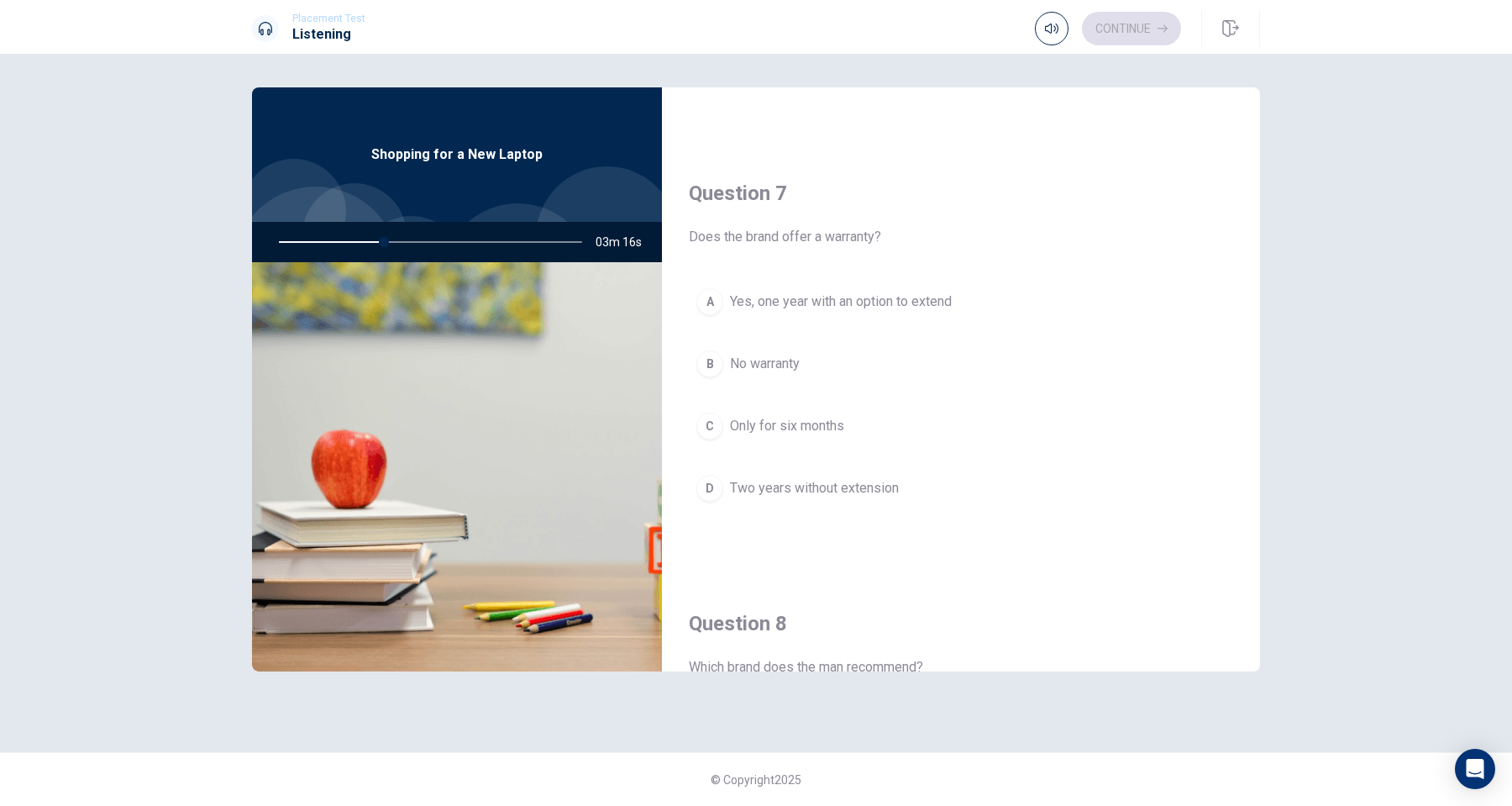 click on "Only for six months" at bounding box center [787, 426] 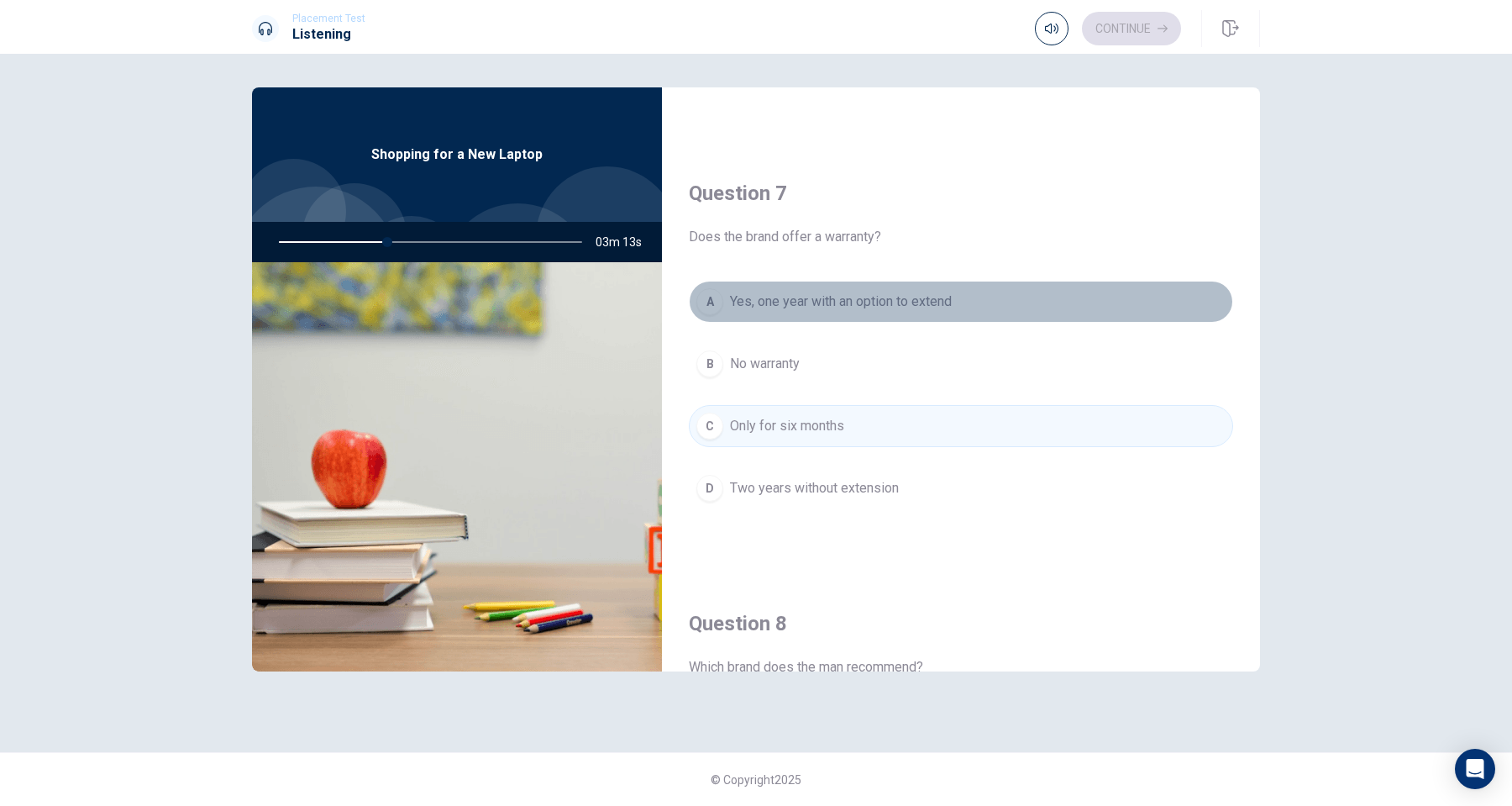 click on "A" at bounding box center (710, 302) 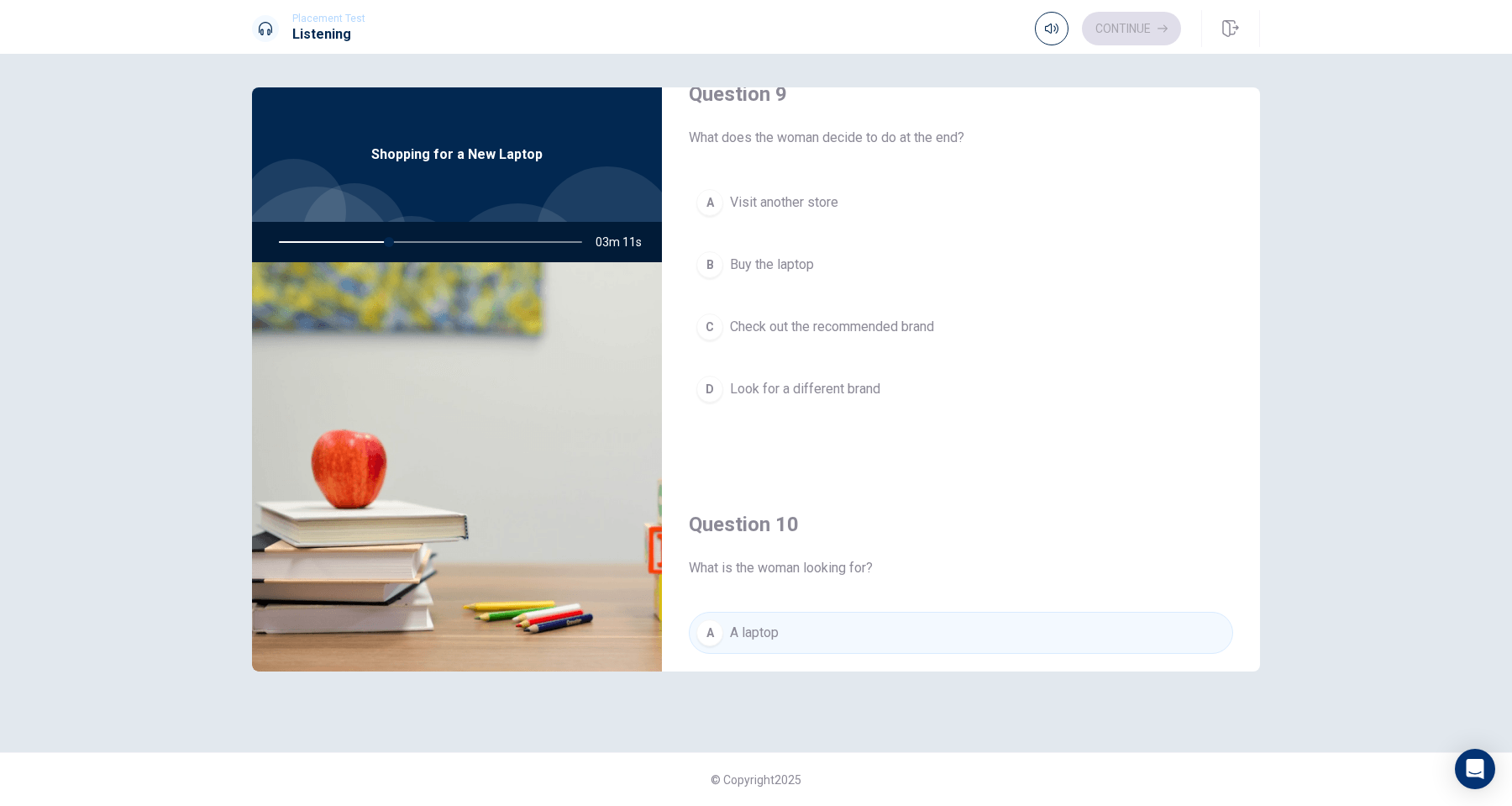 scroll, scrollTop: 1341, scrollLeft: 0, axis: vertical 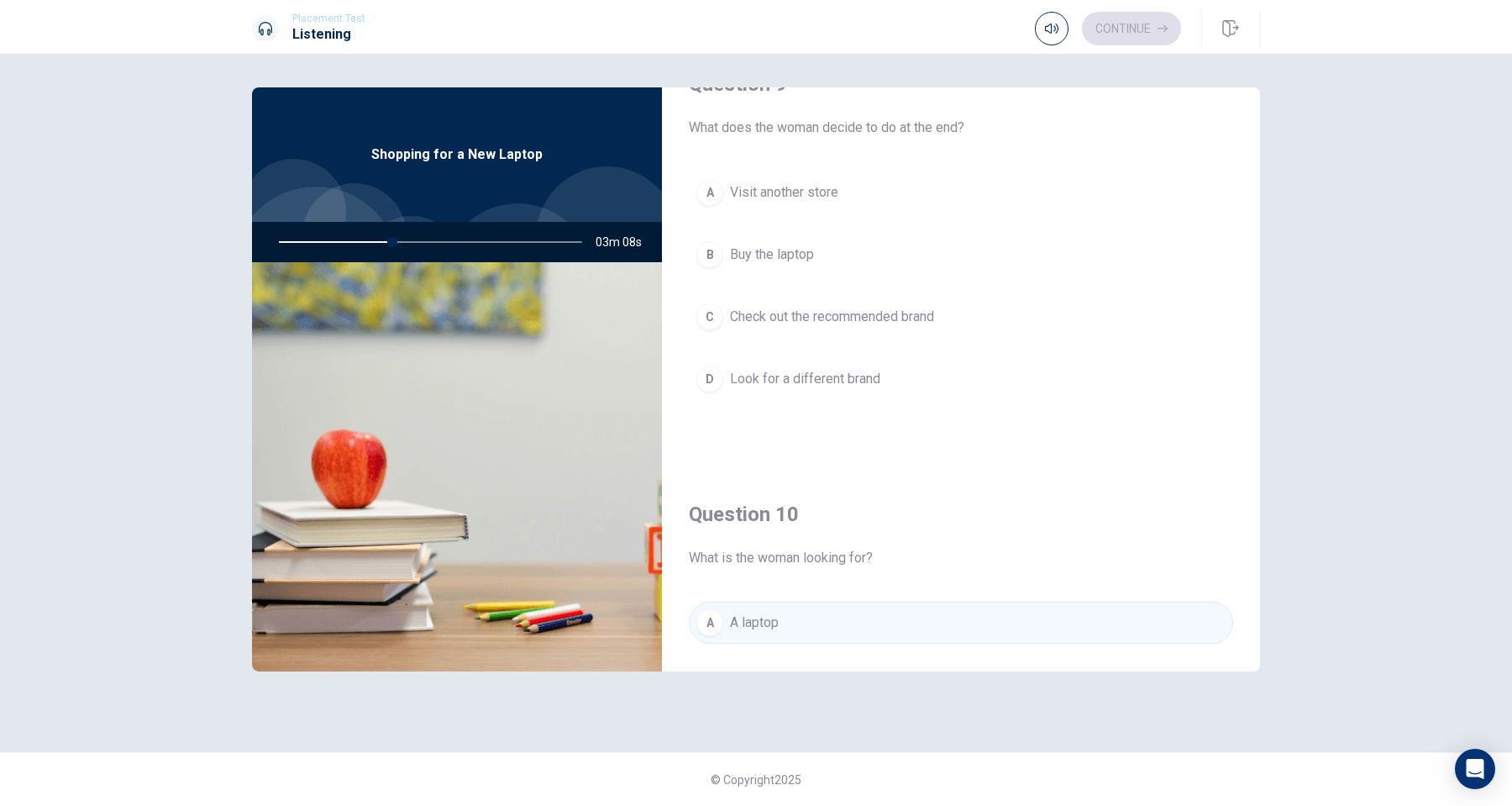 click on "B" at bounding box center (710, 255) 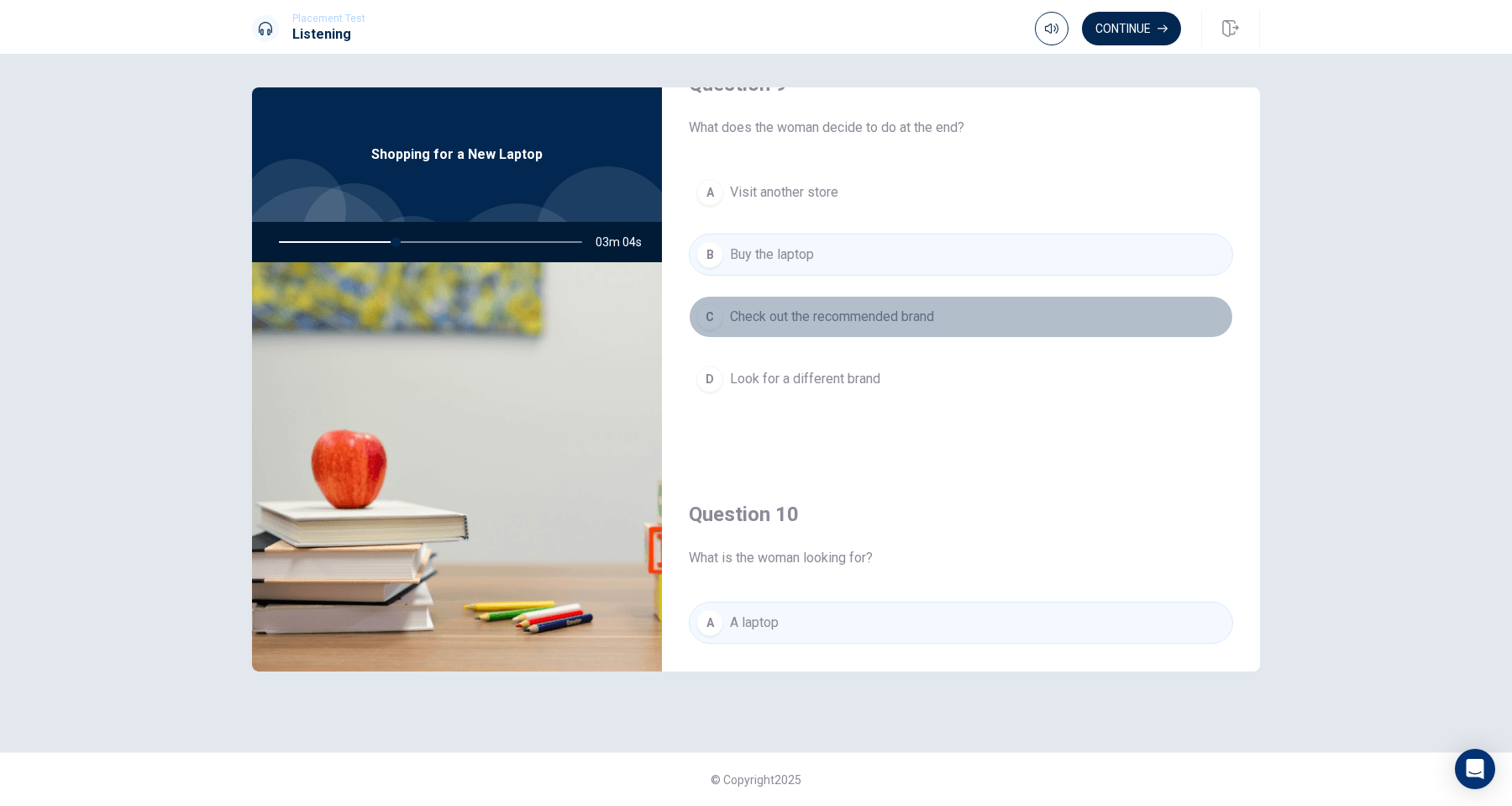 click on "C" at bounding box center (710, 317) 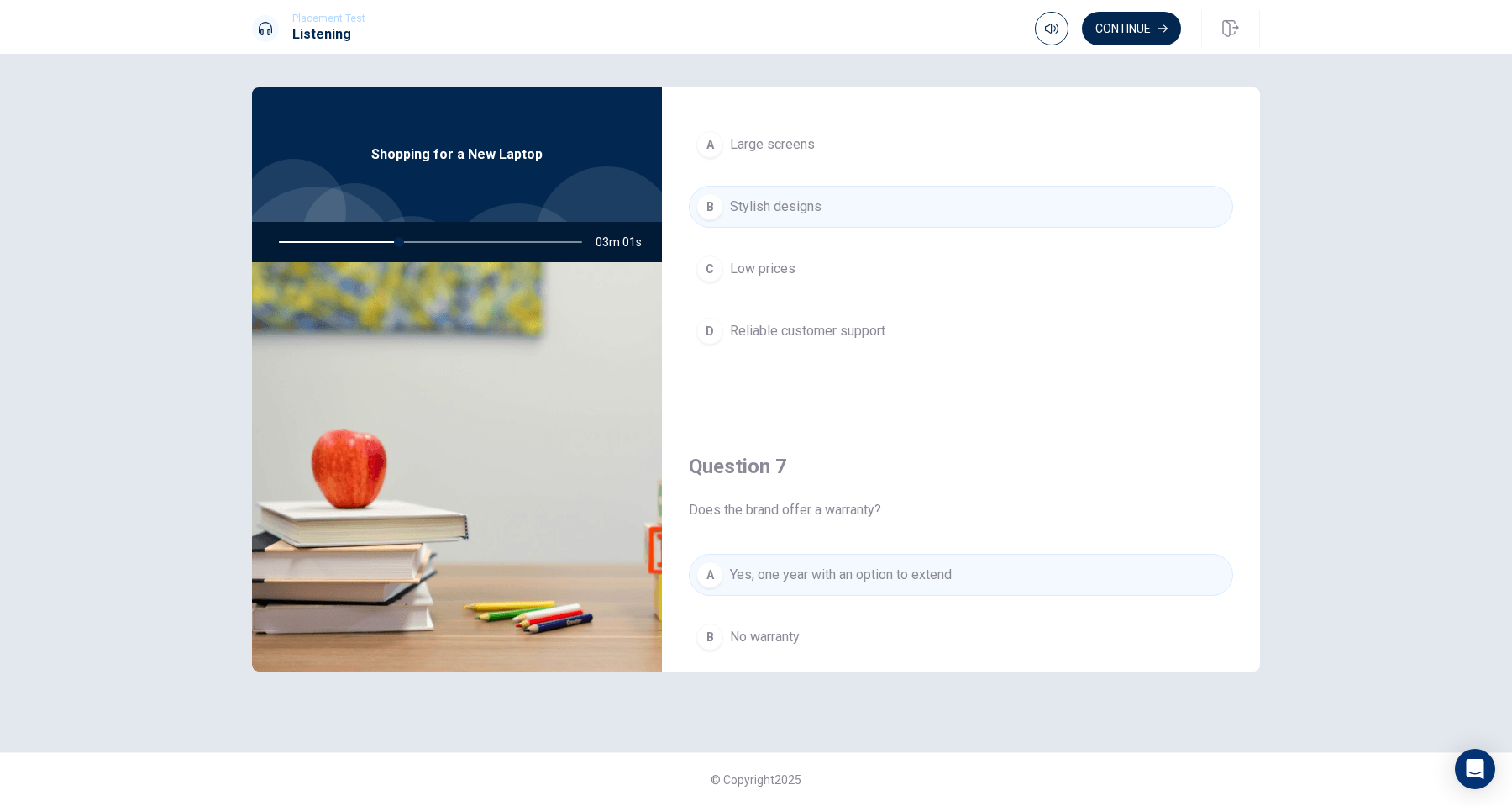 scroll, scrollTop: 0, scrollLeft: 0, axis: both 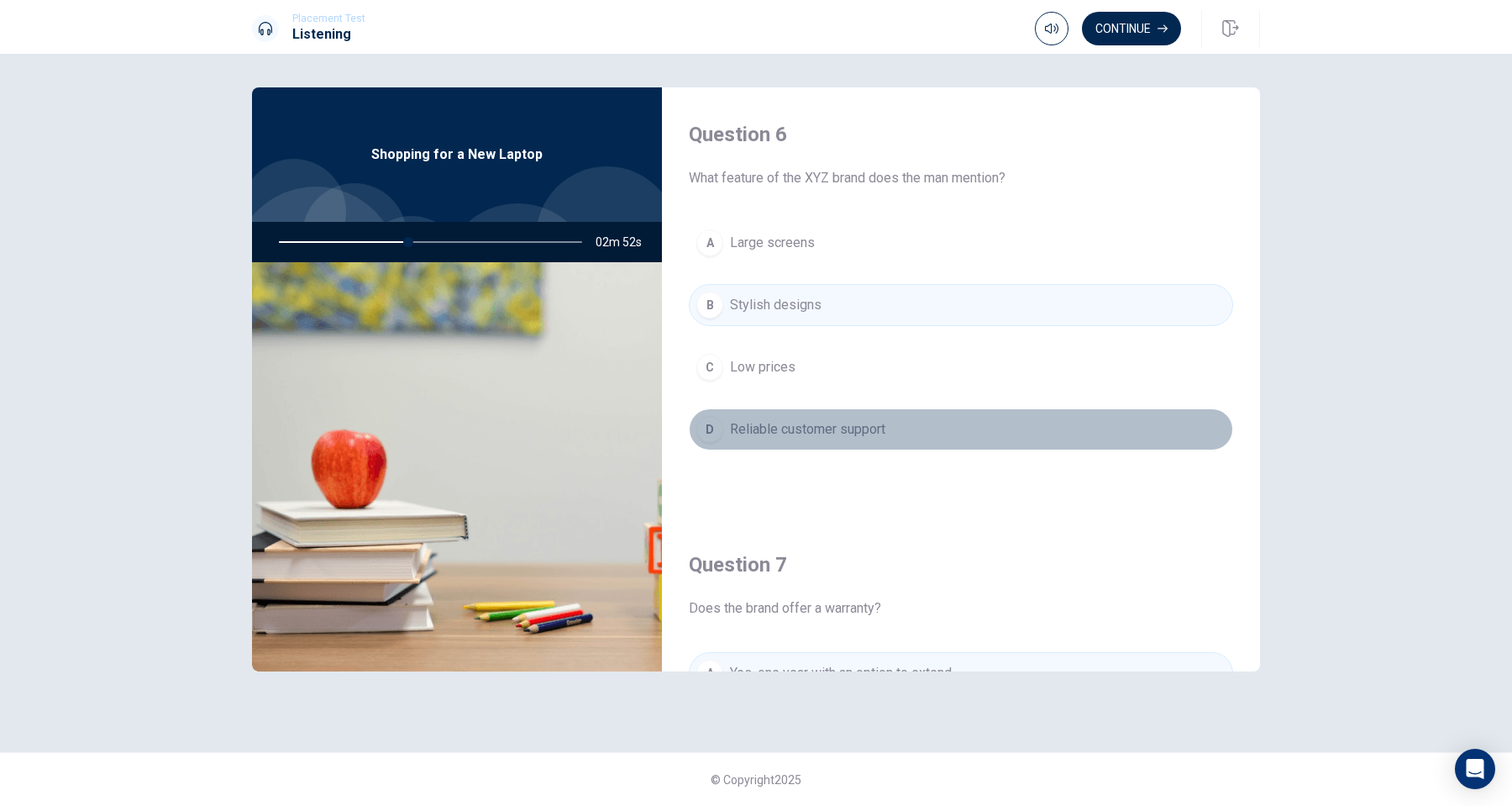 click on "D" at bounding box center [710, 429] 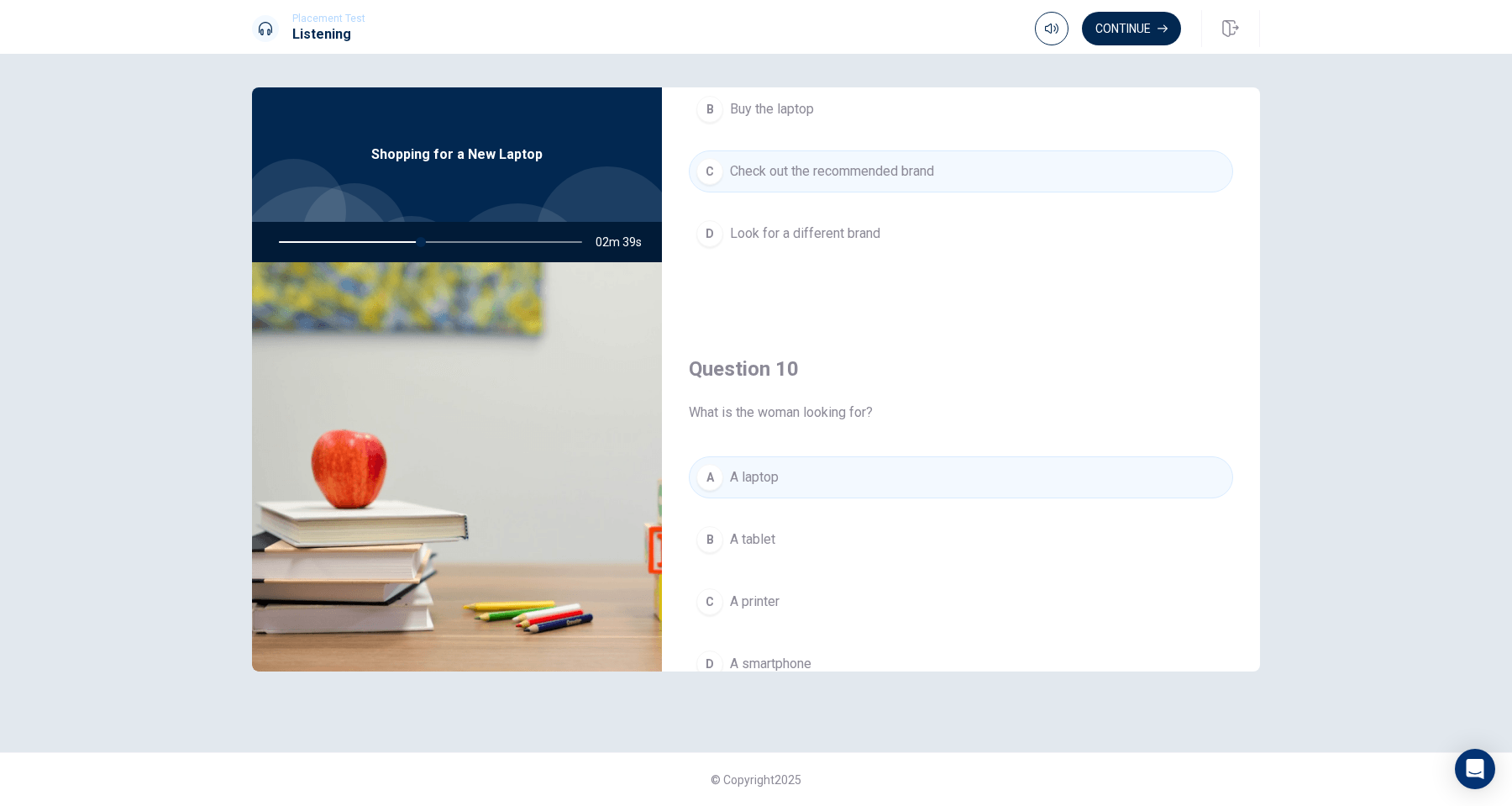 scroll, scrollTop: 1567, scrollLeft: 0, axis: vertical 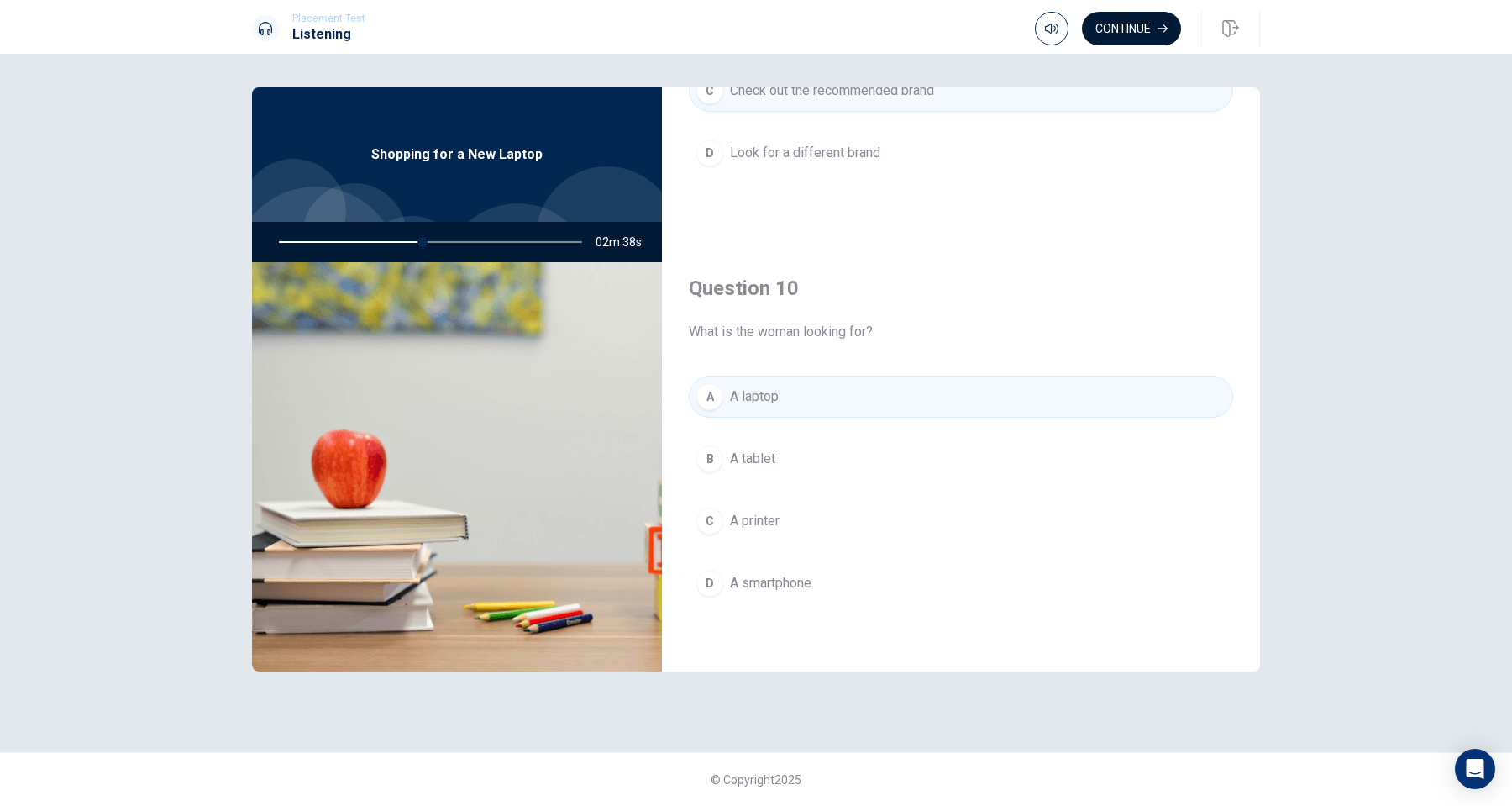 click on "Continue" at bounding box center [1131, 29] 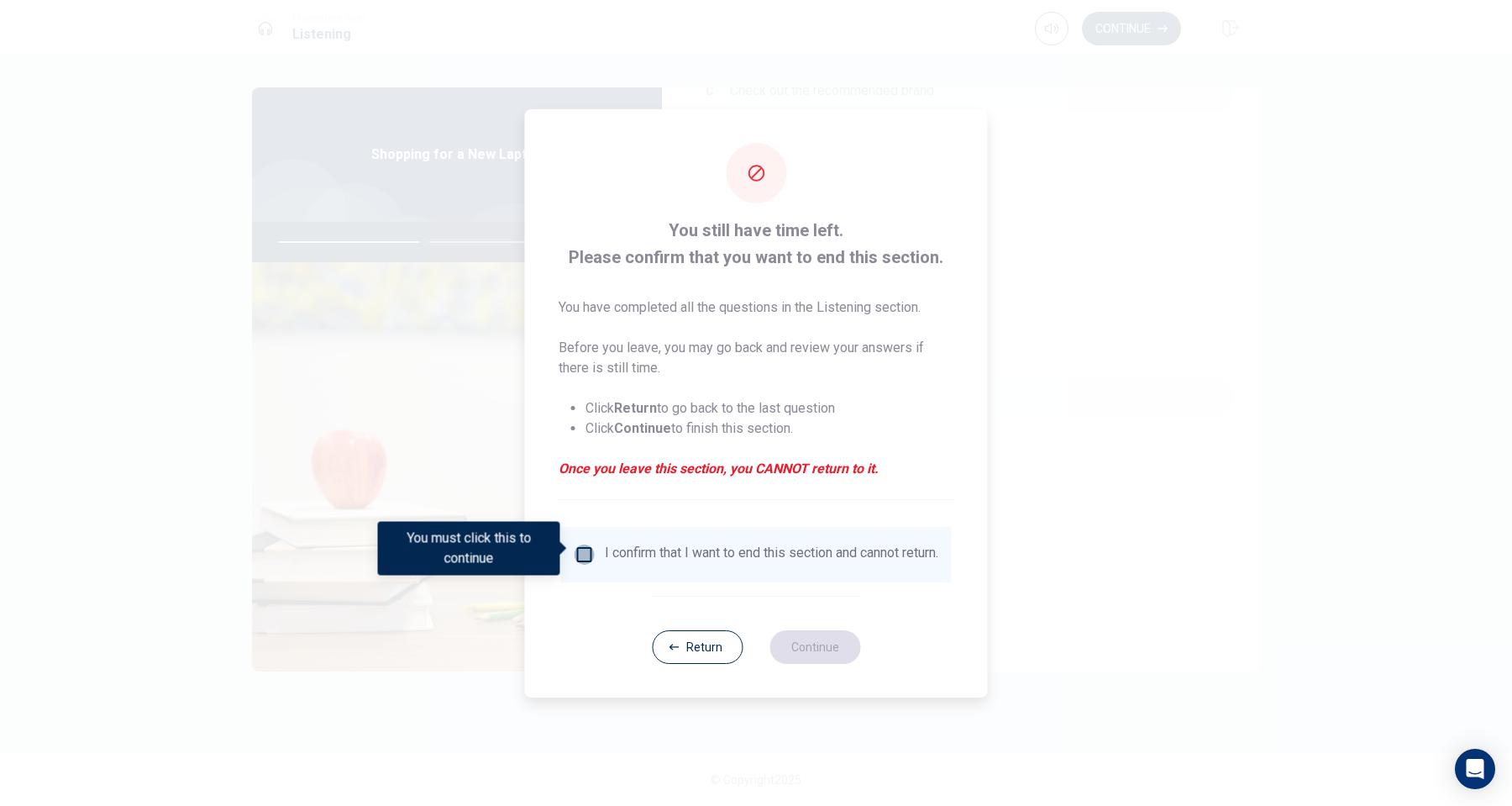 click at bounding box center [585, 555] 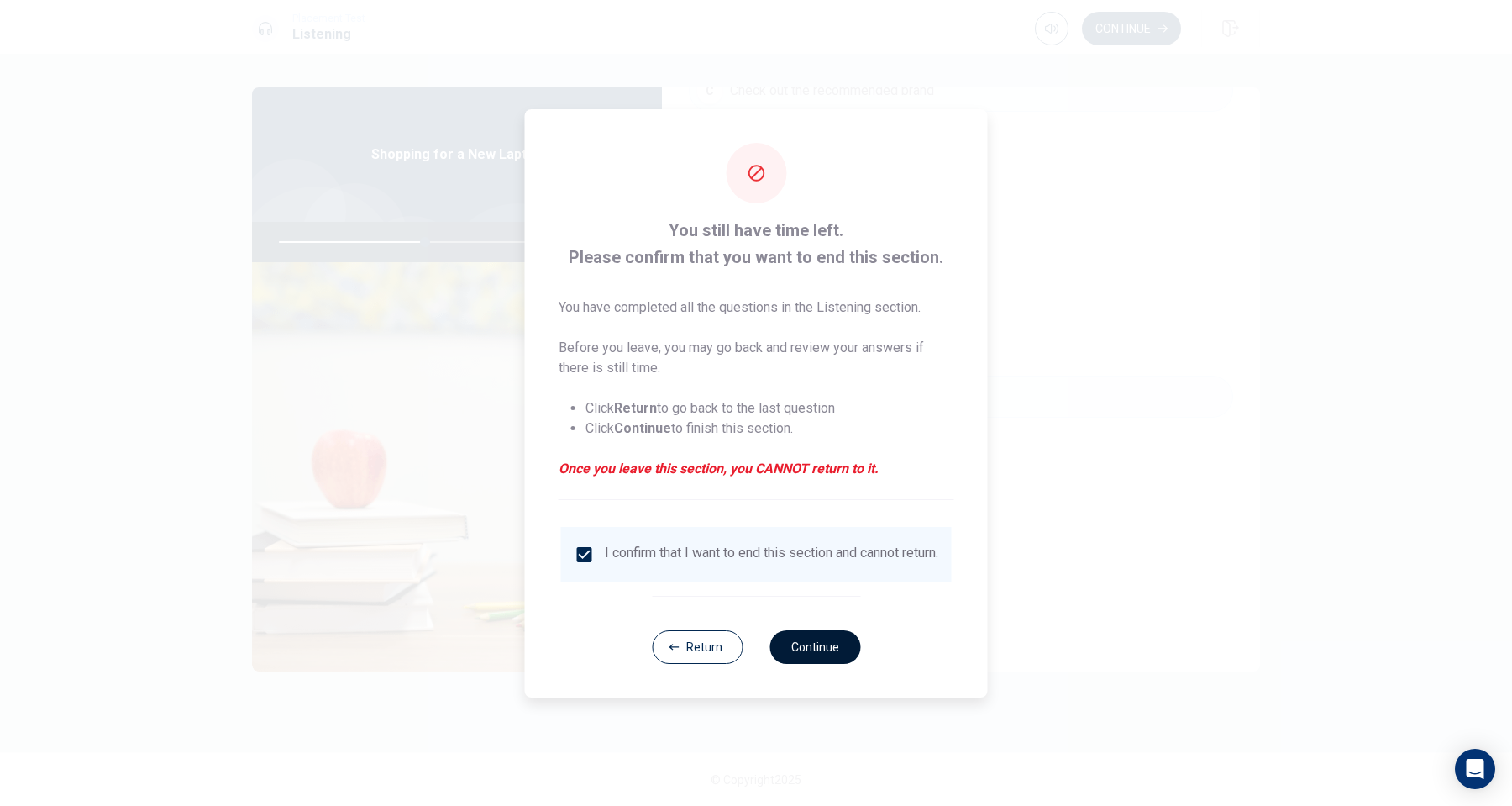 click on "Continue" at bounding box center [815, 647] 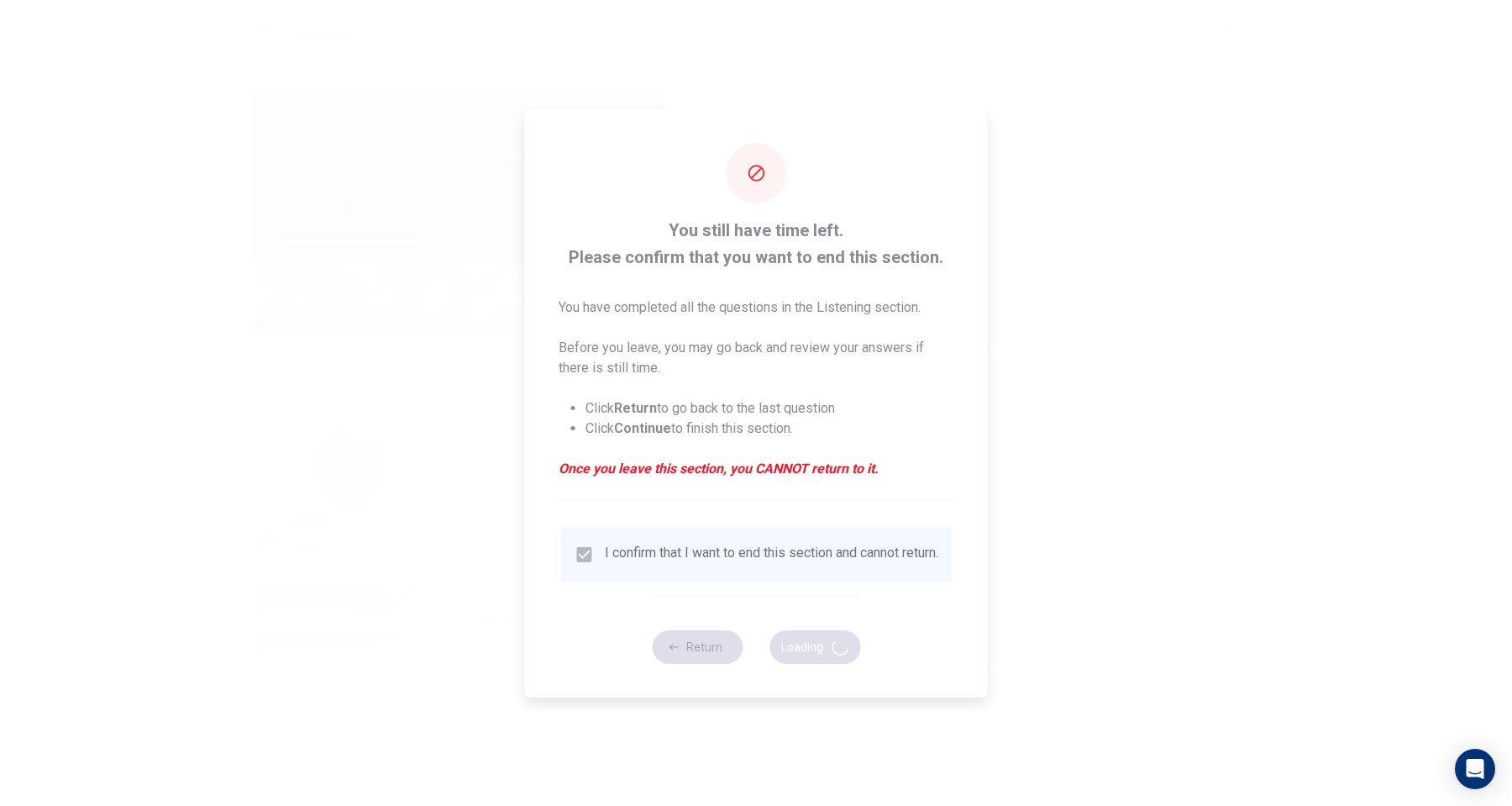type on "49" 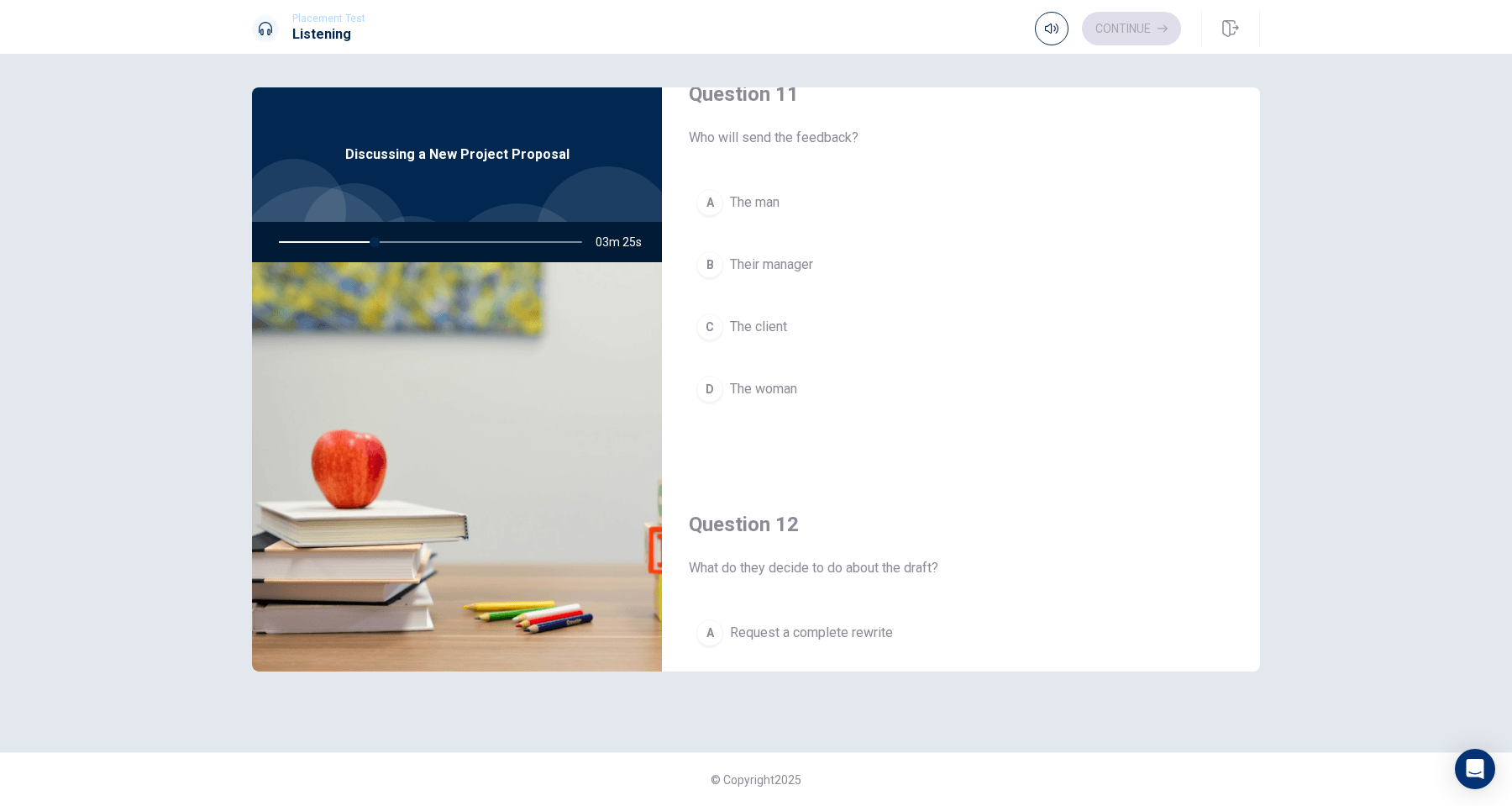 scroll, scrollTop: 0, scrollLeft: 0, axis: both 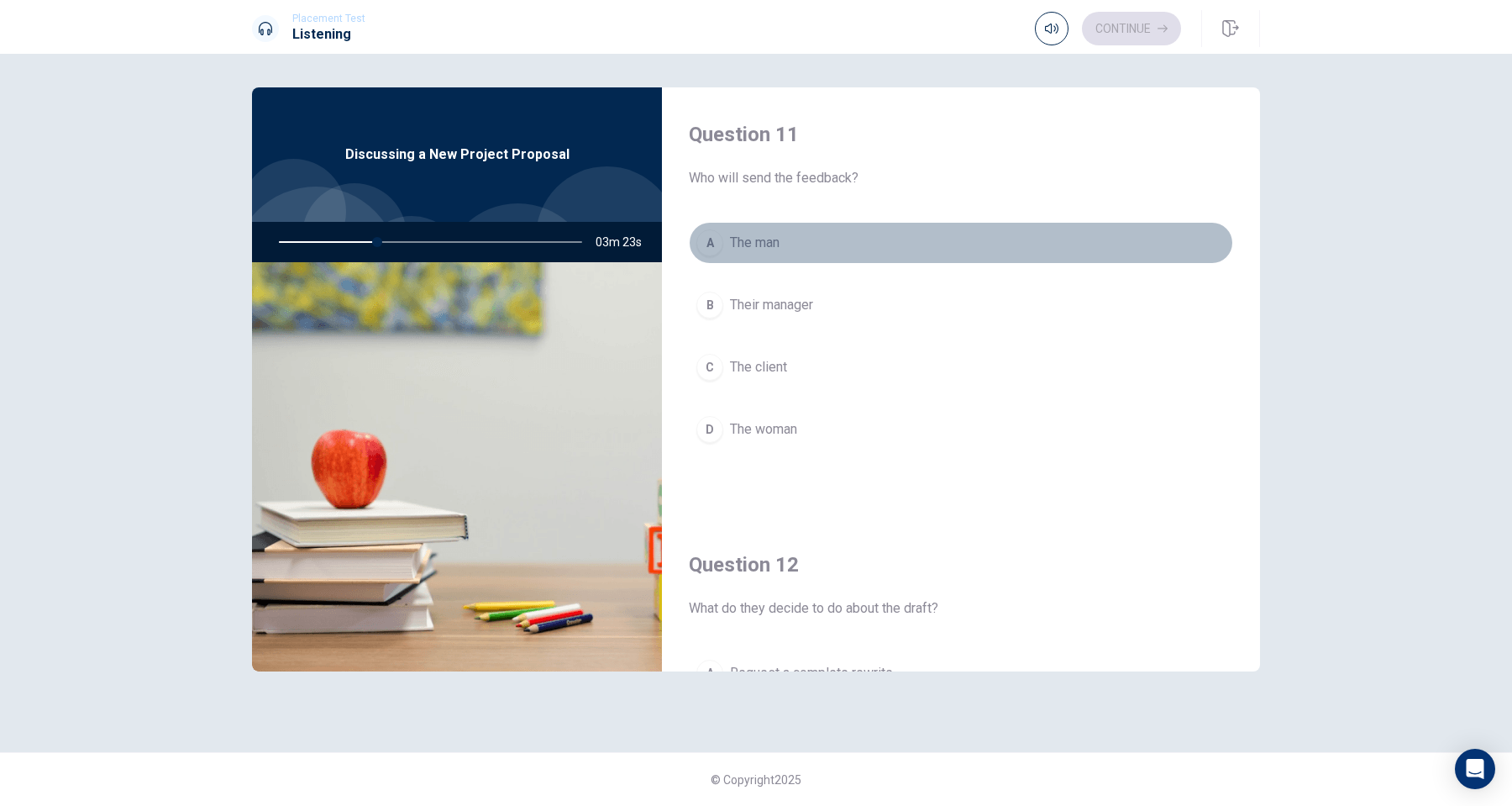 click on "A" at bounding box center [710, 243] 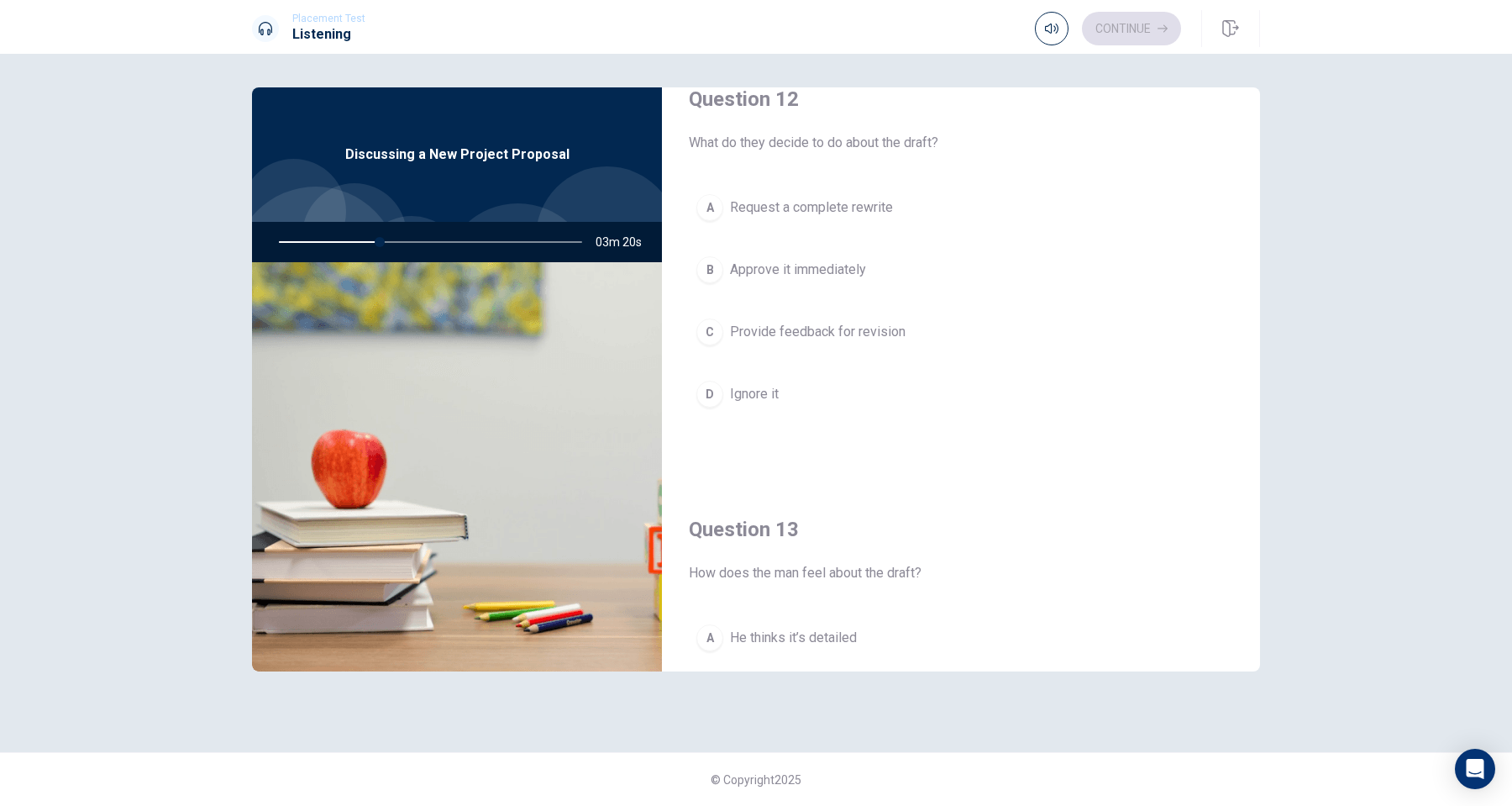 scroll, scrollTop: 481, scrollLeft: 0, axis: vertical 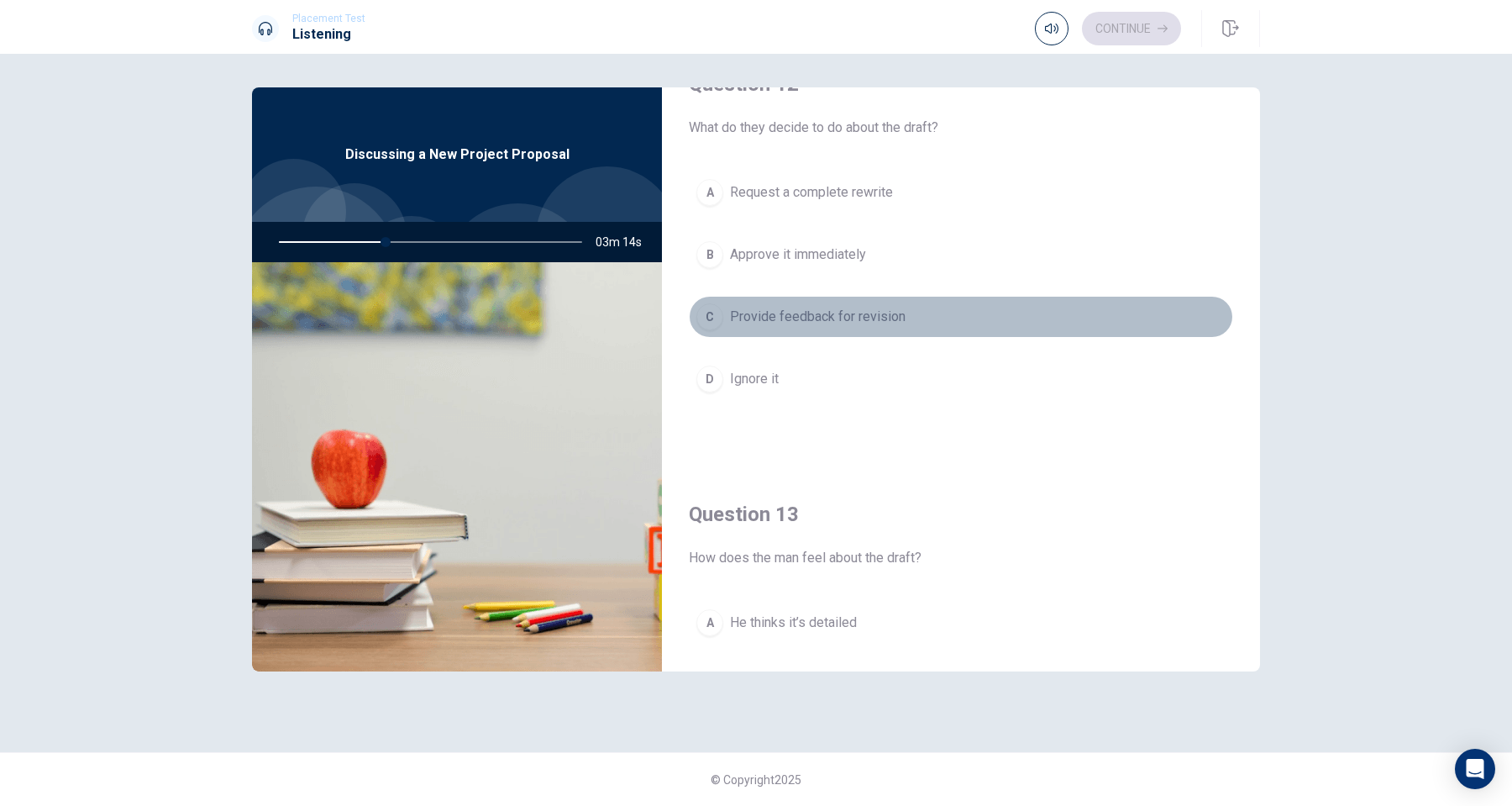 click on "C Provide feedback for revision" at bounding box center [961, 317] 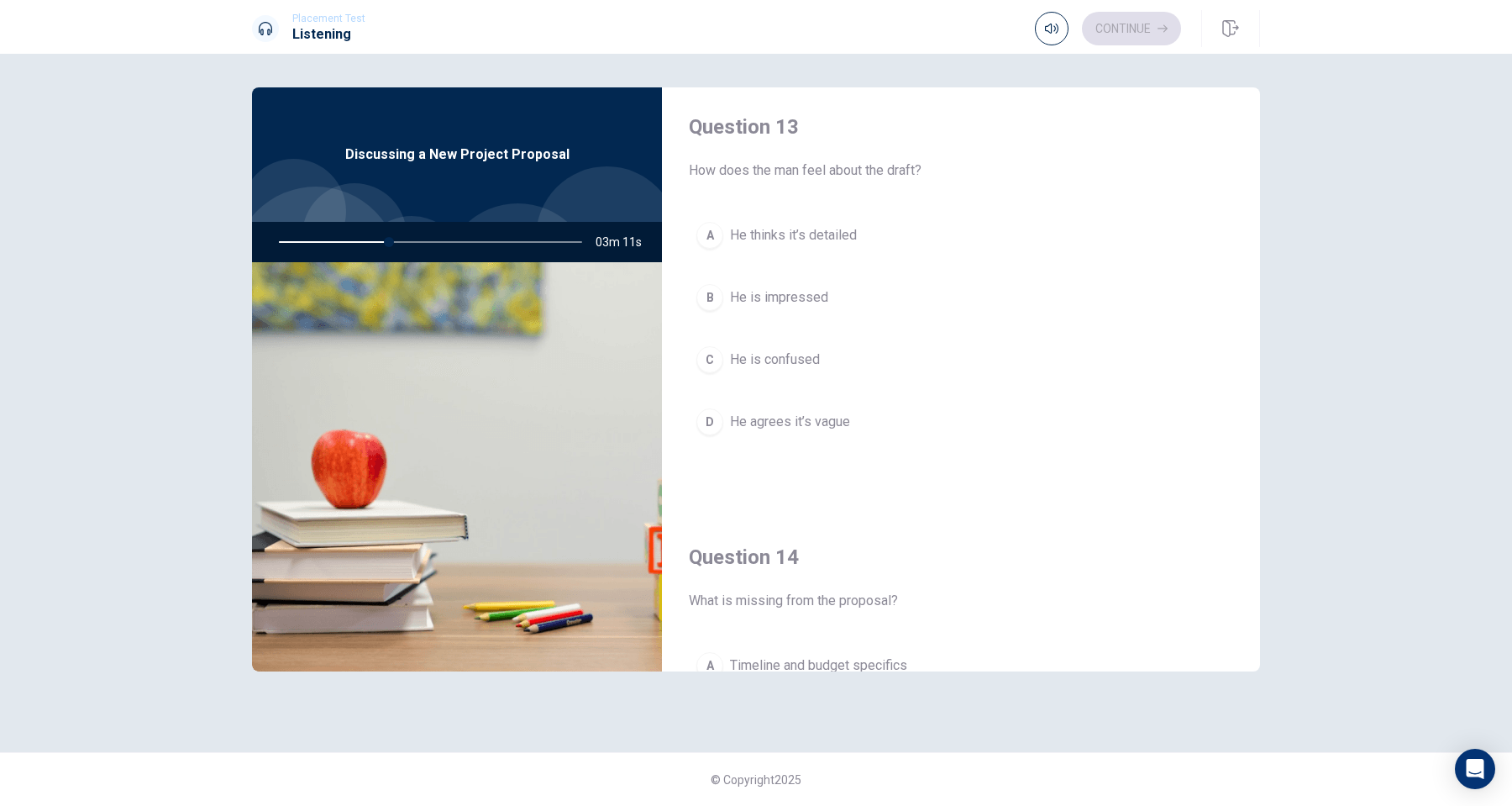 scroll, scrollTop: 841, scrollLeft: 0, axis: vertical 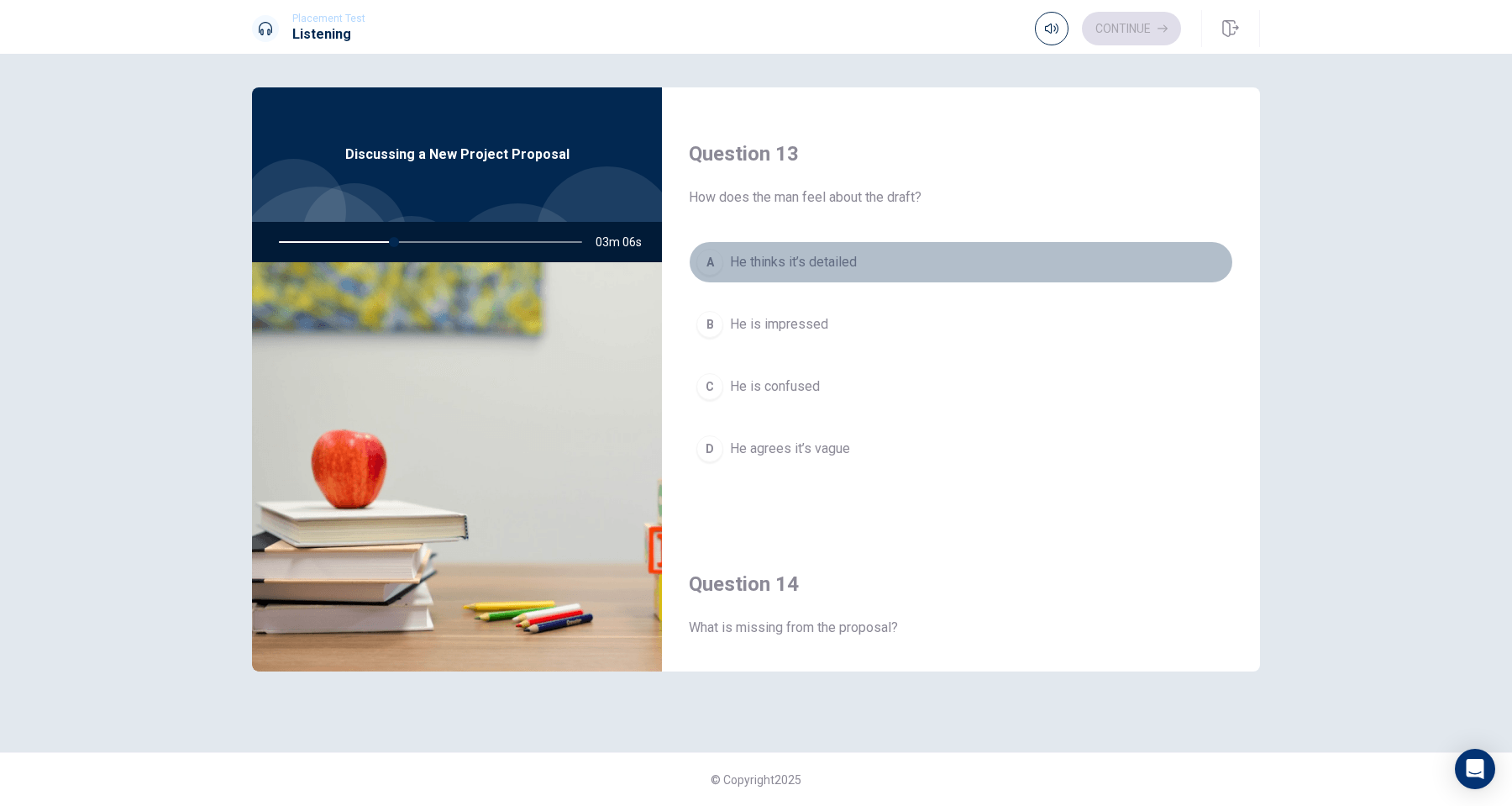 click on "A" at bounding box center (710, 262) 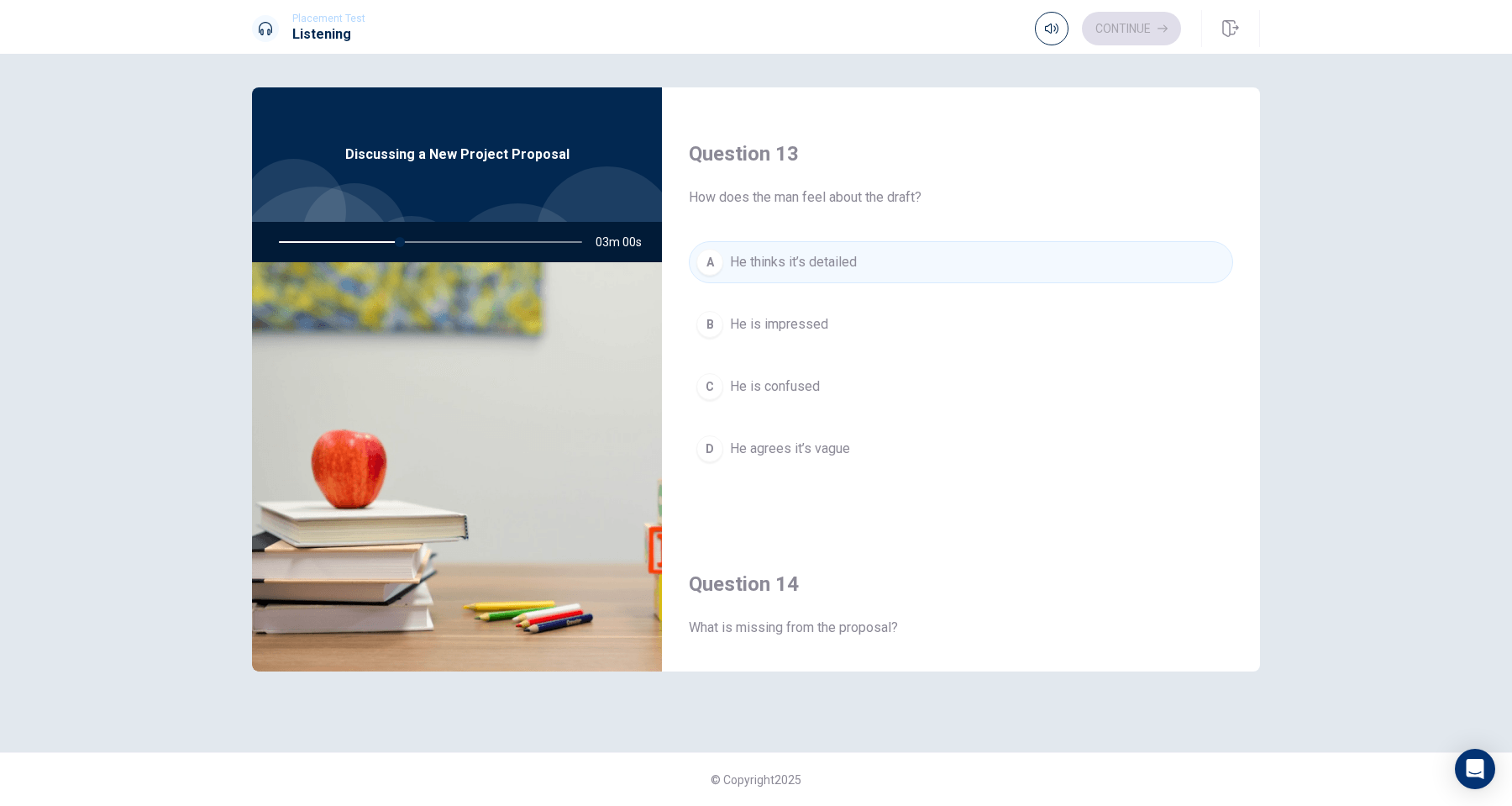 click on "B" at bounding box center [710, 324] 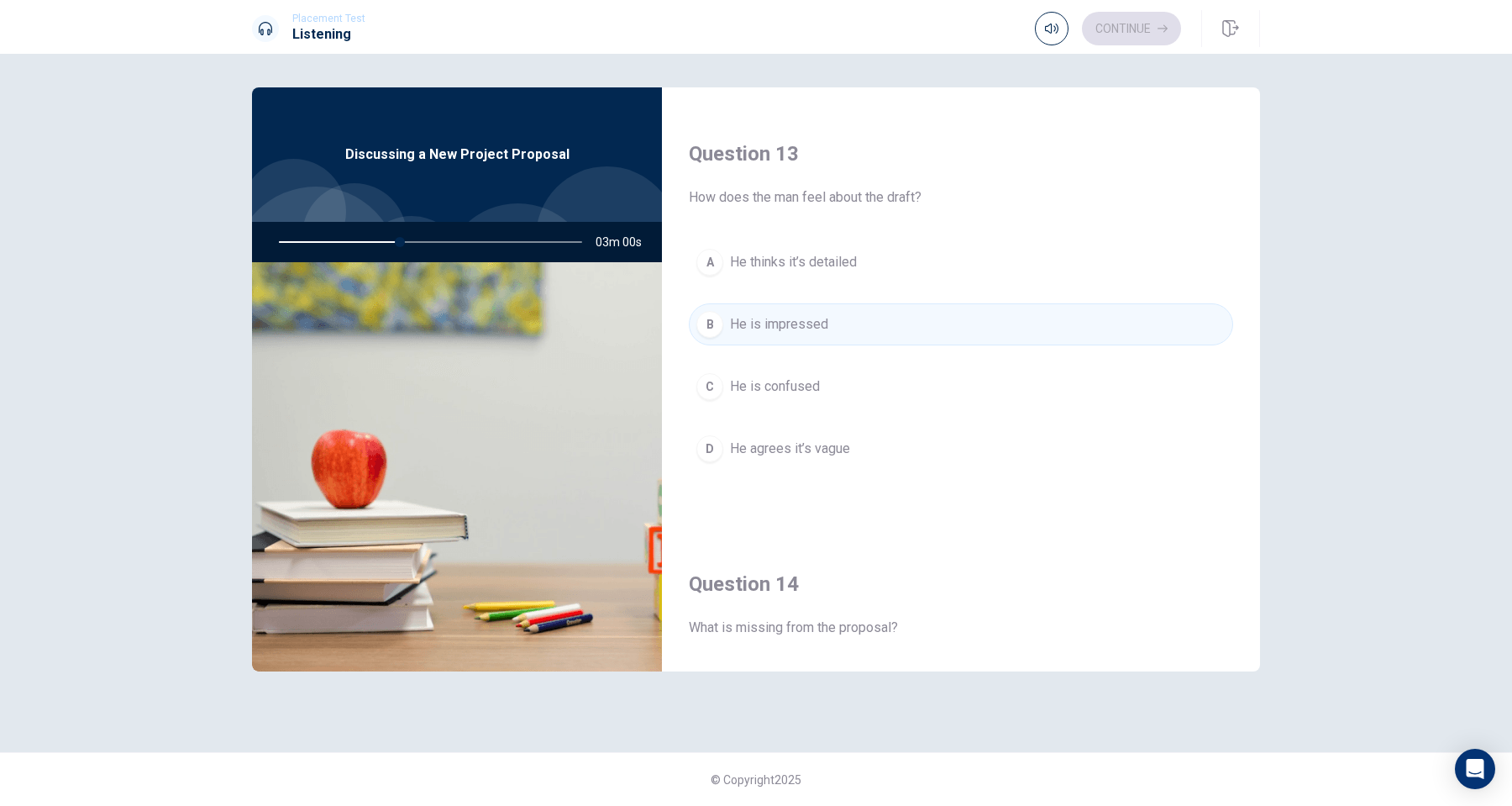 scroll, scrollTop: 1567, scrollLeft: 0, axis: vertical 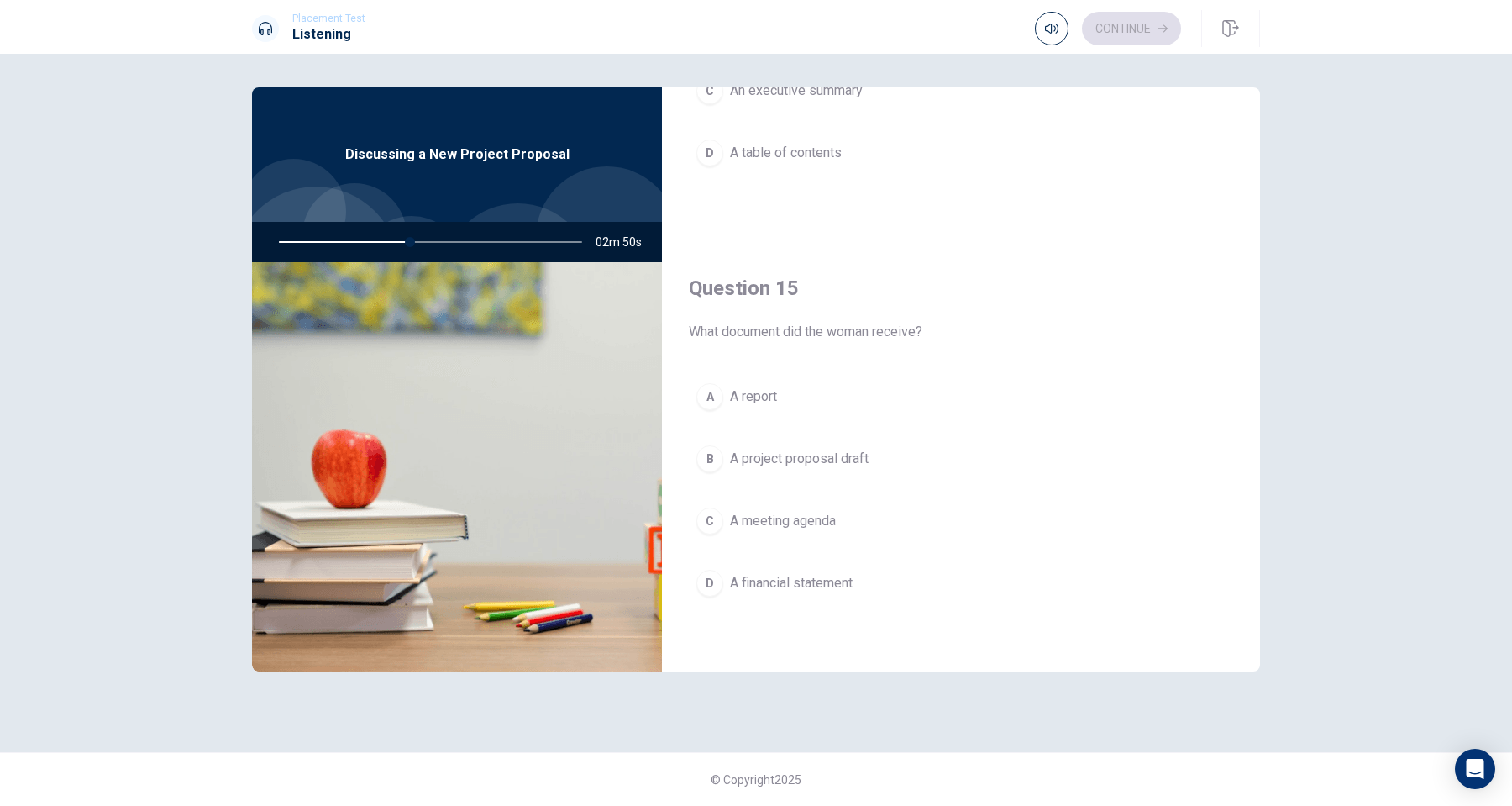 click on "B" at bounding box center (710, 459) 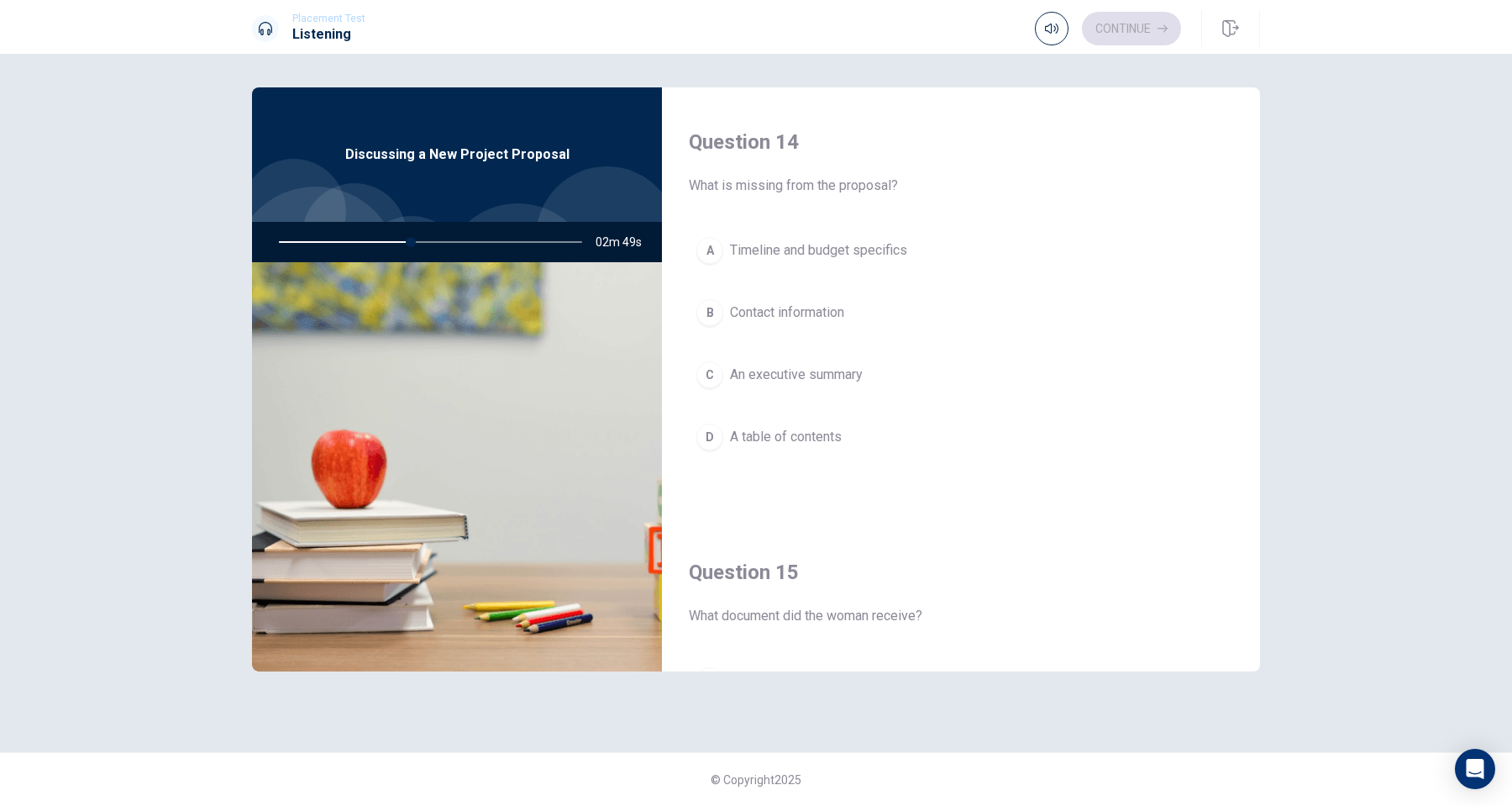 scroll, scrollTop: 1270, scrollLeft: 0, axis: vertical 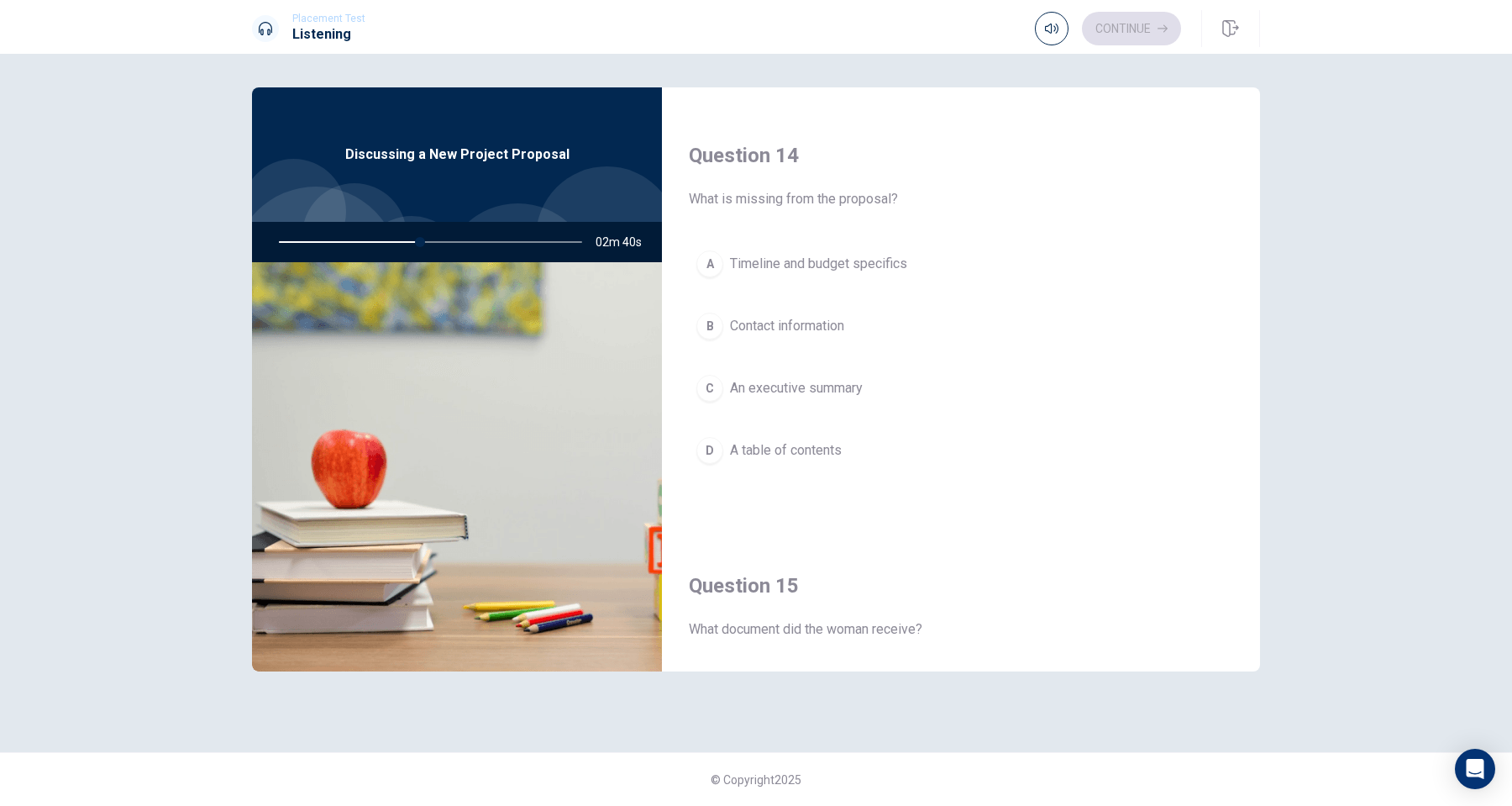 click on "A" at bounding box center [710, 264] 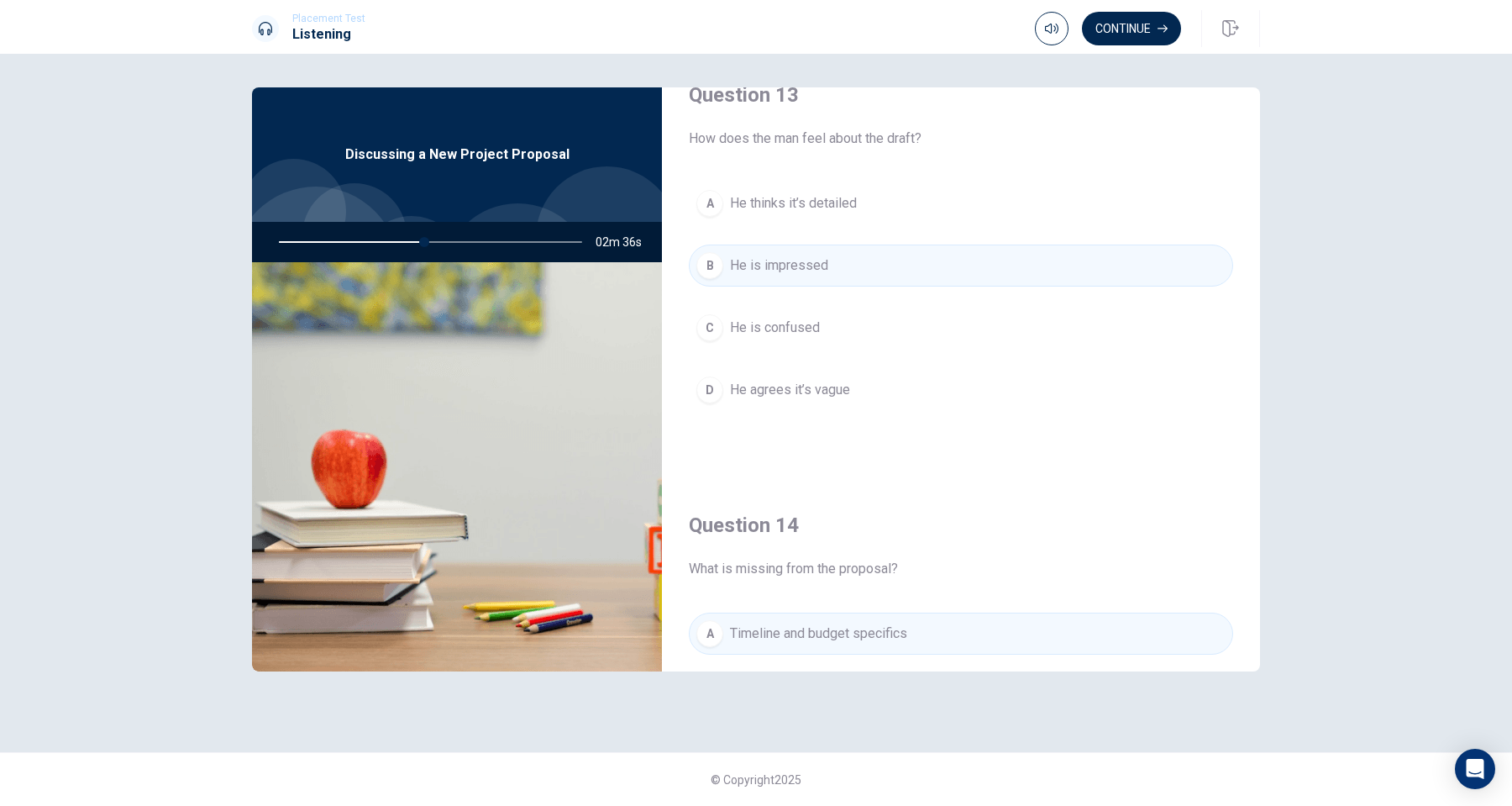 scroll, scrollTop: 857, scrollLeft: 0, axis: vertical 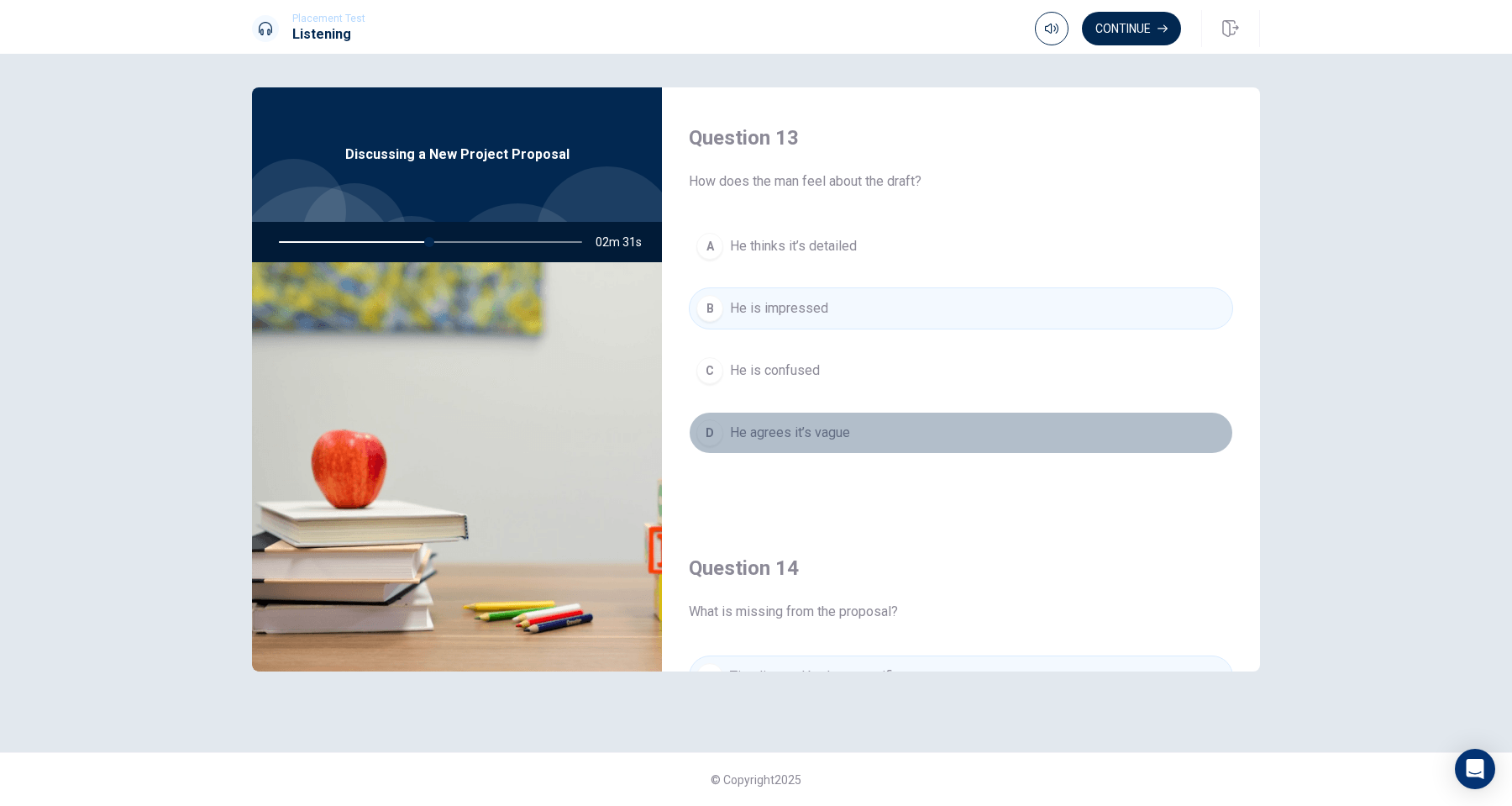click on "D" at bounding box center (710, 433) 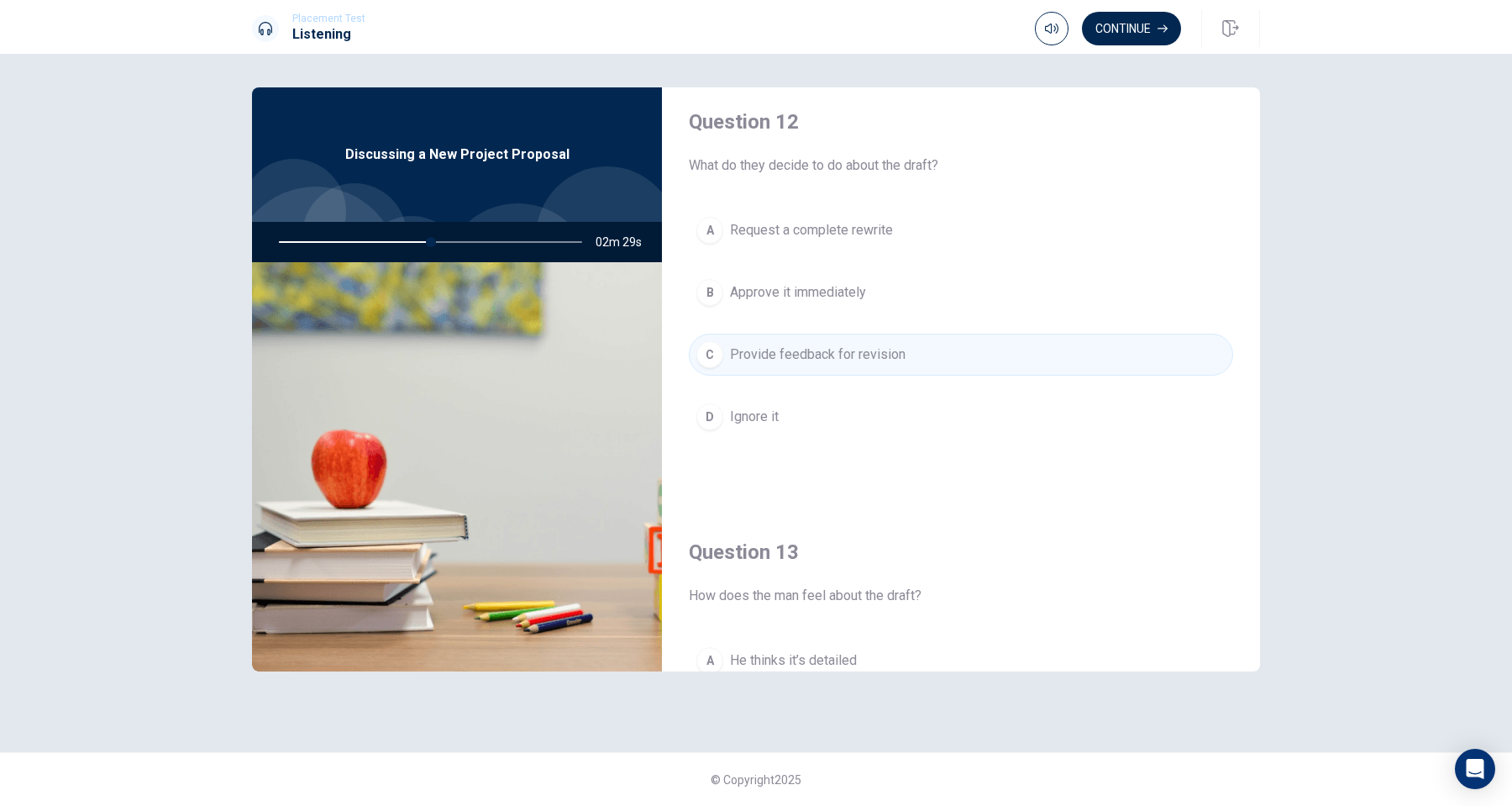scroll, scrollTop: 439, scrollLeft: 0, axis: vertical 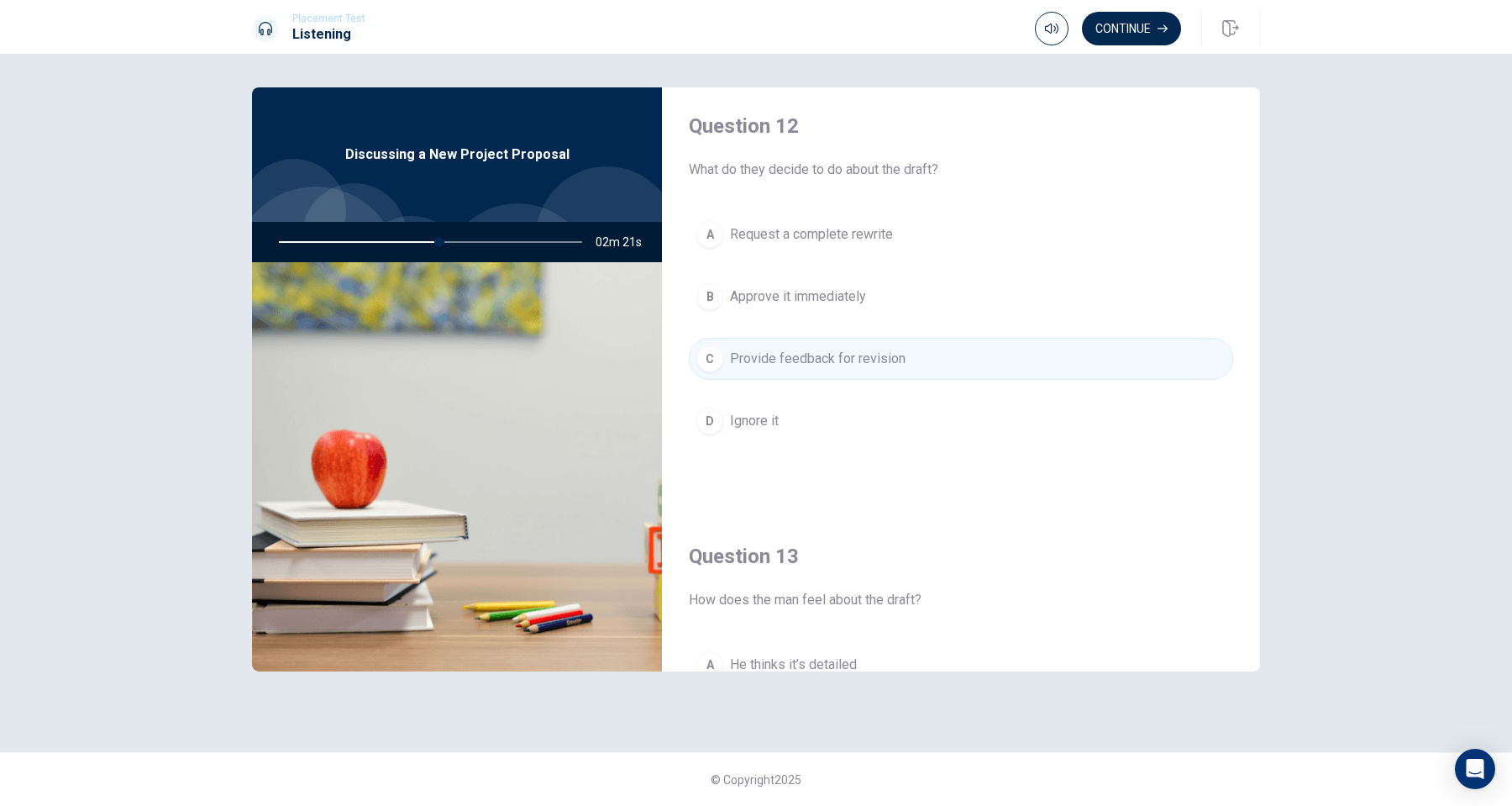 click on "A" at bounding box center (710, 234) 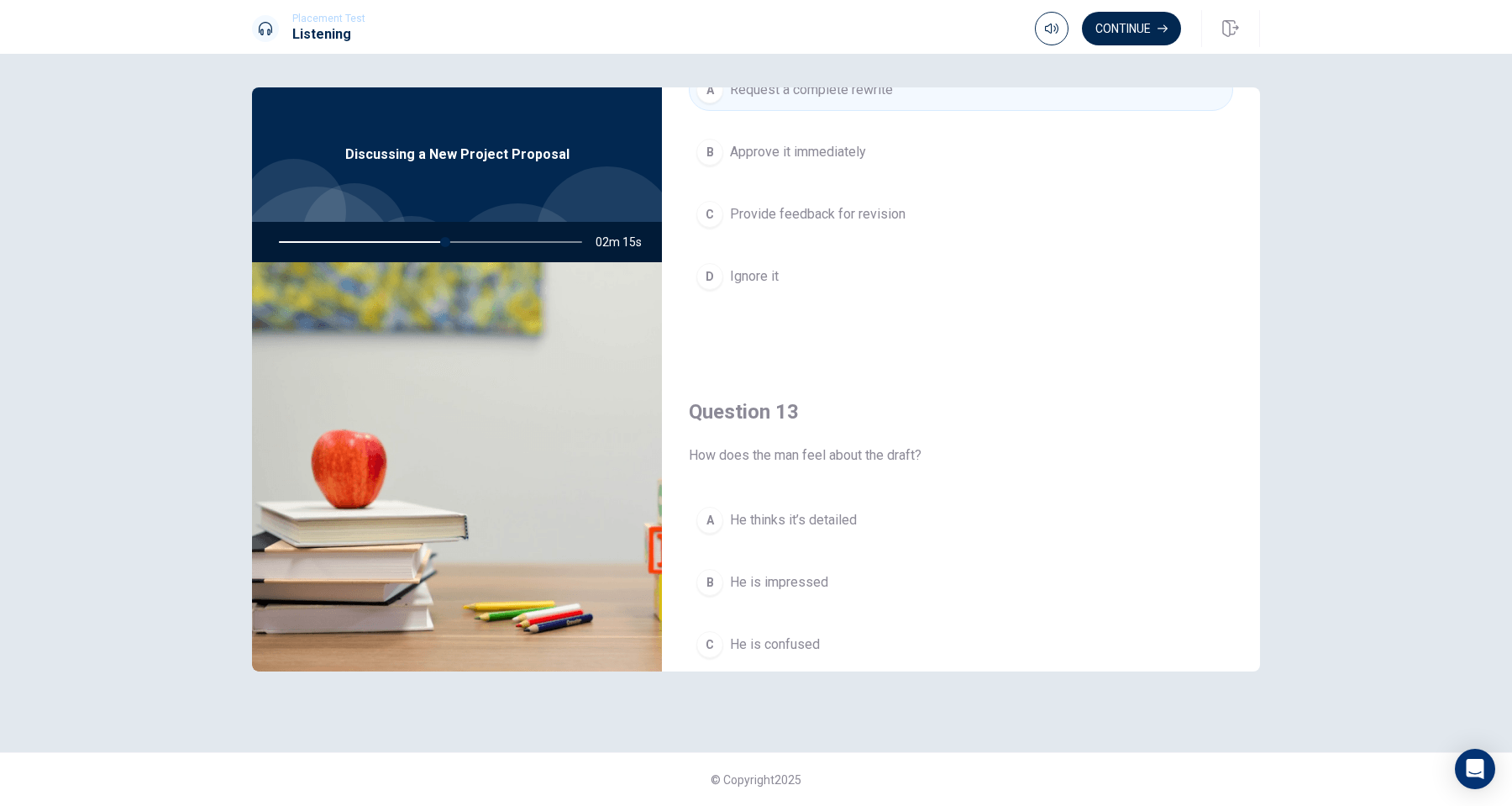 scroll, scrollTop: 1567, scrollLeft: 0, axis: vertical 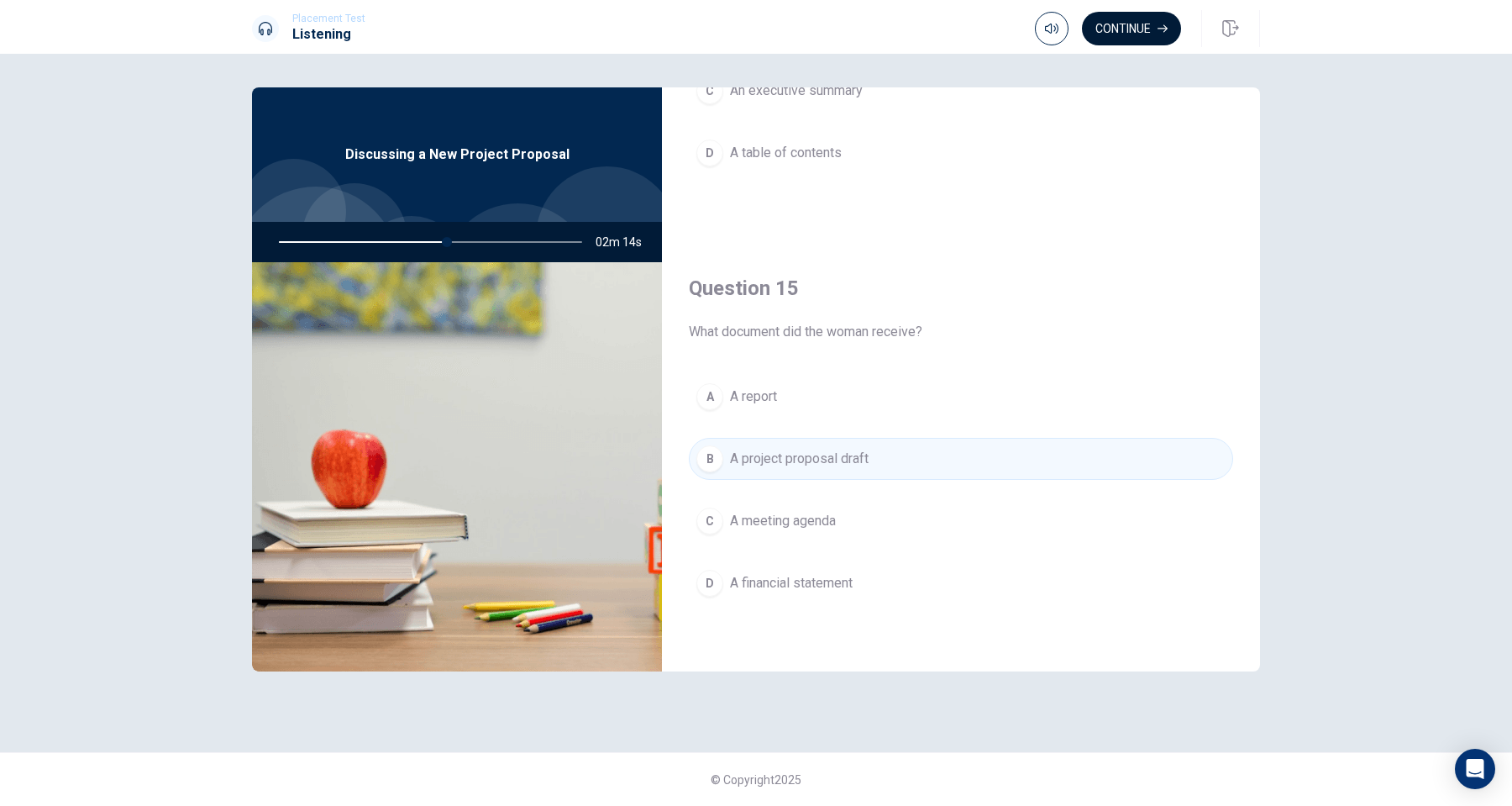 click on "Continue" at bounding box center (1131, 29) 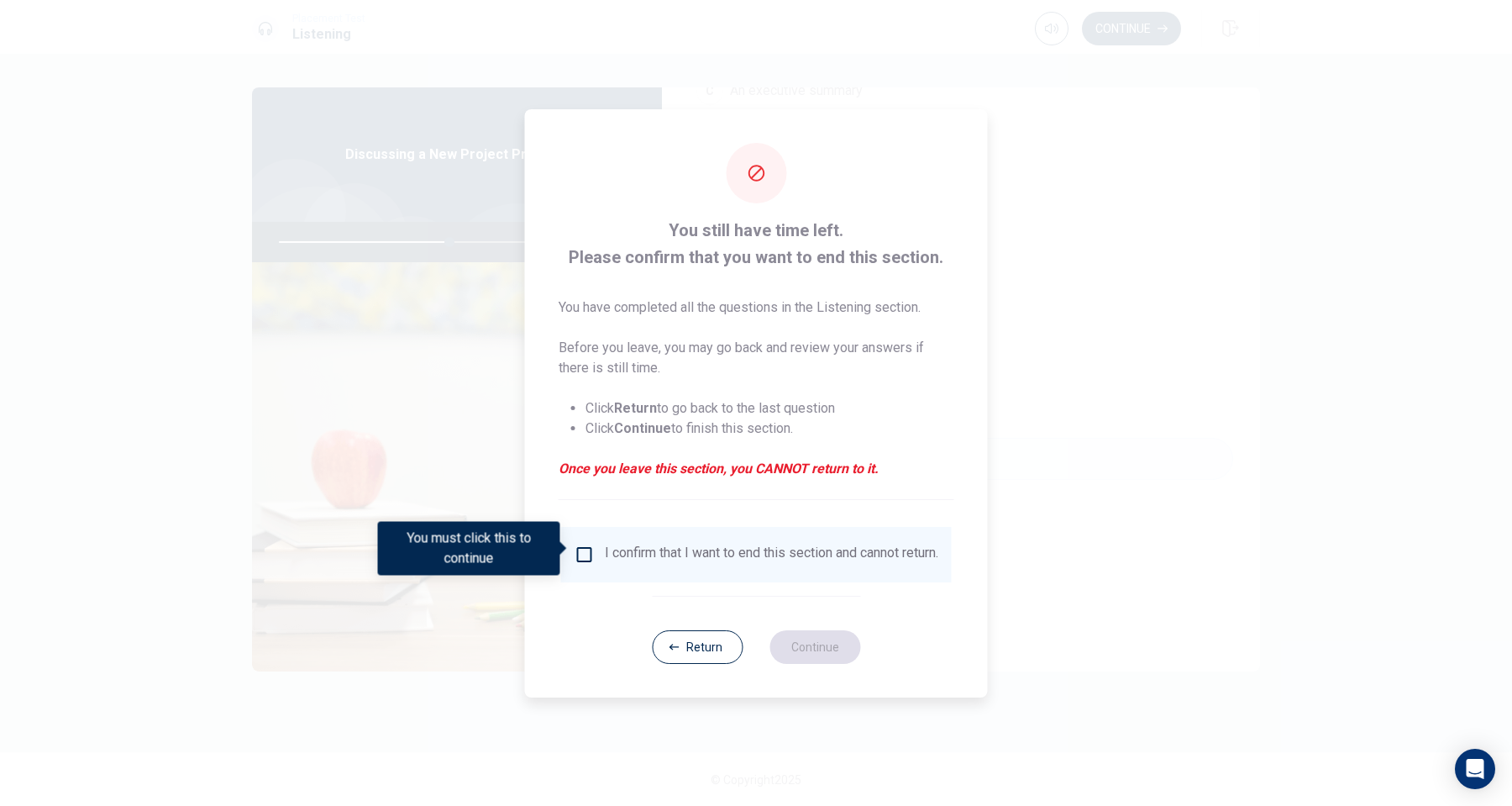 click at bounding box center (585, 555) 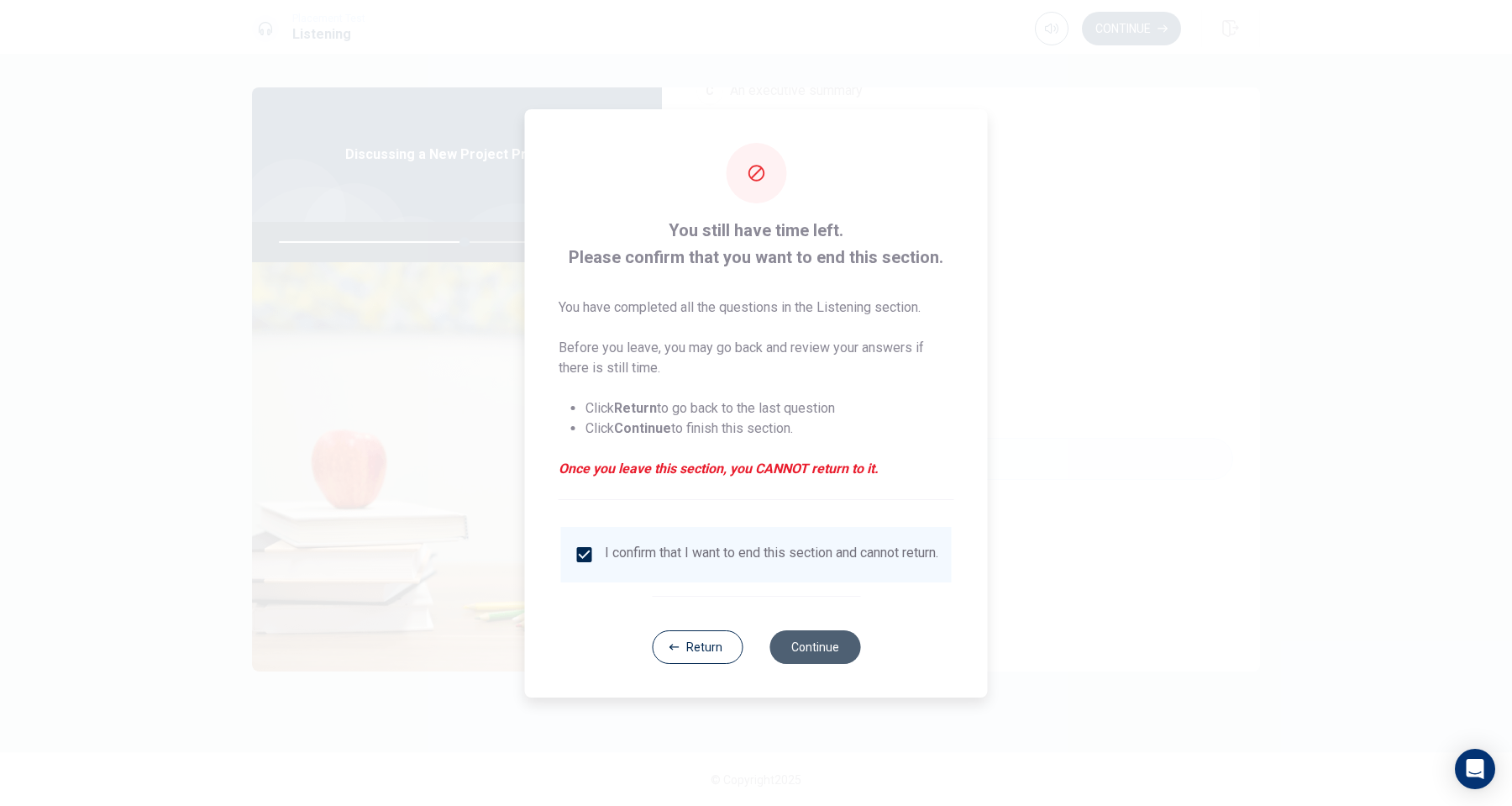 click on "Continue" at bounding box center [815, 647] 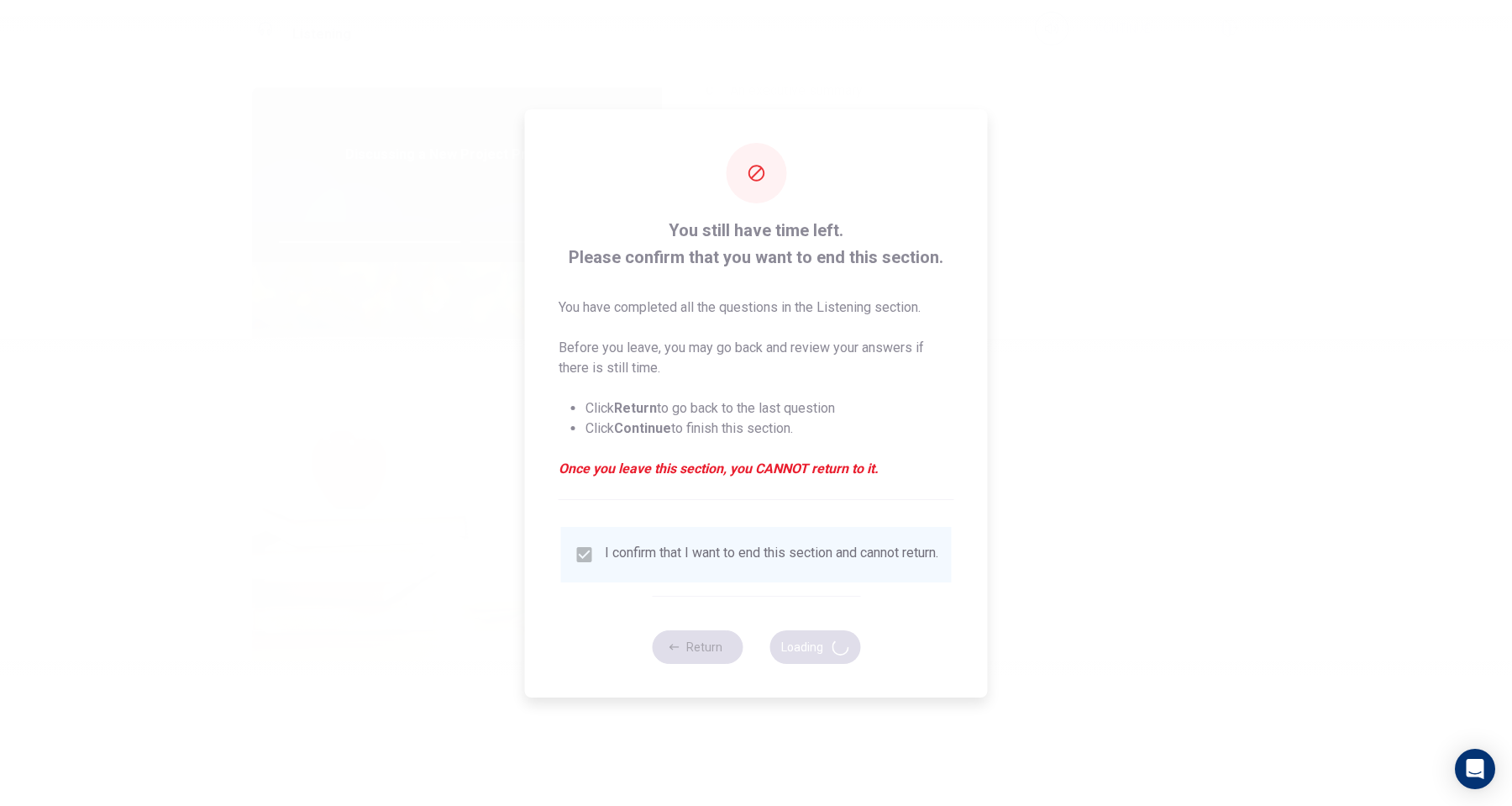 type on "62" 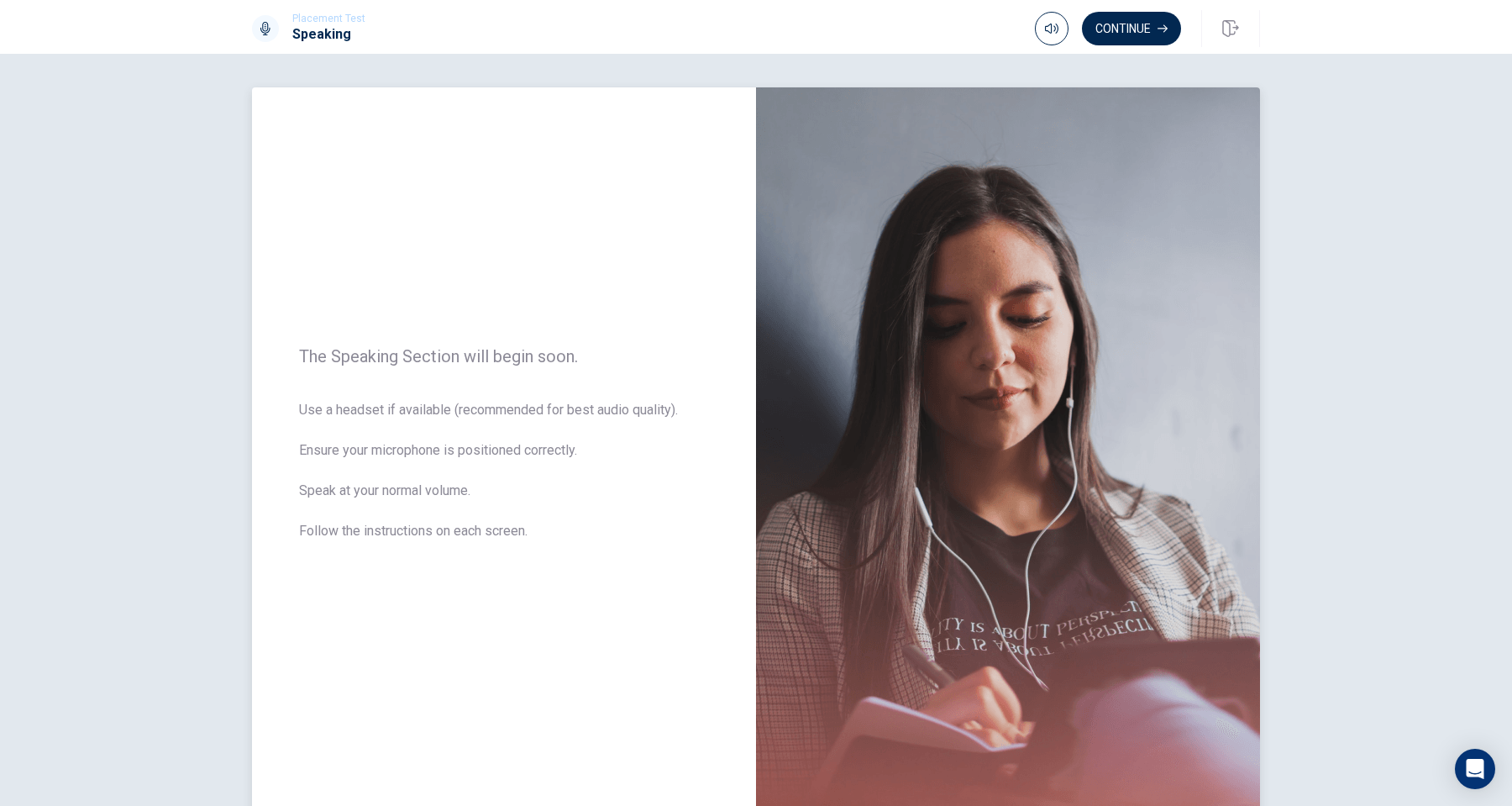 scroll, scrollTop: 102, scrollLeft: 0, axis: vertical 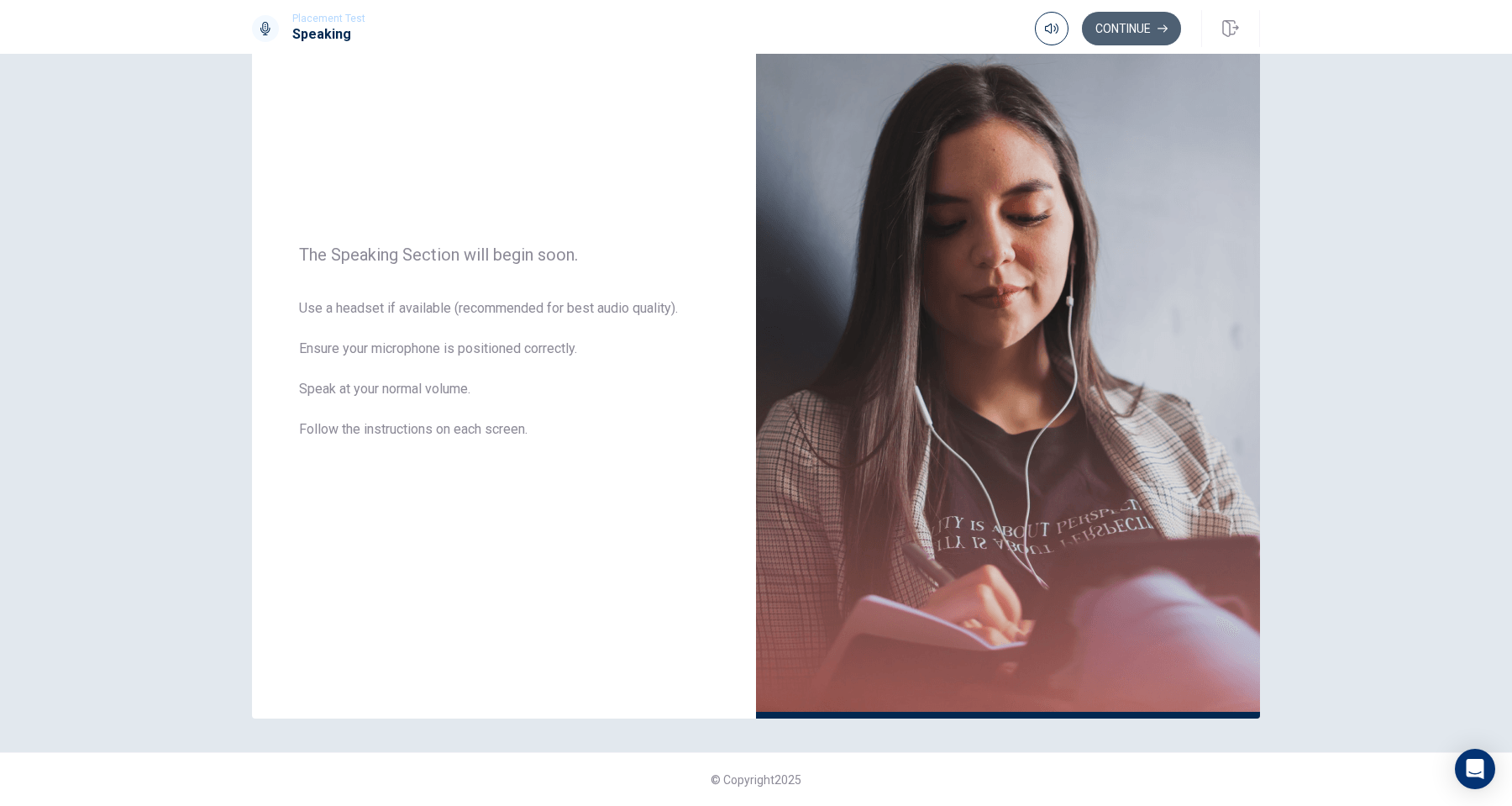 click on "Continue" at bounding box center (1131, 29) 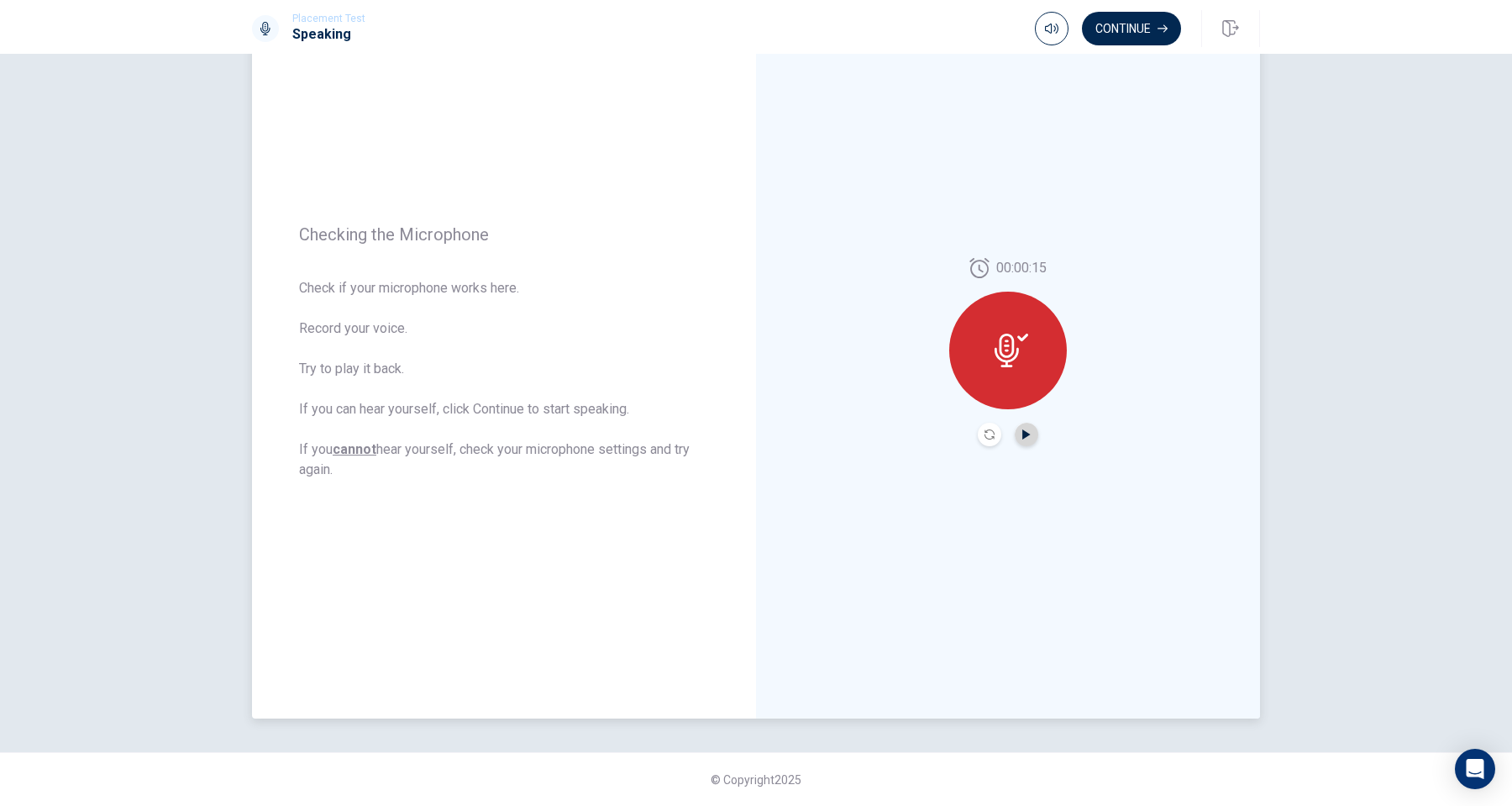 click 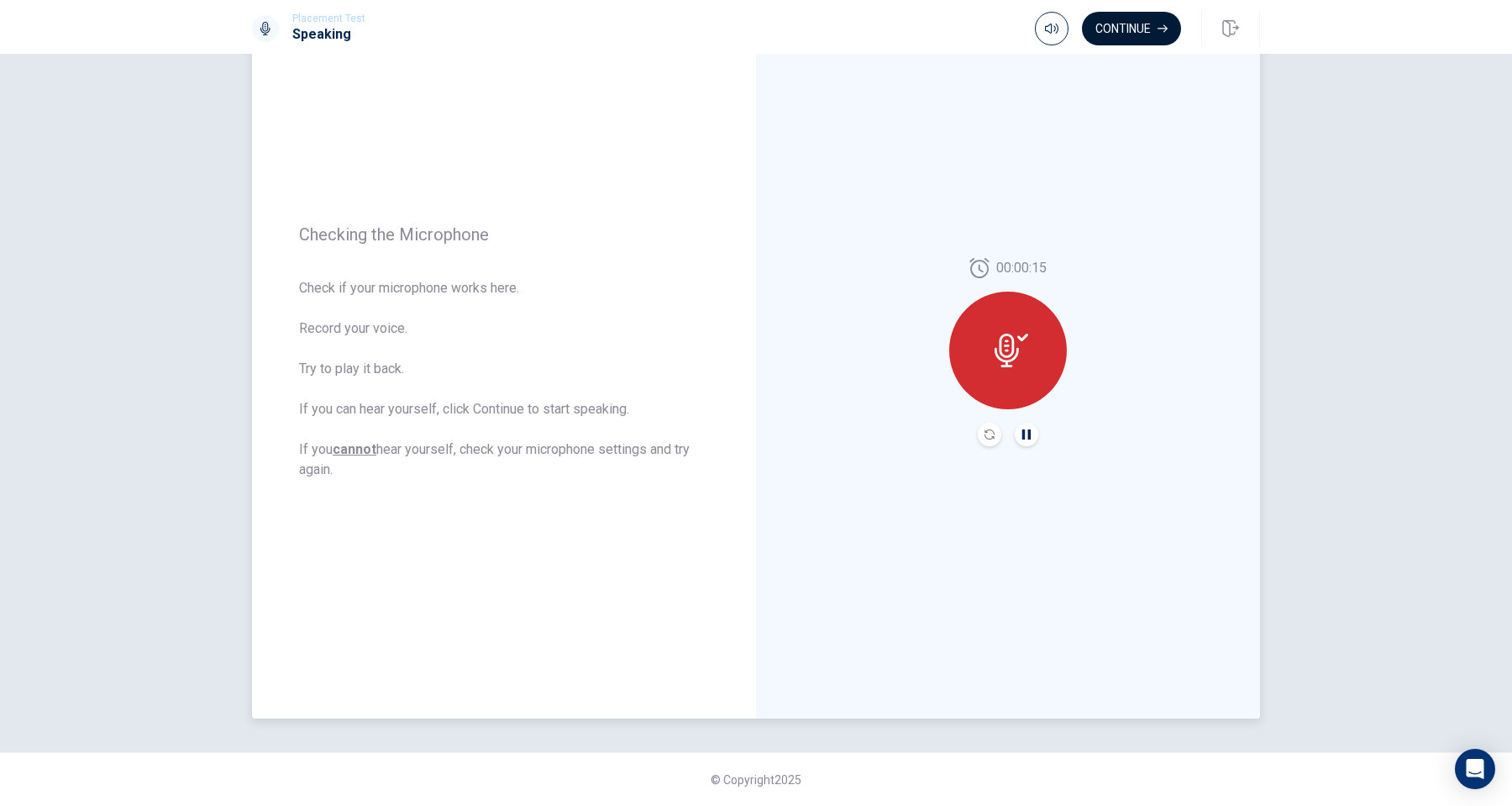 click on "Continue" at bounding box center [1131, 29] 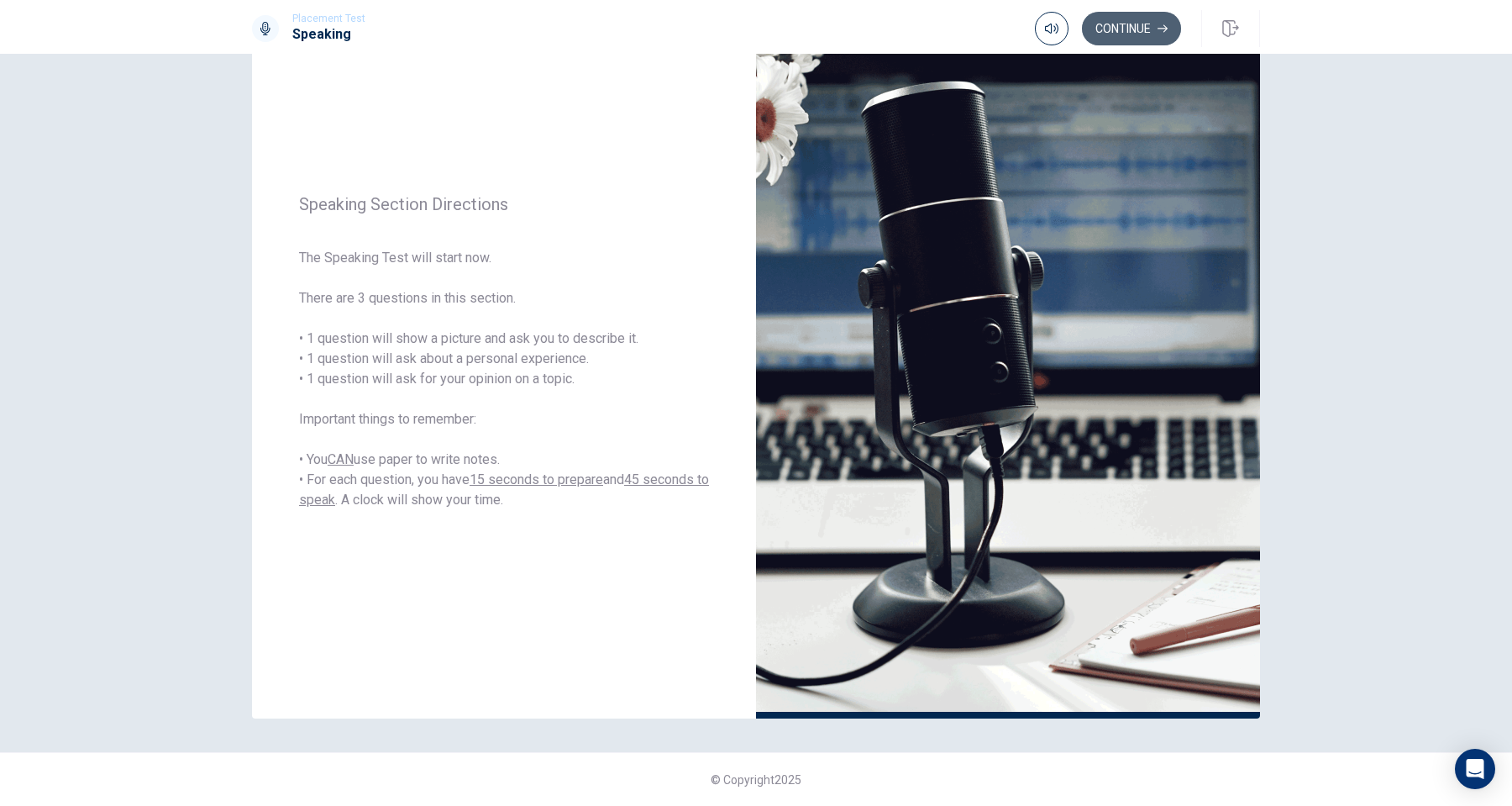 click on "Continue" at bounding box center (1131, 29) 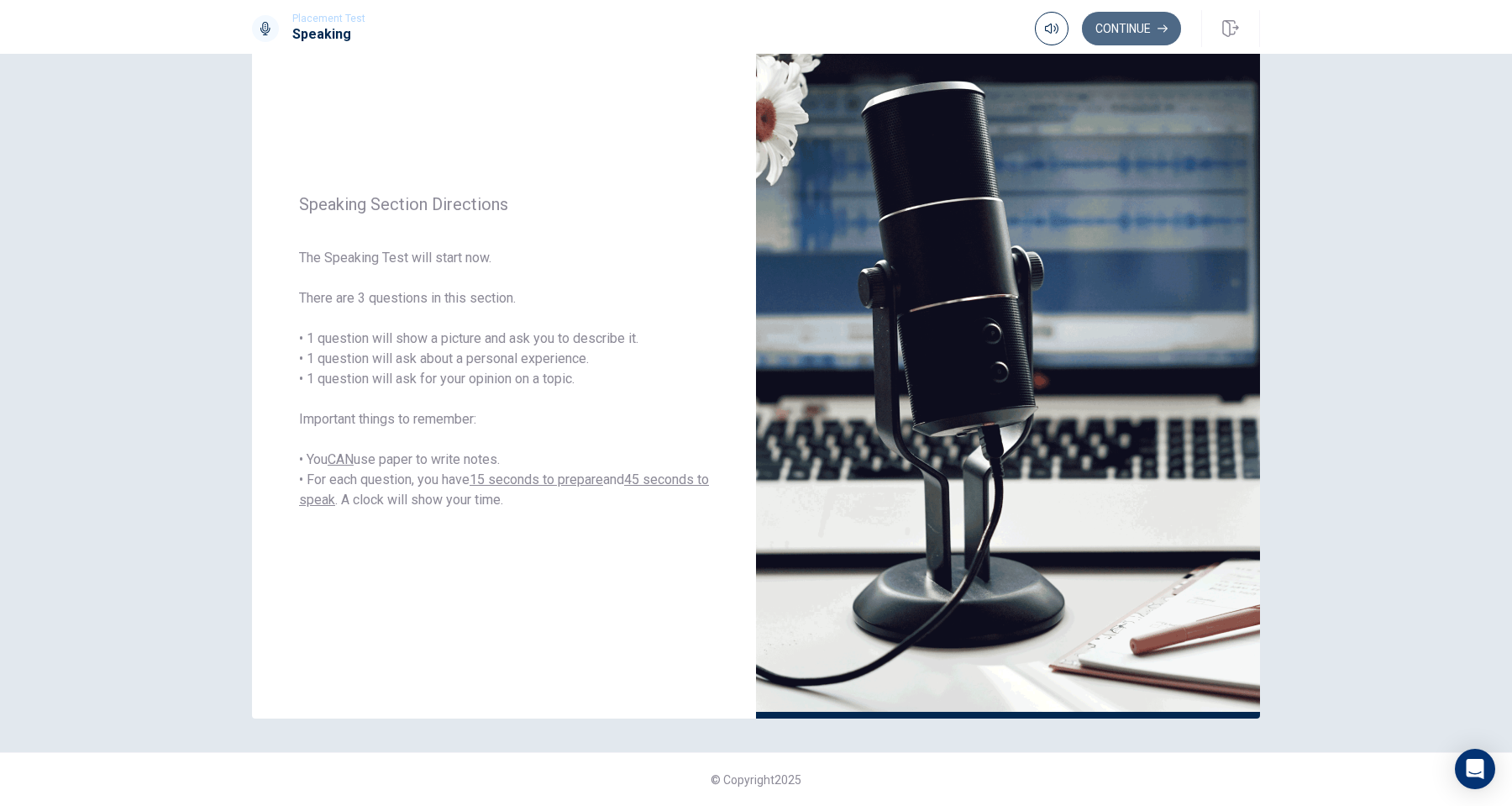 scroll, scrollTop: 0, scrollLeft: 0, axis: both 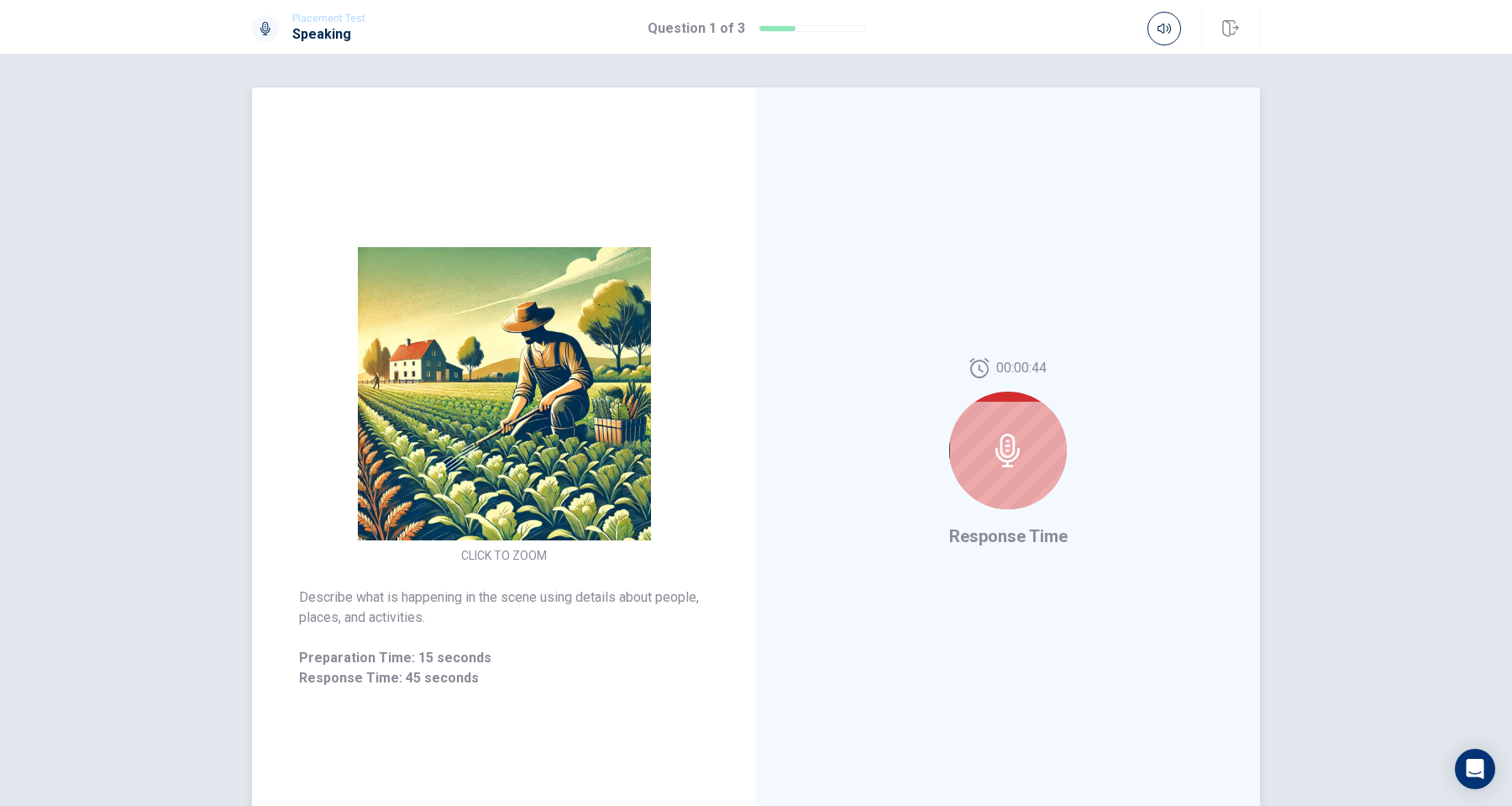 click 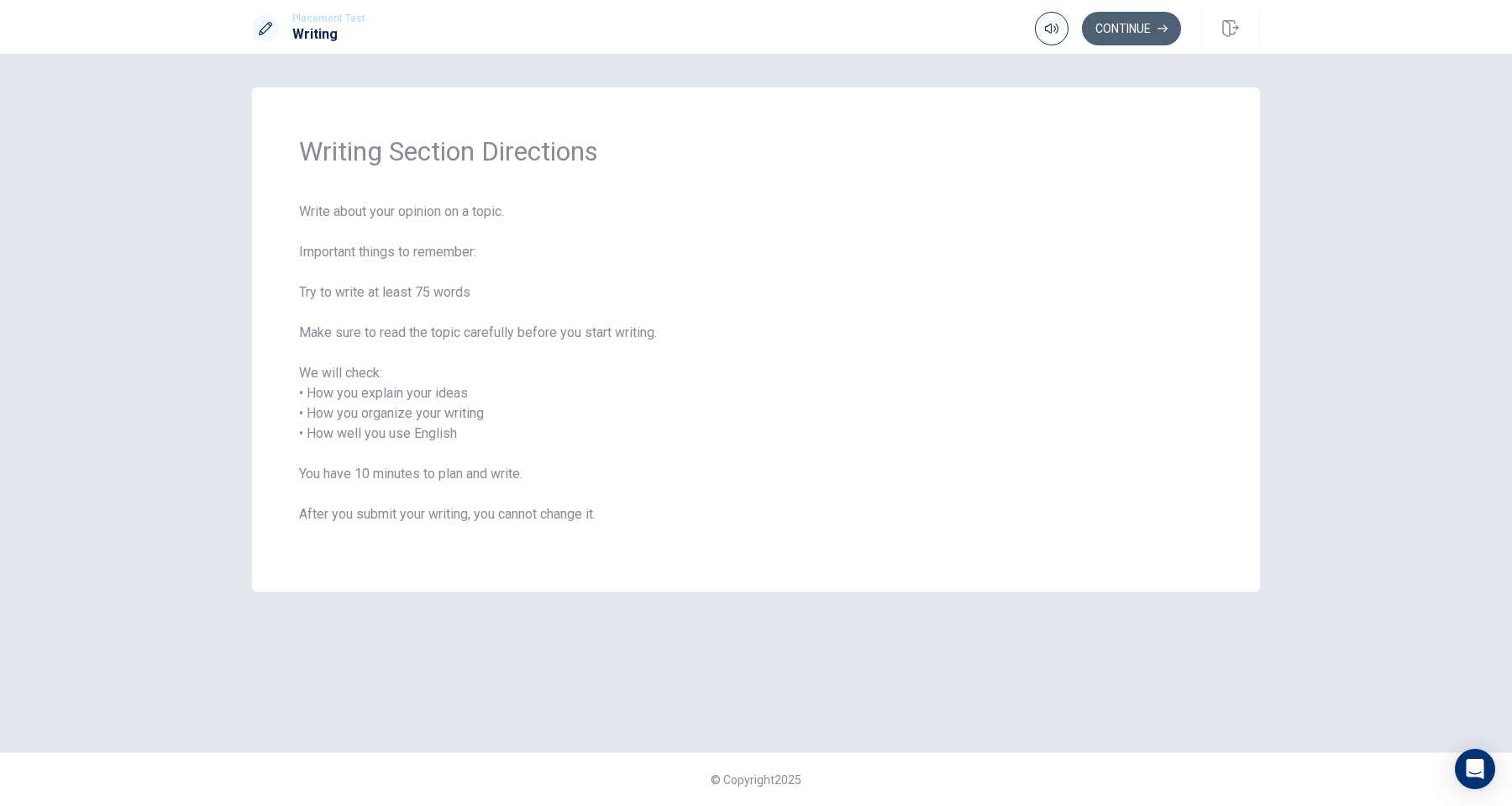 click on "Continue" at bounding box center [1131, 29] 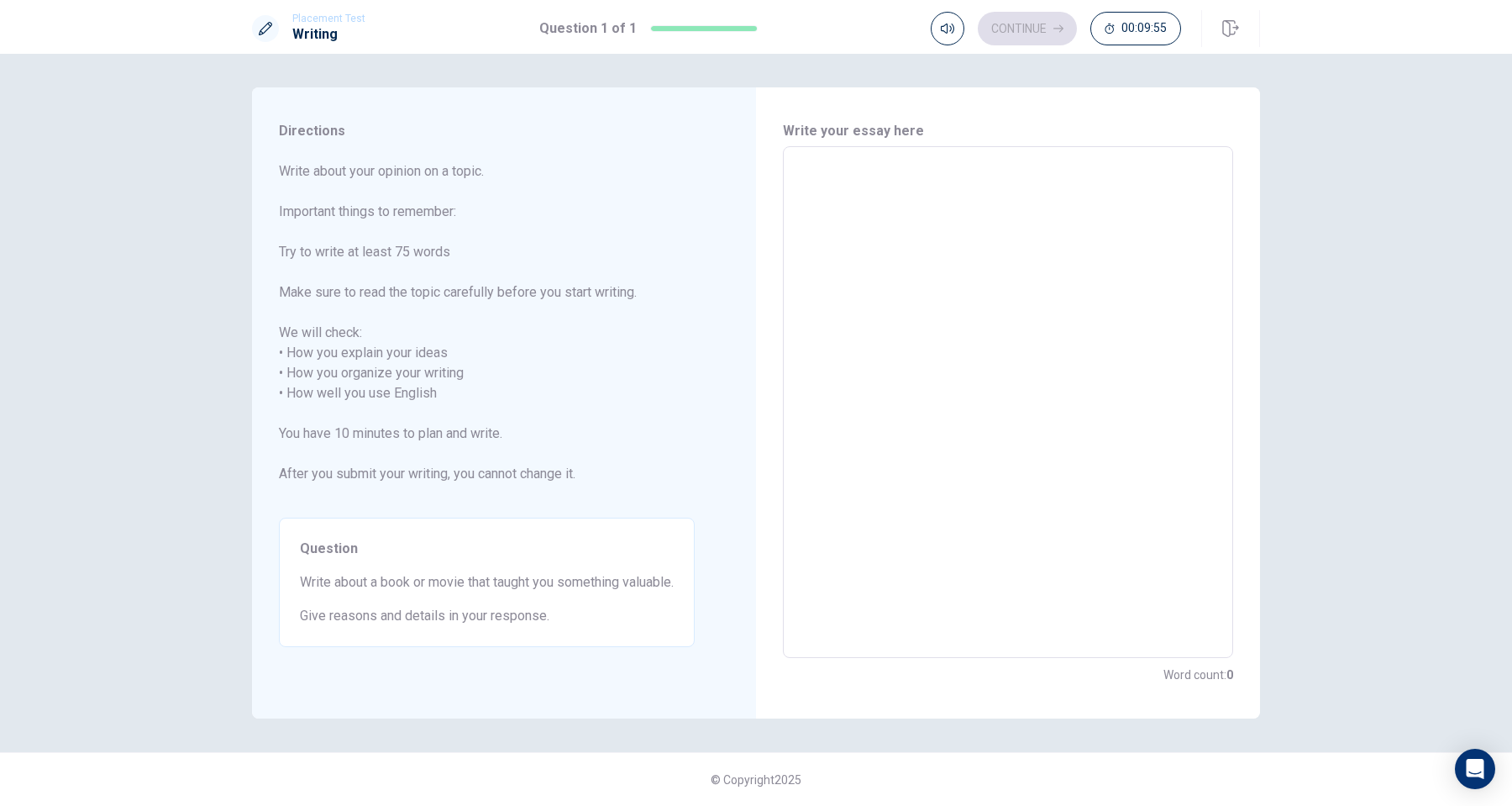 click at bounding box center (1008, 403) 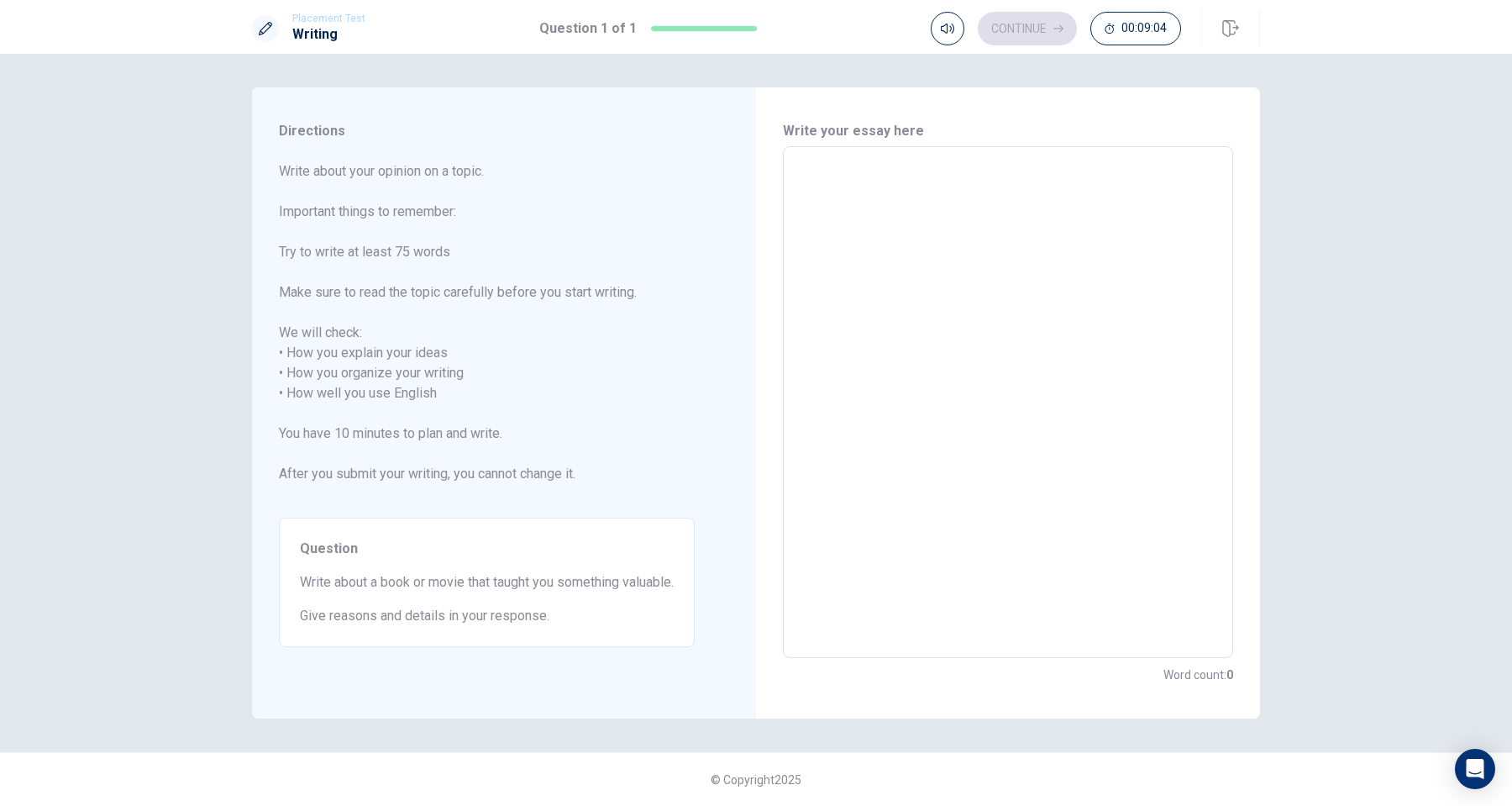type on "b" 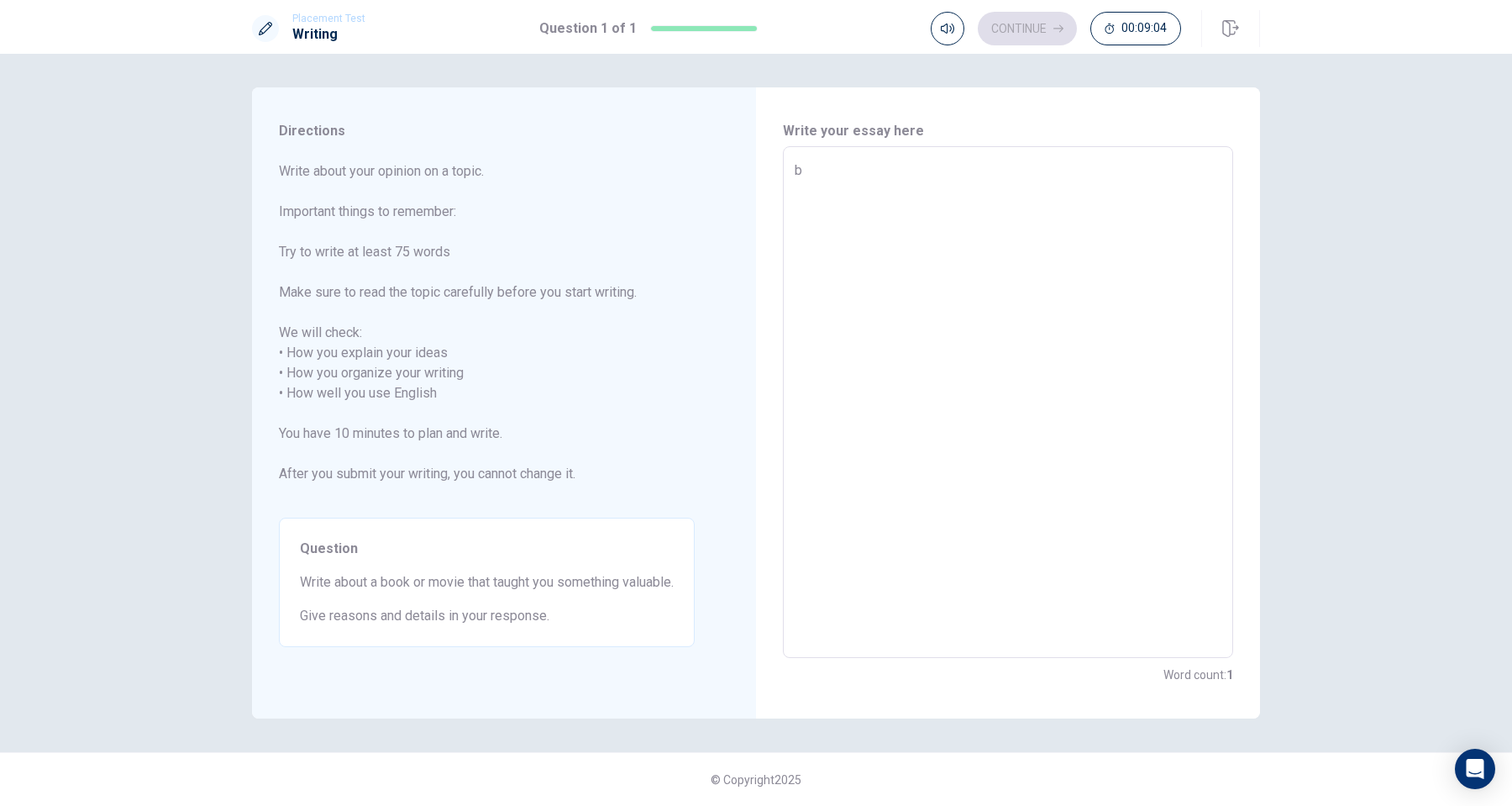 type on "x" 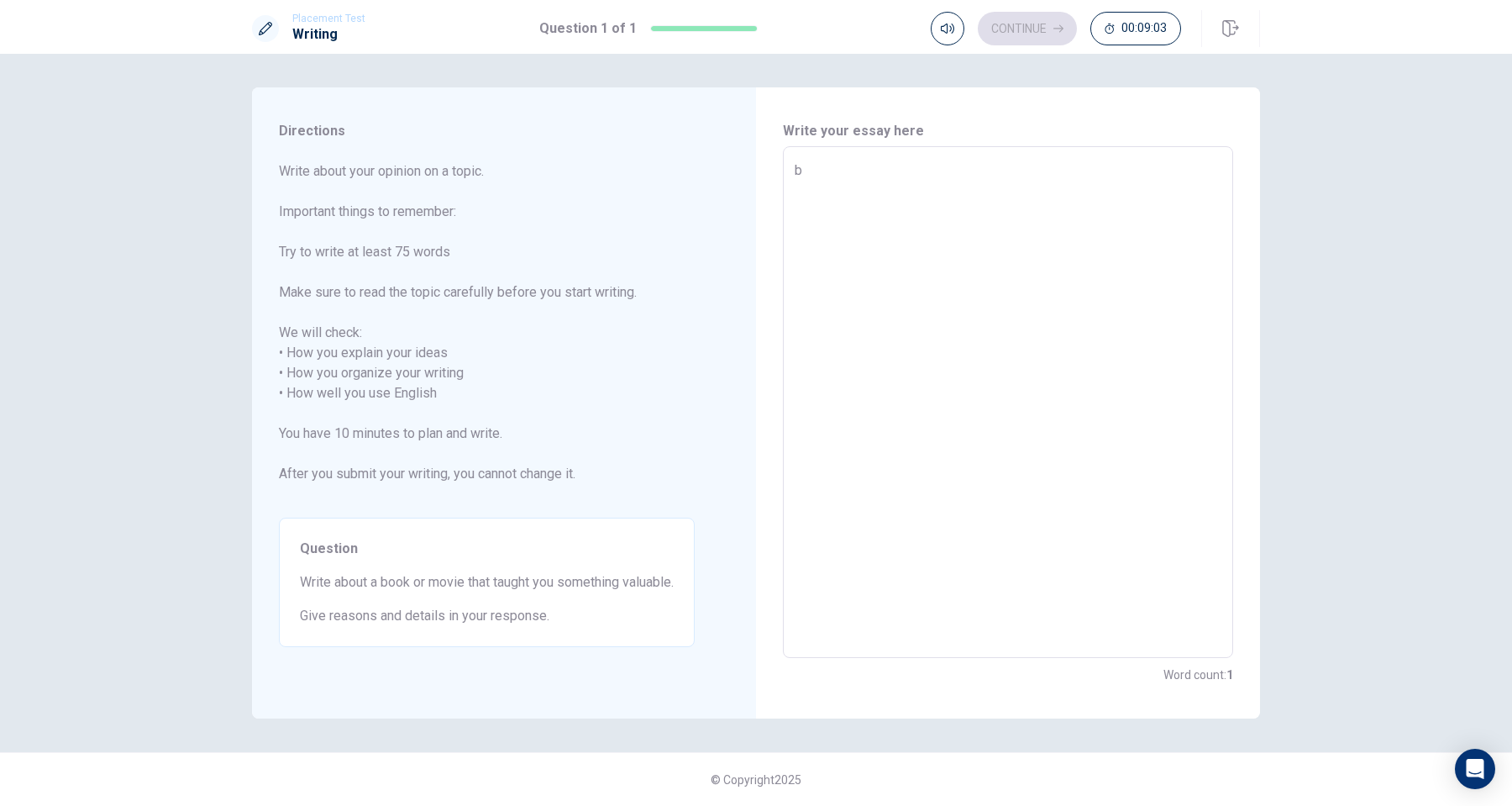 type on "bo" 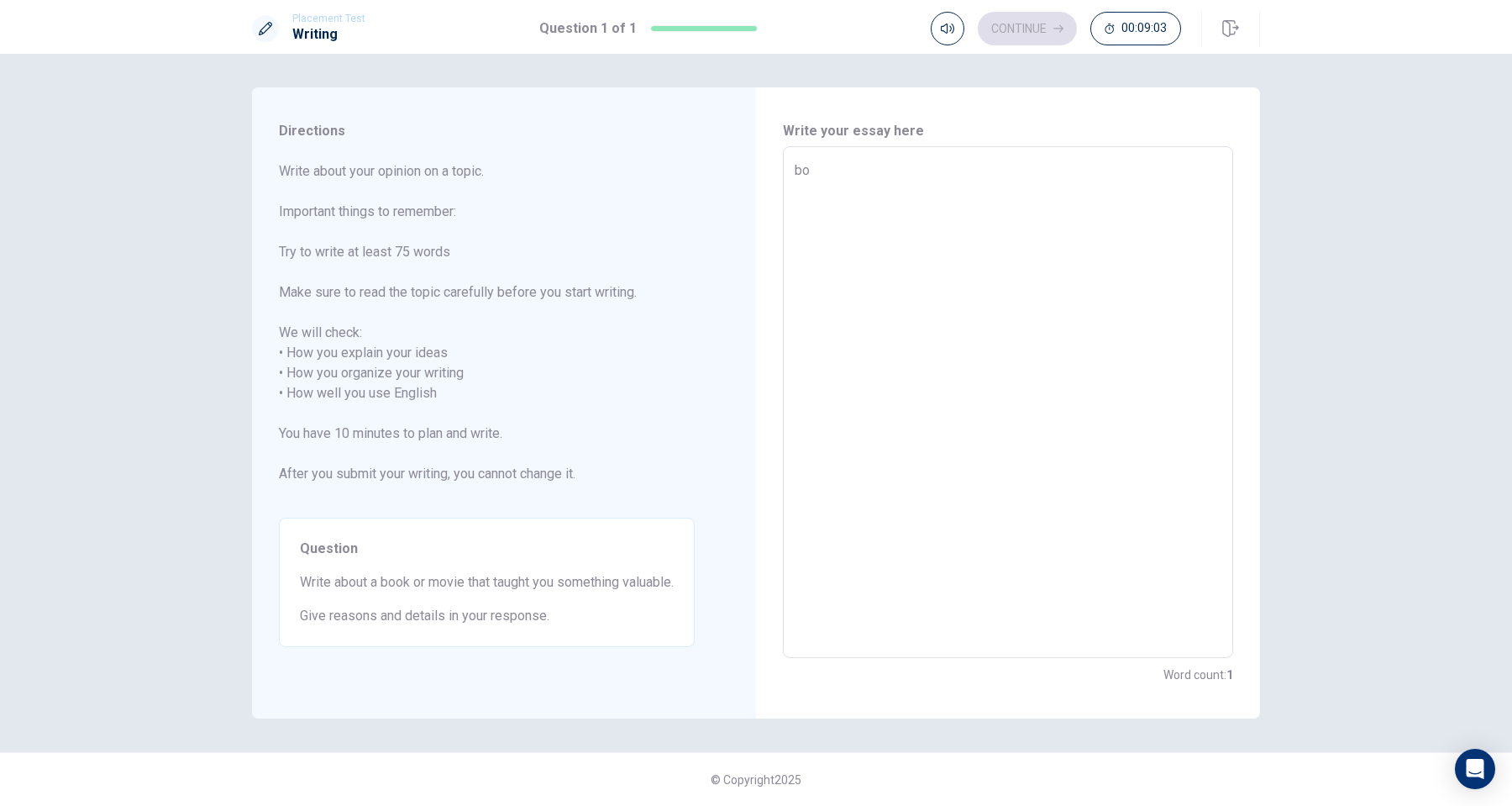 type on "x" 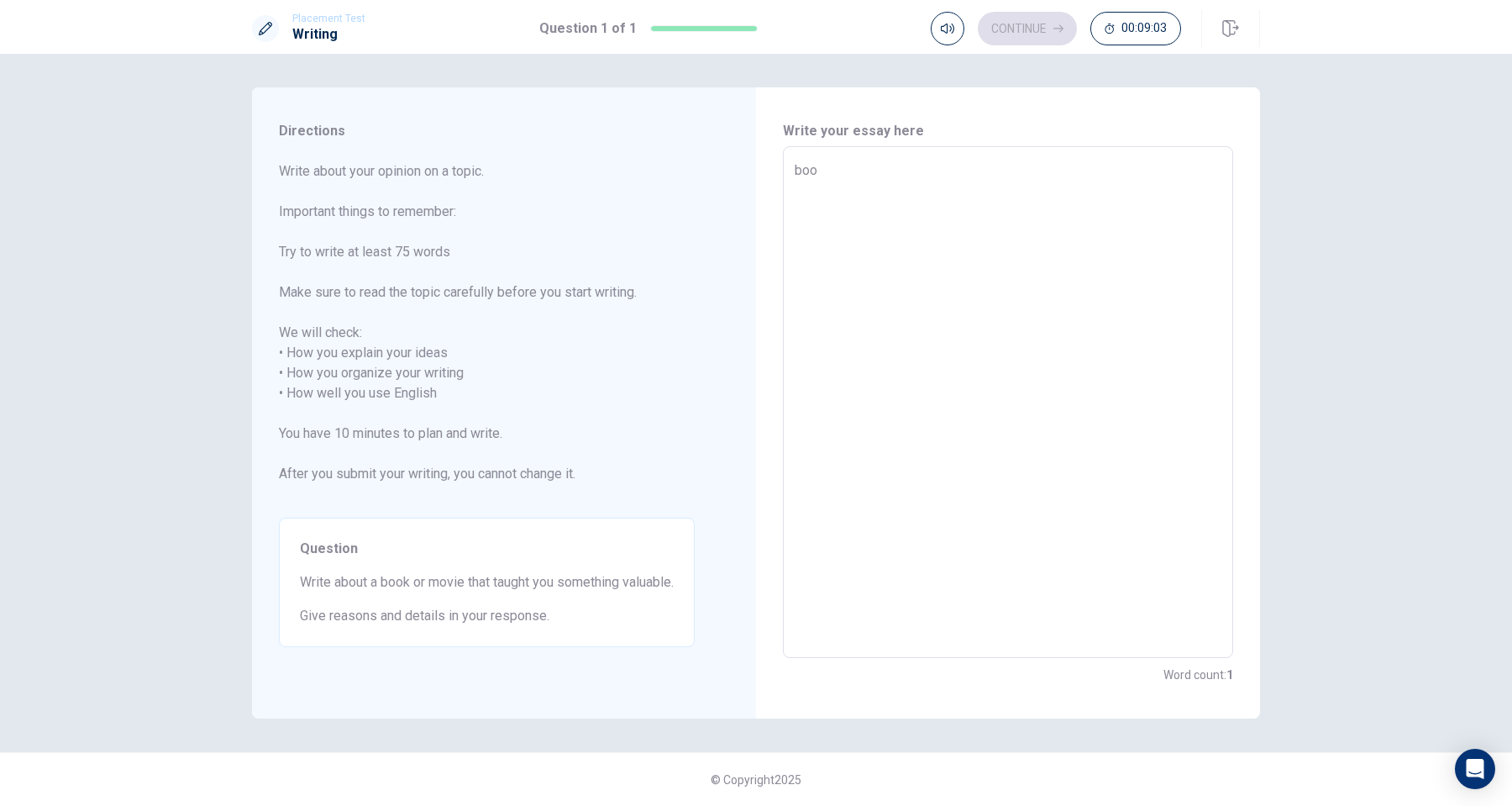 type on "x" 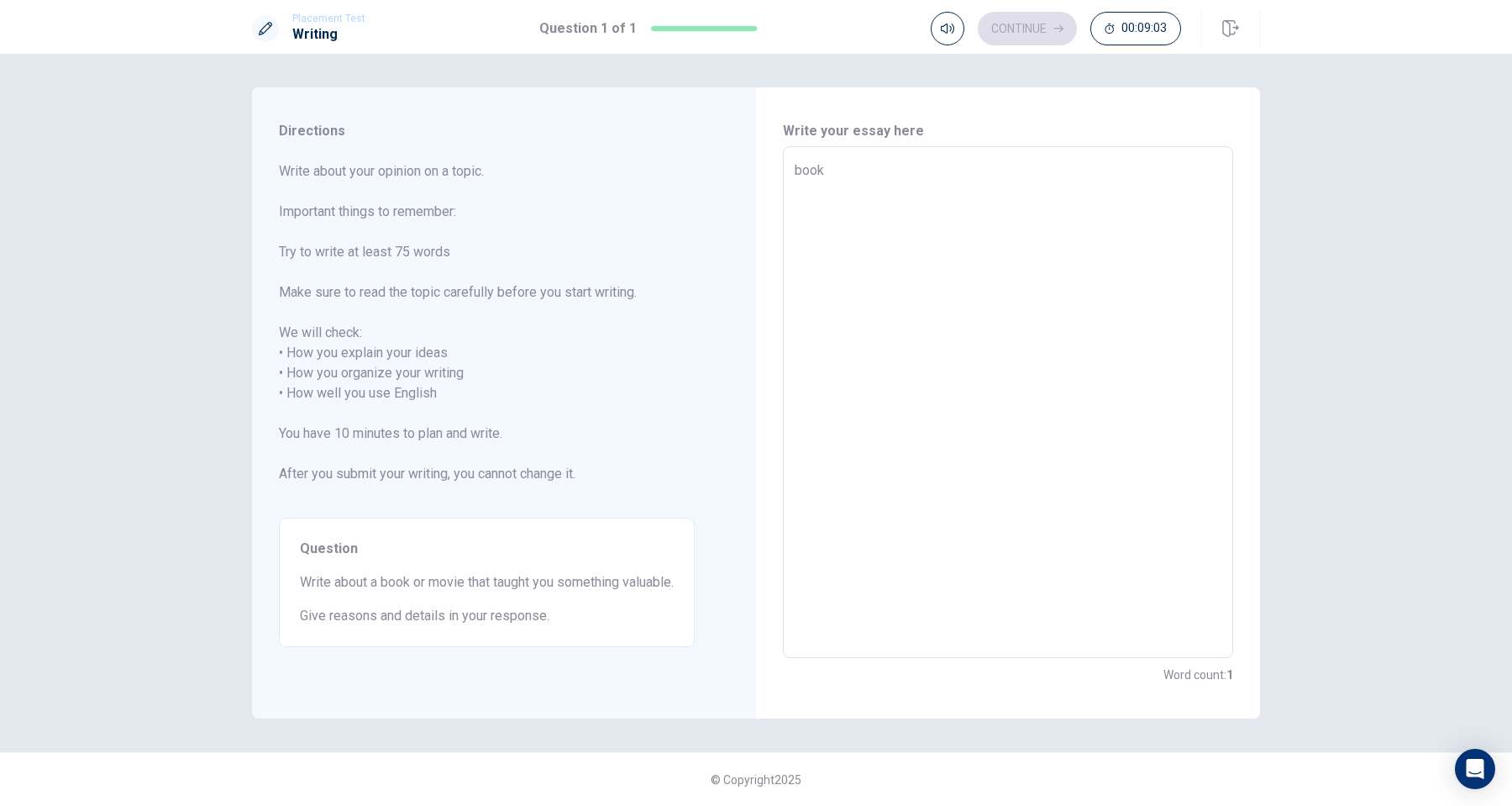 type on "x" 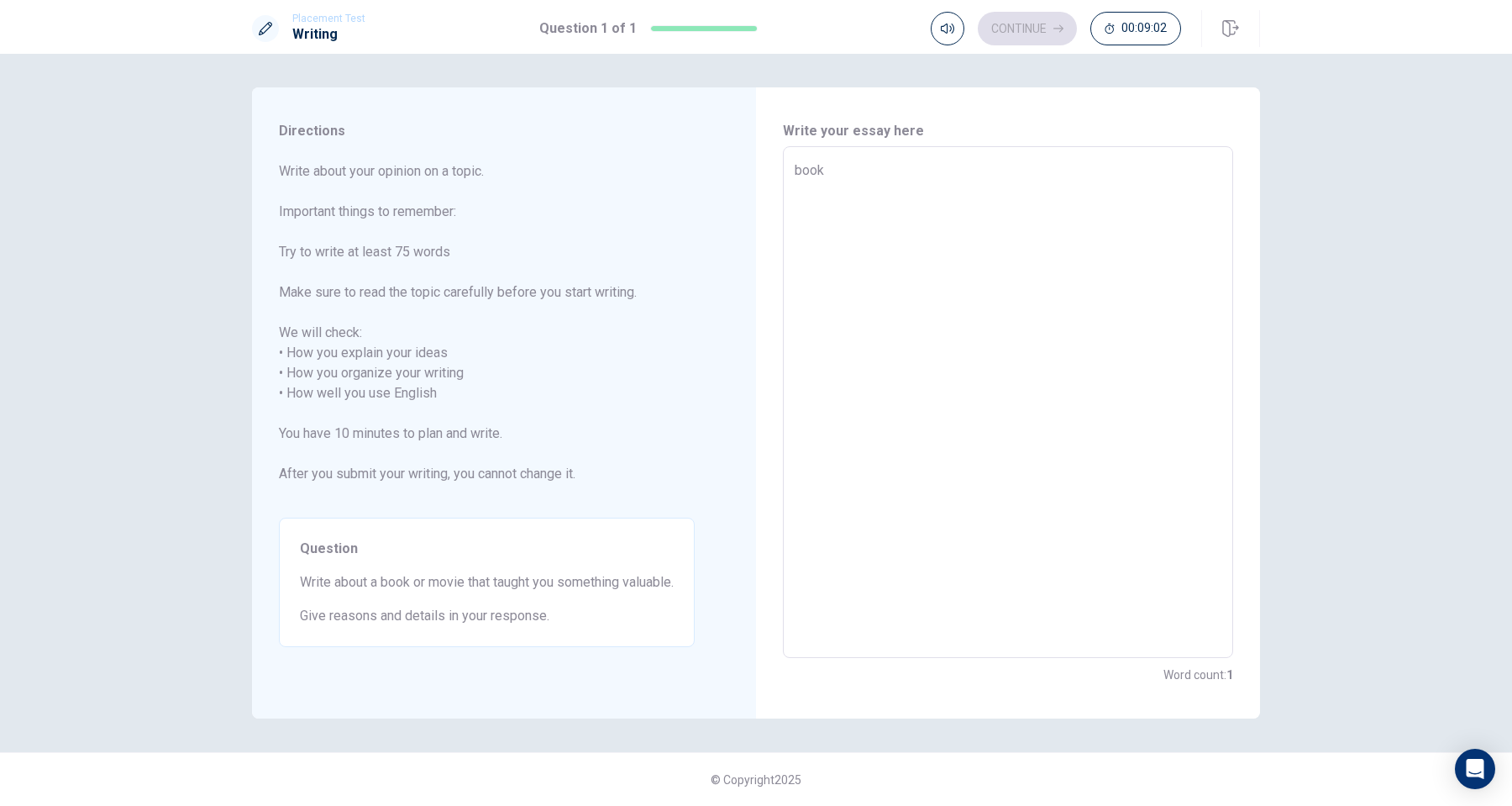 type on "books" 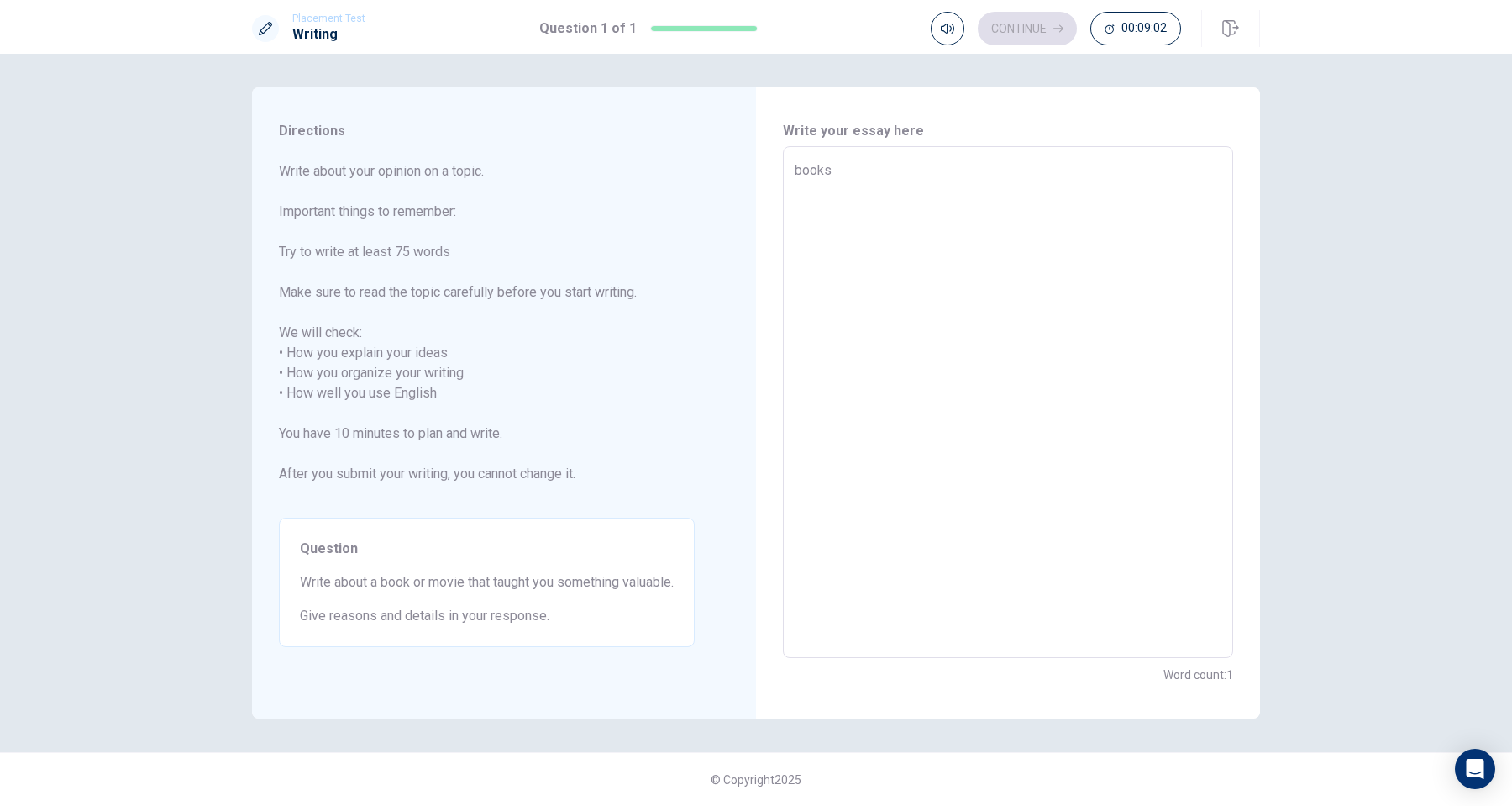 type on "x" 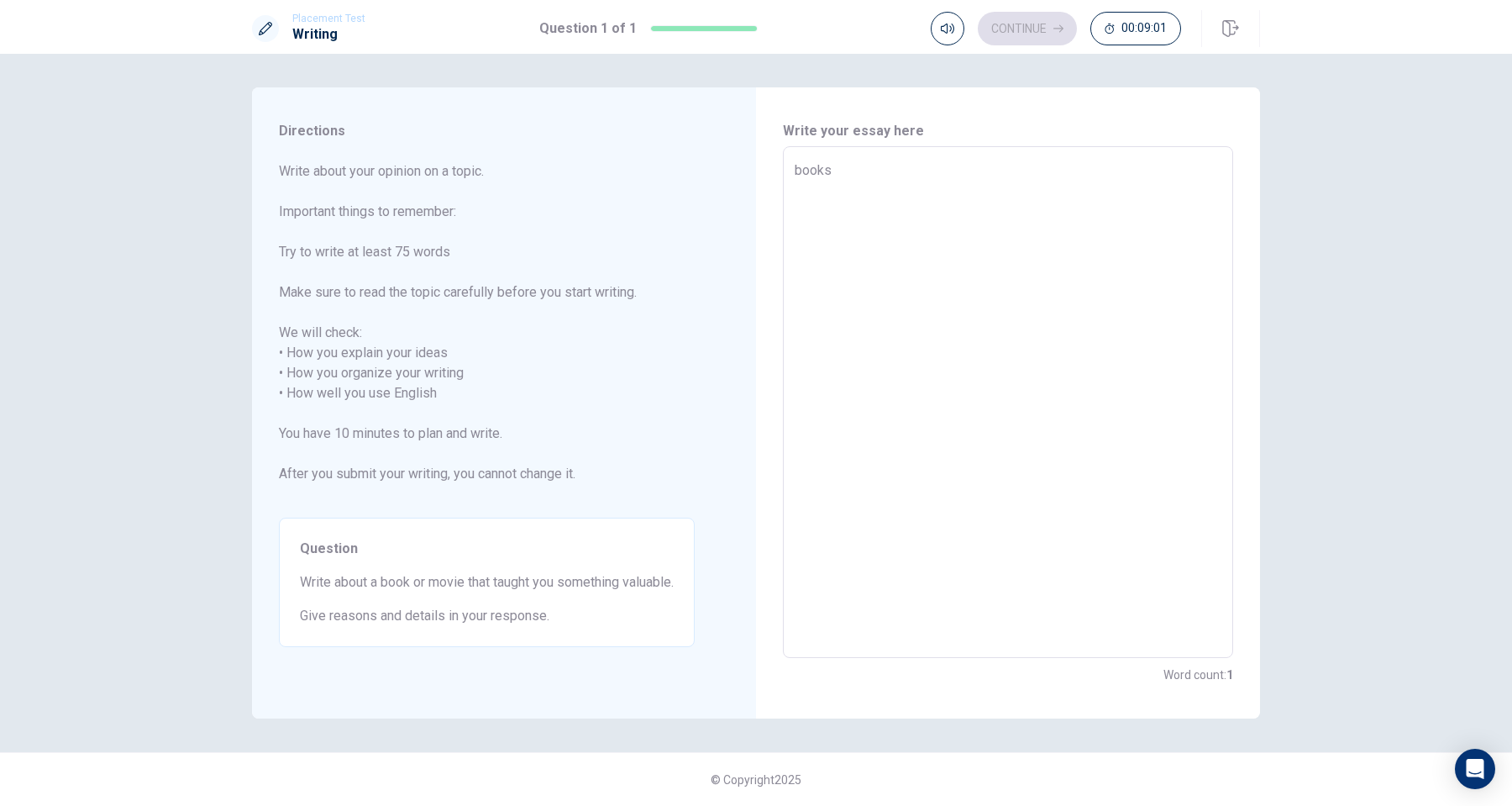 type on "x" 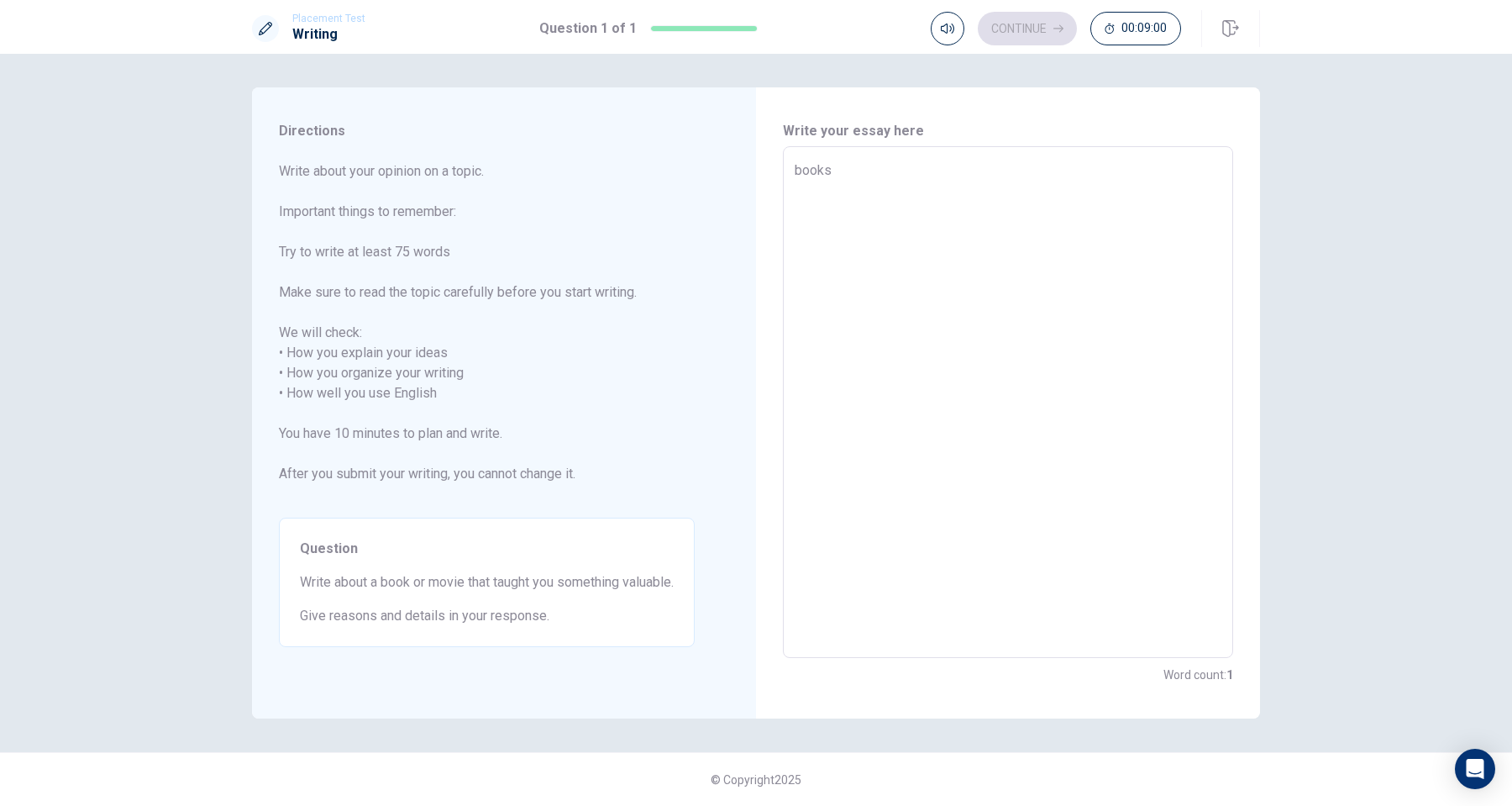 type on "books h" 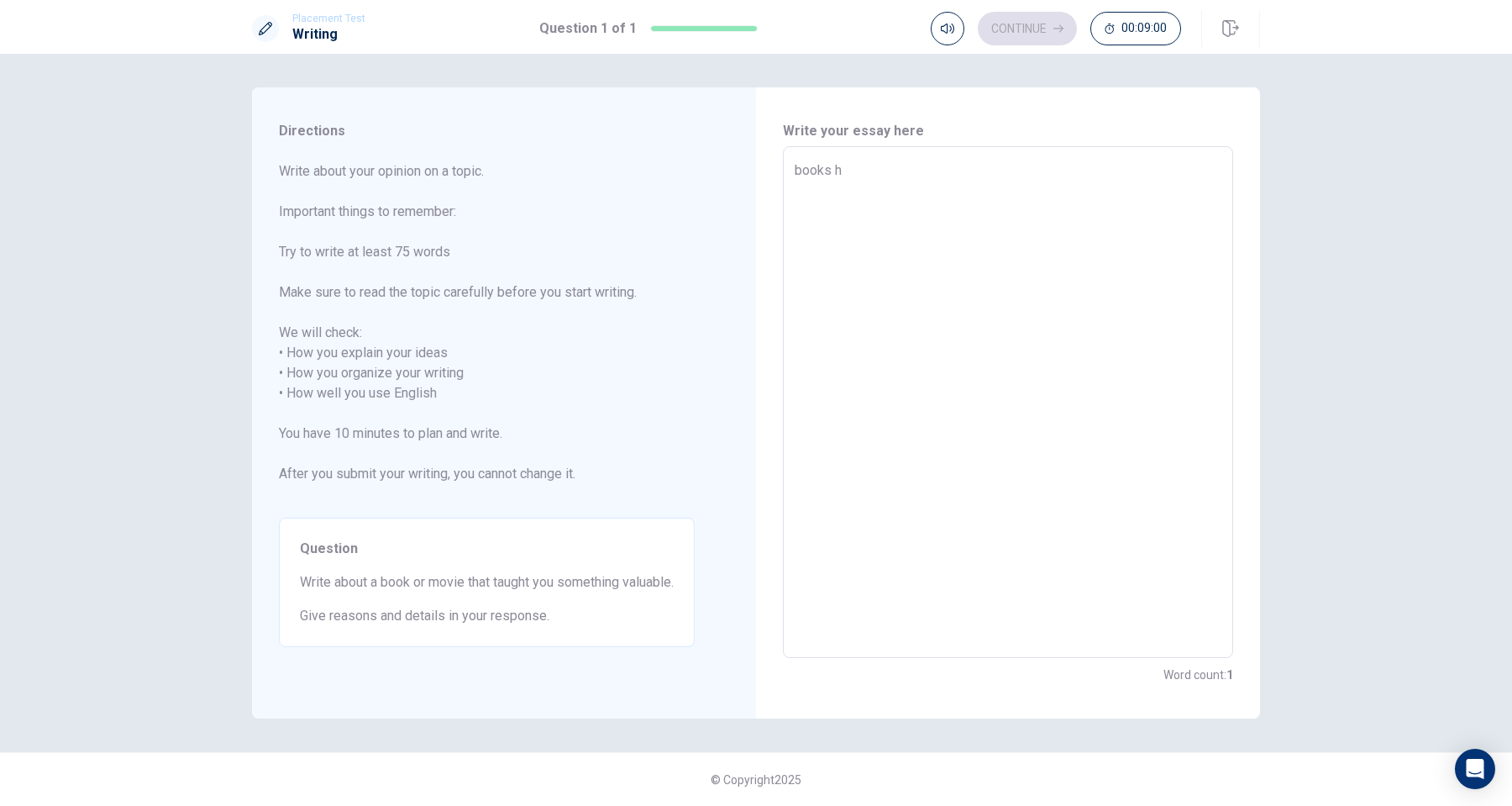 type on "x" 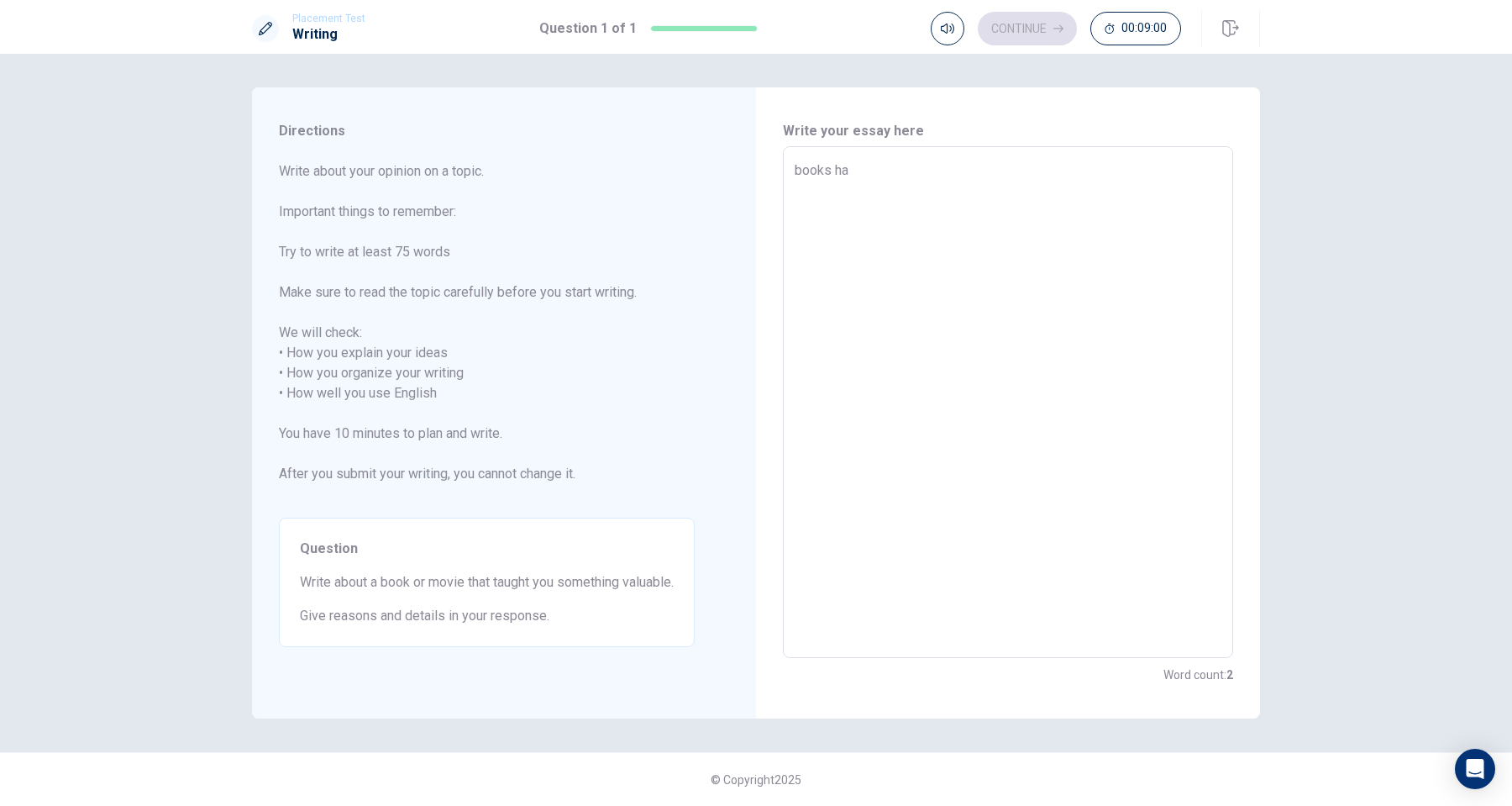 type on "x" 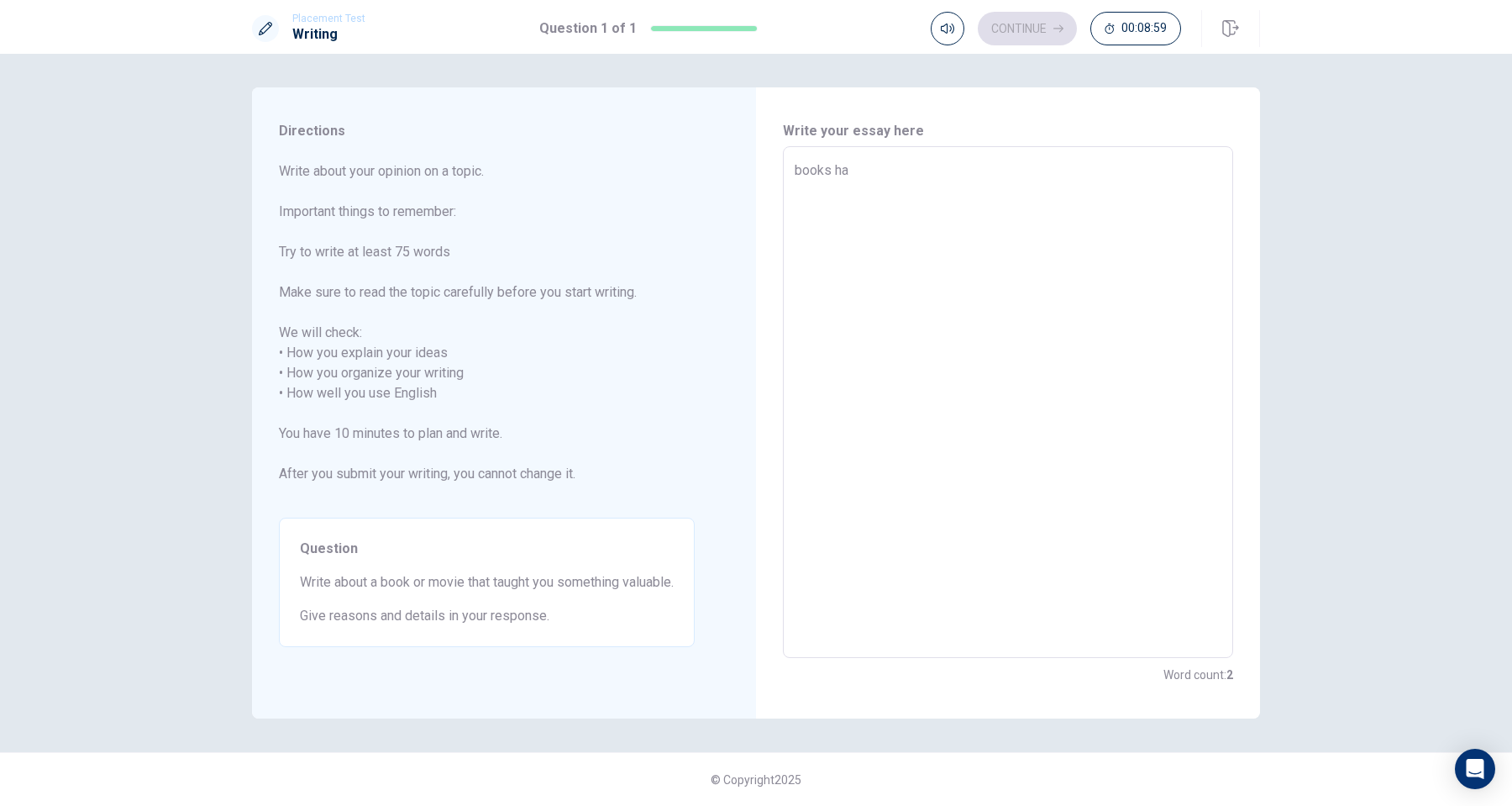 type on "books hav" 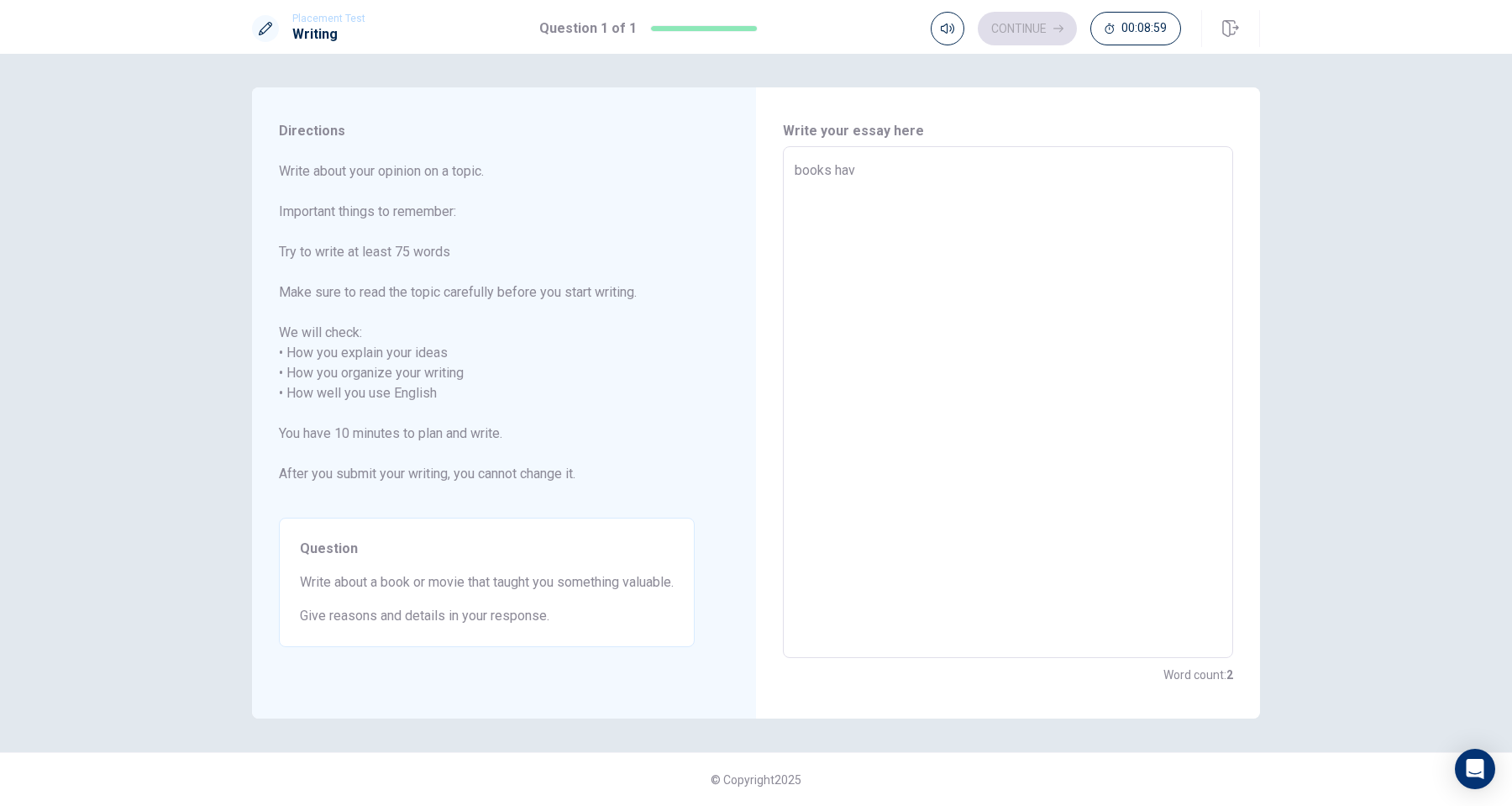 type on "x" 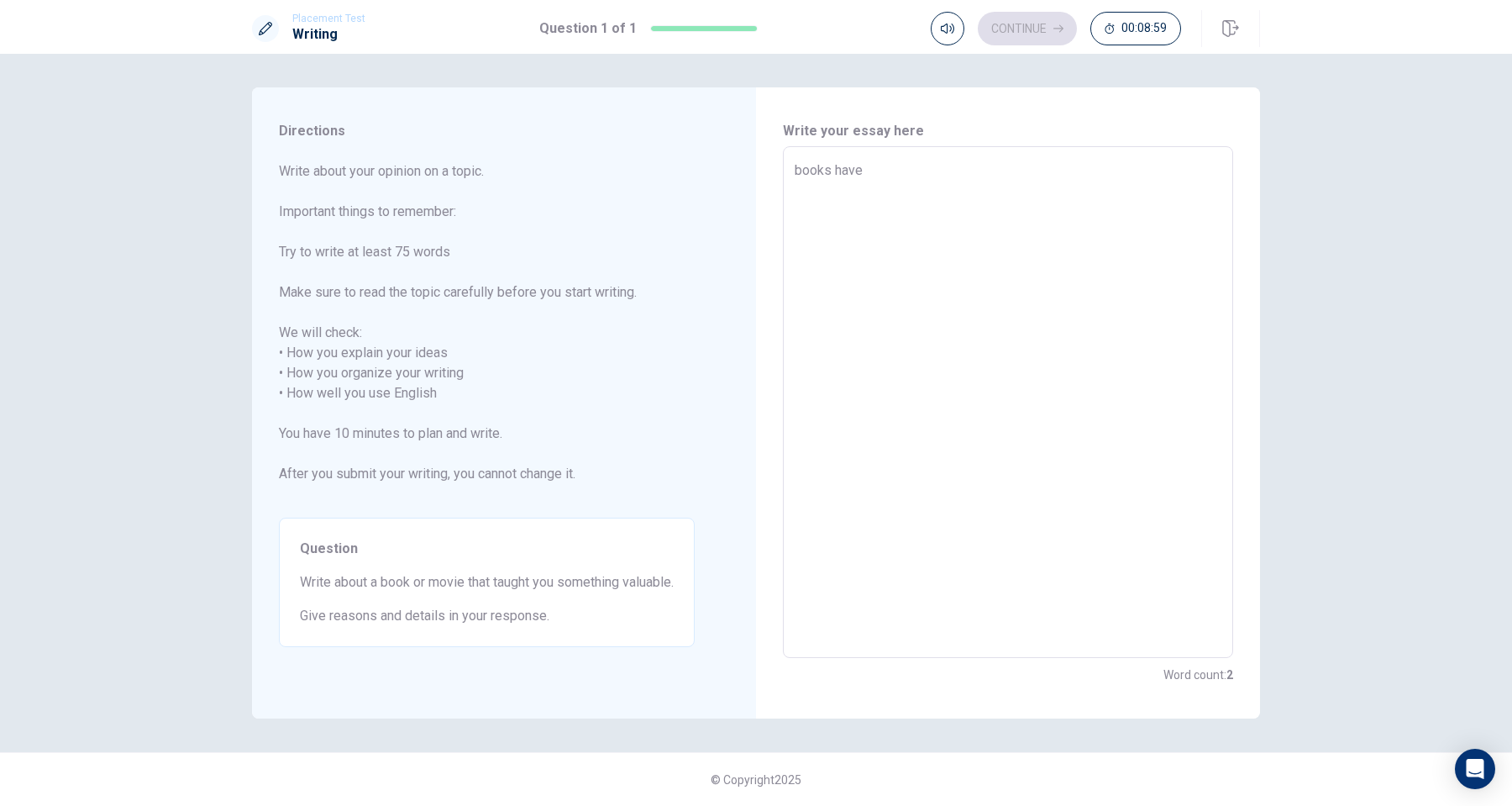 type on "x" 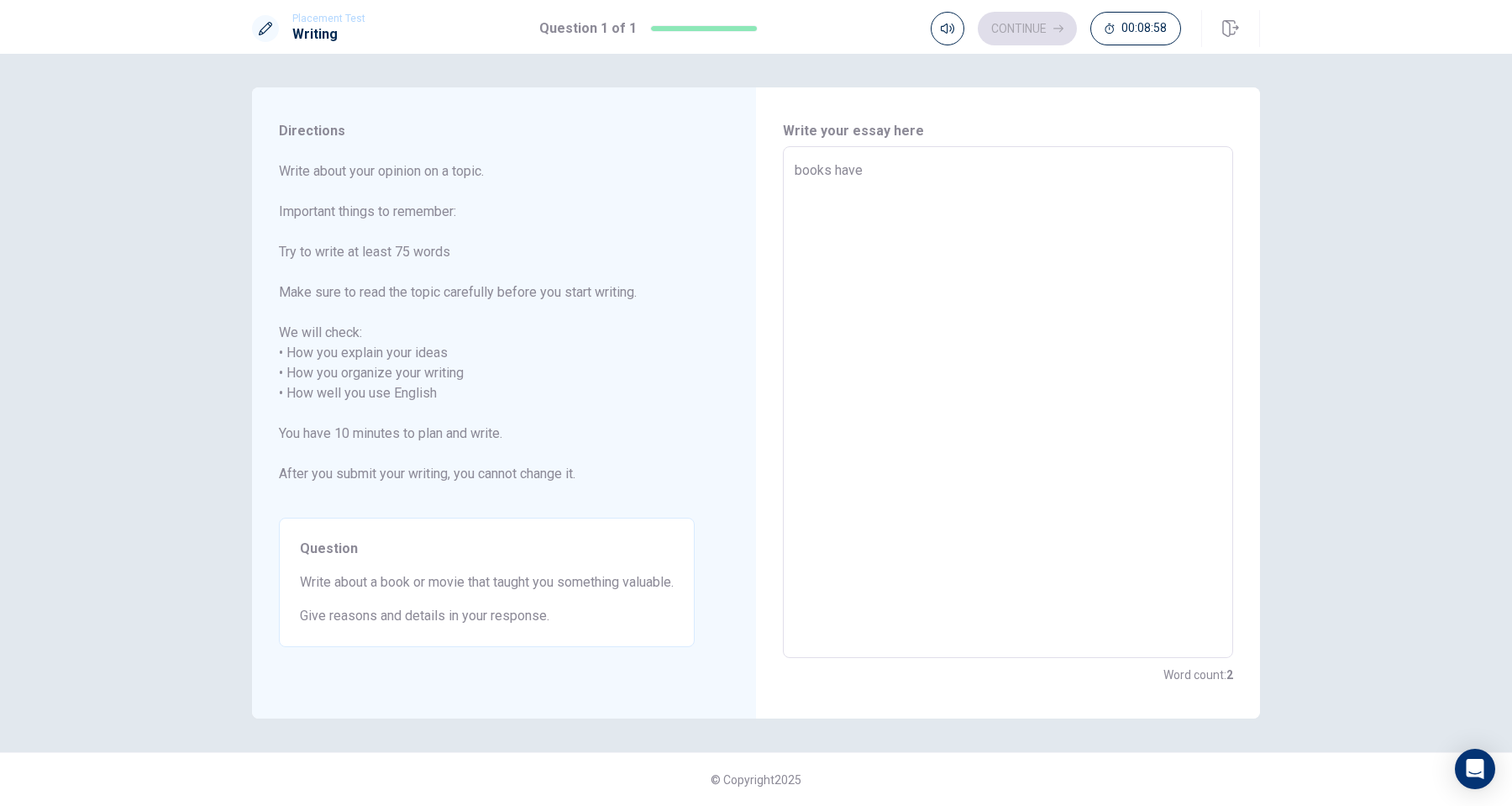 type on "books have m" 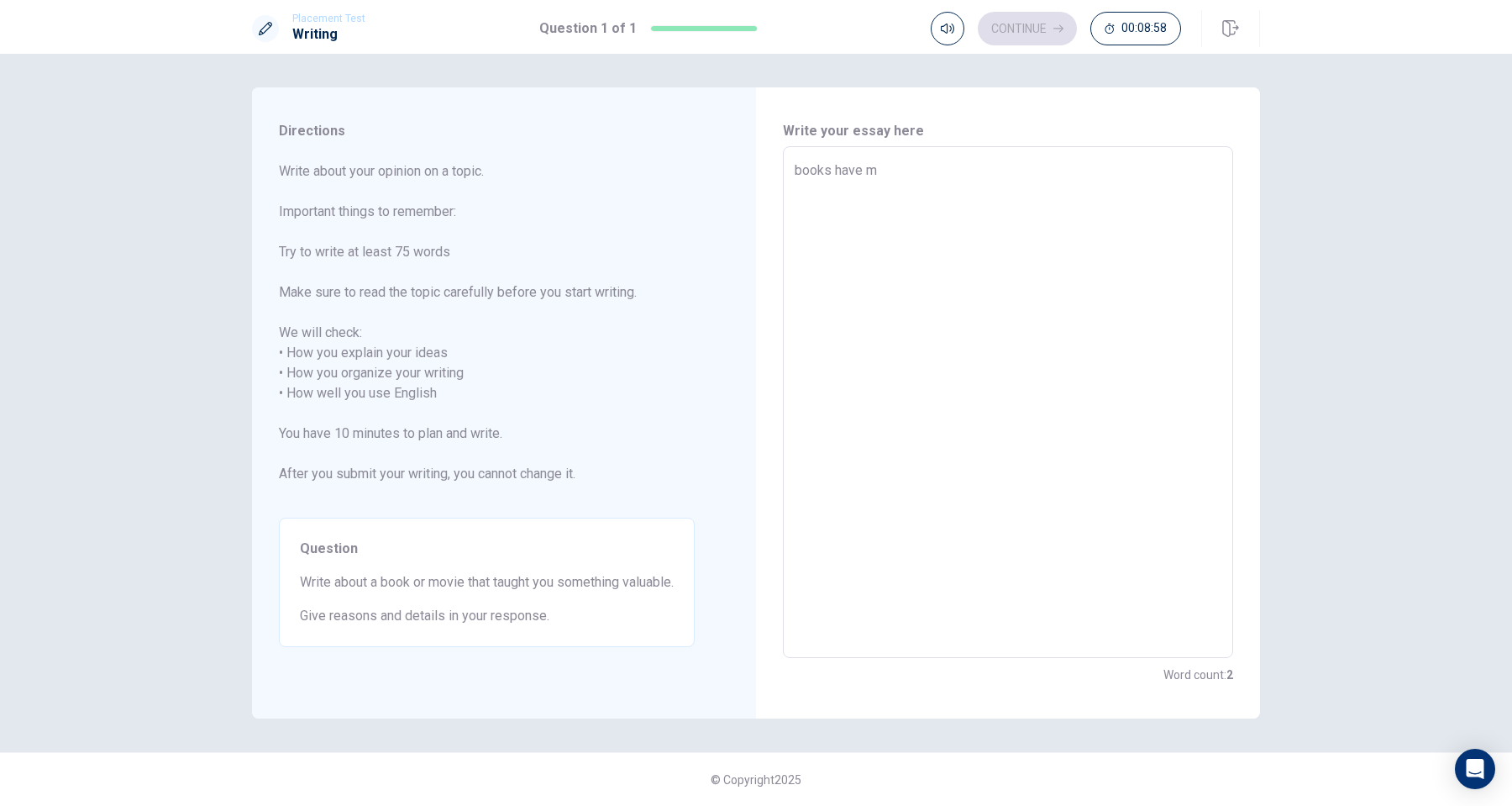 type on "x" 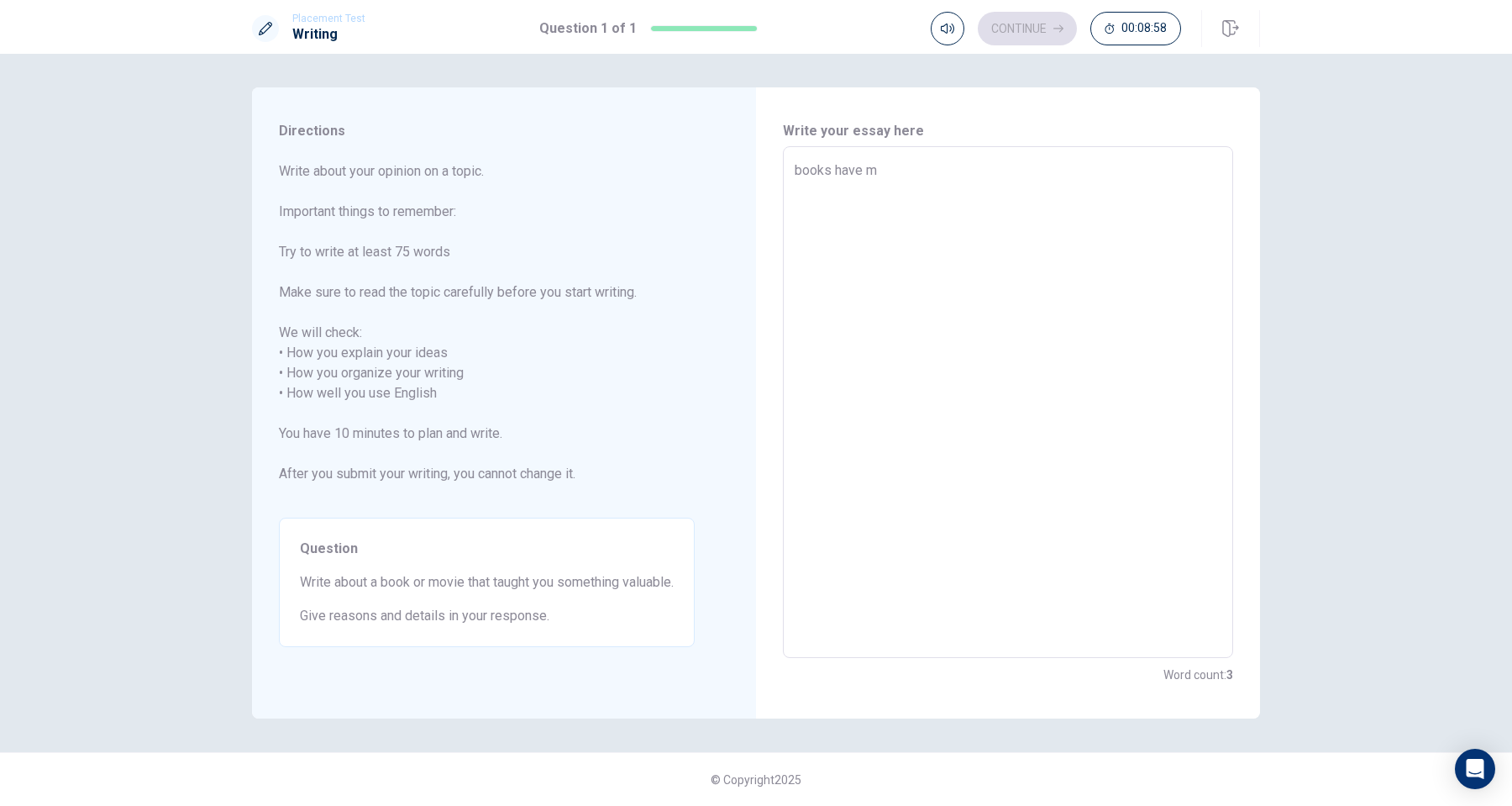 type on "books have mo" 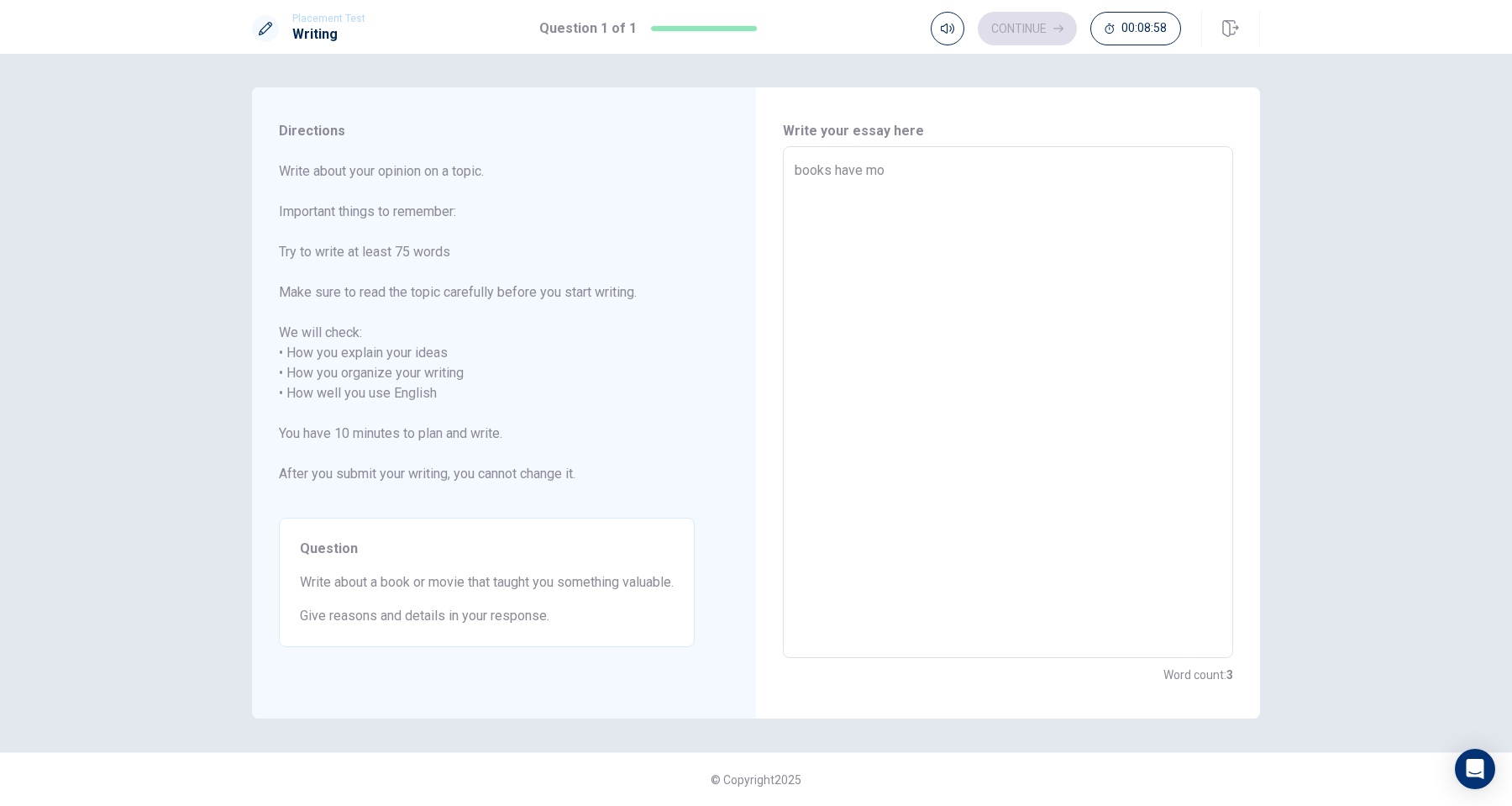 type on "x" 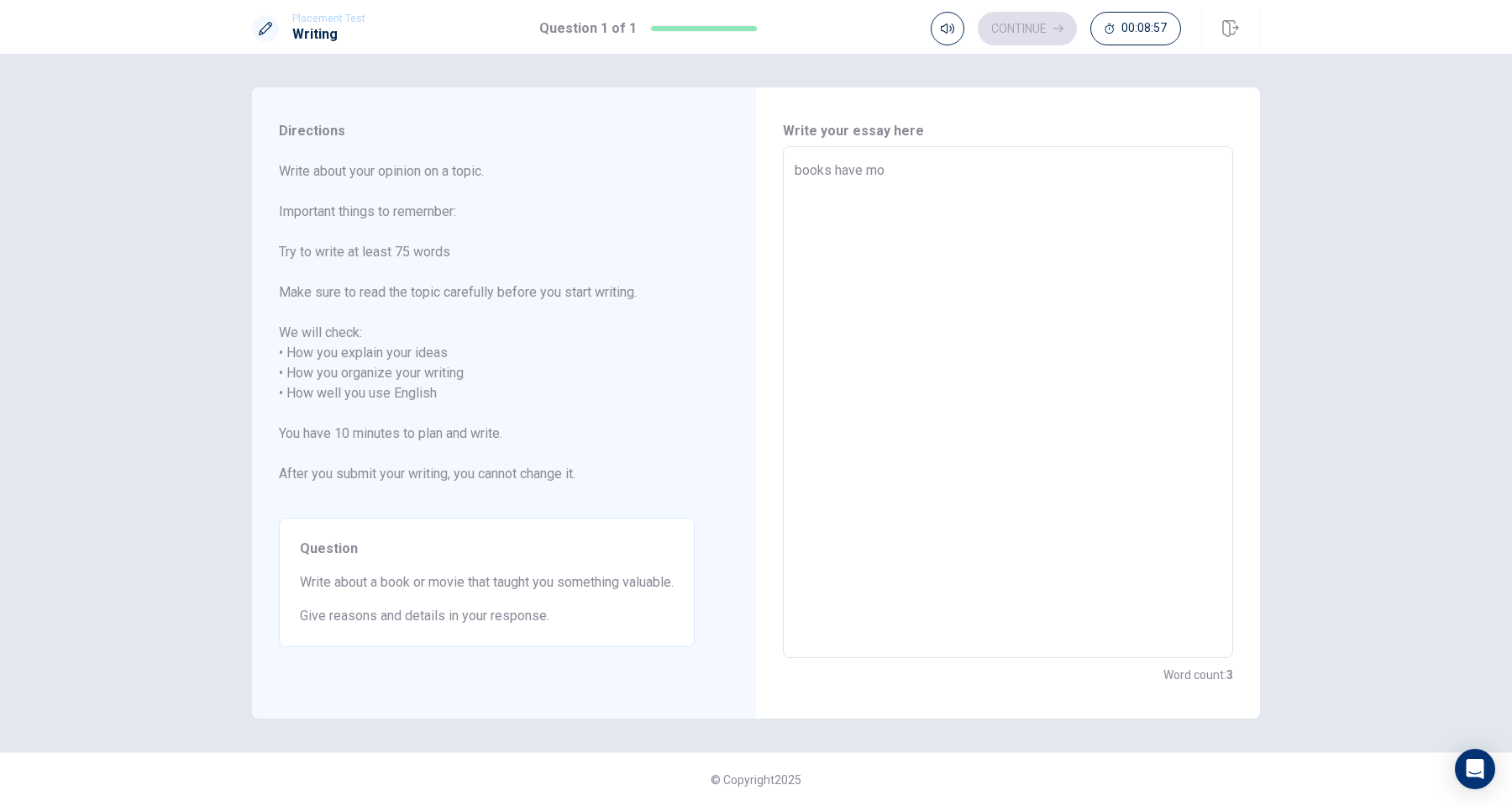 type on "books have mor" 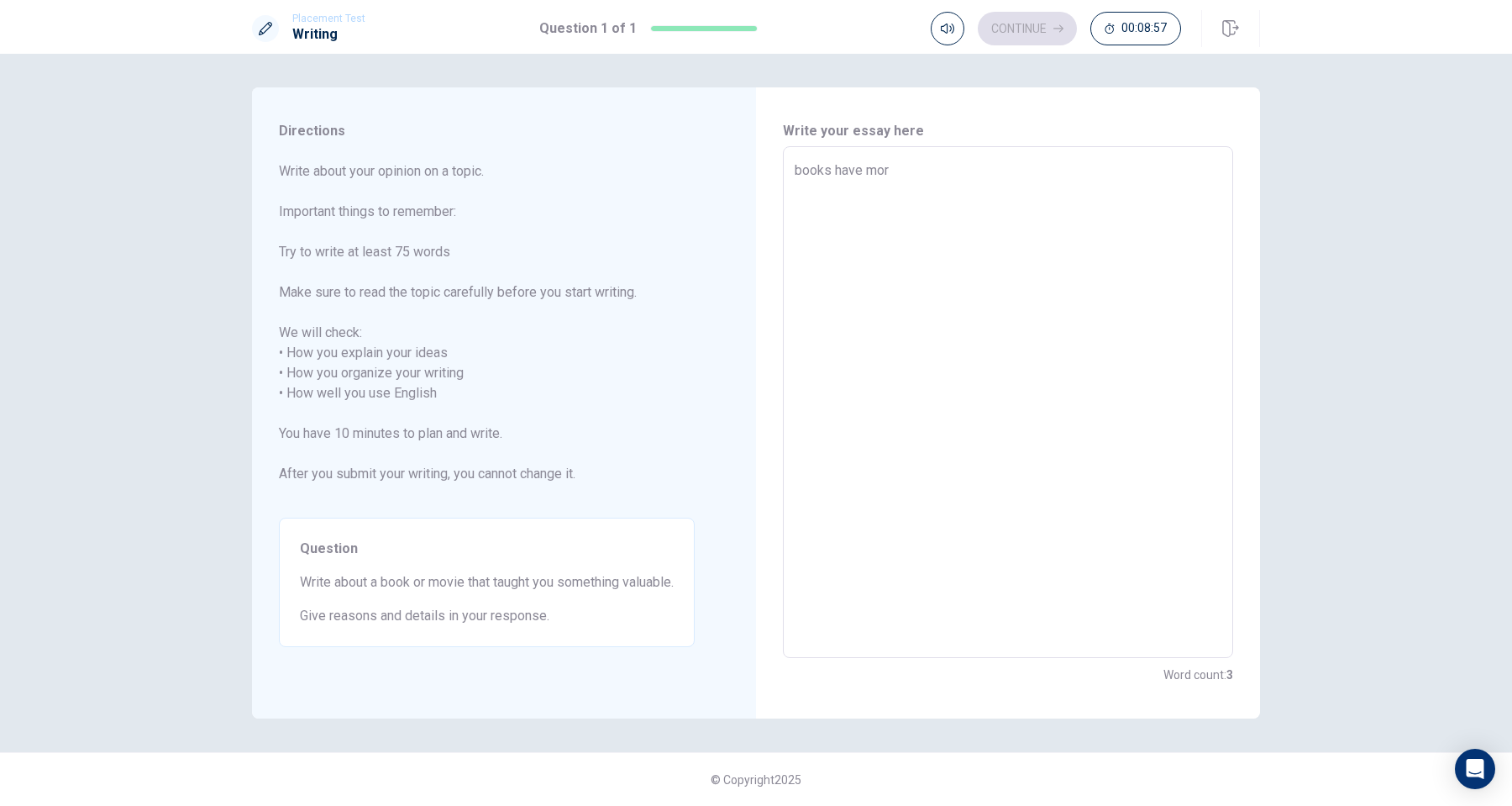 type on "x" 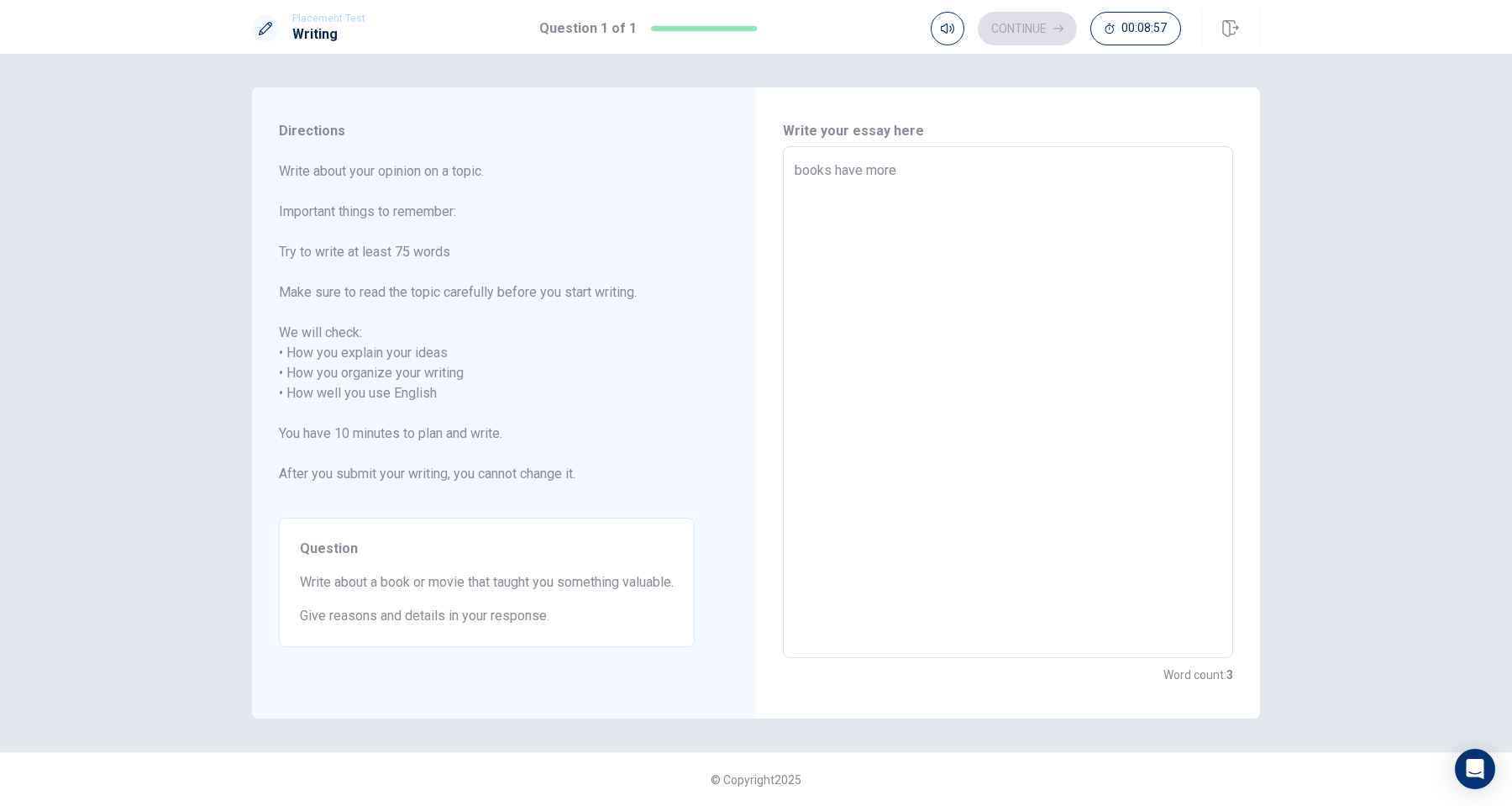 type on "x" 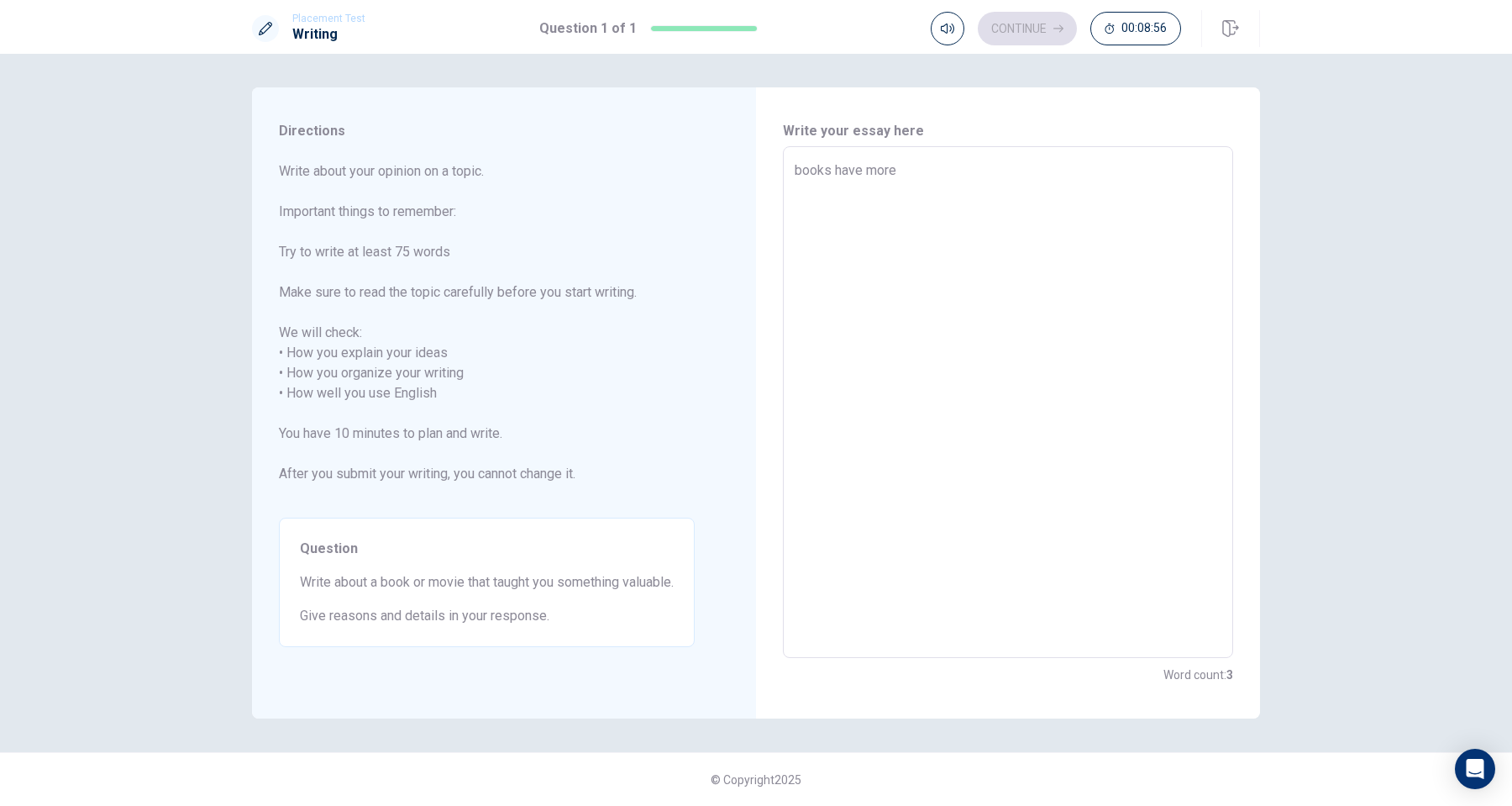 type on "x" 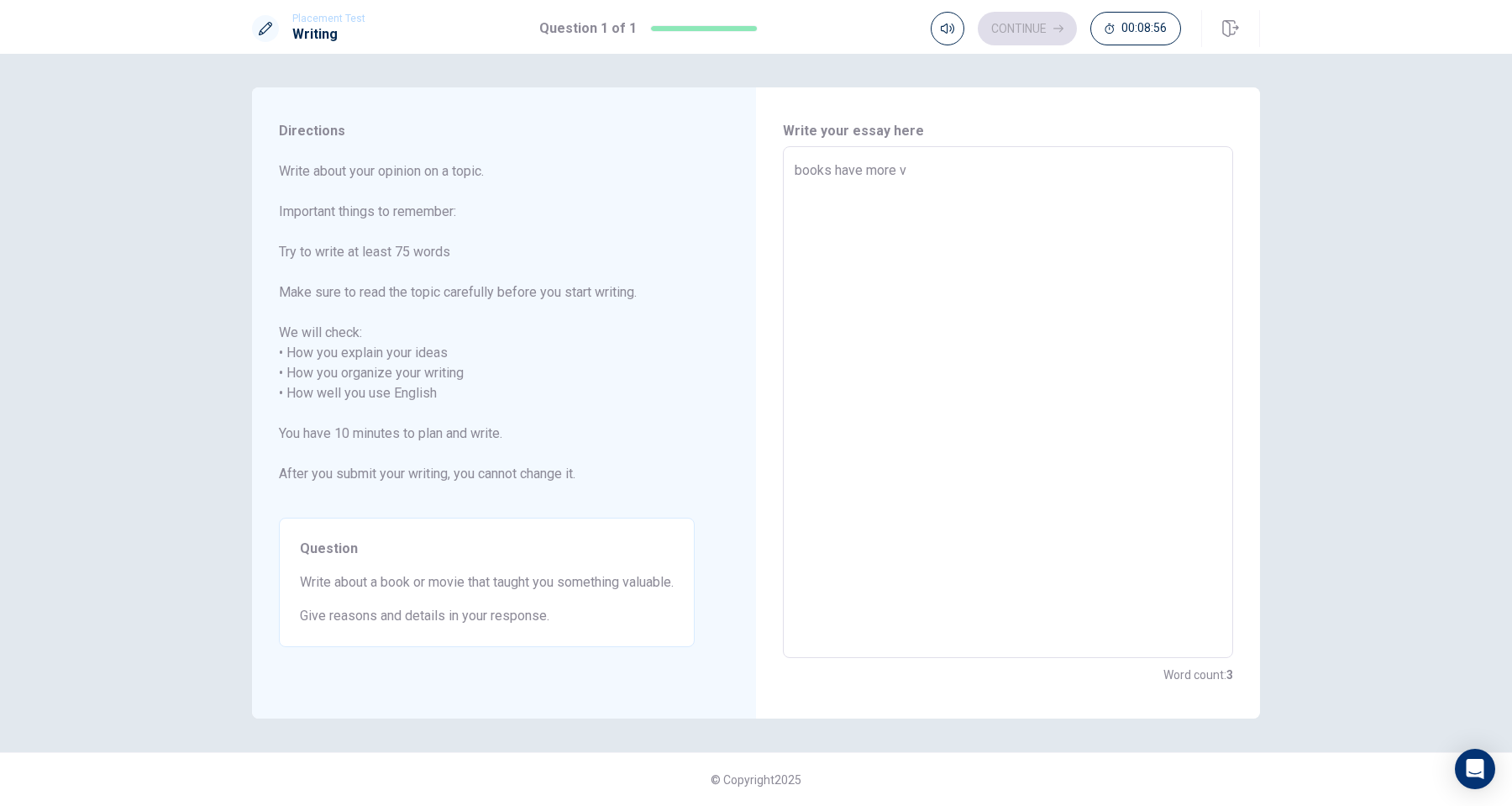 type on "x" 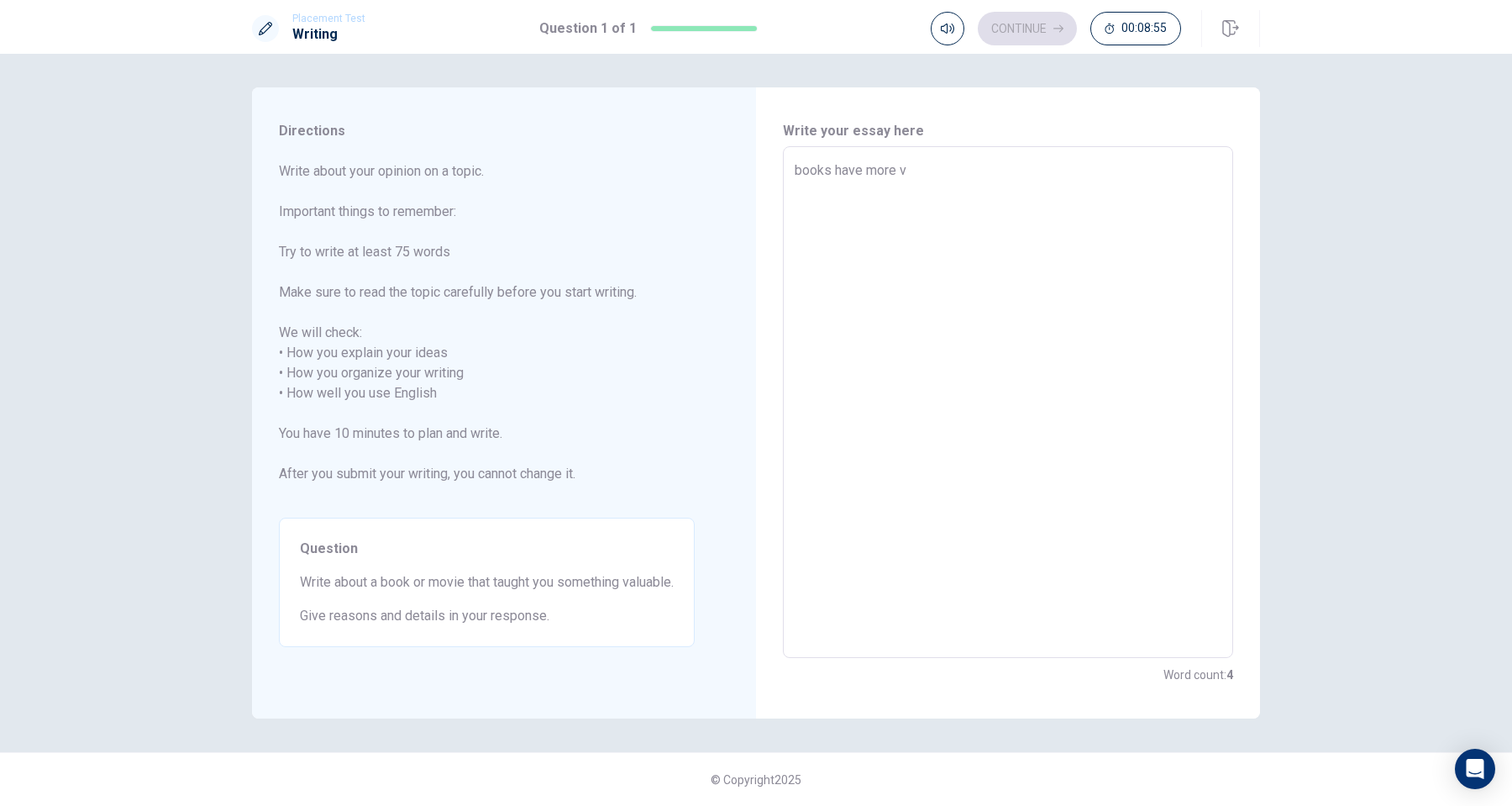 type on "books have more va" 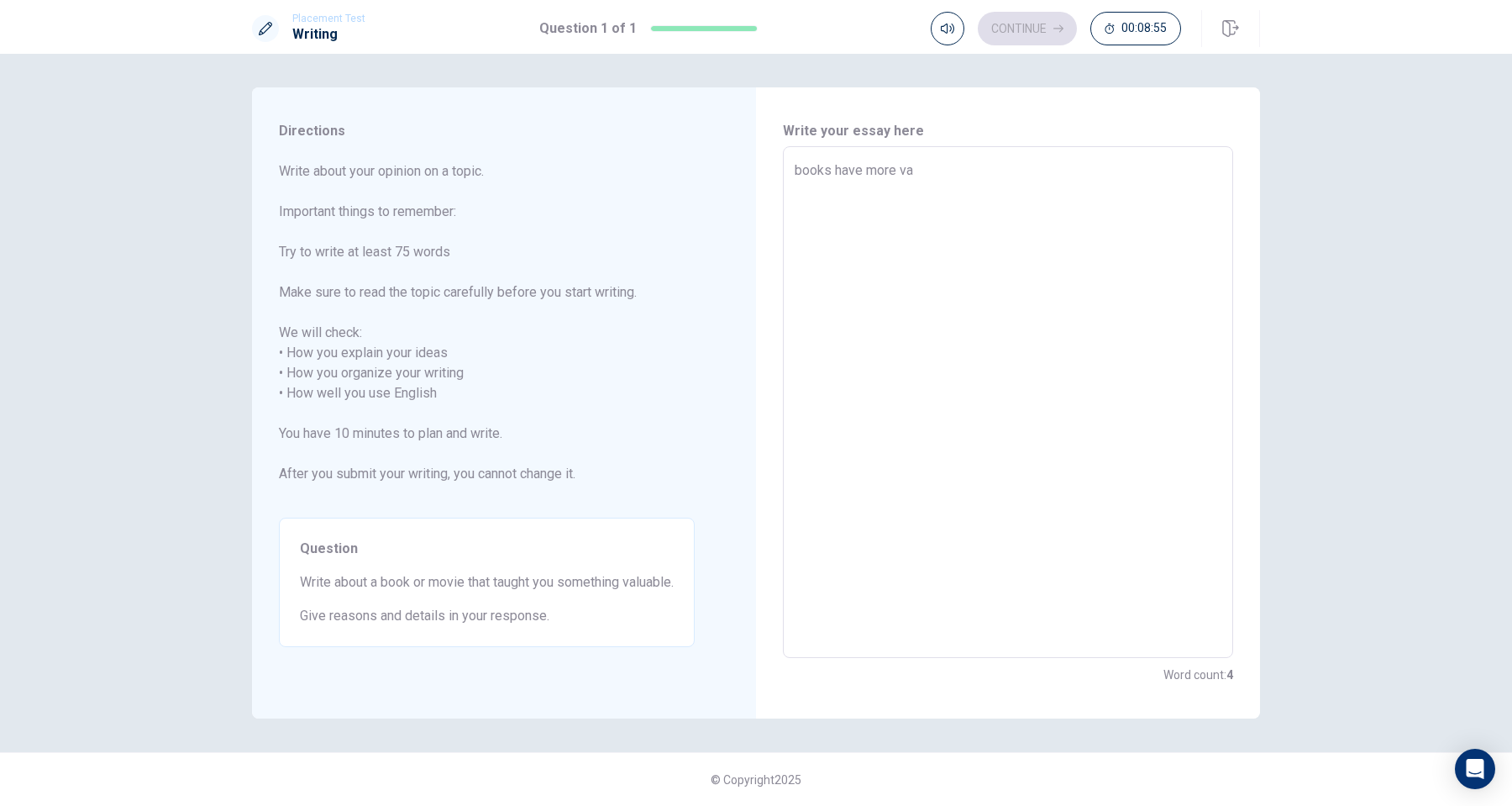 type on "x" 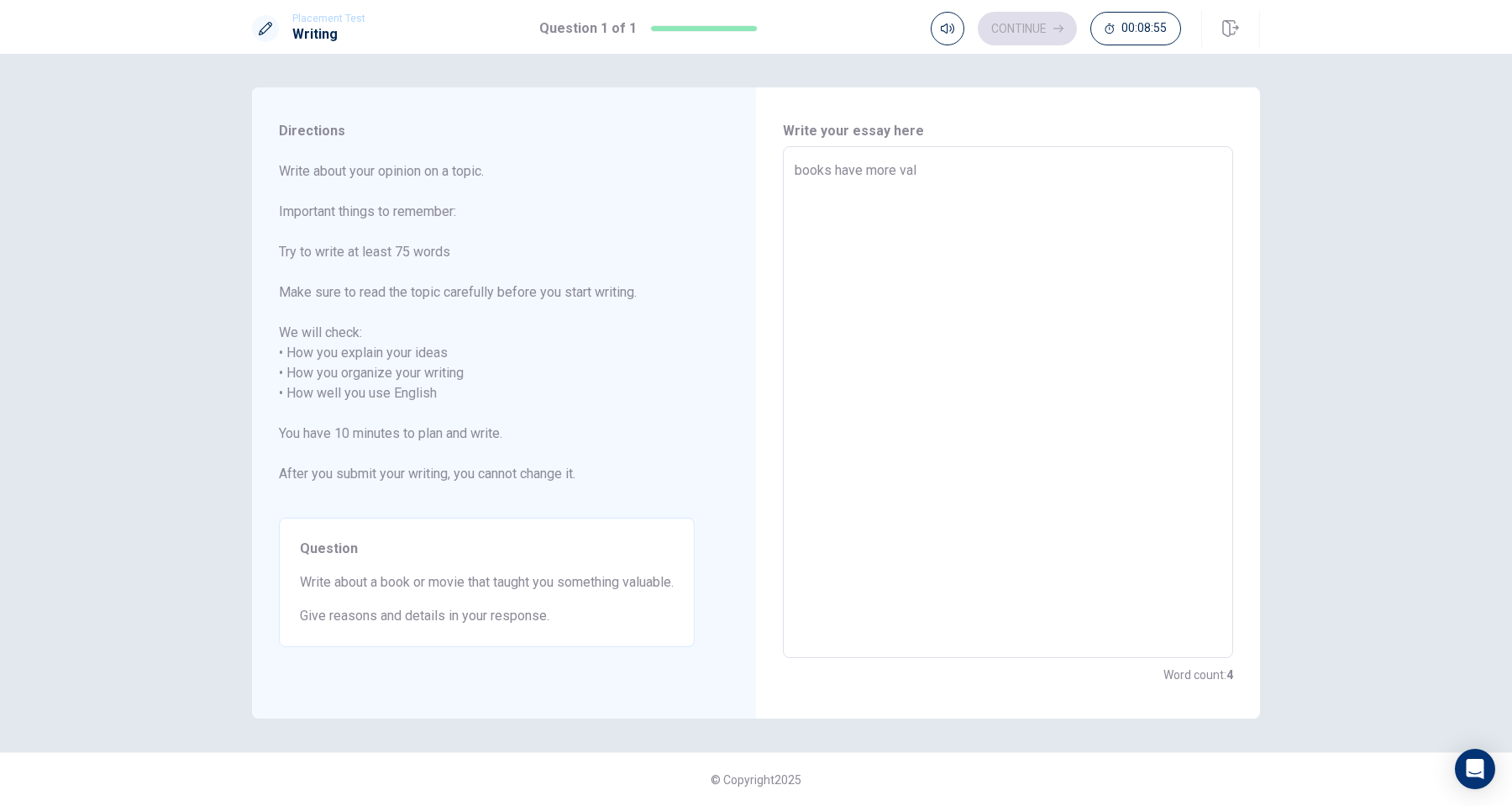 type on "x" 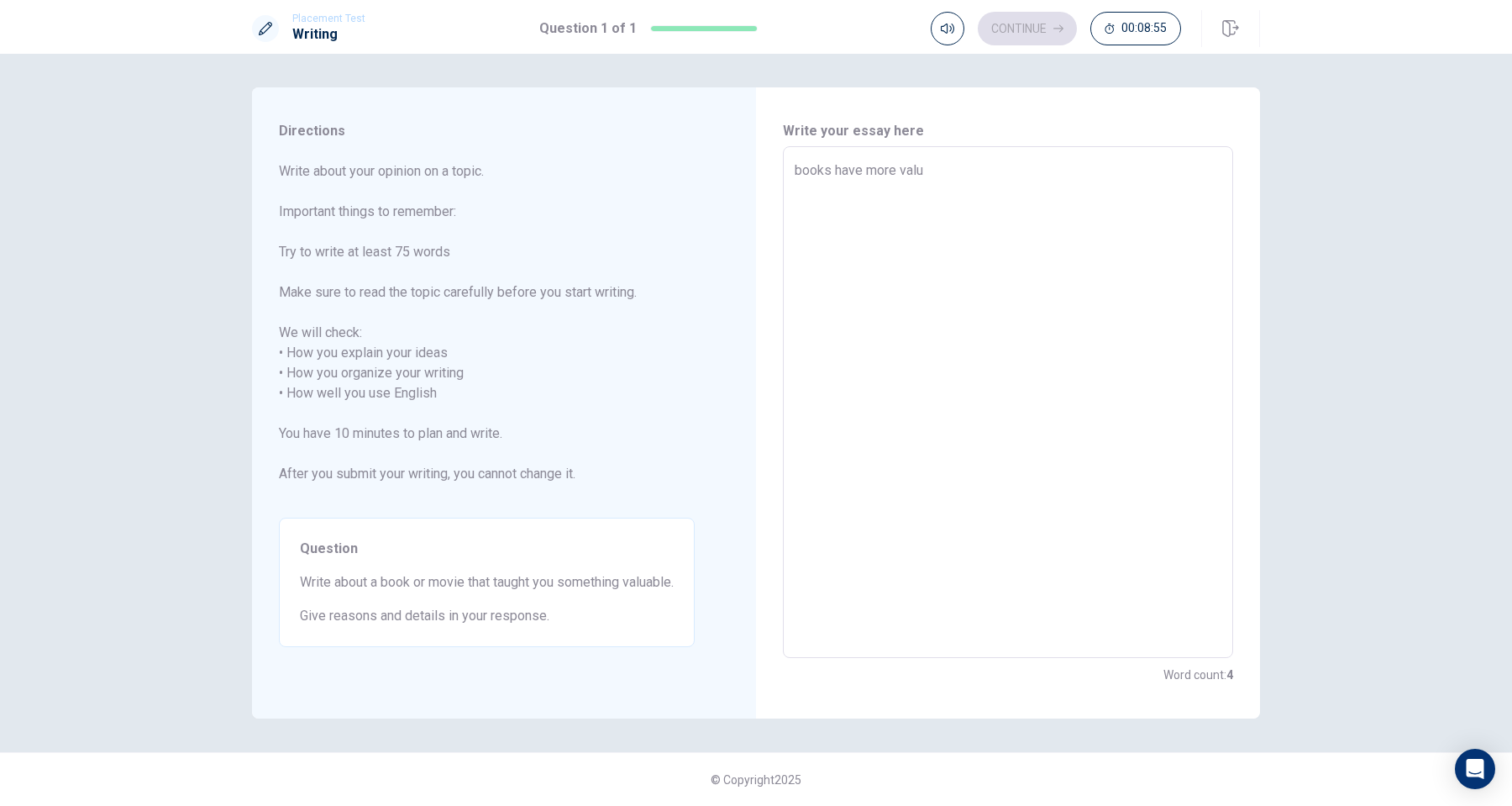type on "x" 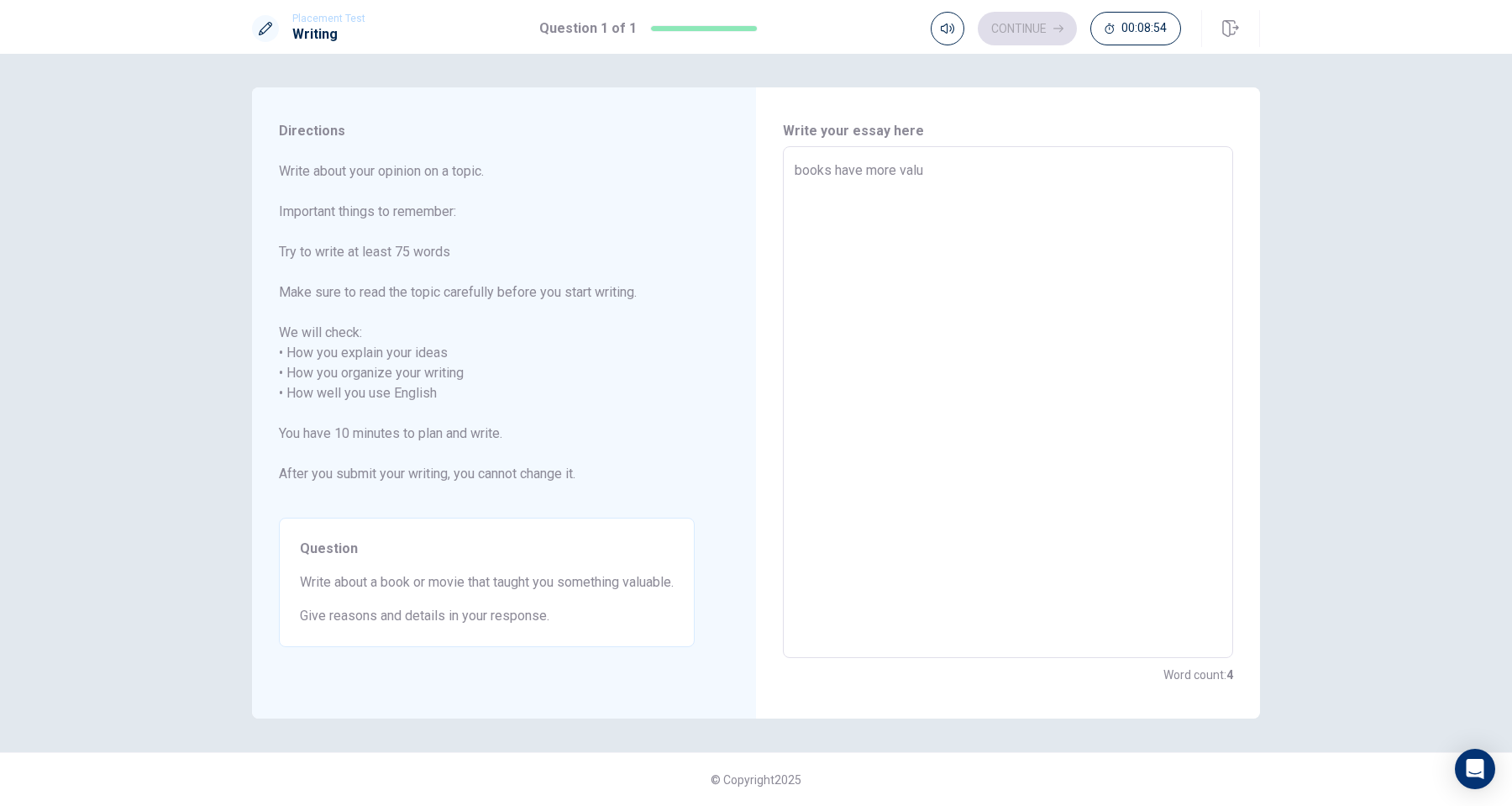 type on "books have more value" 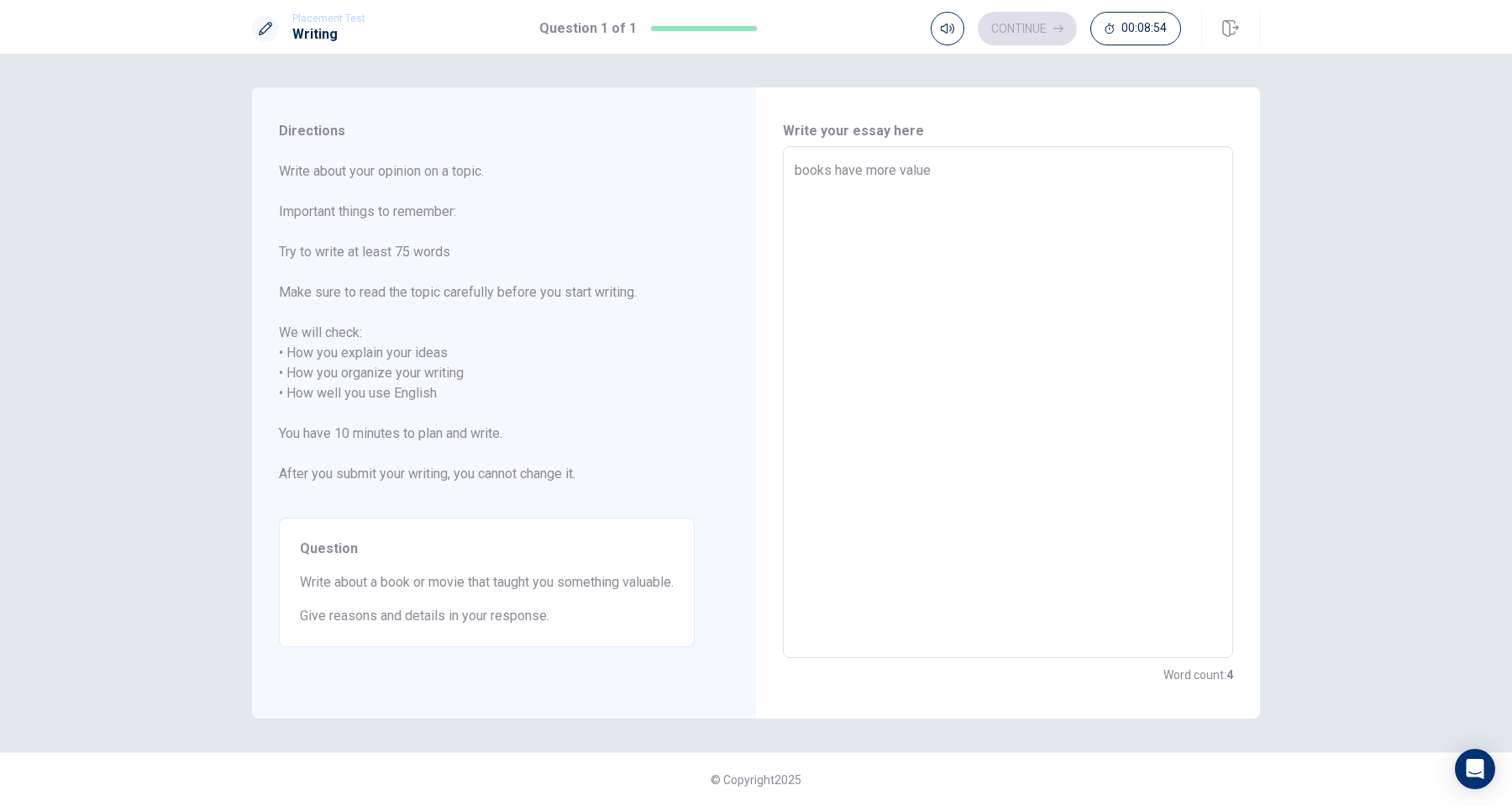 type on "x" 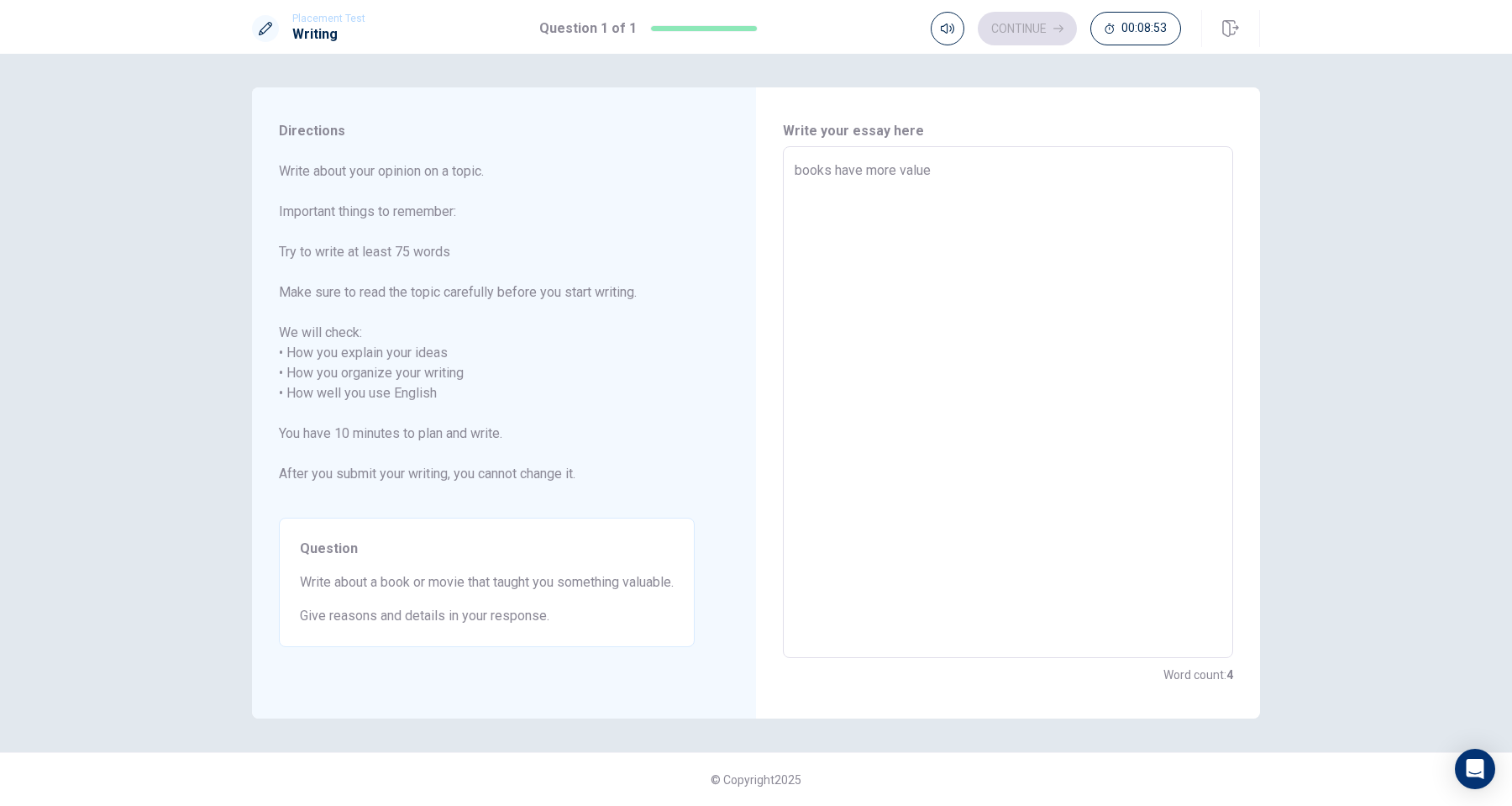 type on "x" 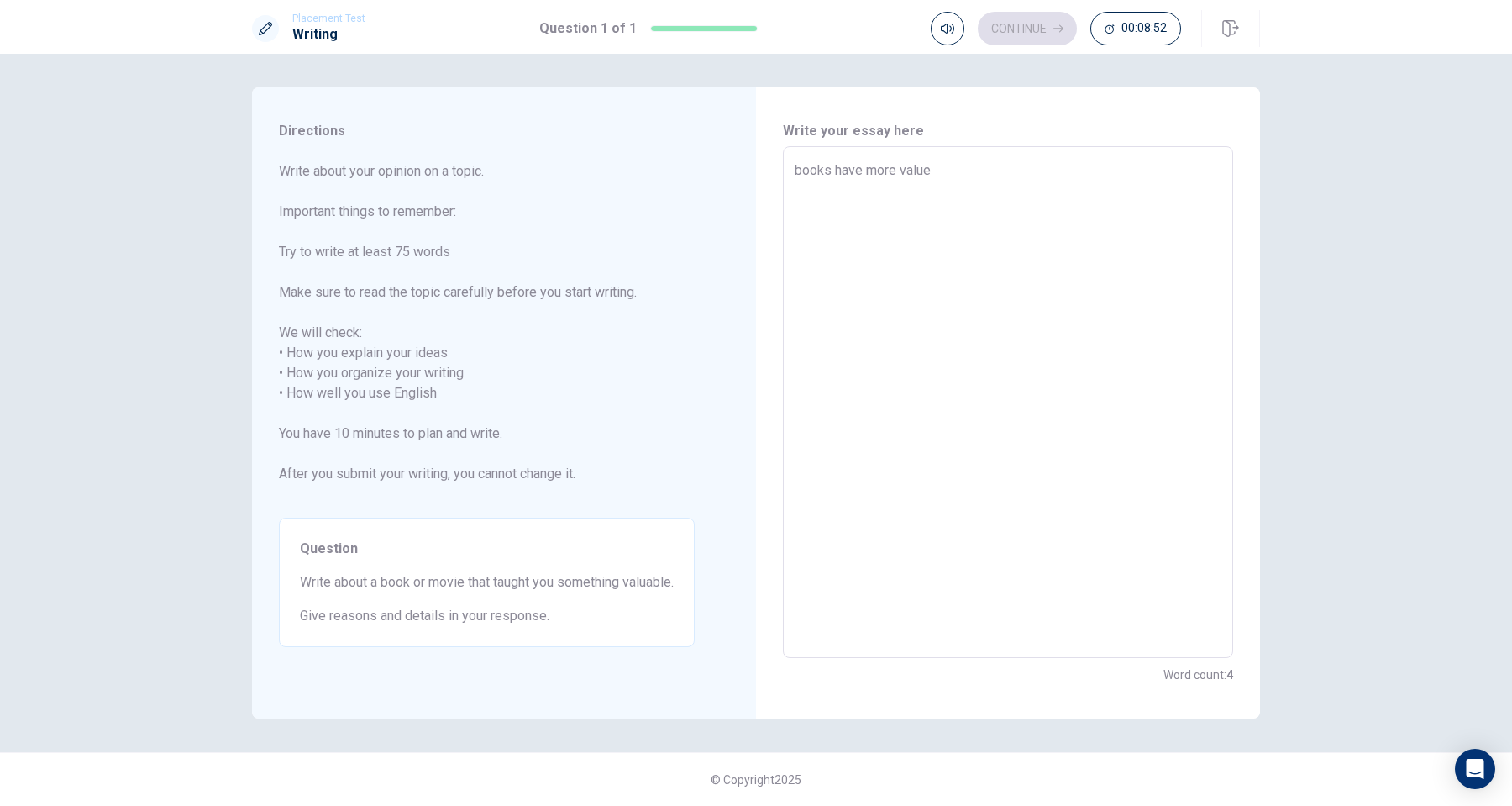 type on "books have more value t" 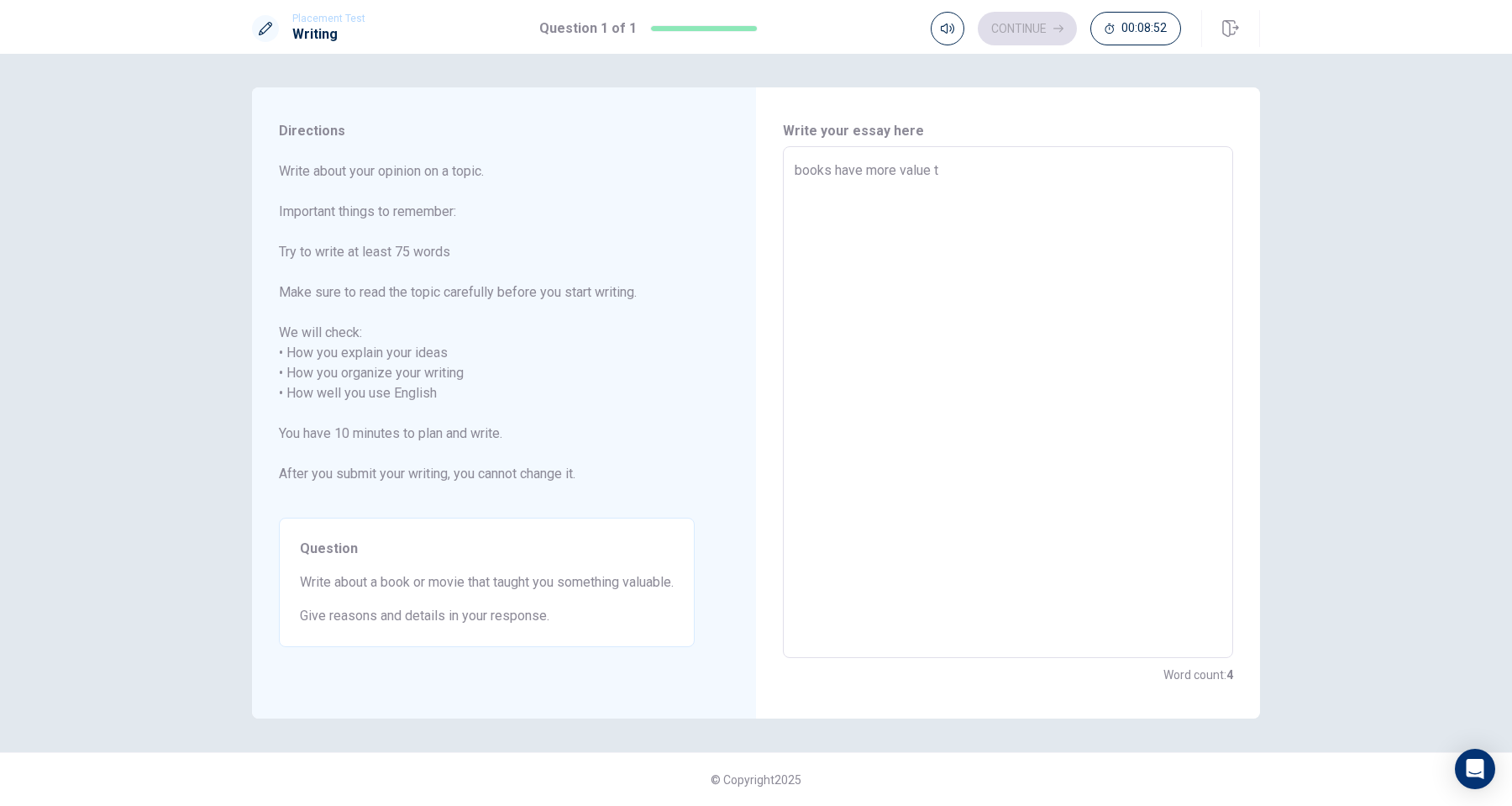 type on "x" 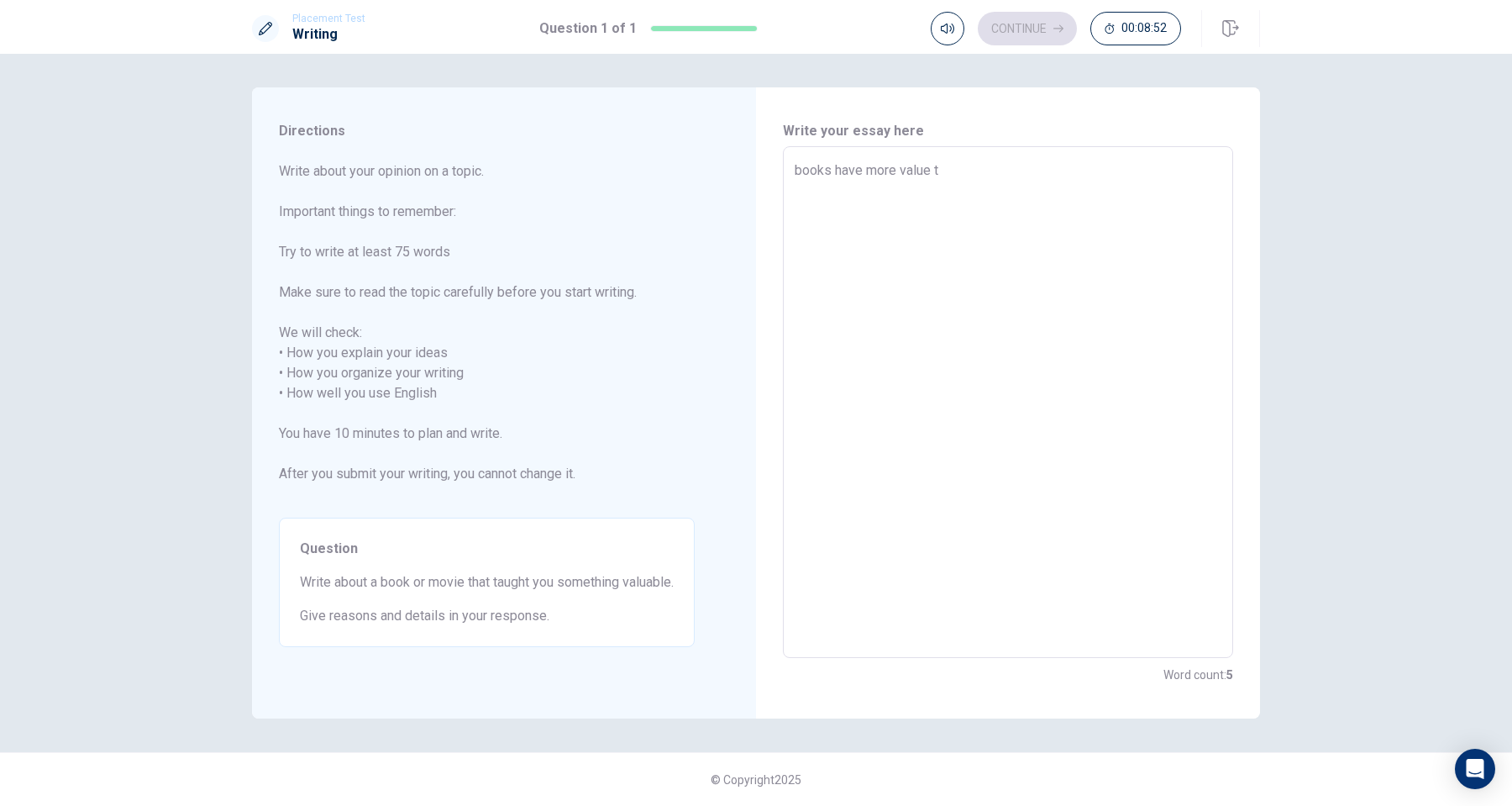 type on "books have more value th" 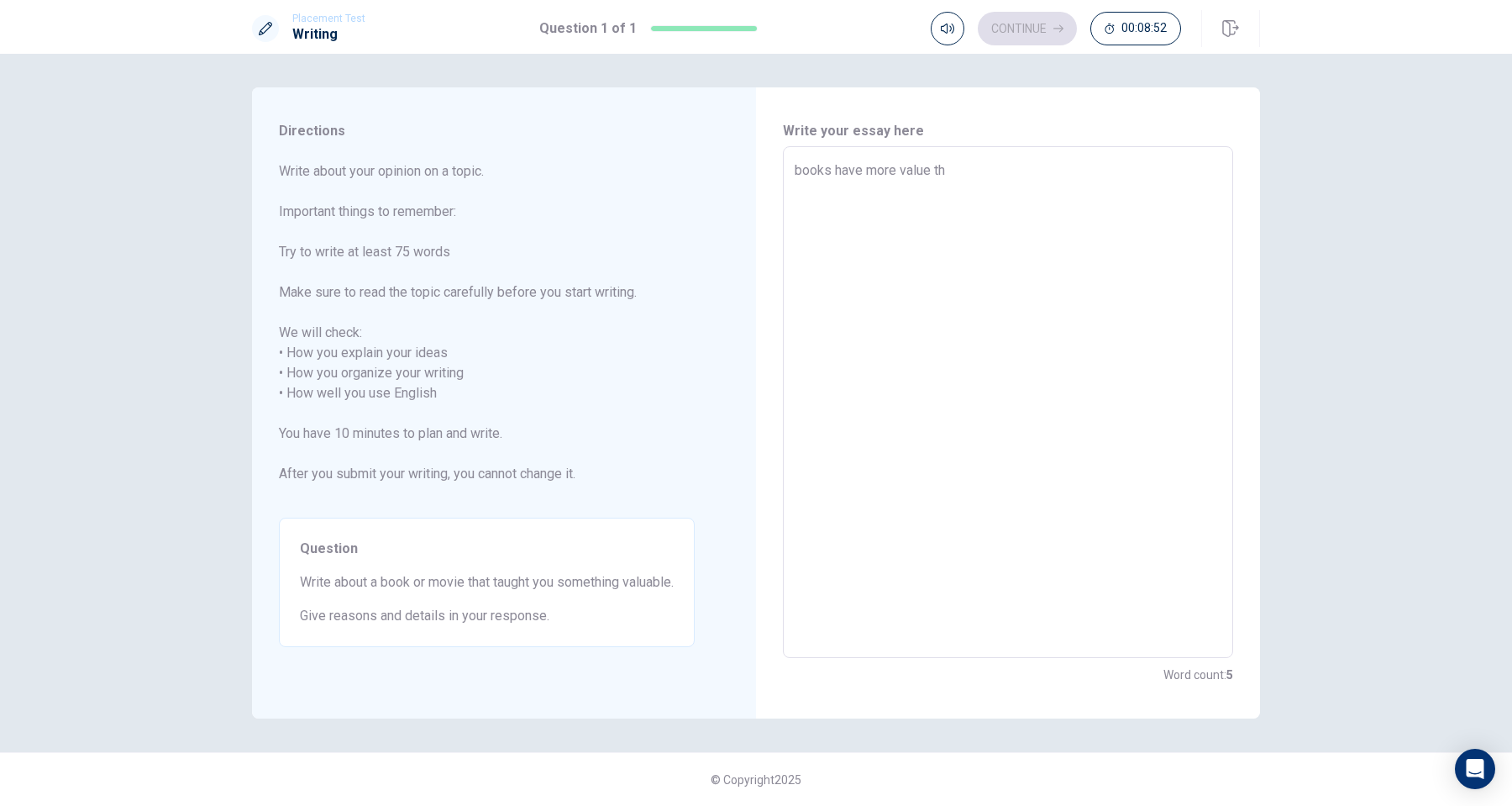 type on "x" 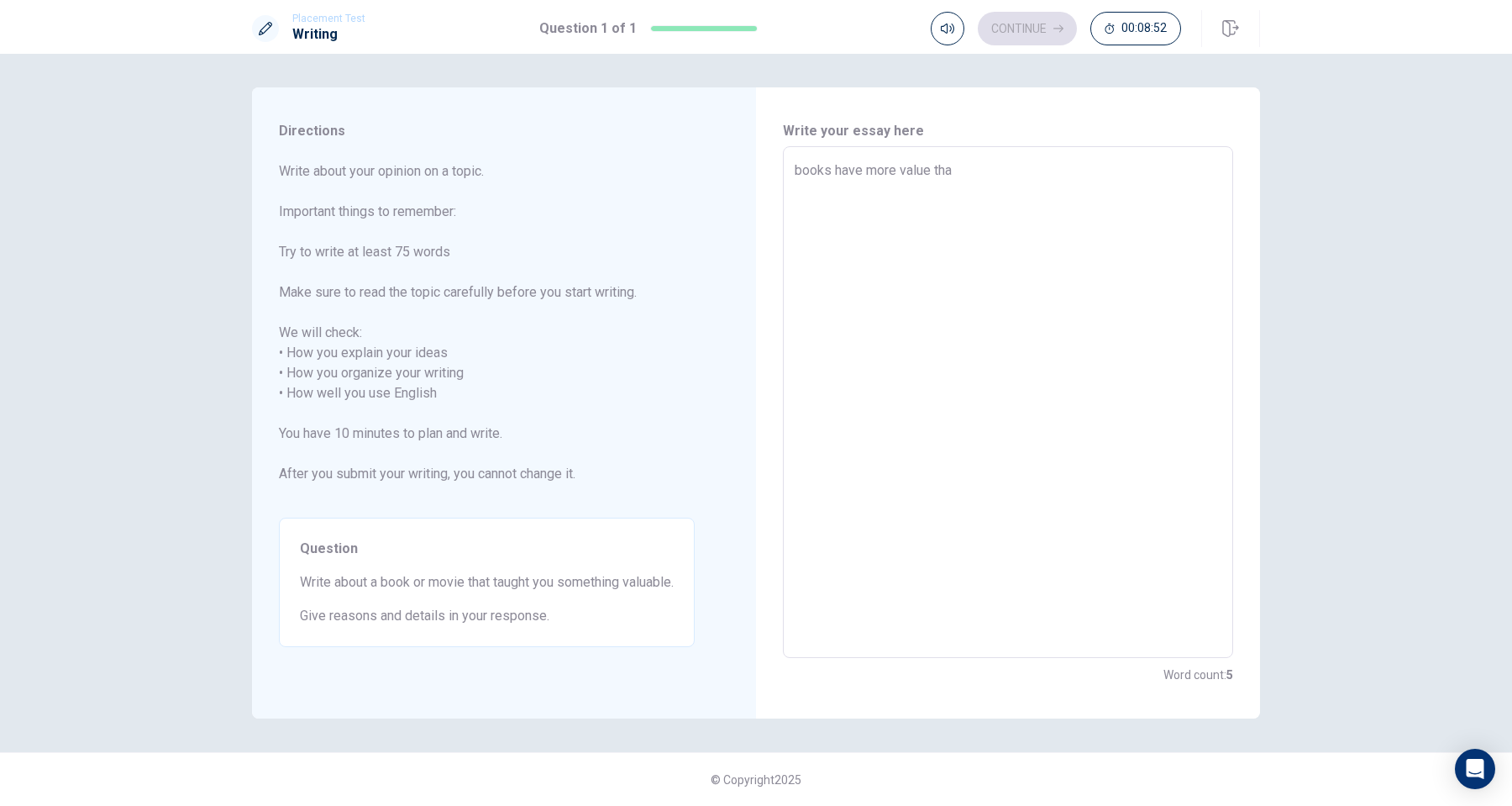 type on "x" 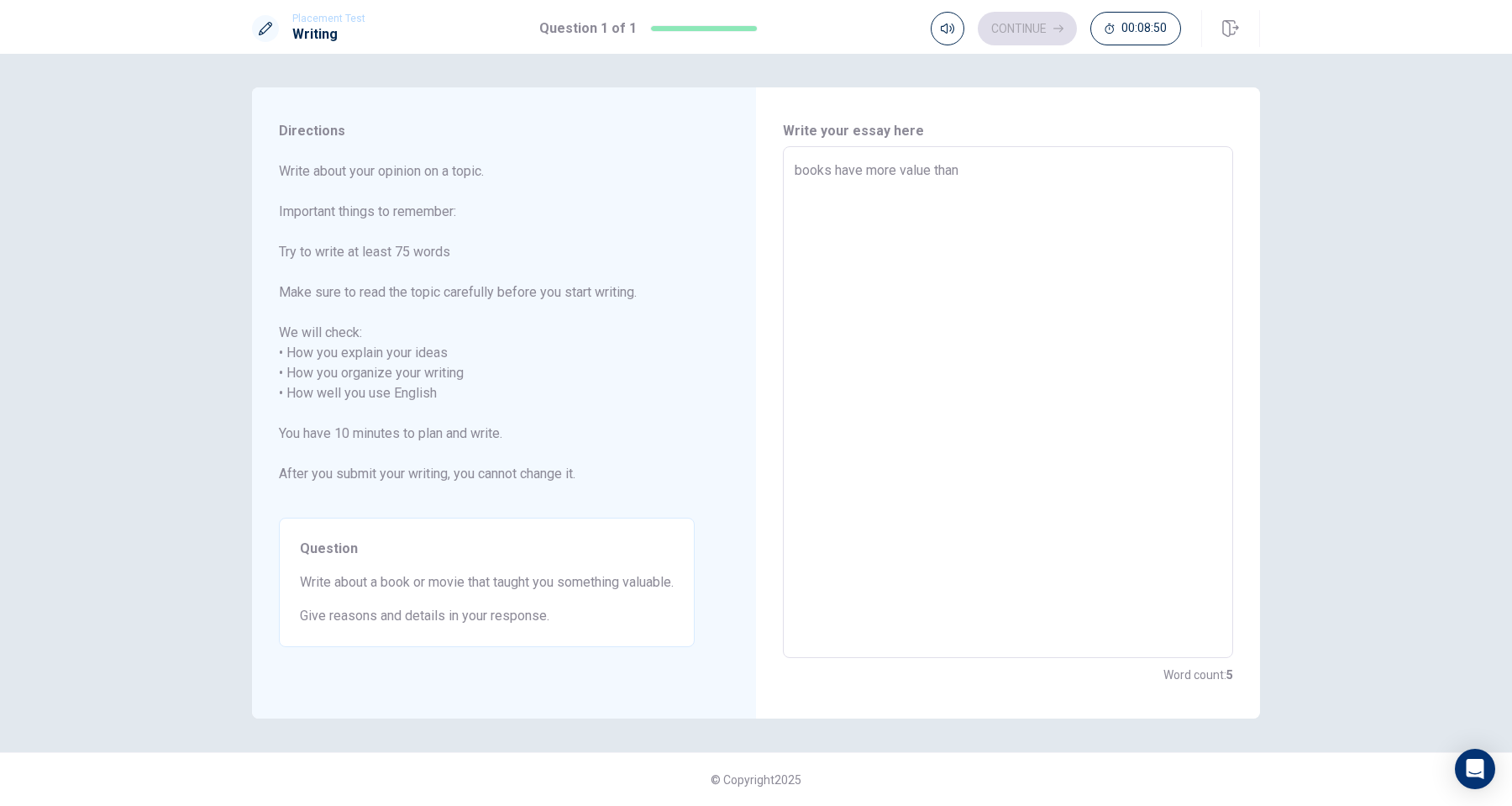 type on "x" 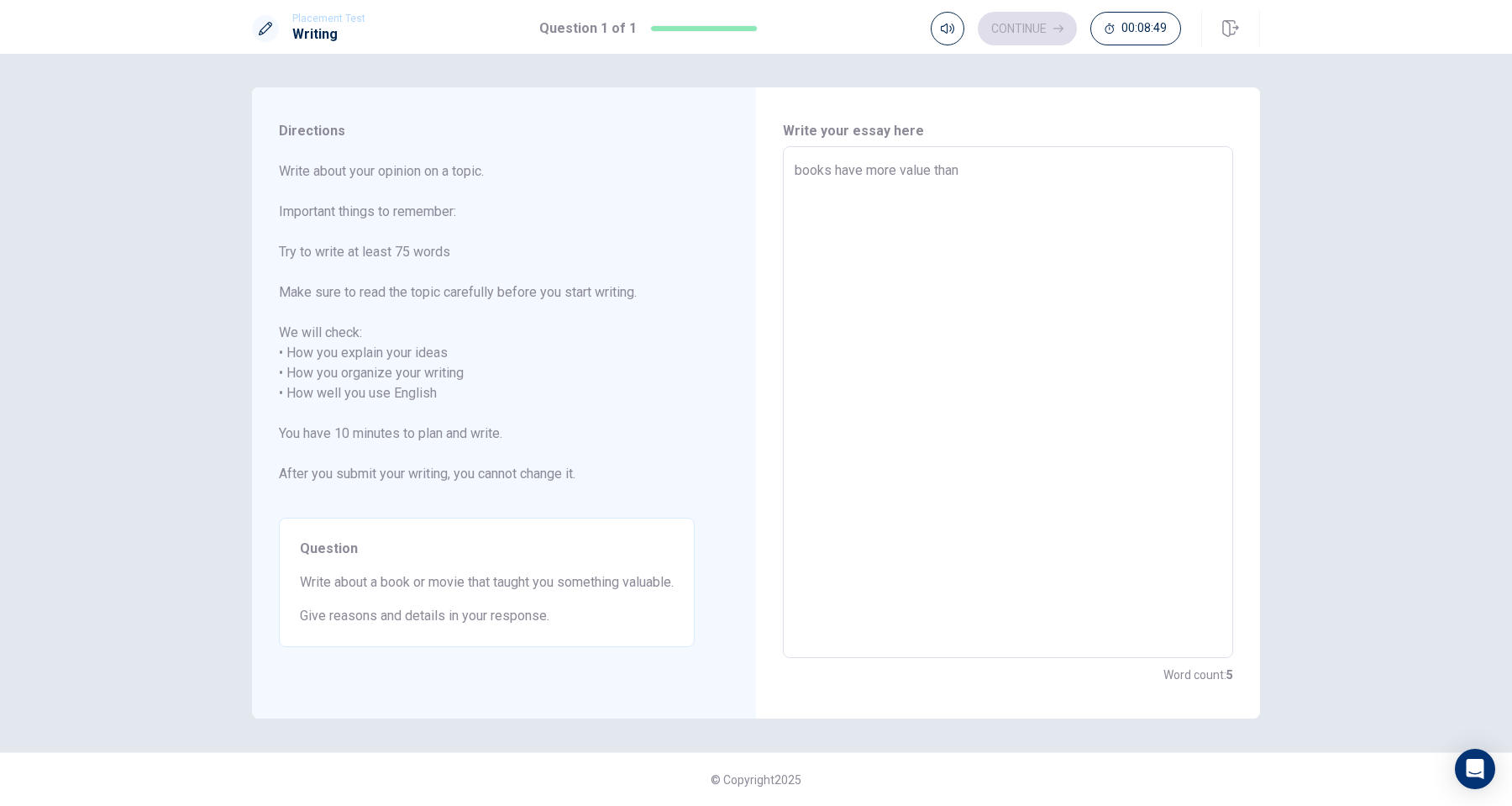 type on "books have more value than" 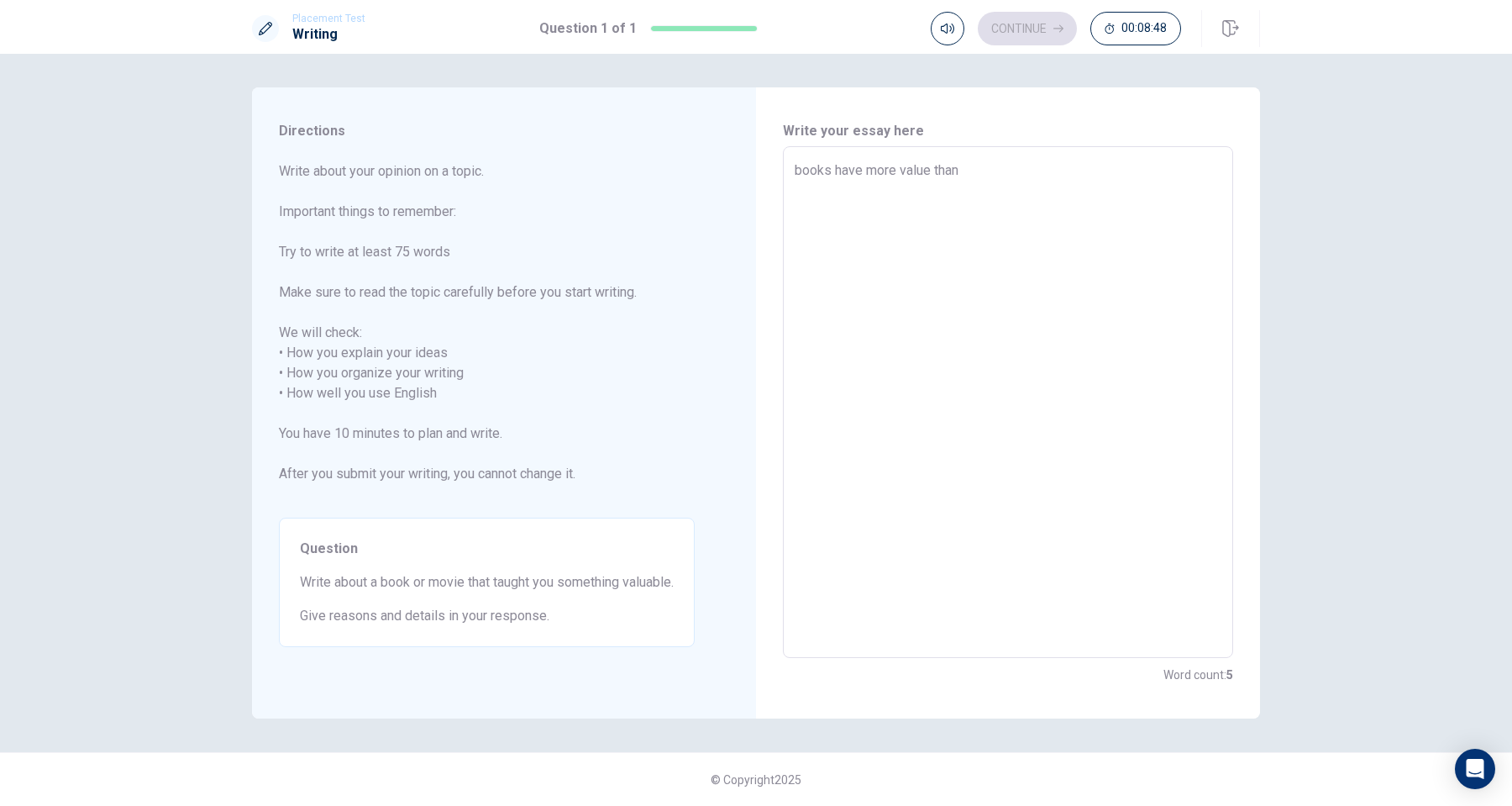 type on "books have more value than m" 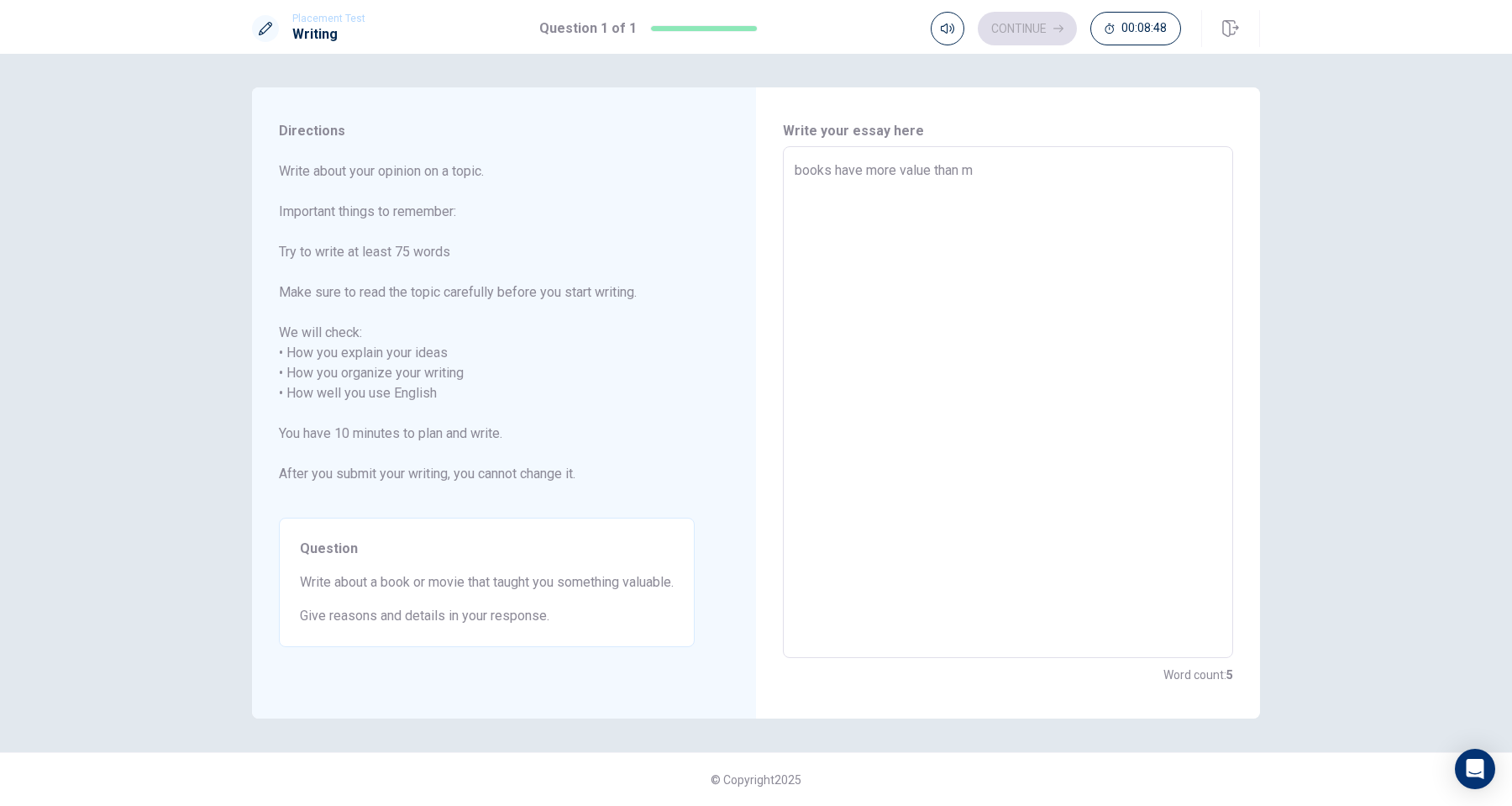 type on "x" 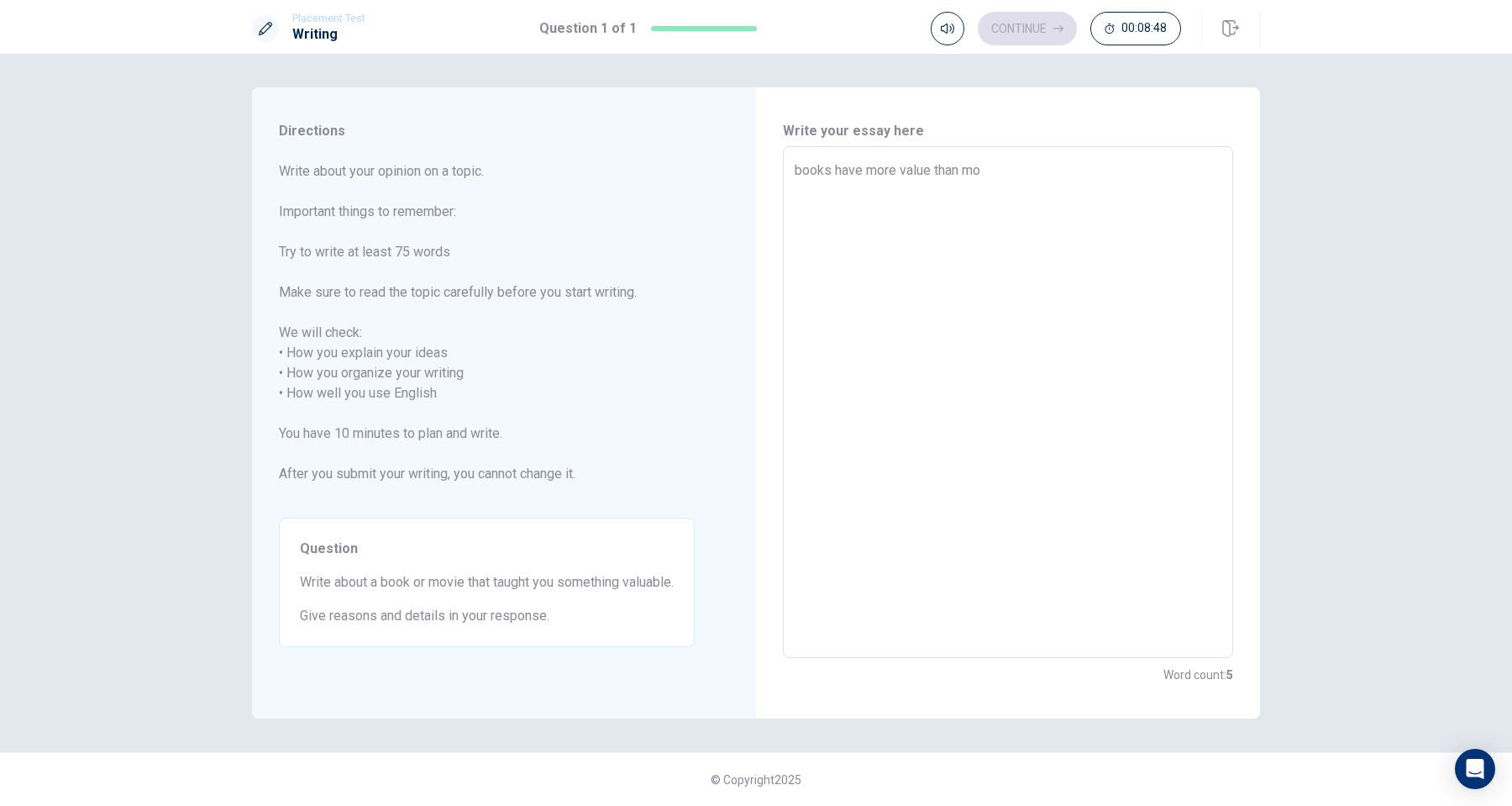 type on "x" 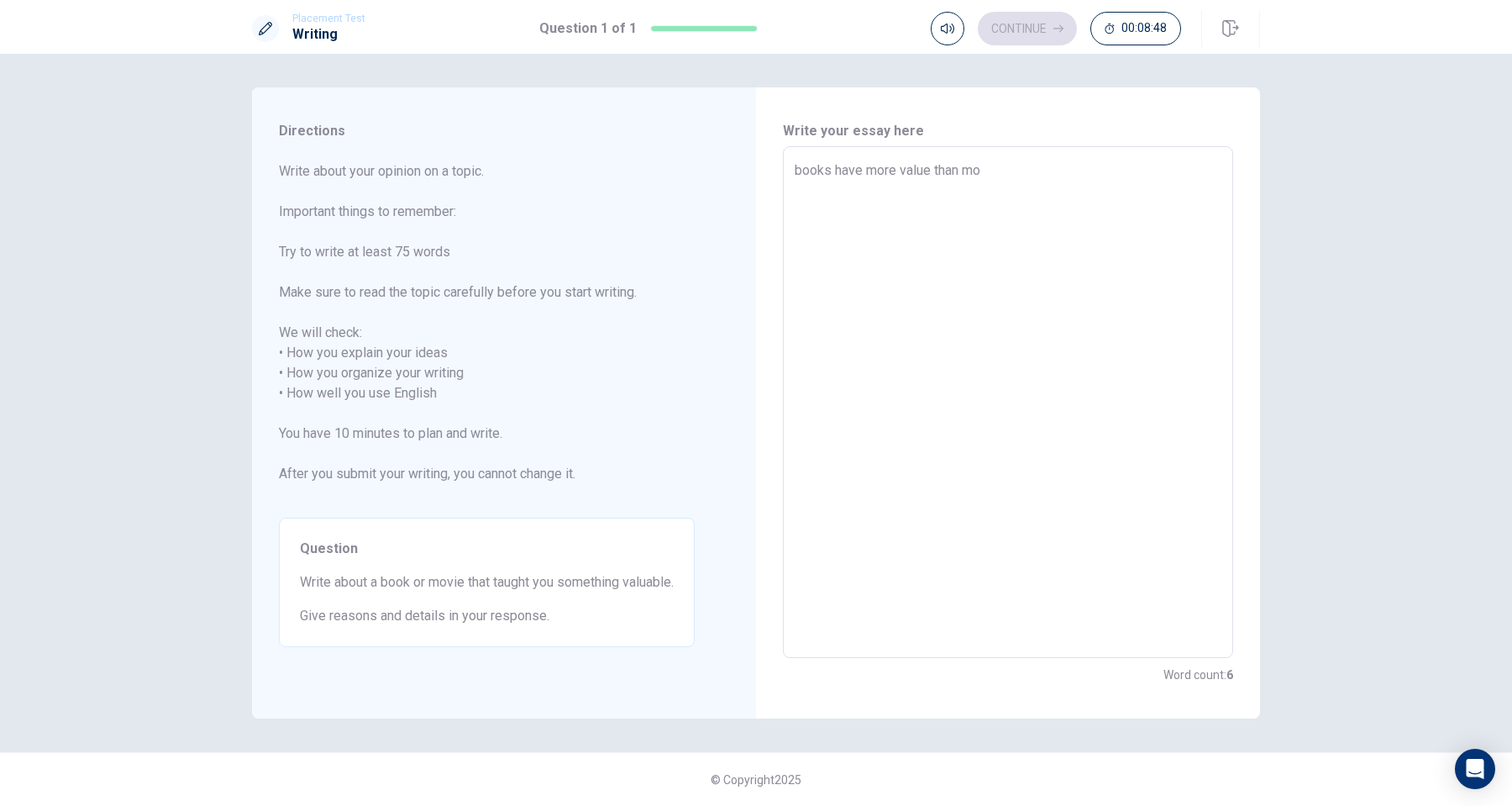 type on "books have more value than mov" 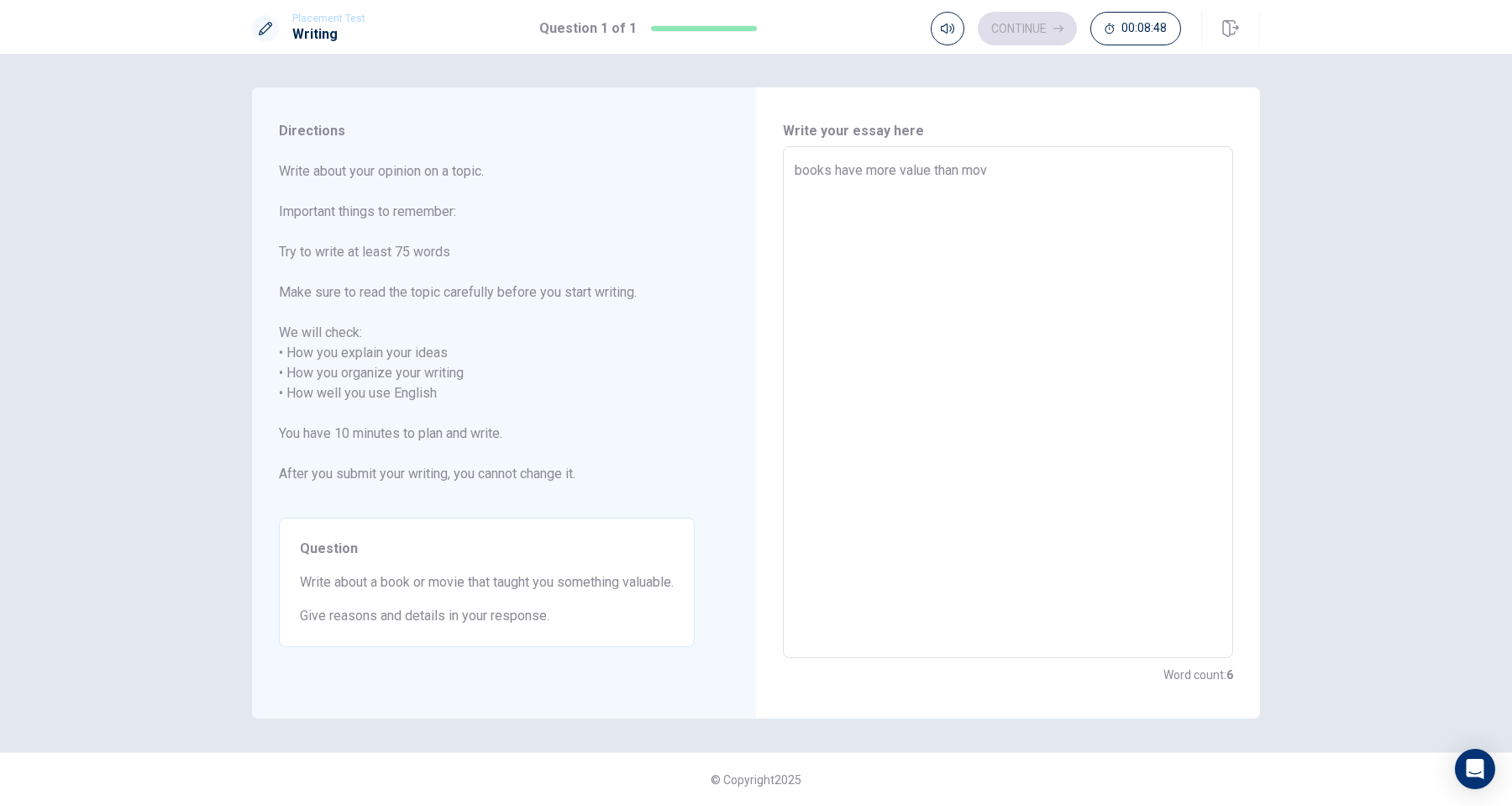type on "x" 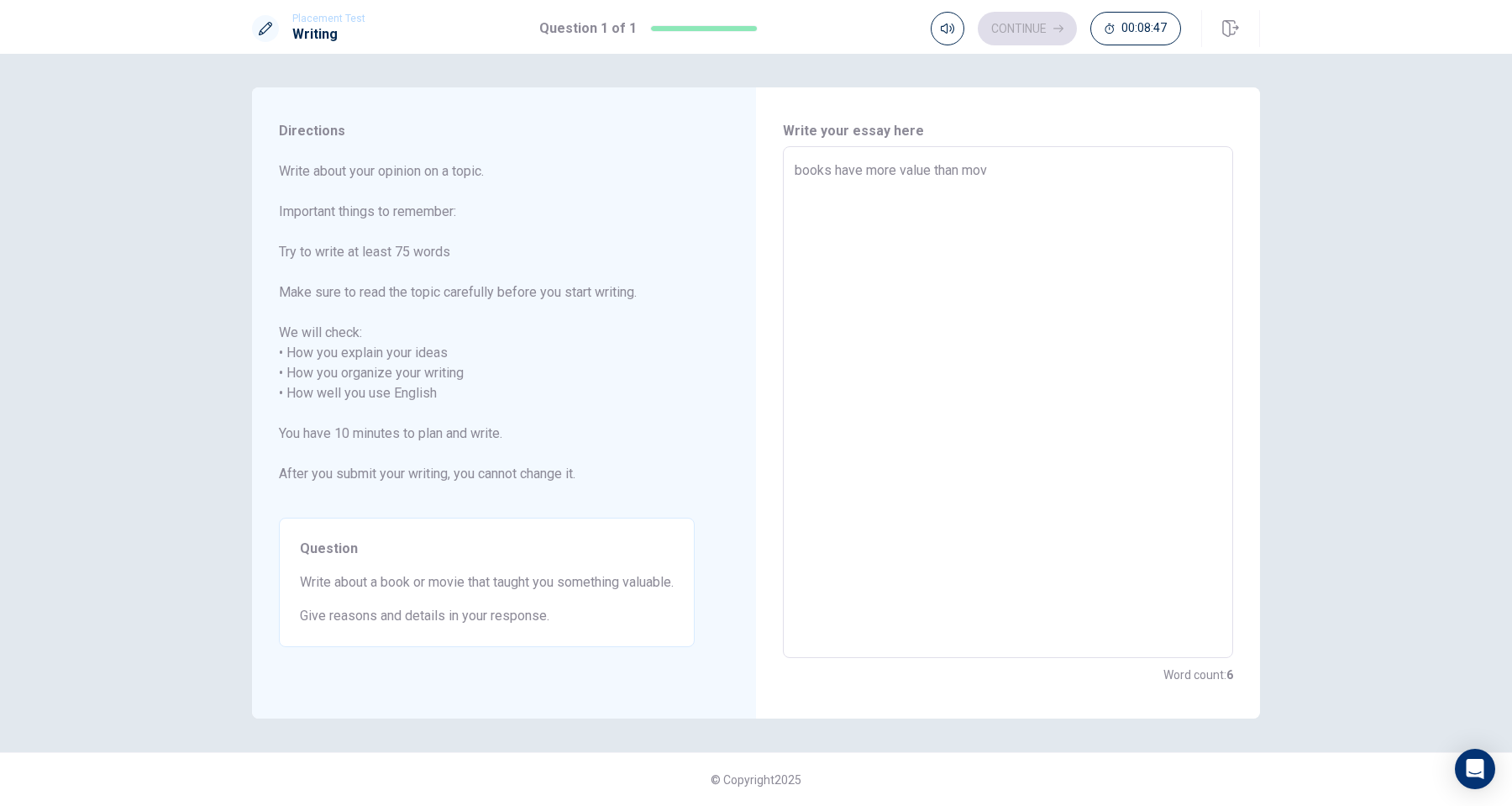 type on "books have more value than movi" 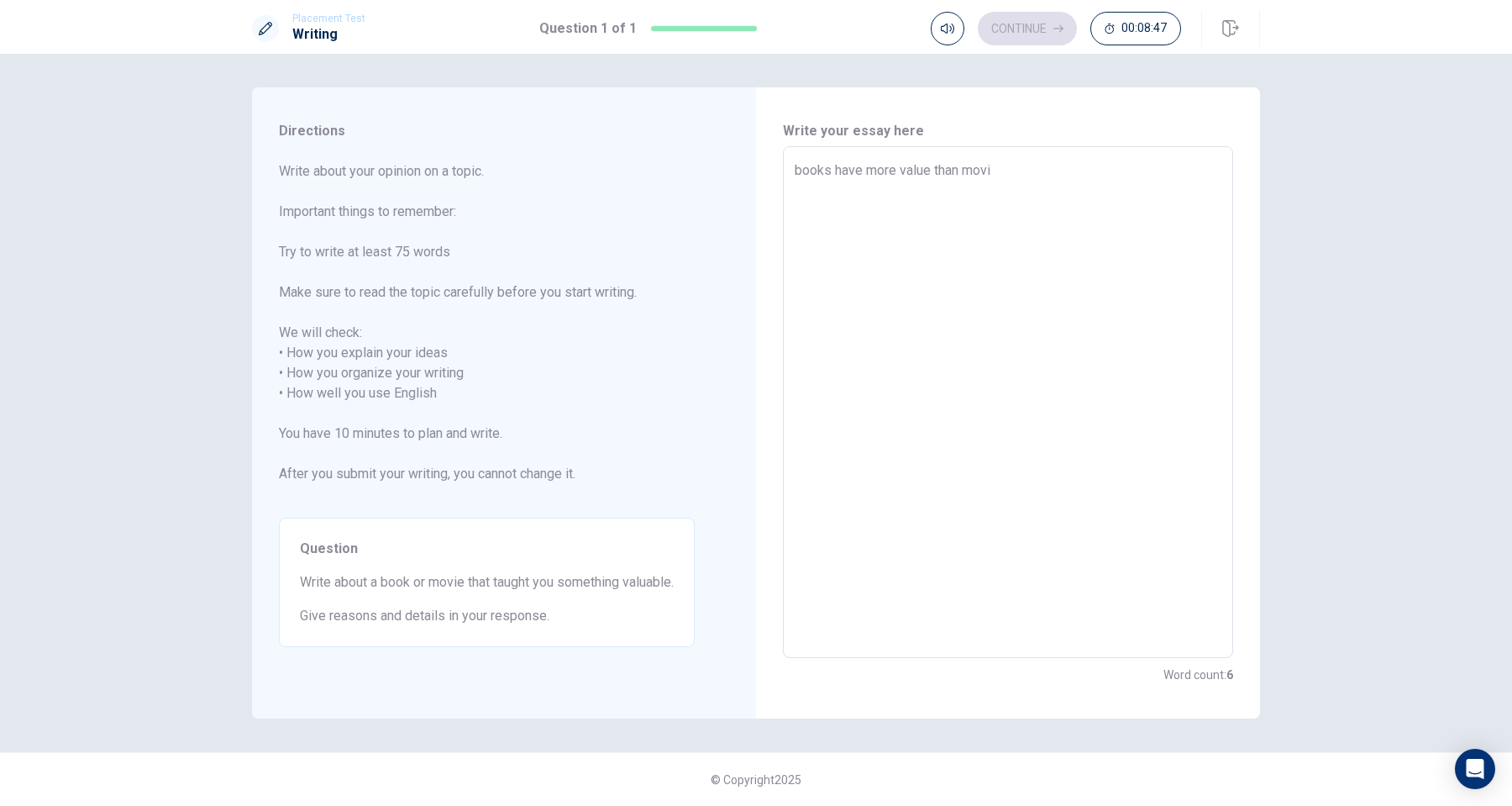 type on "x" 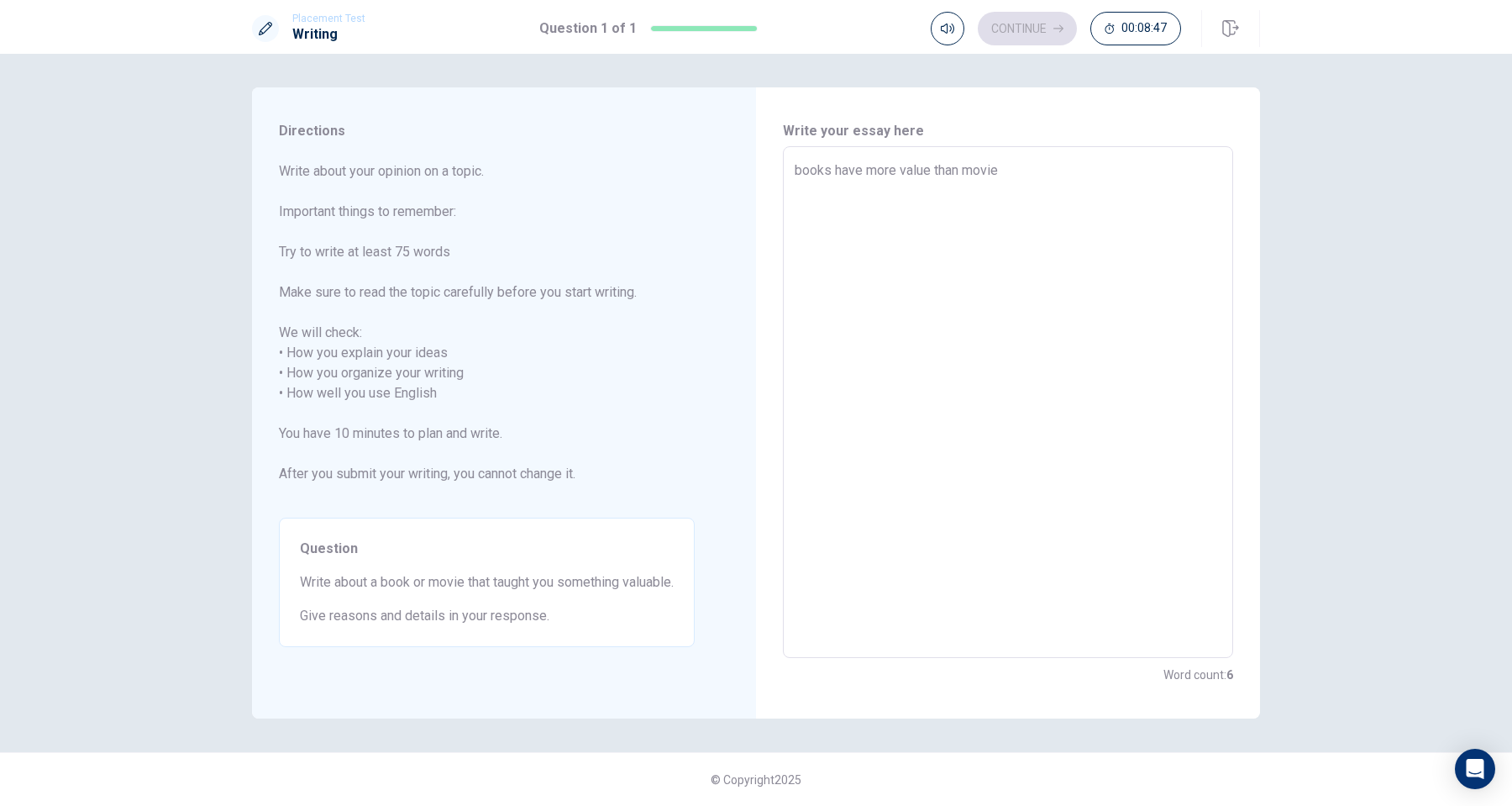 type on "x" 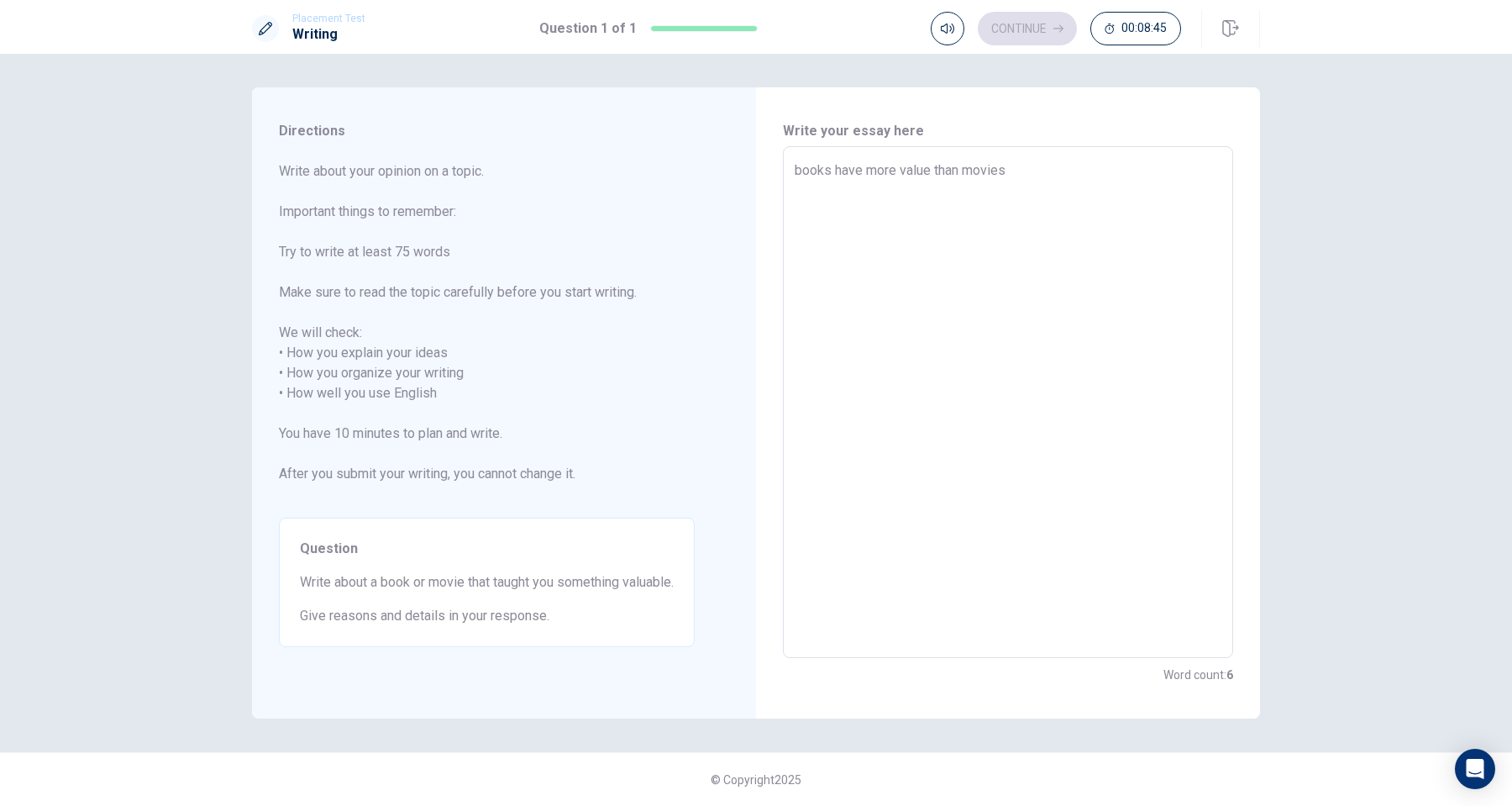 type on "x" 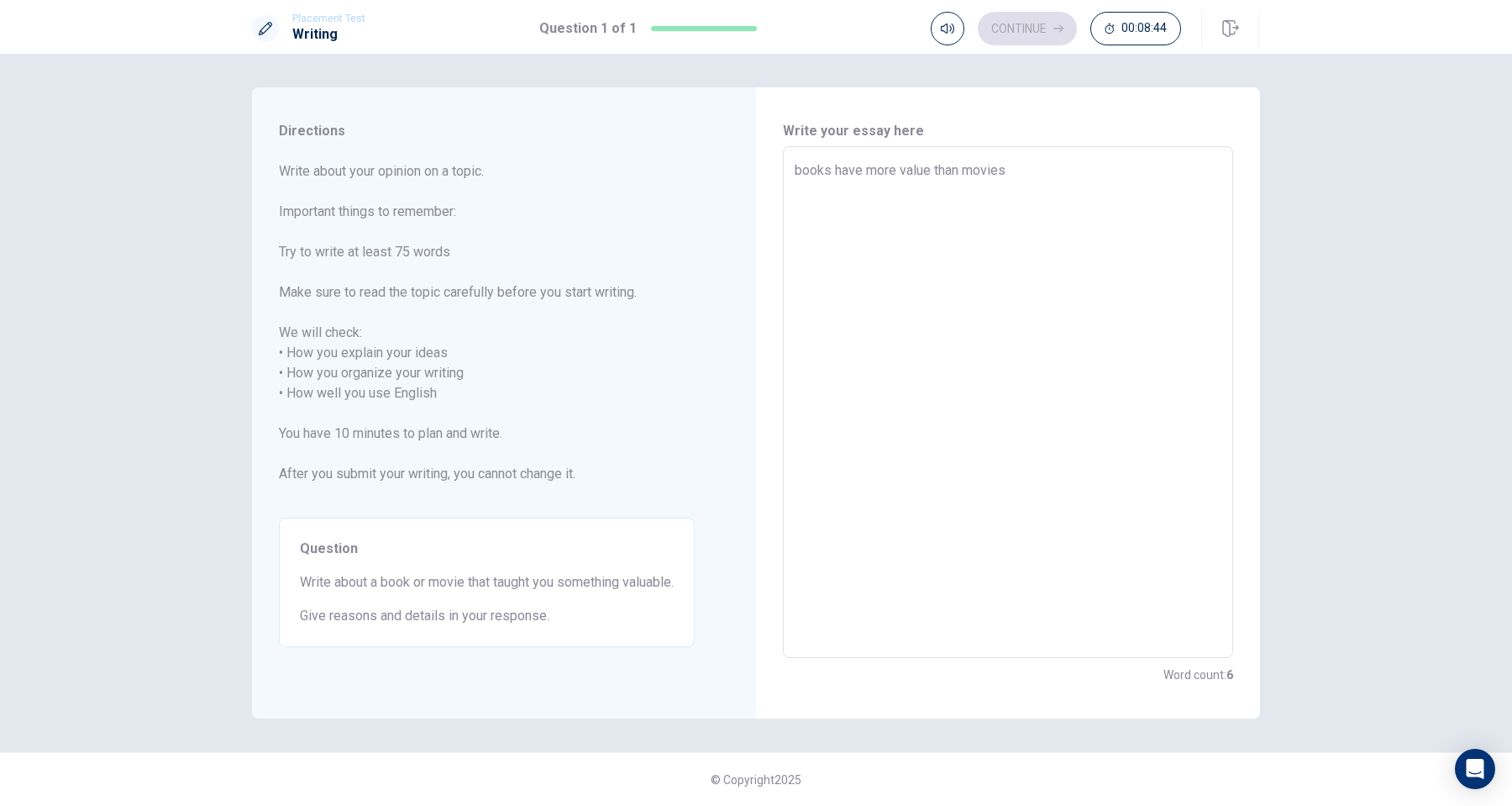 type on "books have more value than movies b" 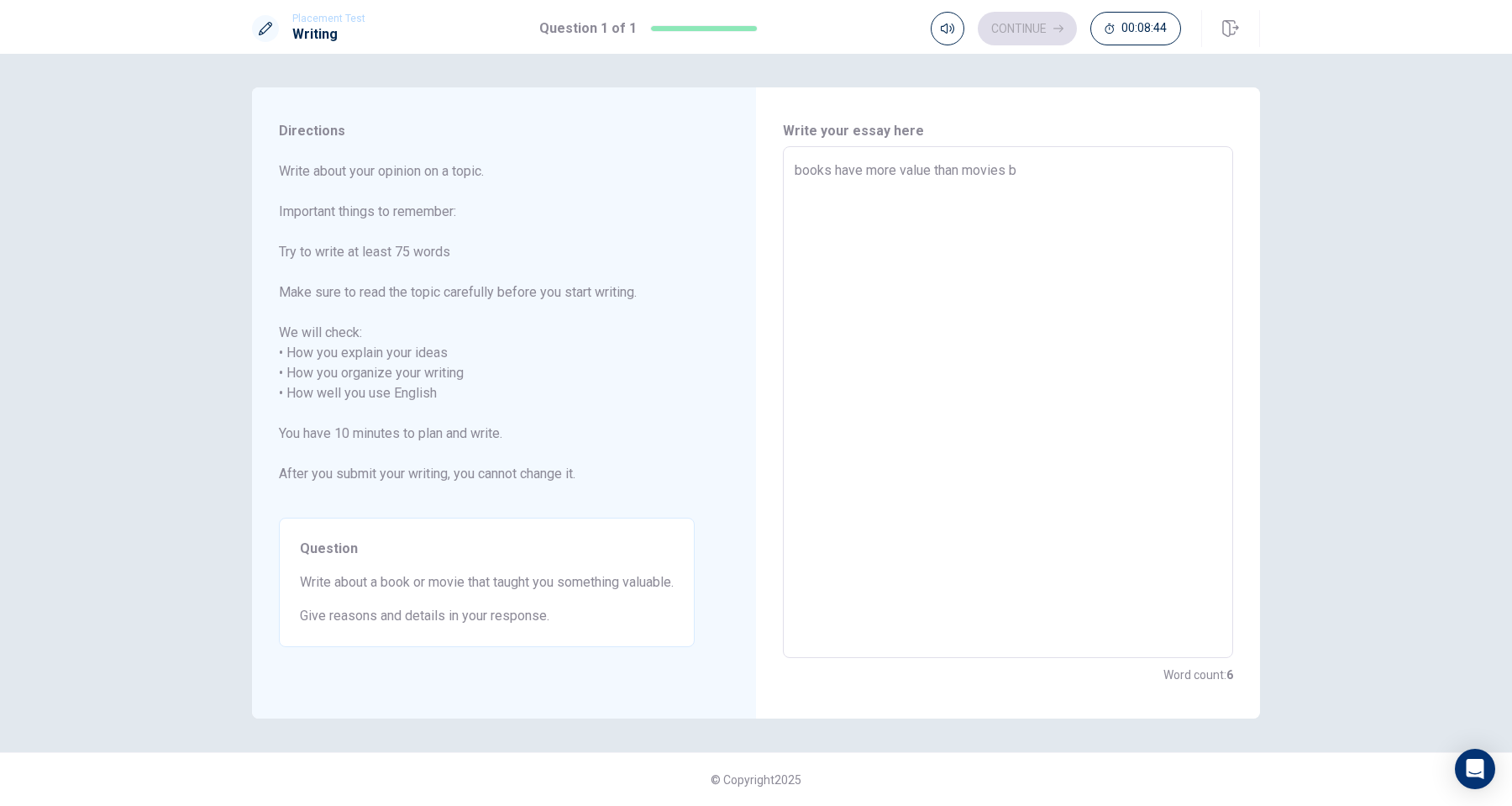 type on "x" 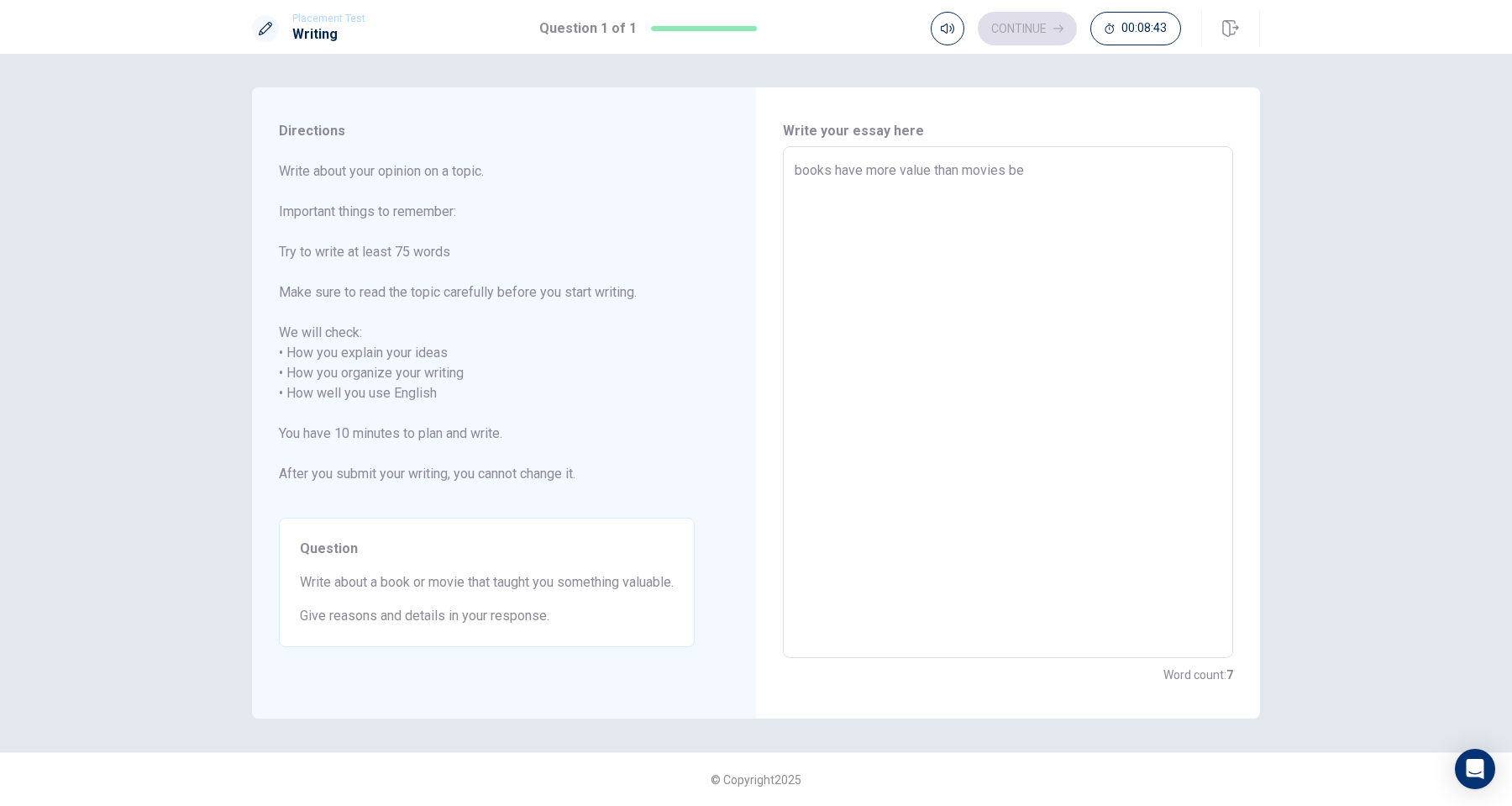 type on "x" 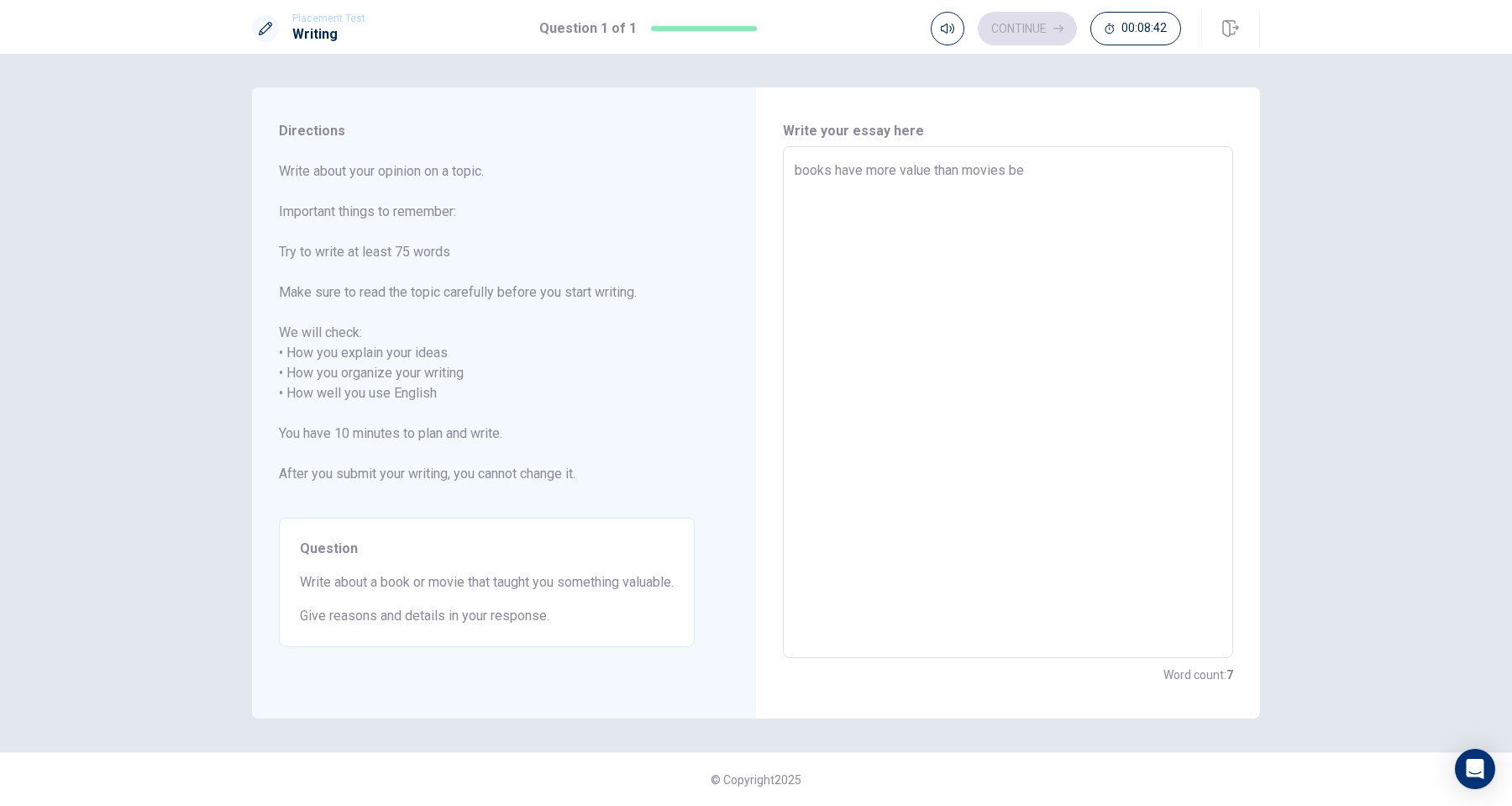type on "books have more value than movies bec" 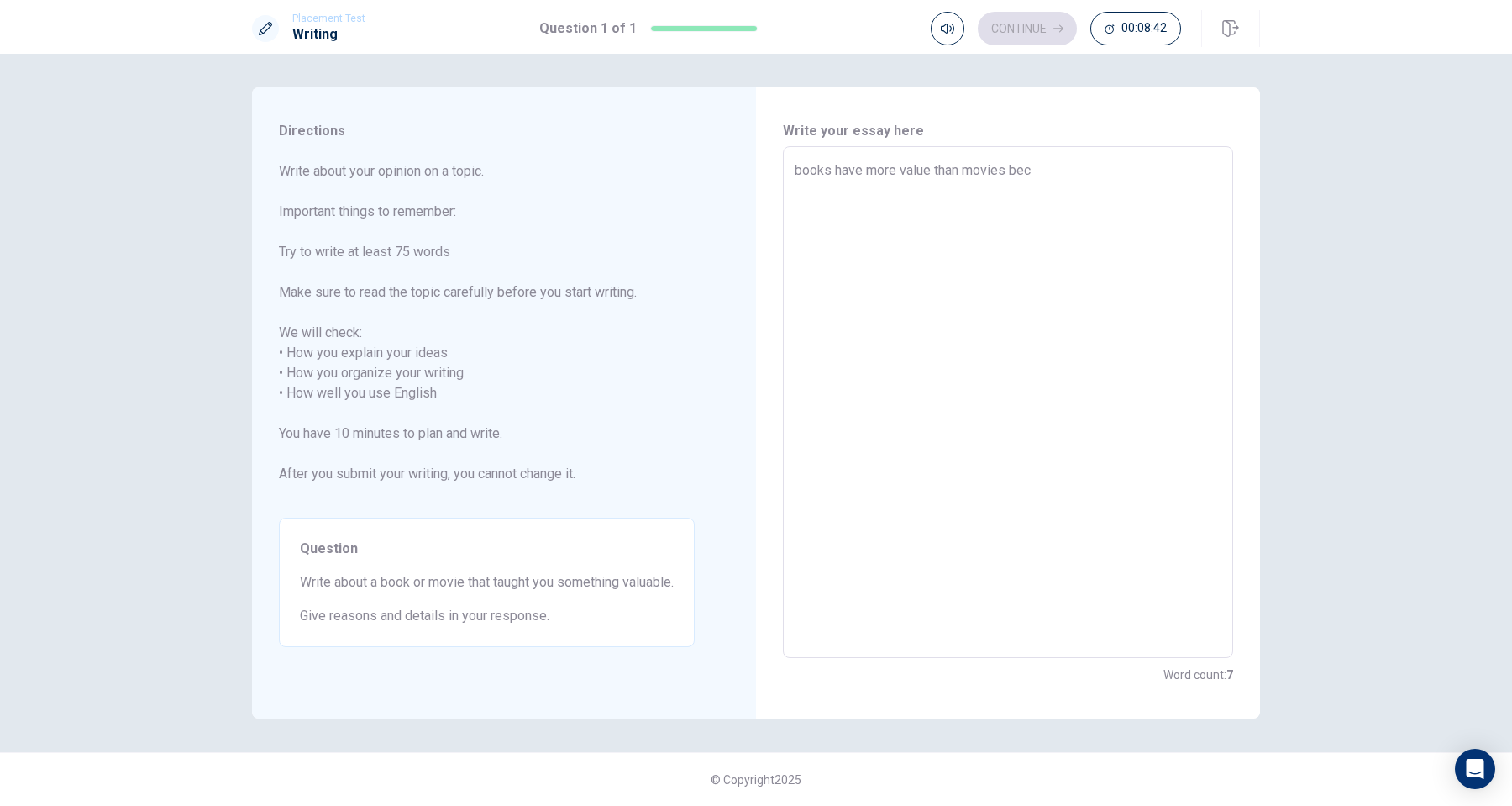 type on "x" 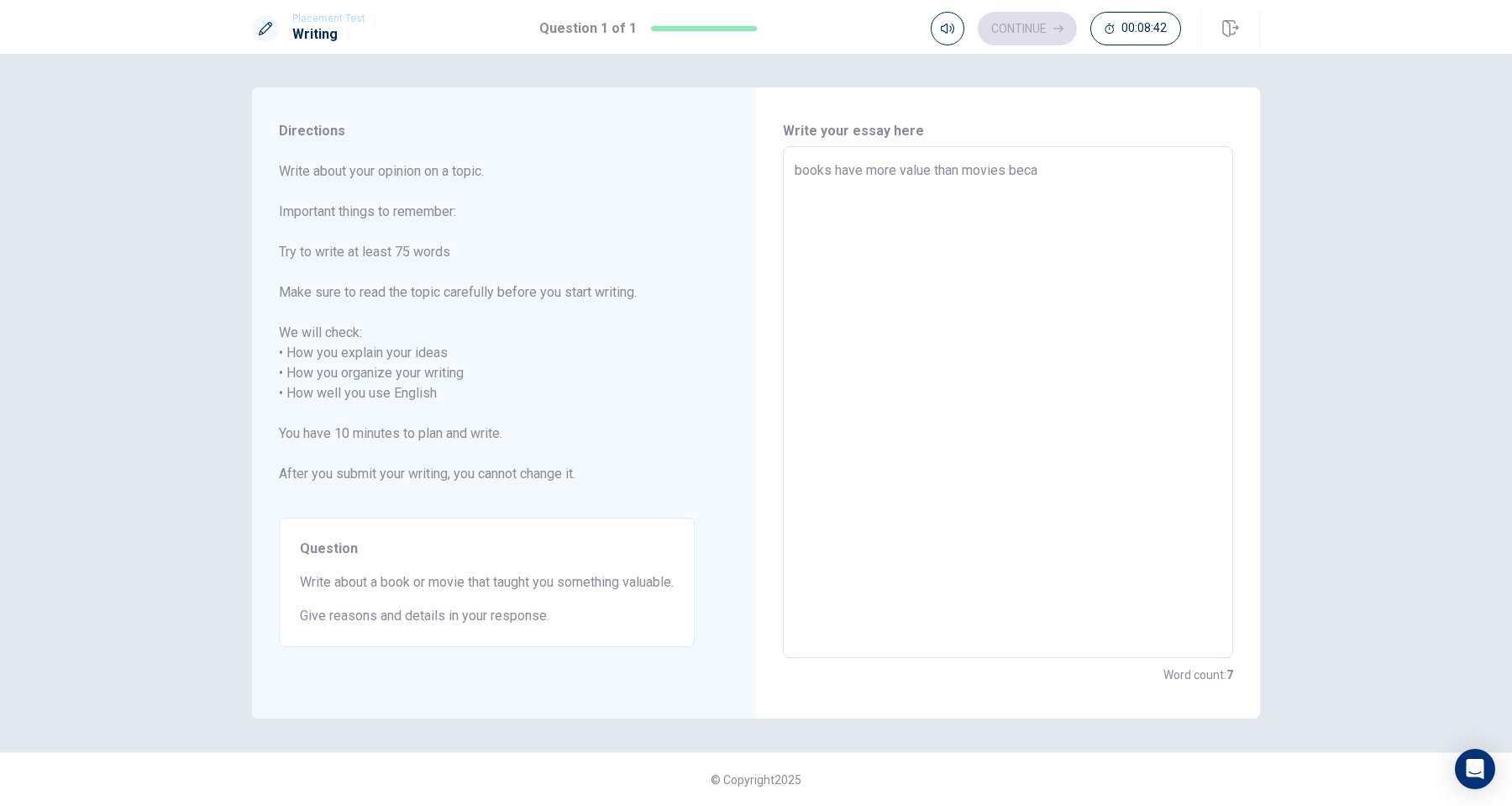 type on "x" 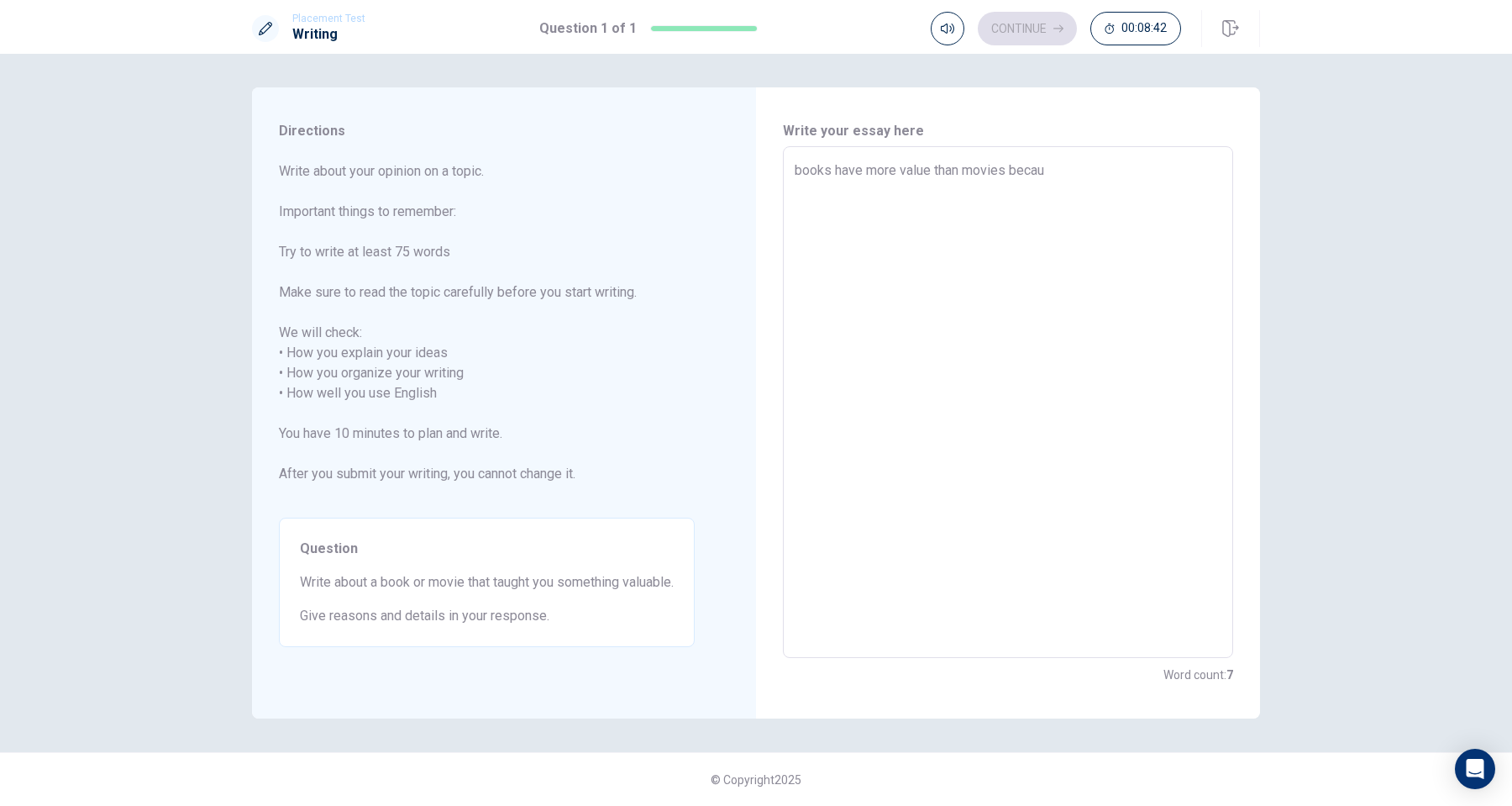 type on "x" 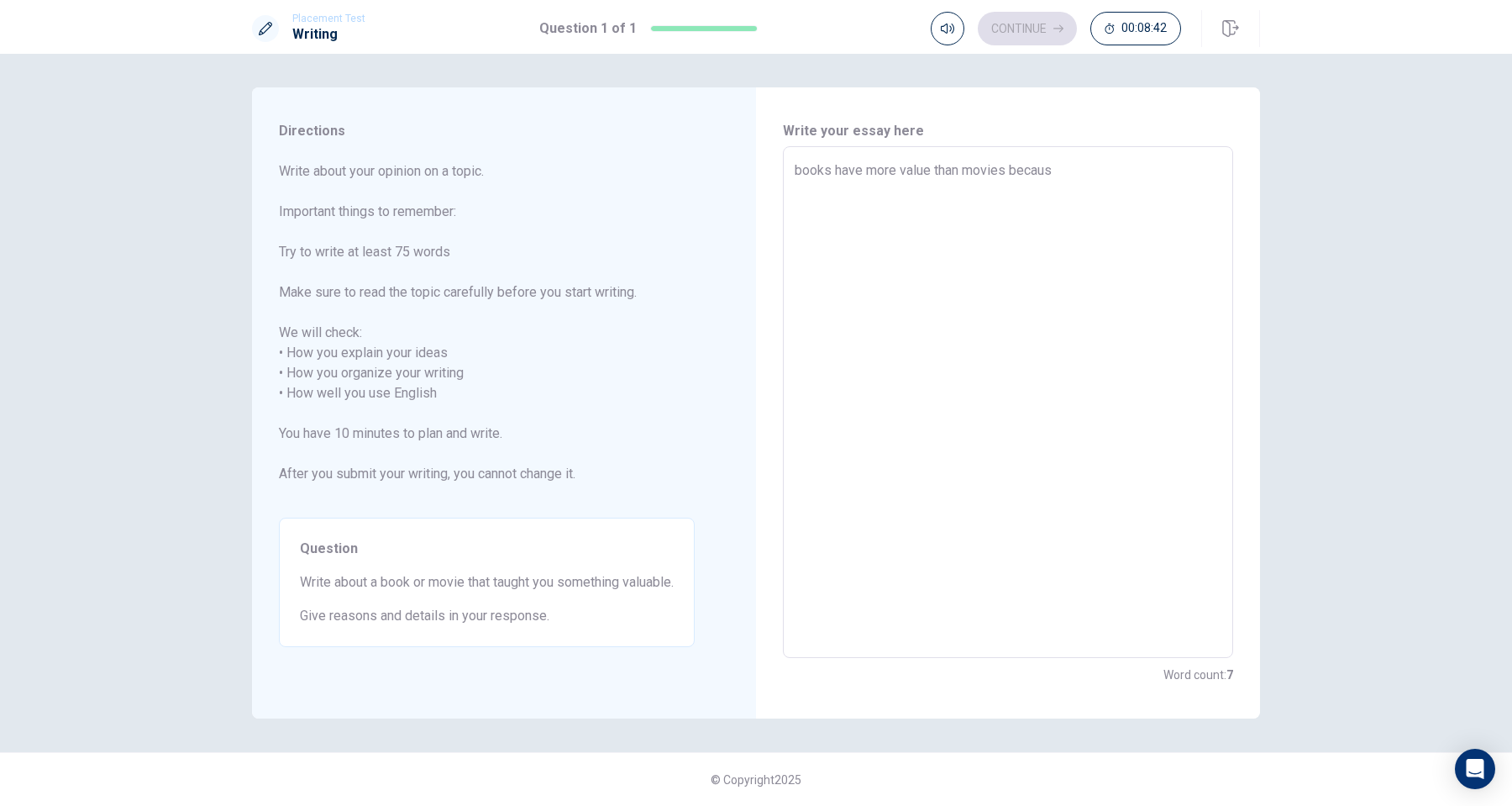 type on "x" 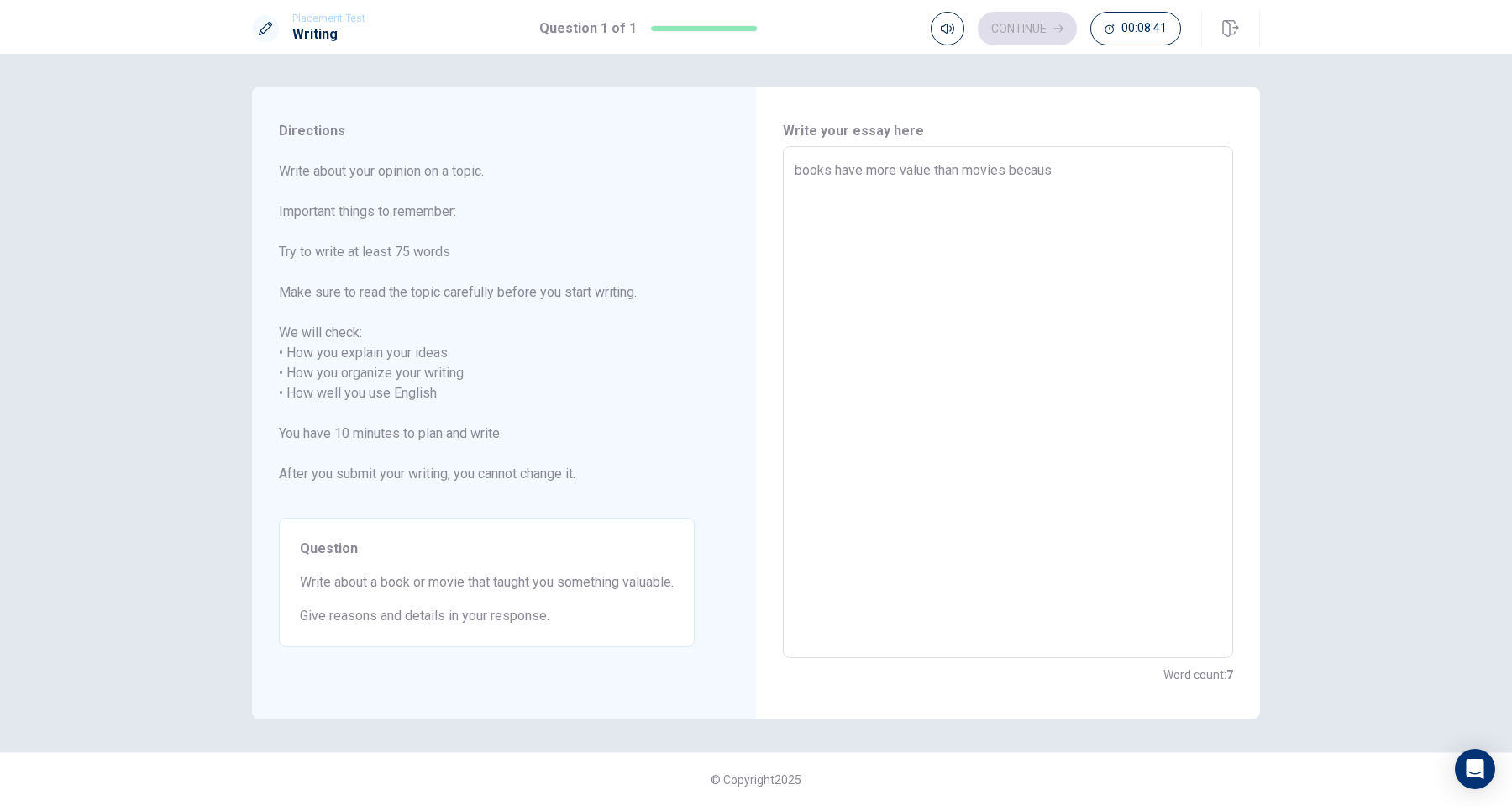 type on "books have more value than movies because" 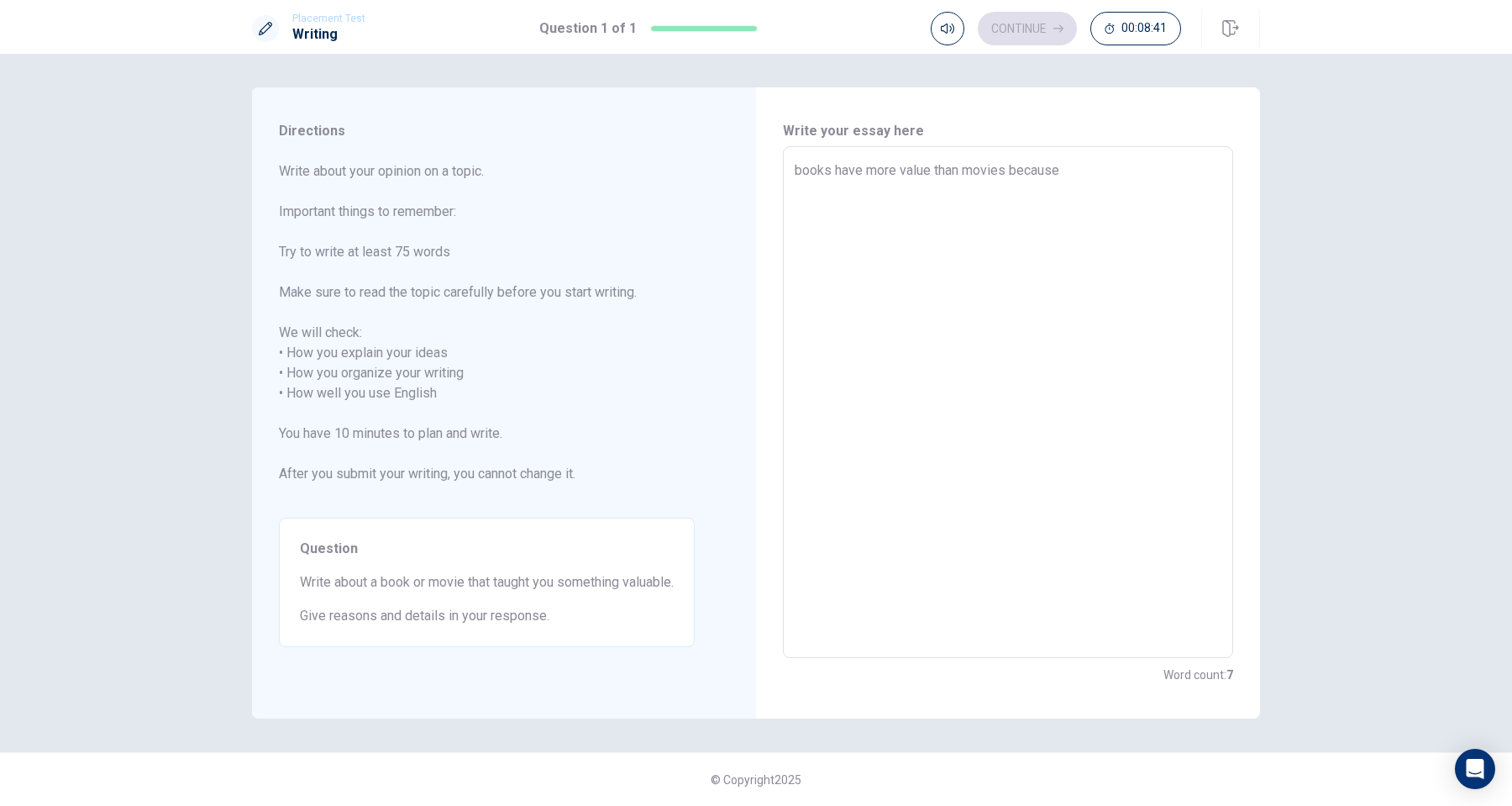 type on "x" 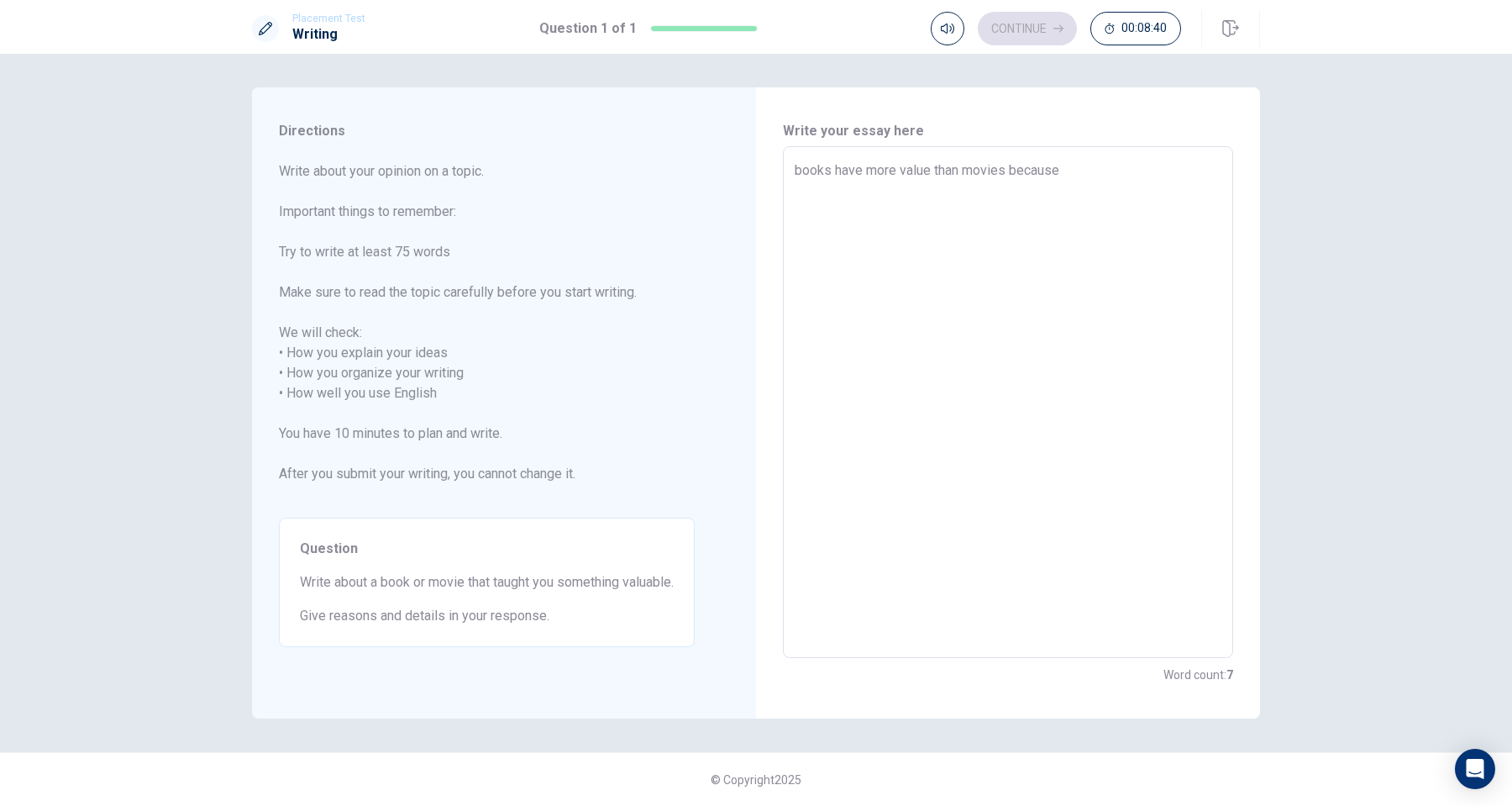 type on "x" 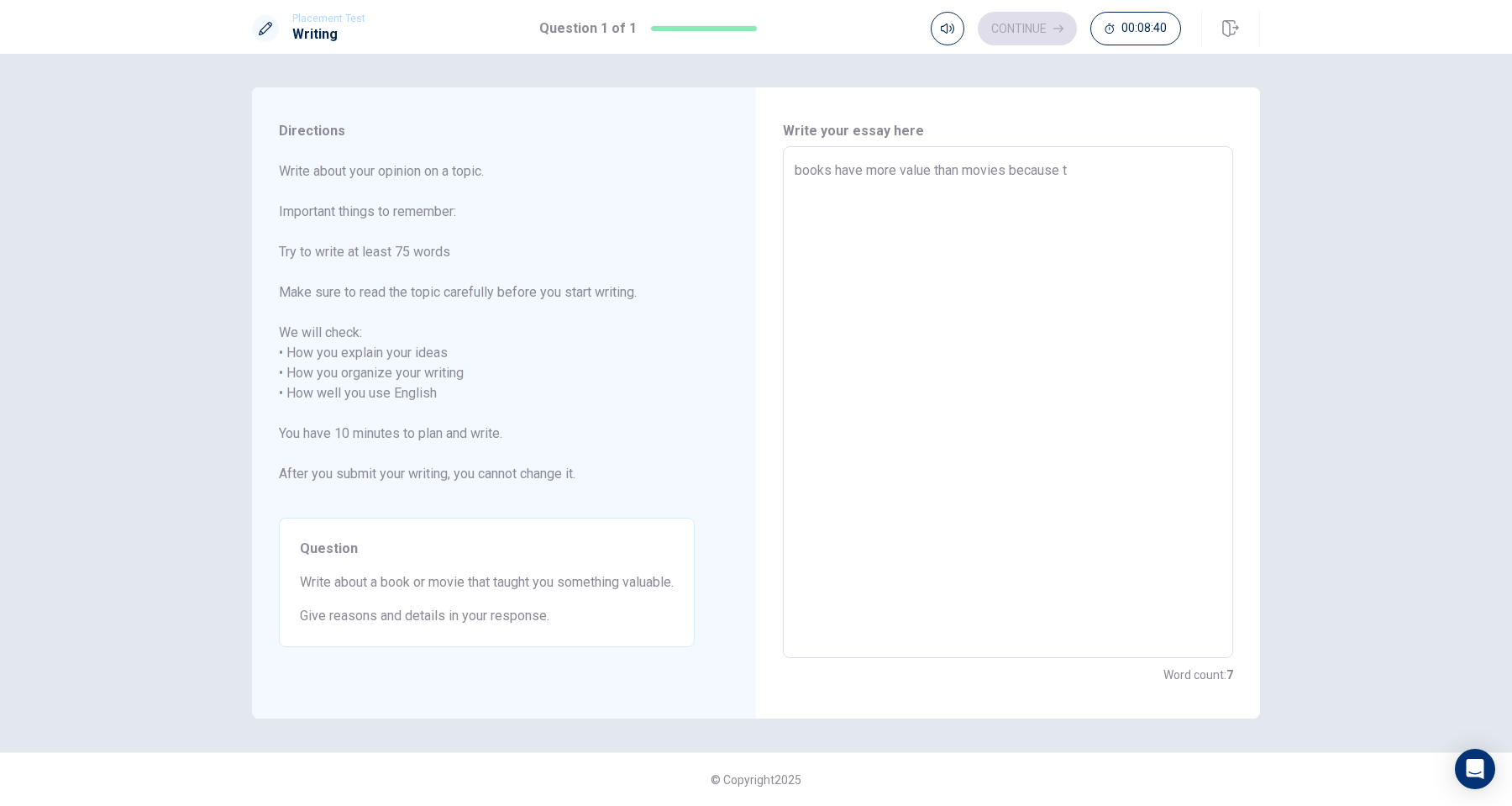 type on "x" 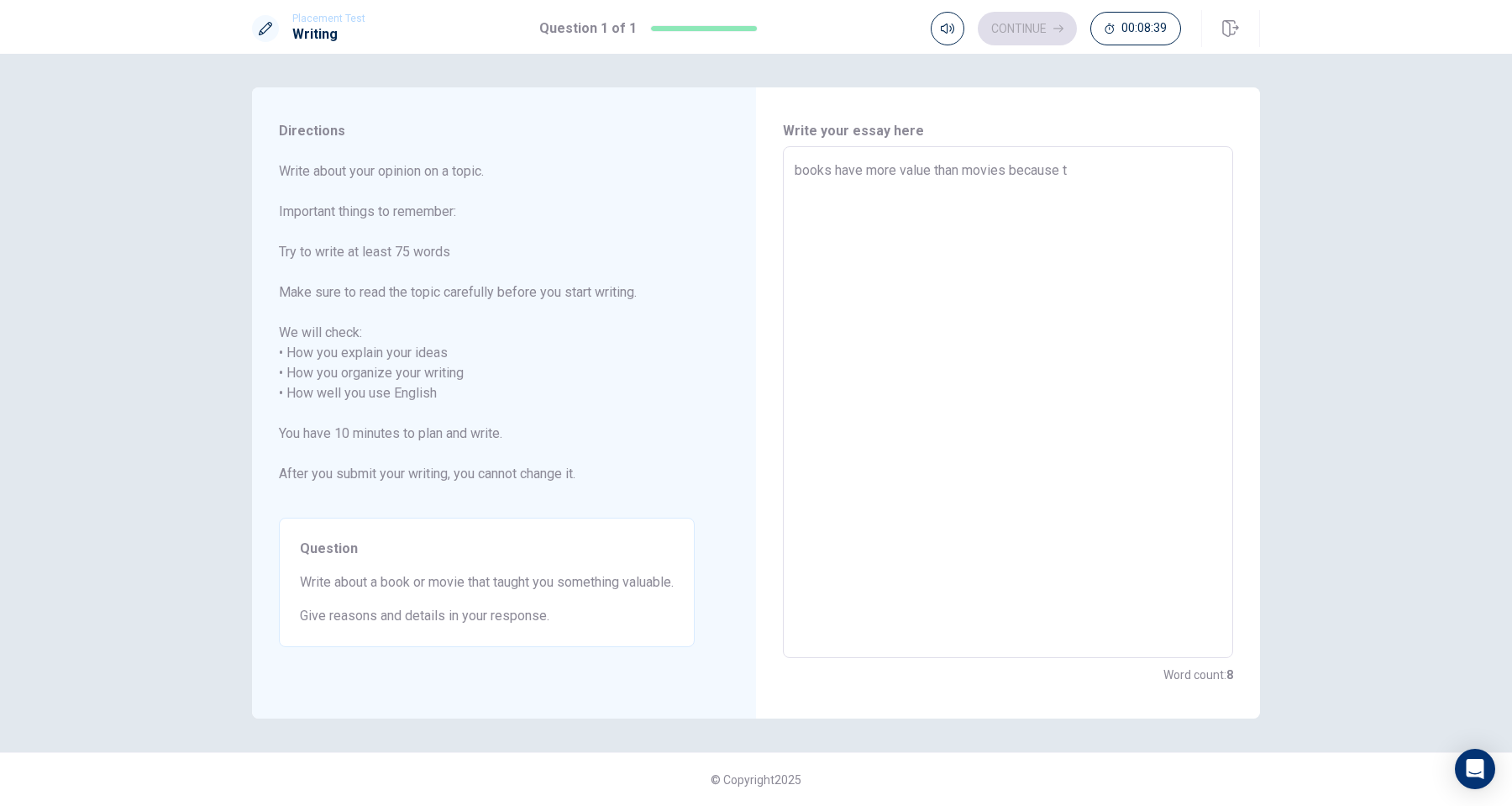 type on "books have more value than movies because th" 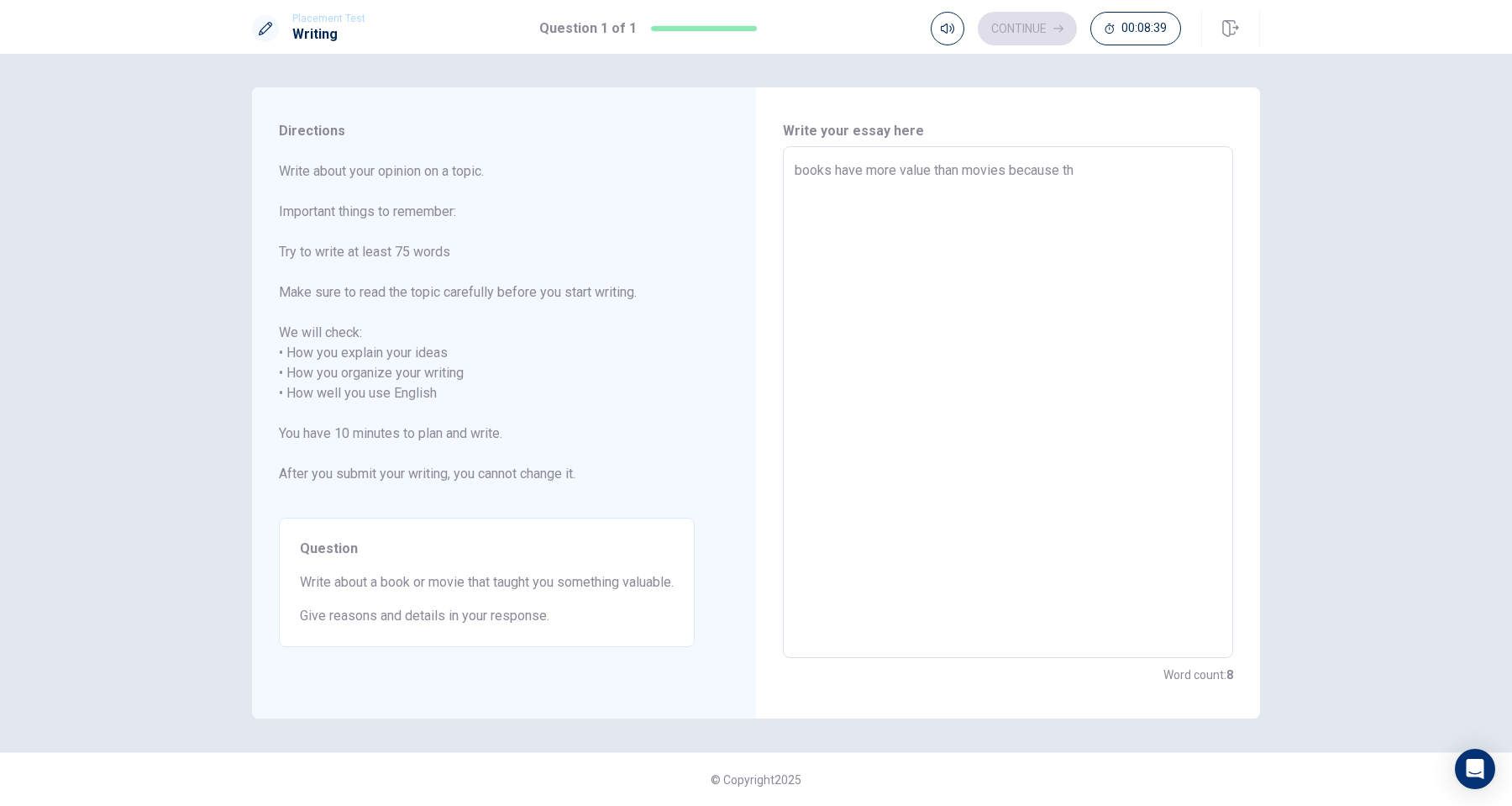 type on "x" 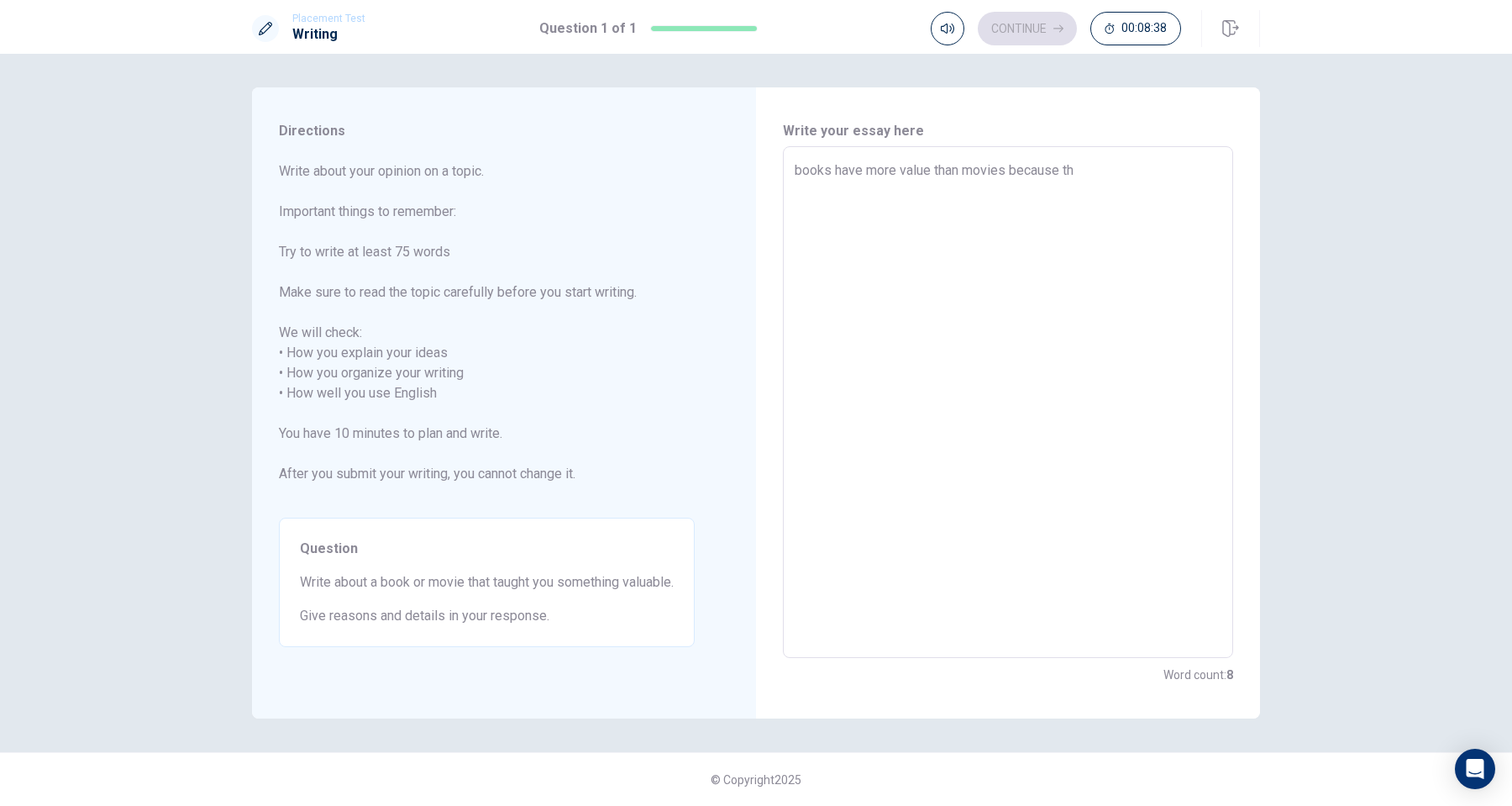 type on "books have more value than movies because the" 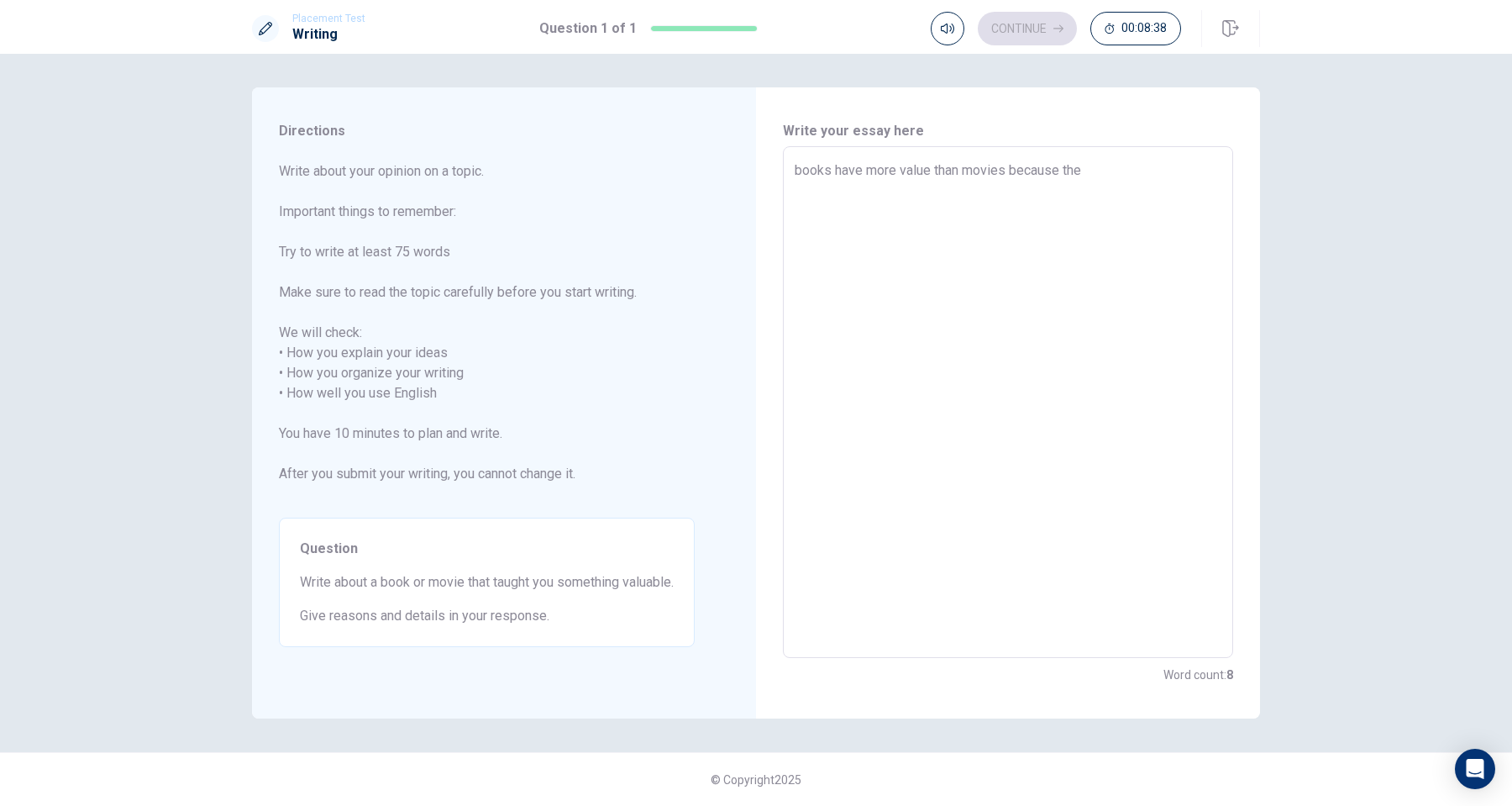 type on "x" 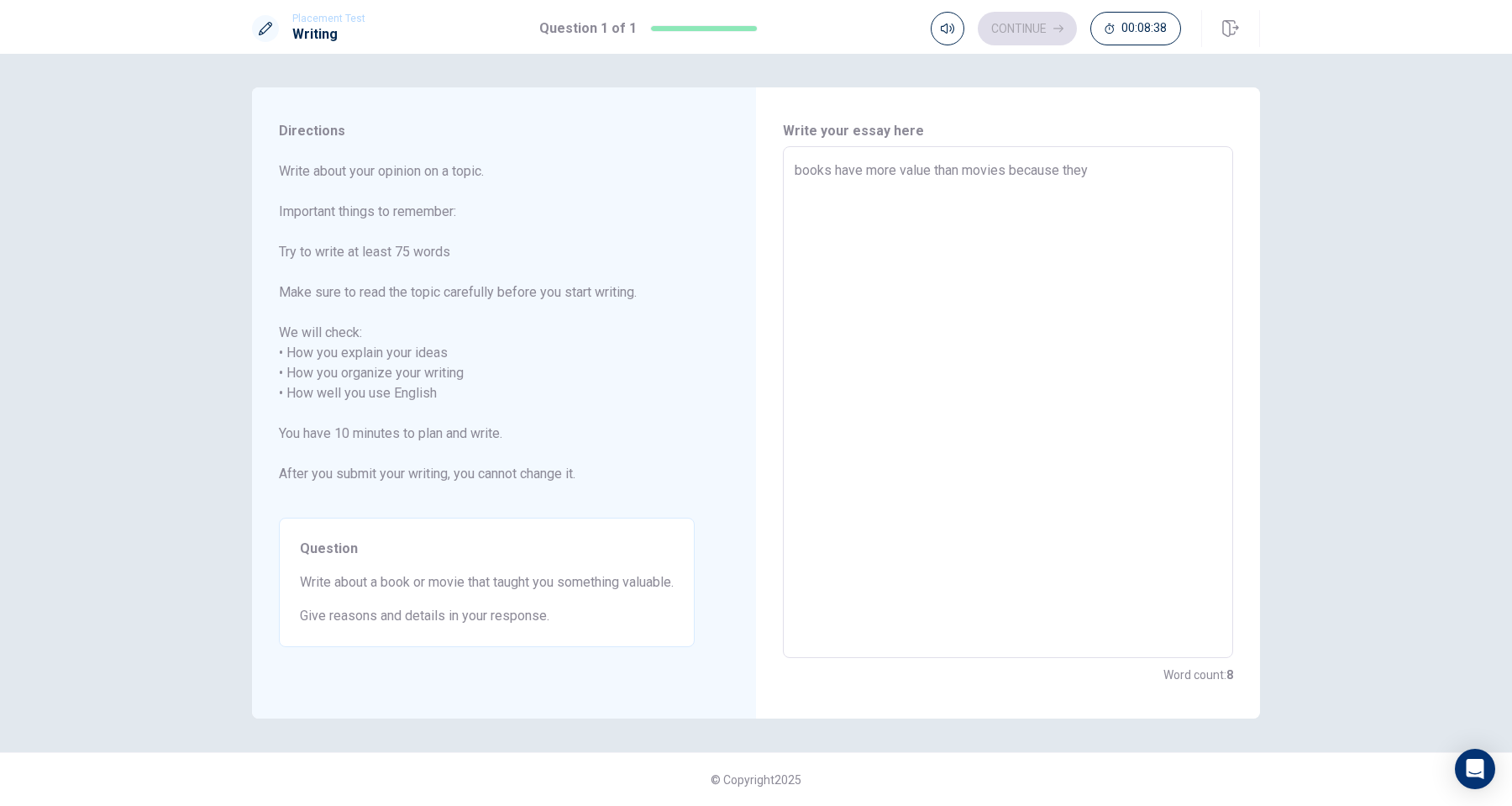 type on "x" 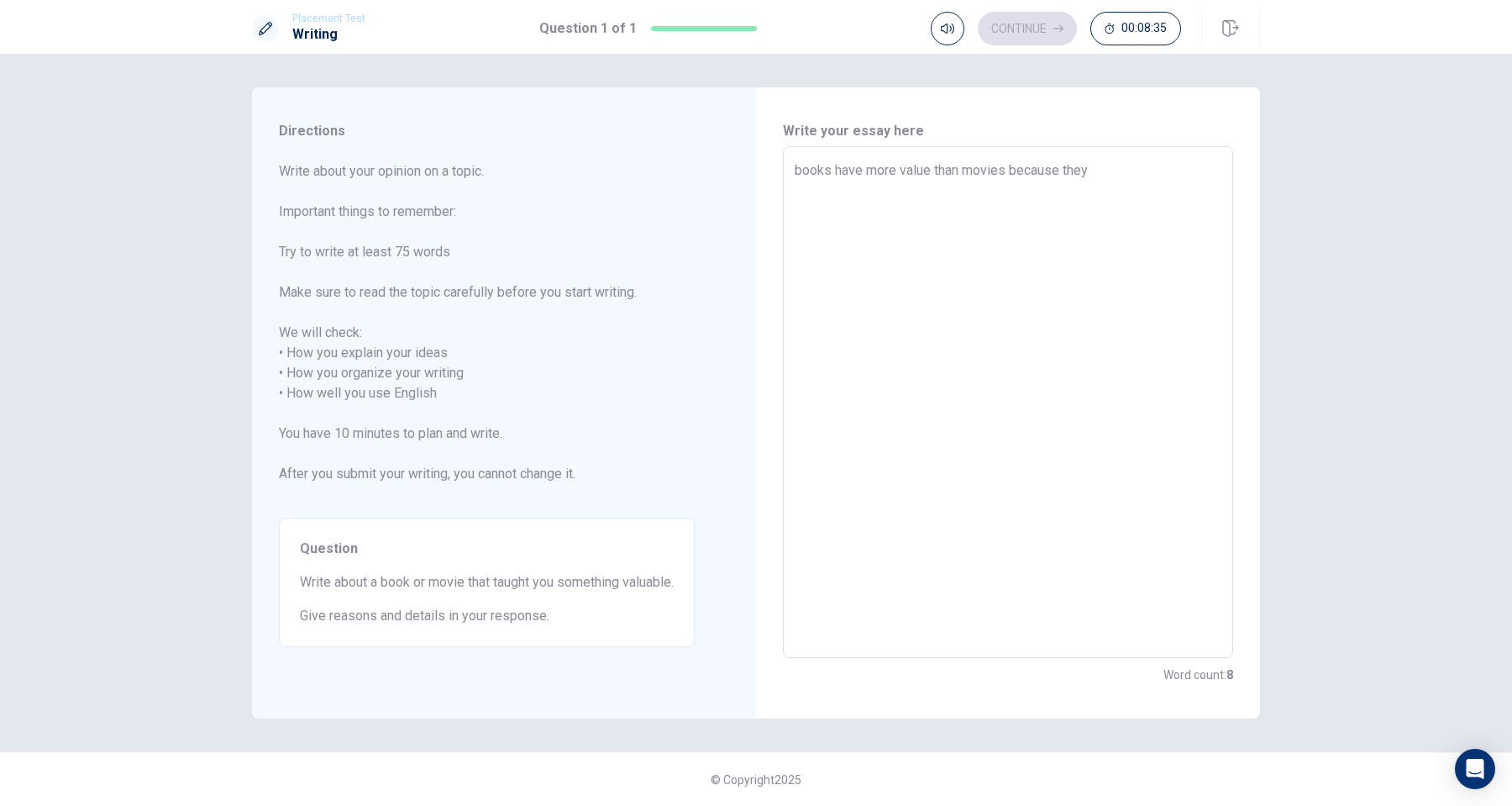 type on "x" 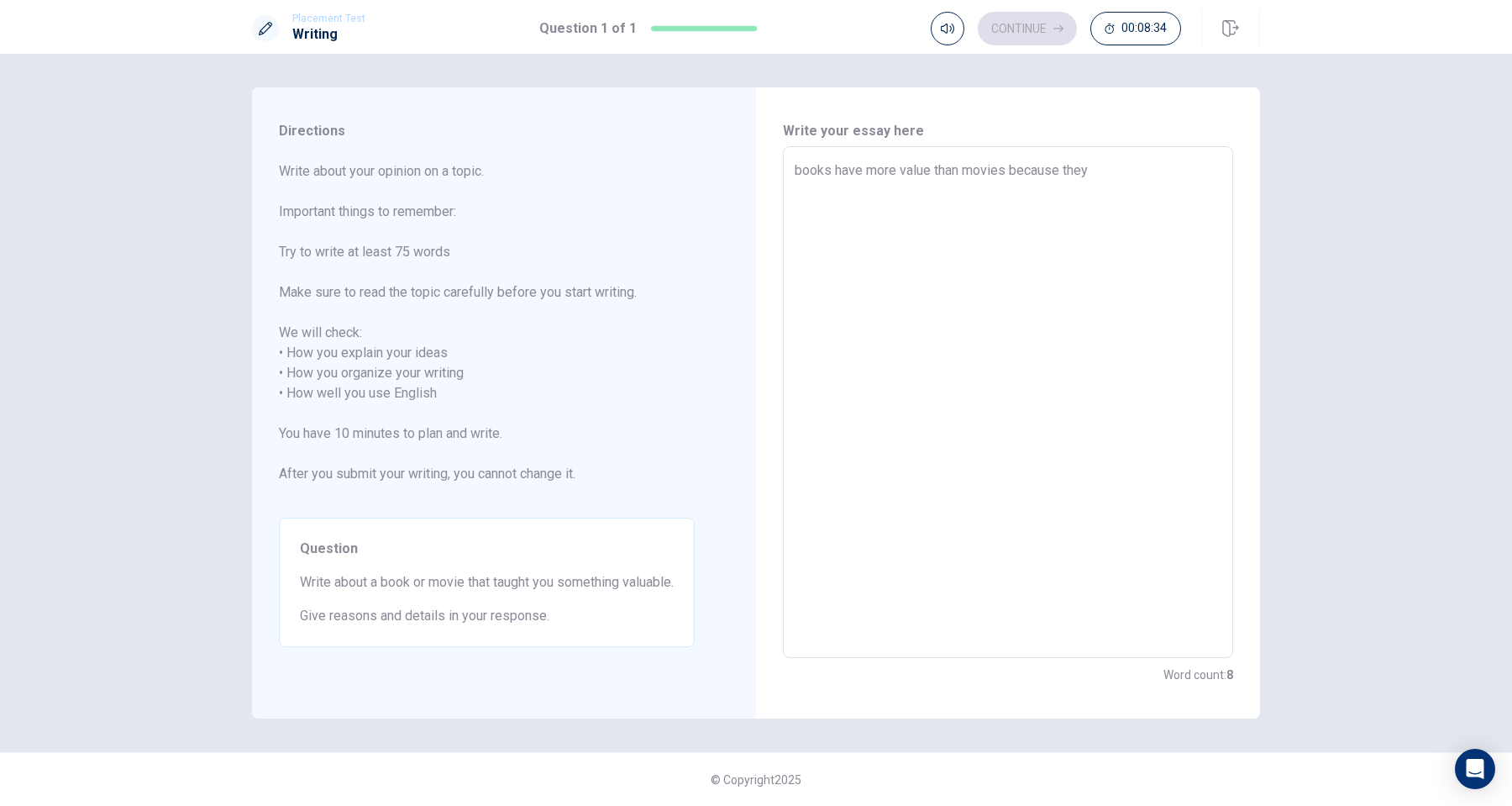 type on "books have more value than movies because they l" 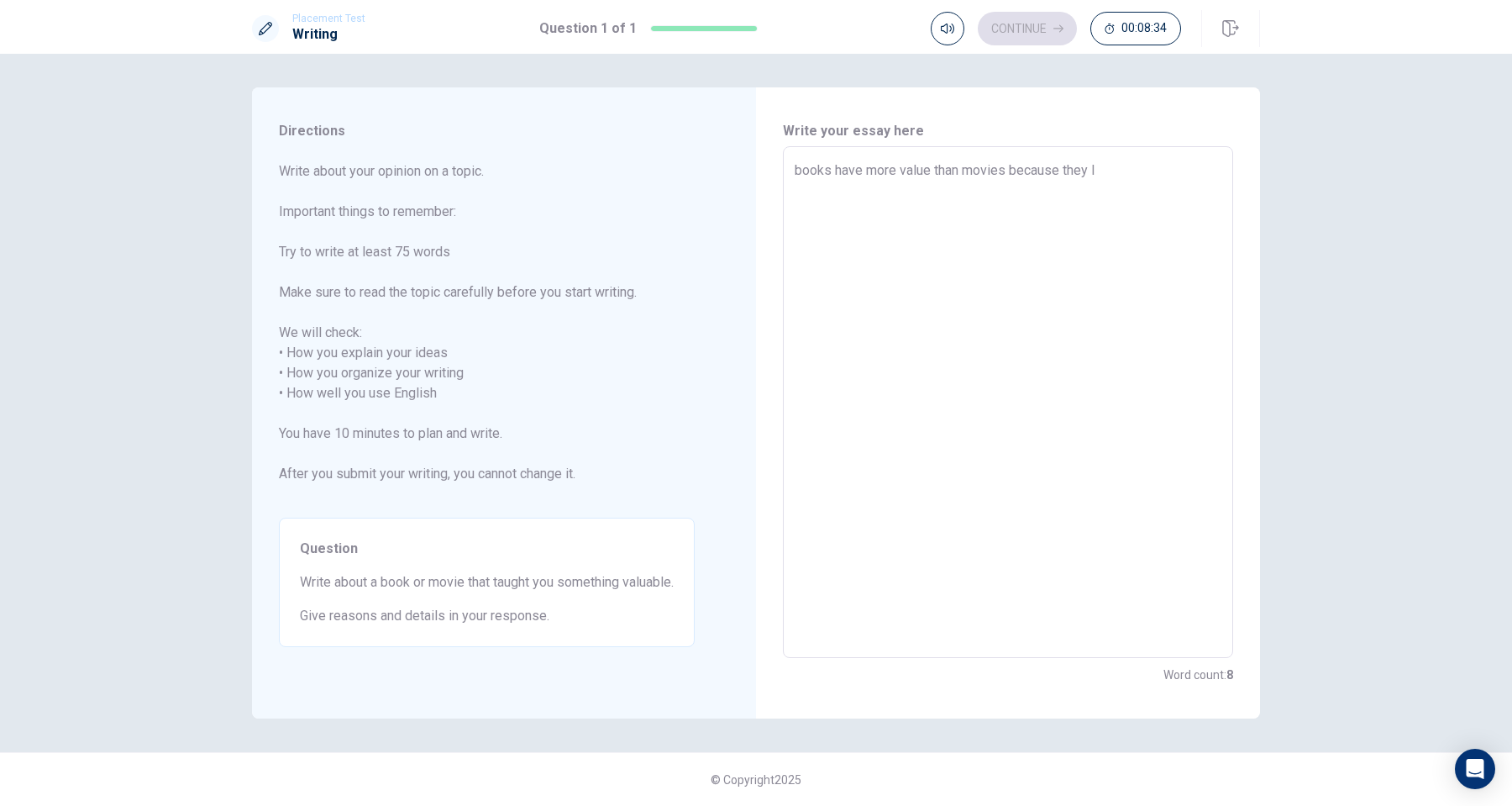 type on "x" 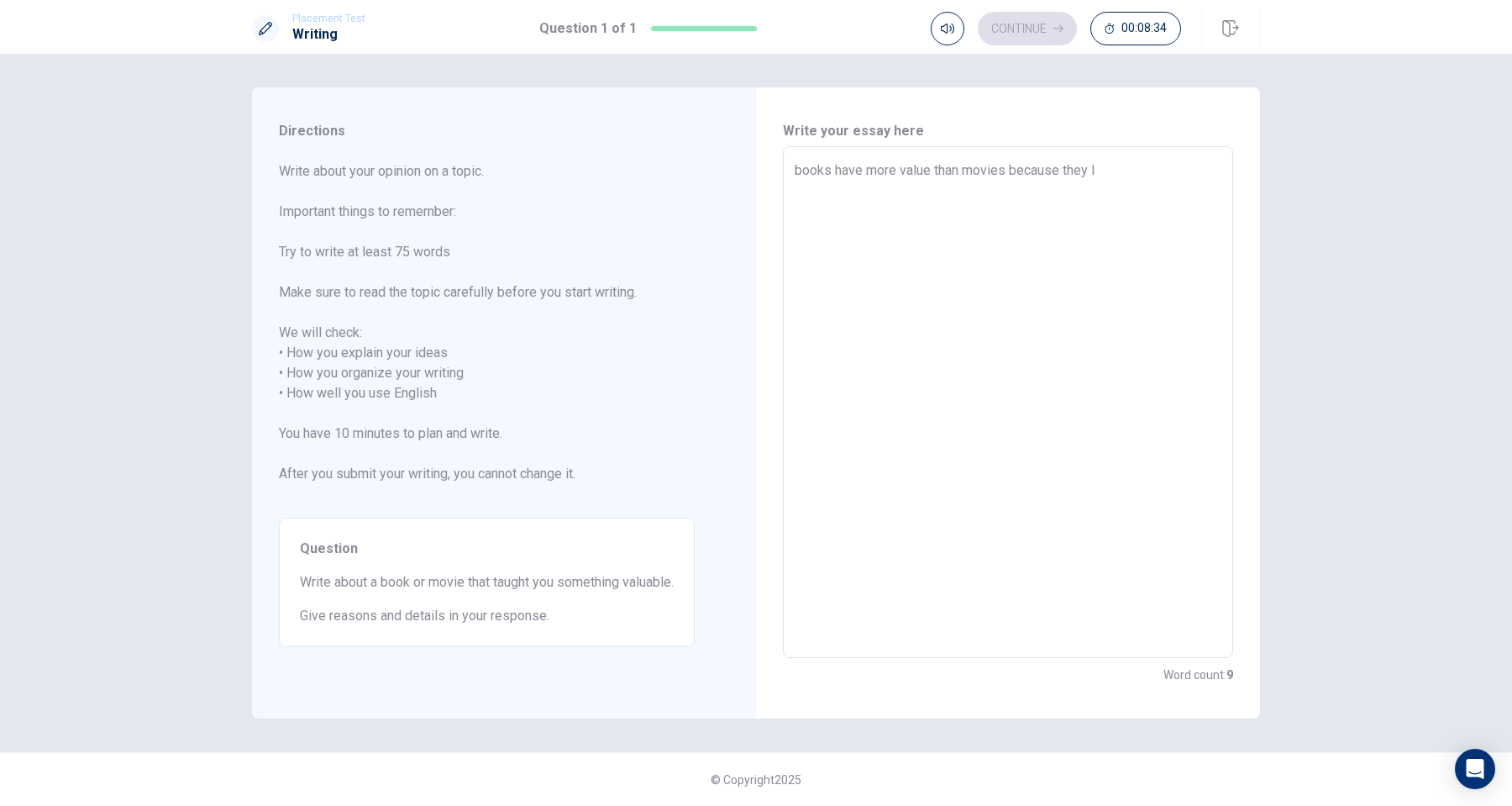 type on "books have more value than movies because they le" 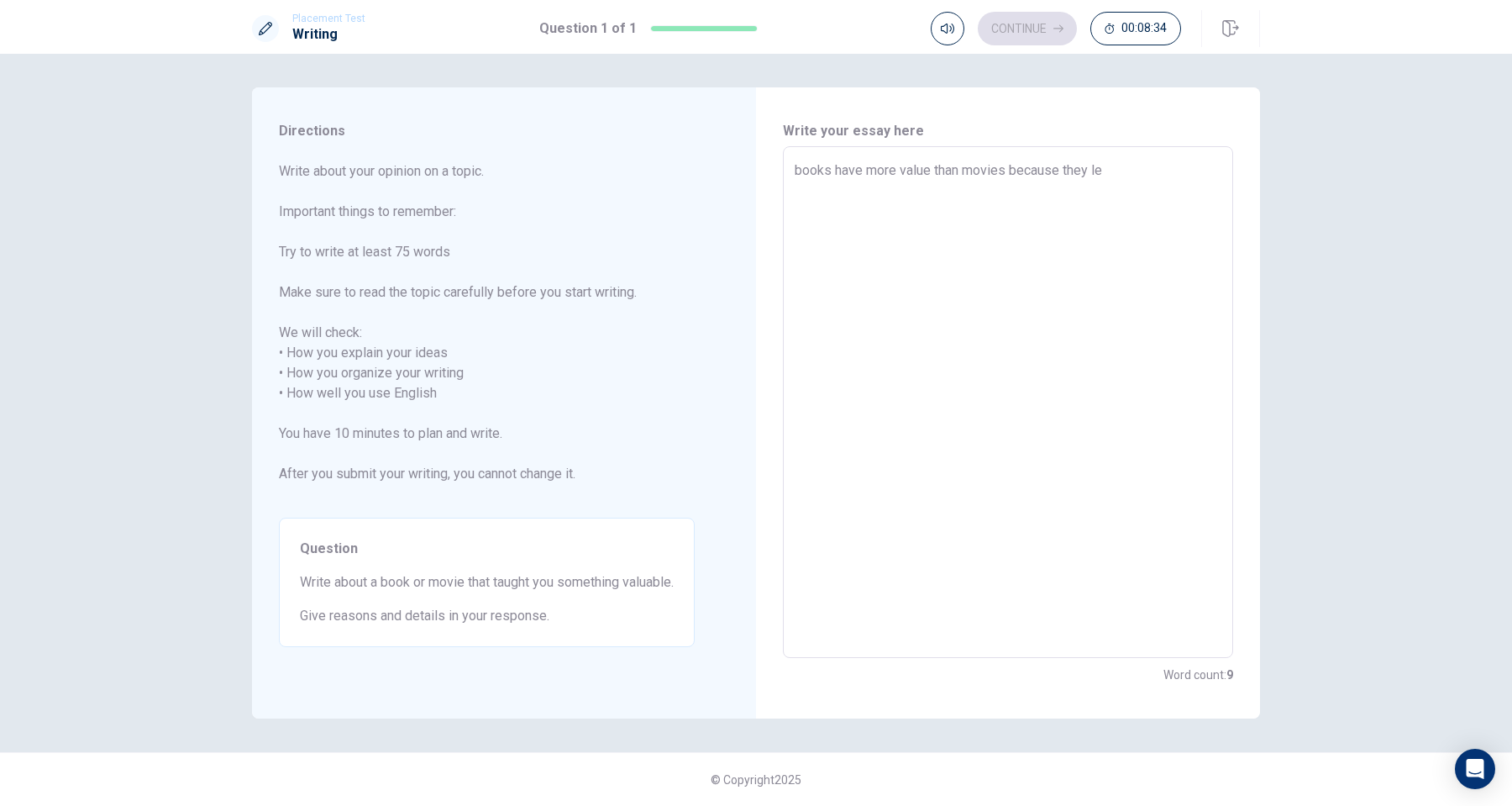type on "x" 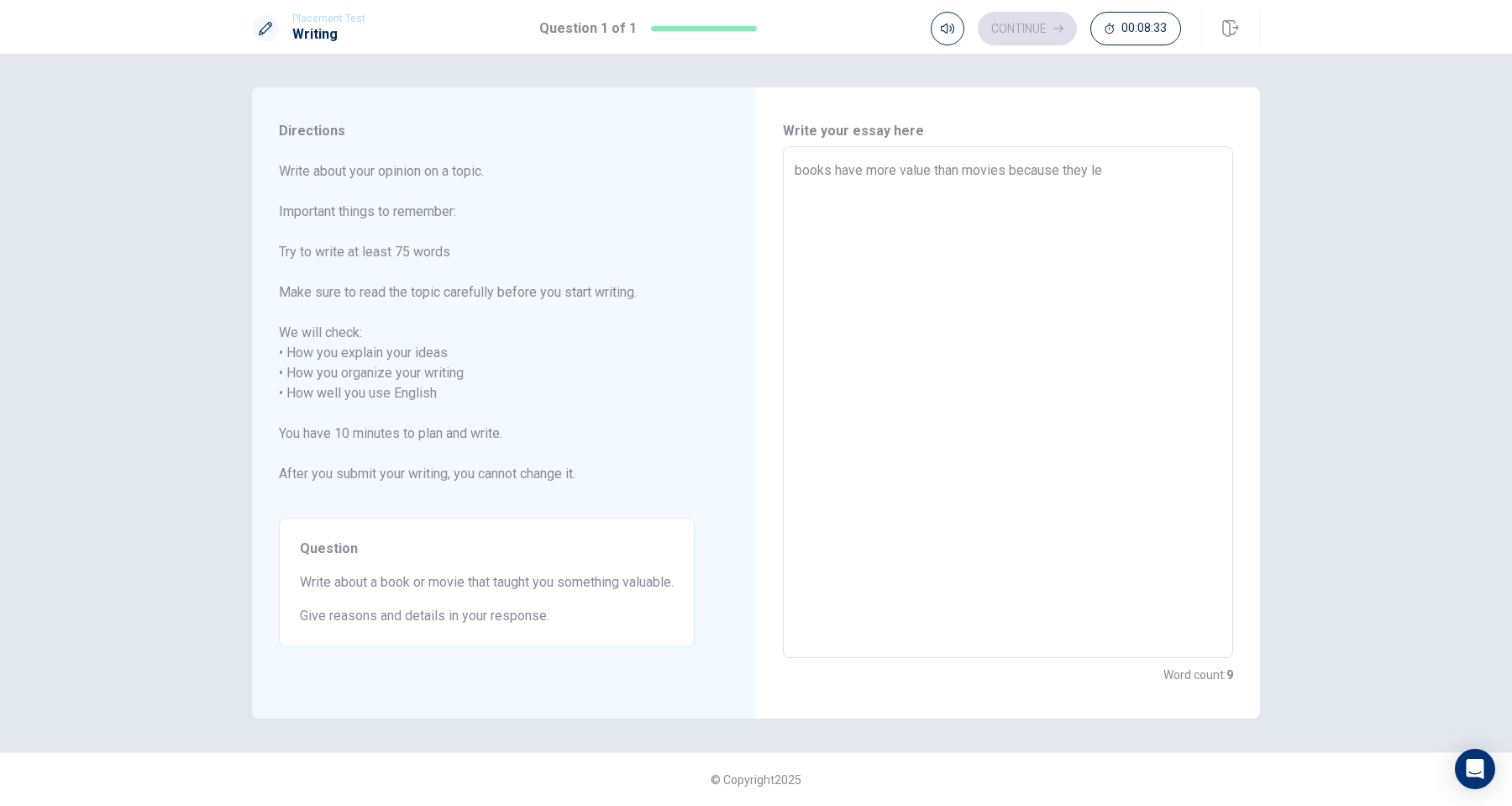 type on "books have more value than movies because they let" 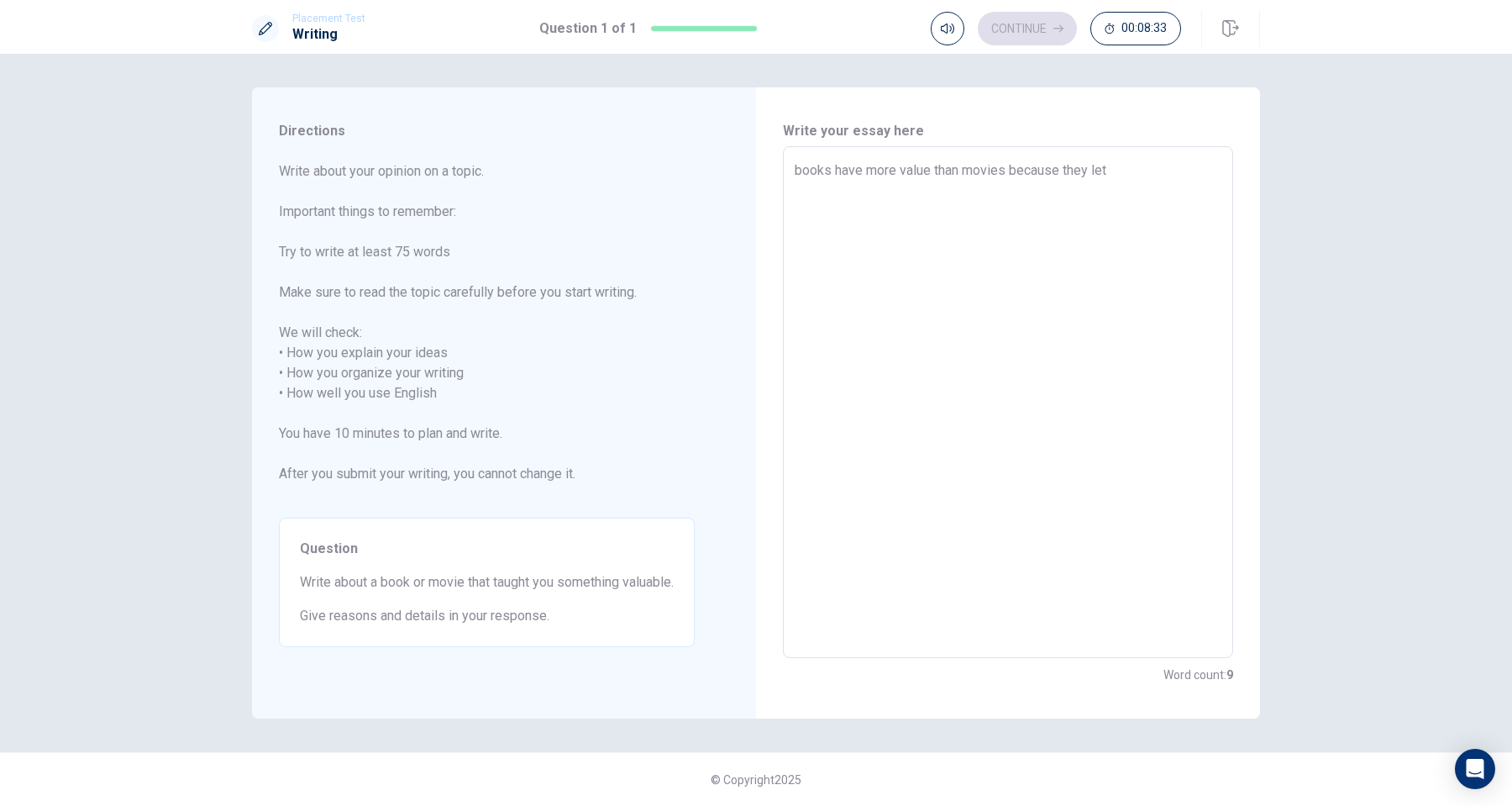 type on "x" 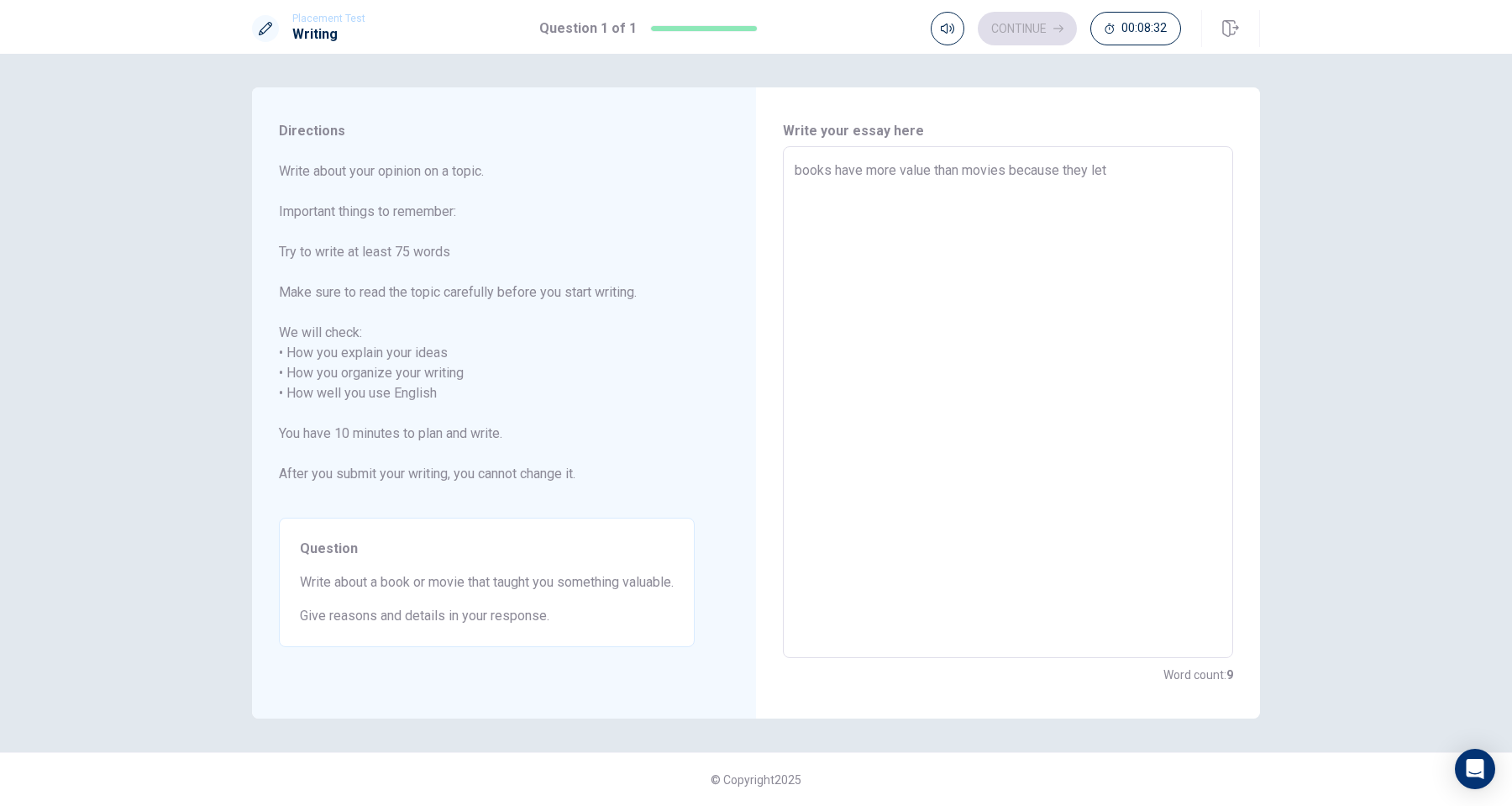 type on "books have more value than movies because they let u" 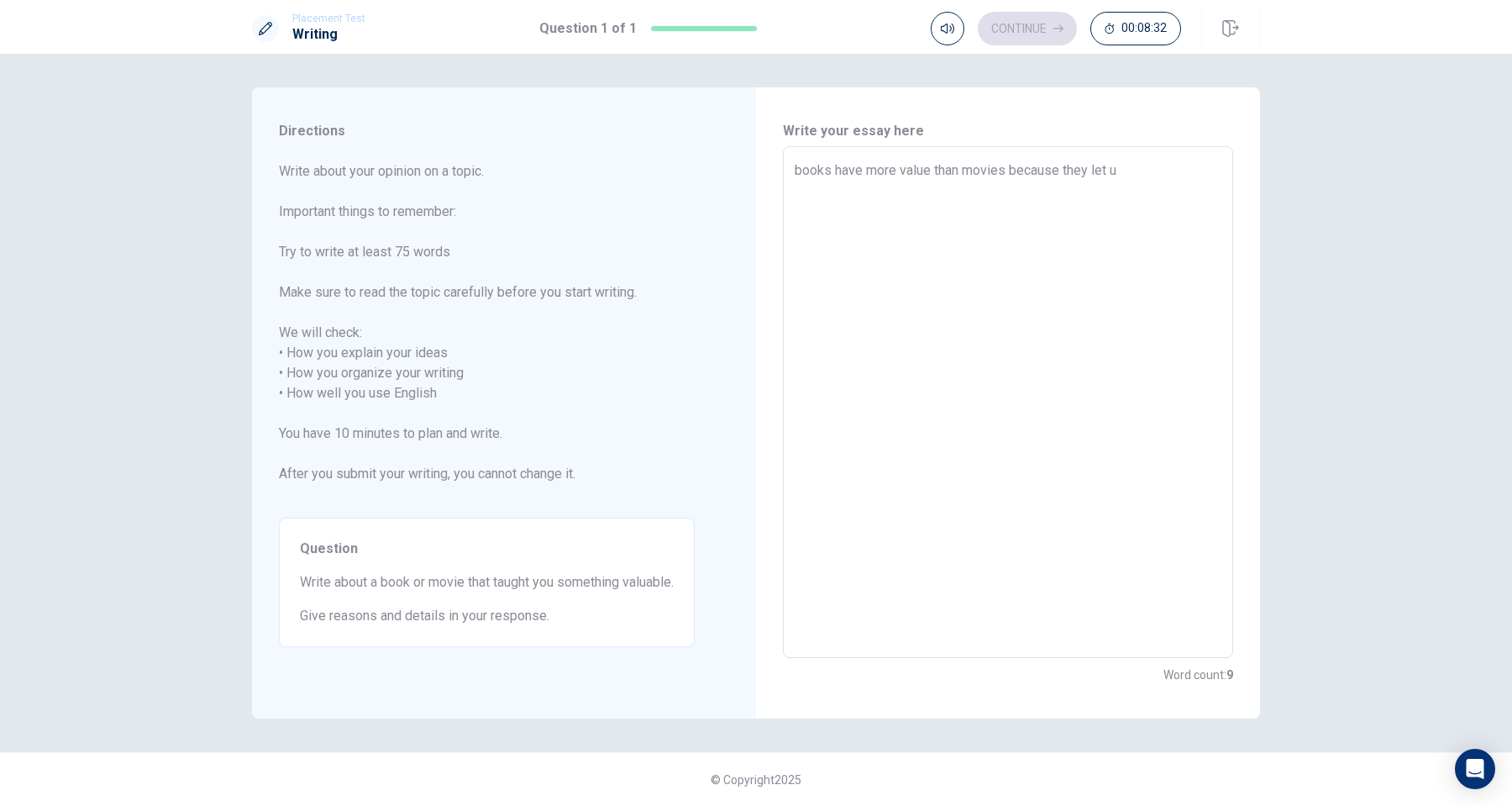 type on "x" 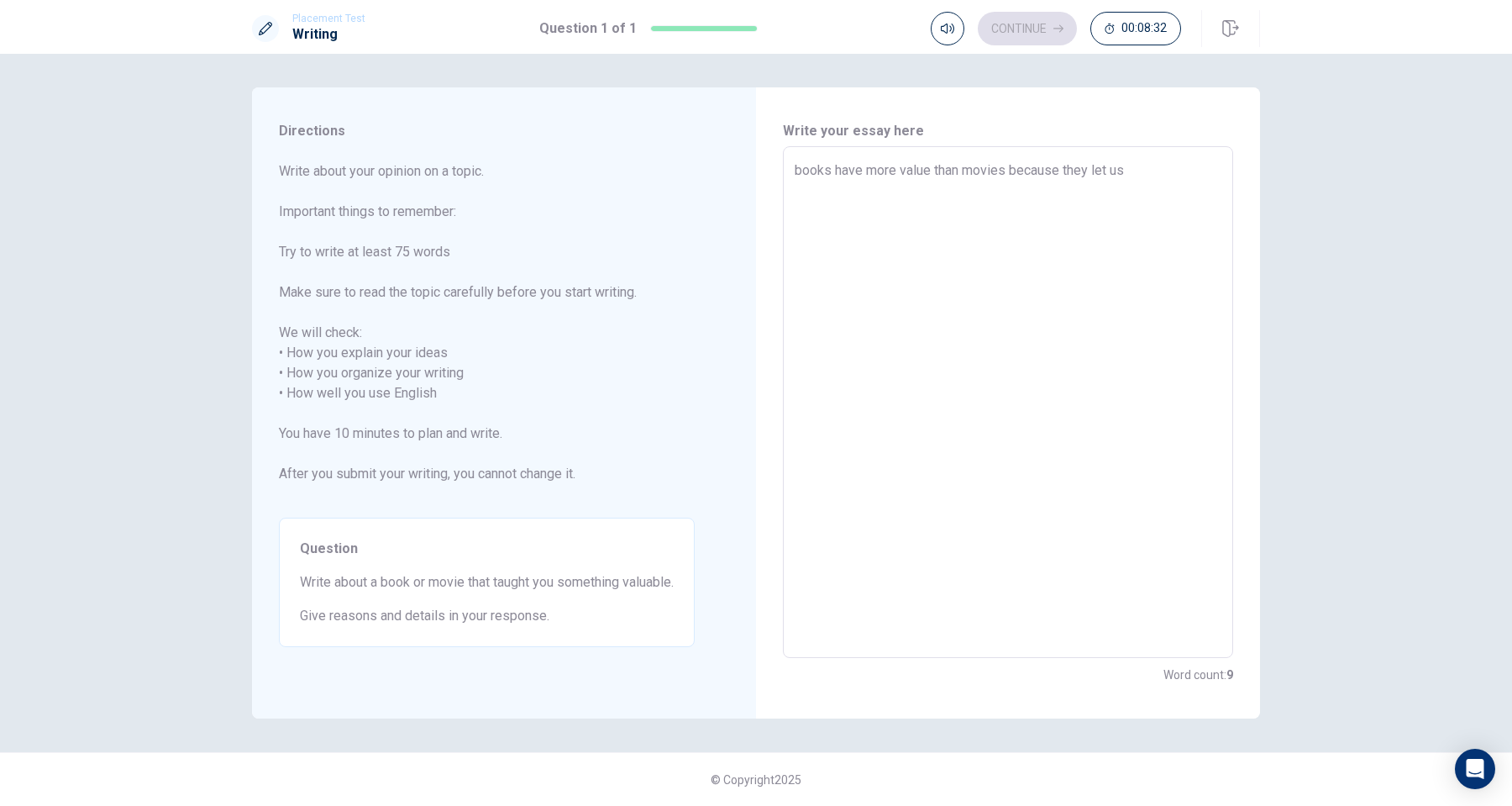 type on "x" 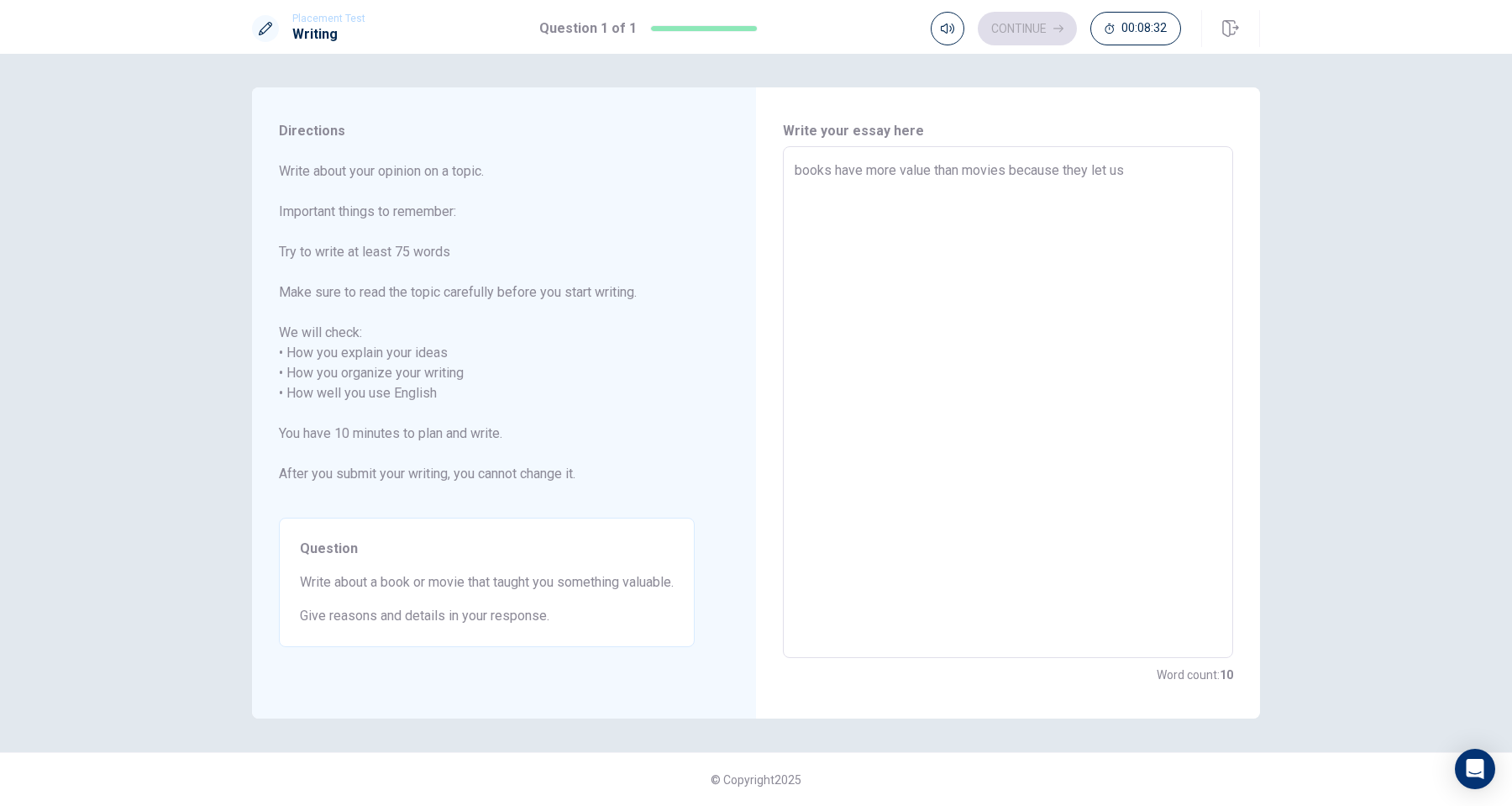 type on "books have more value than movies because they let us" 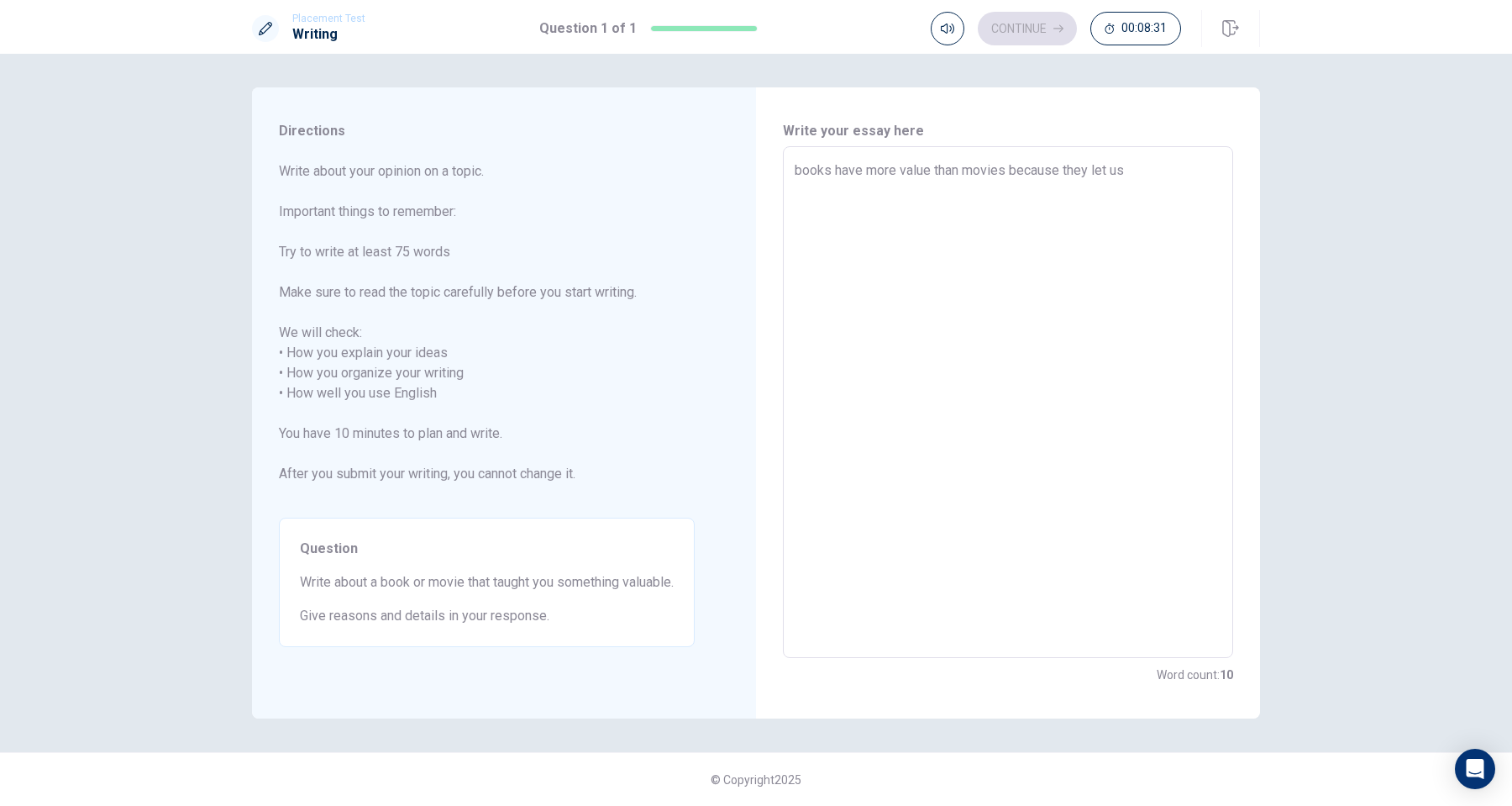 type on "x" 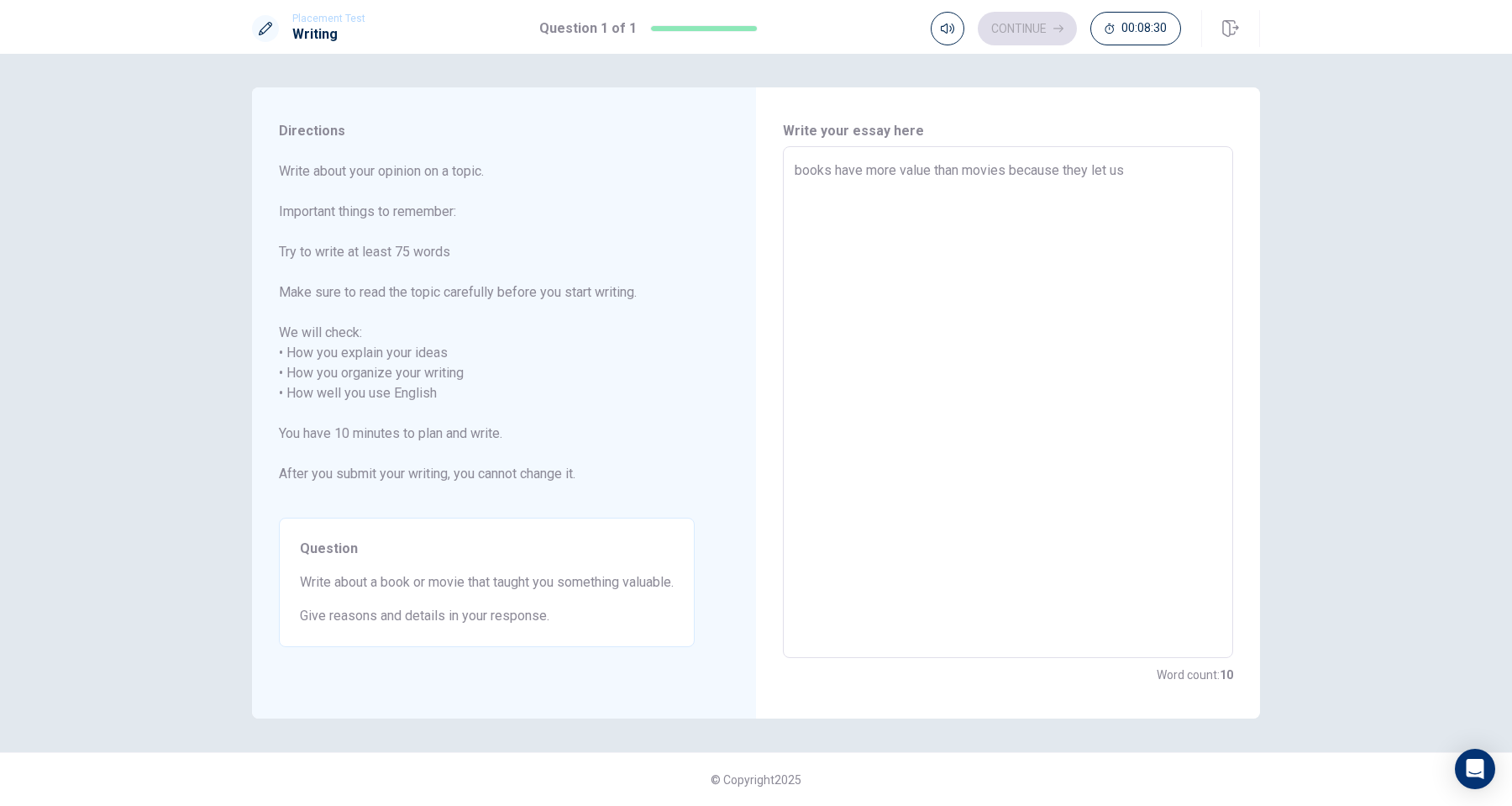 type on "books have more value than movies because they let us i" 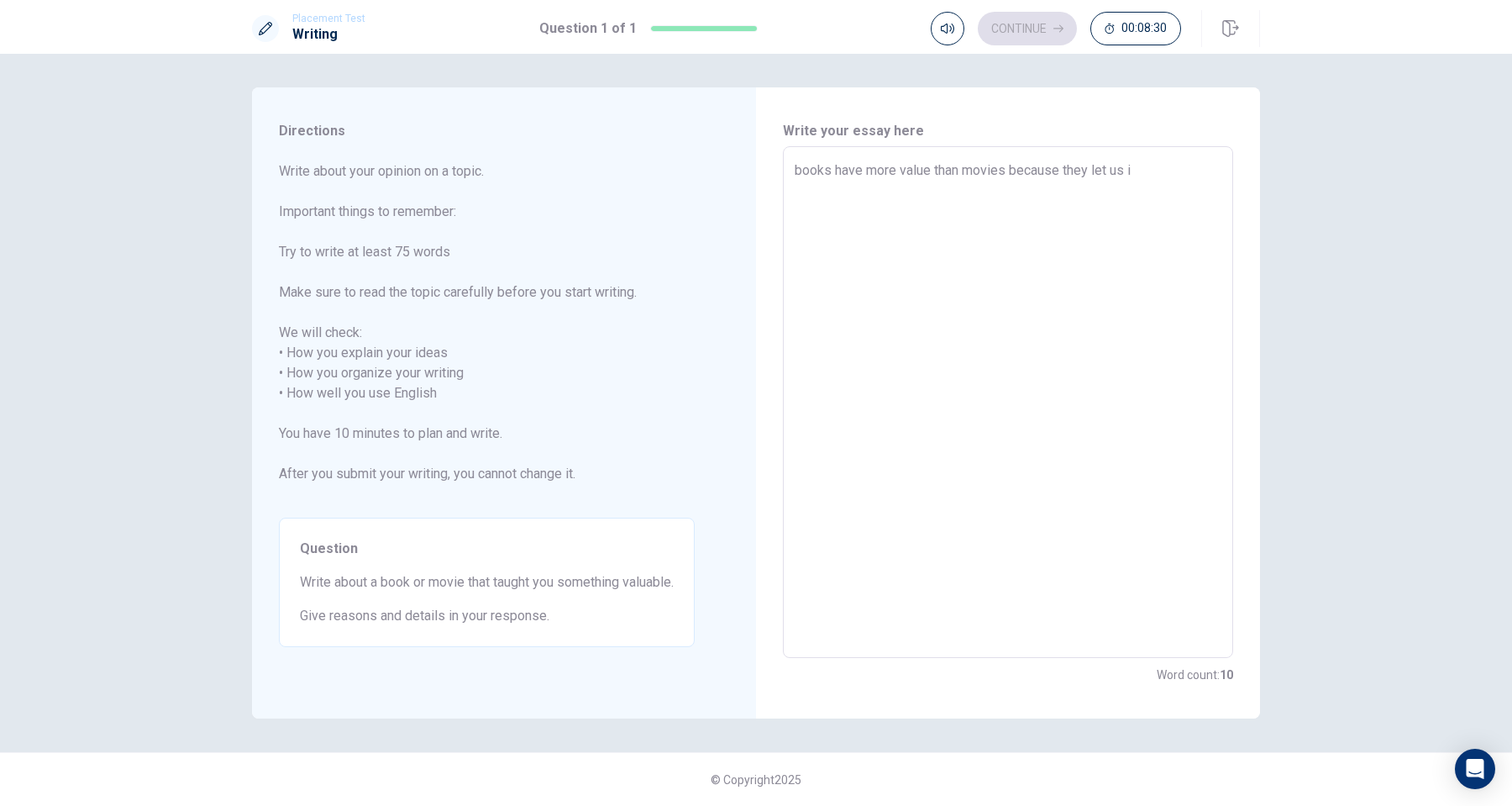 type on "x" 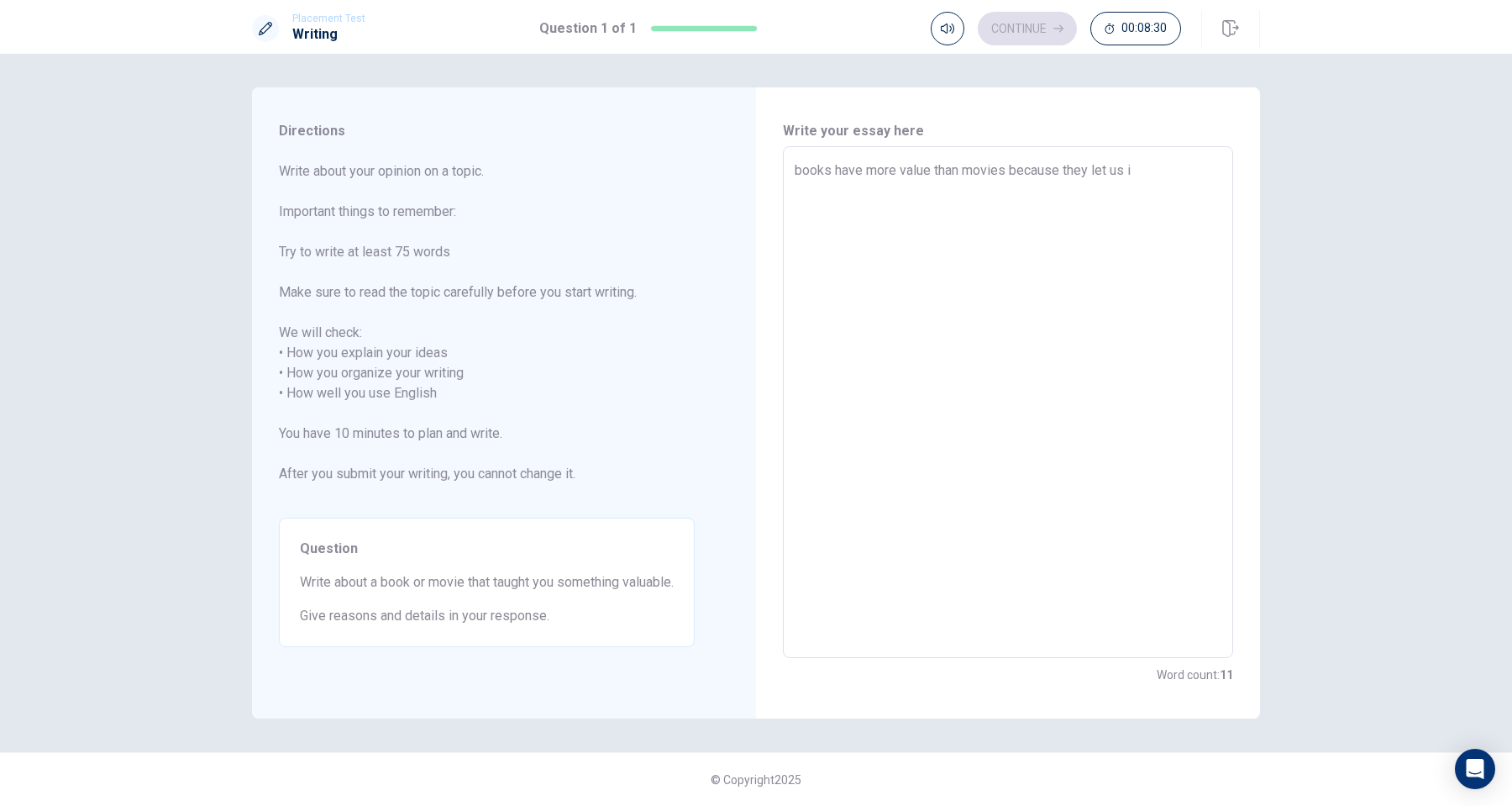type on "books have more value than movies because they let us im" 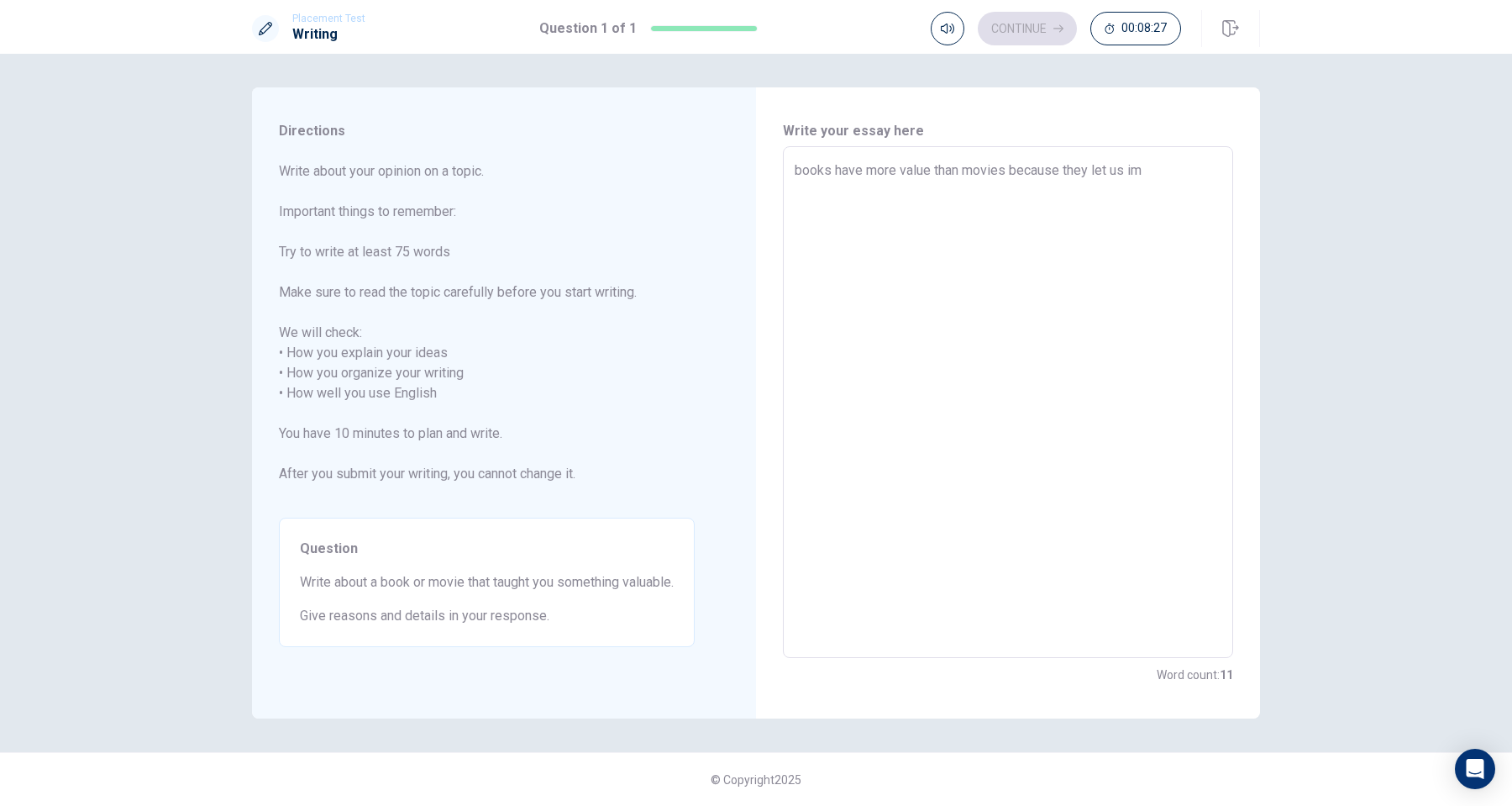 type on "x" 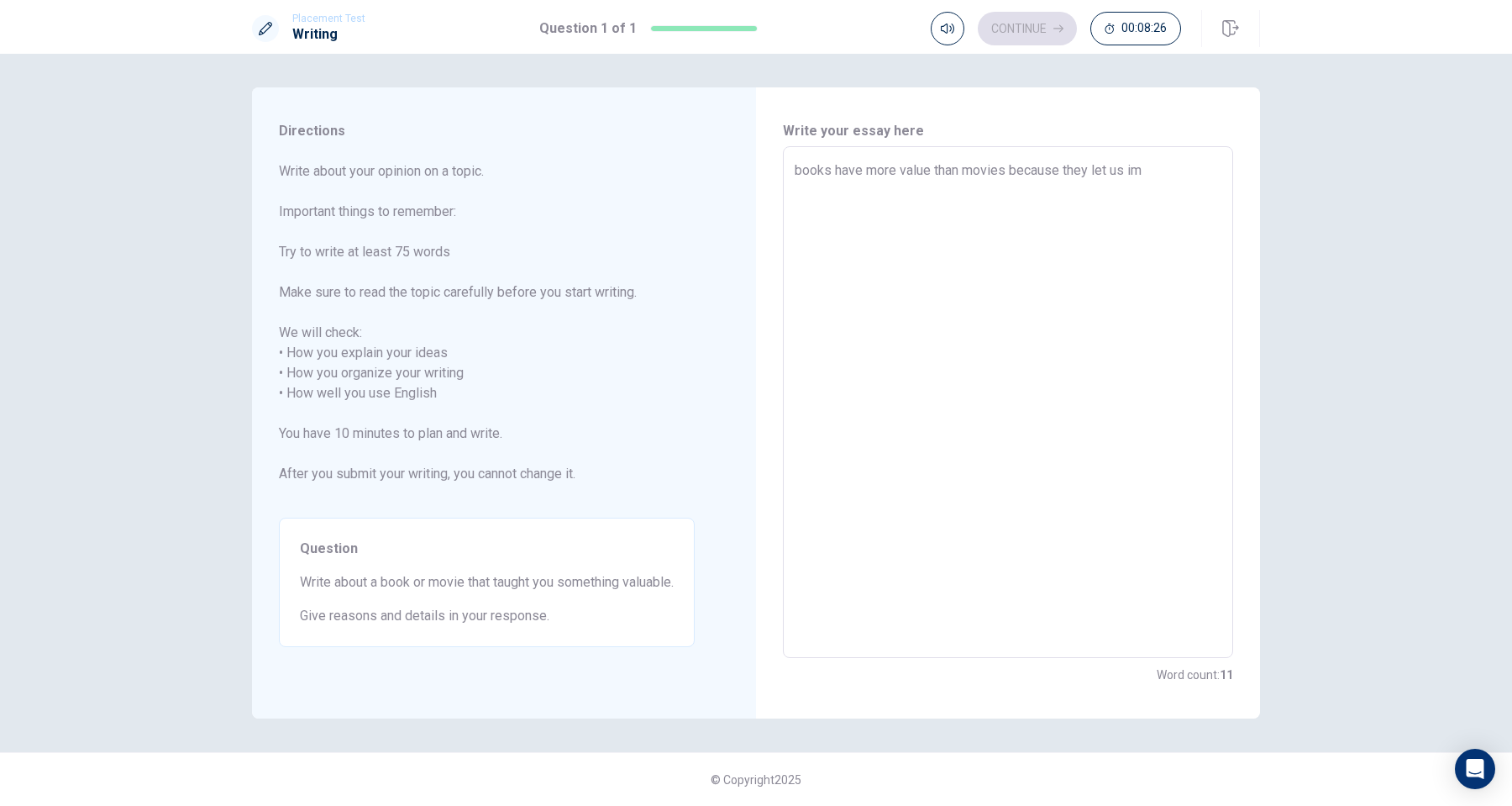 type on "books have more value than movies because they let us ima" 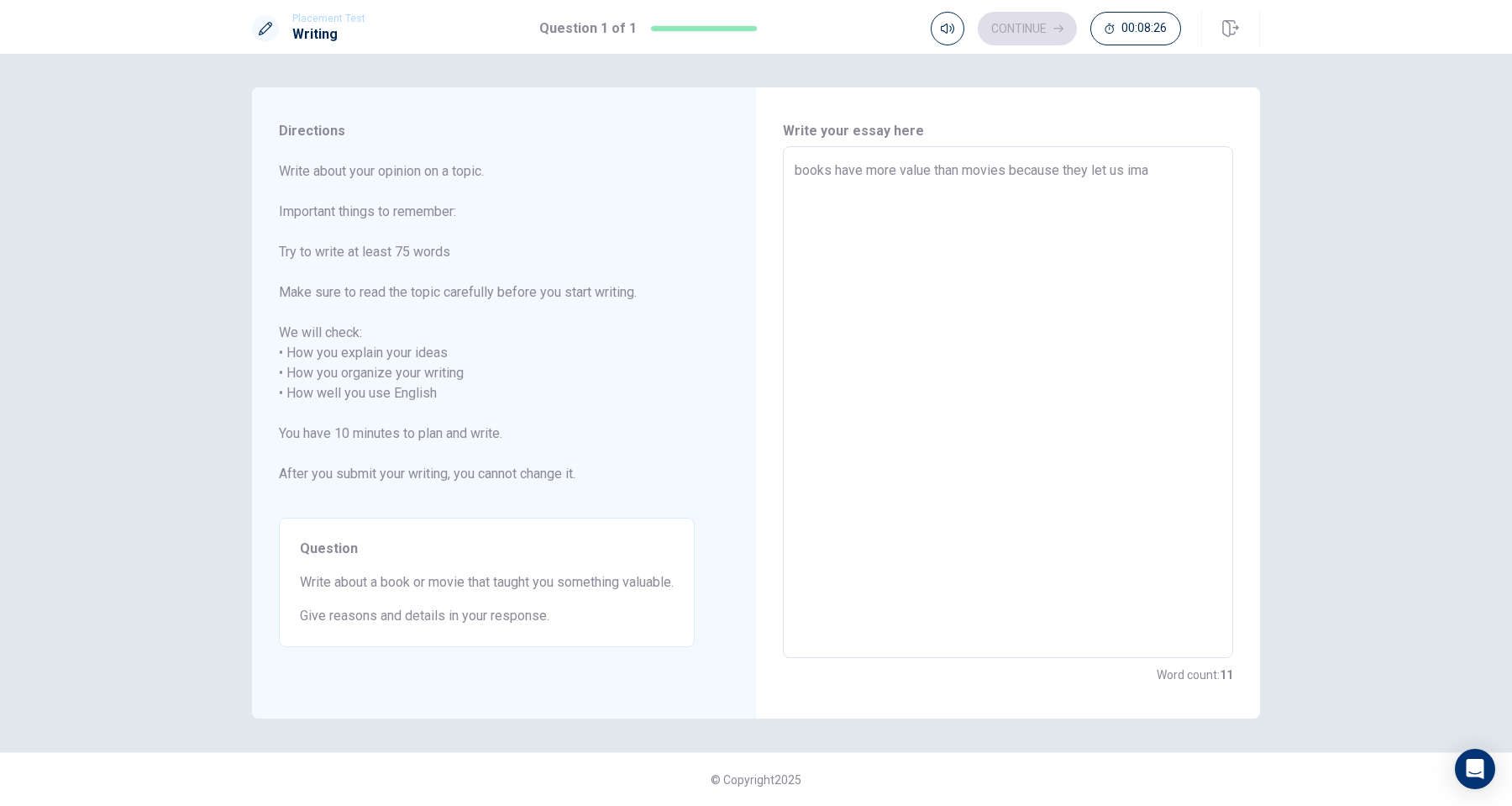 type on "x" 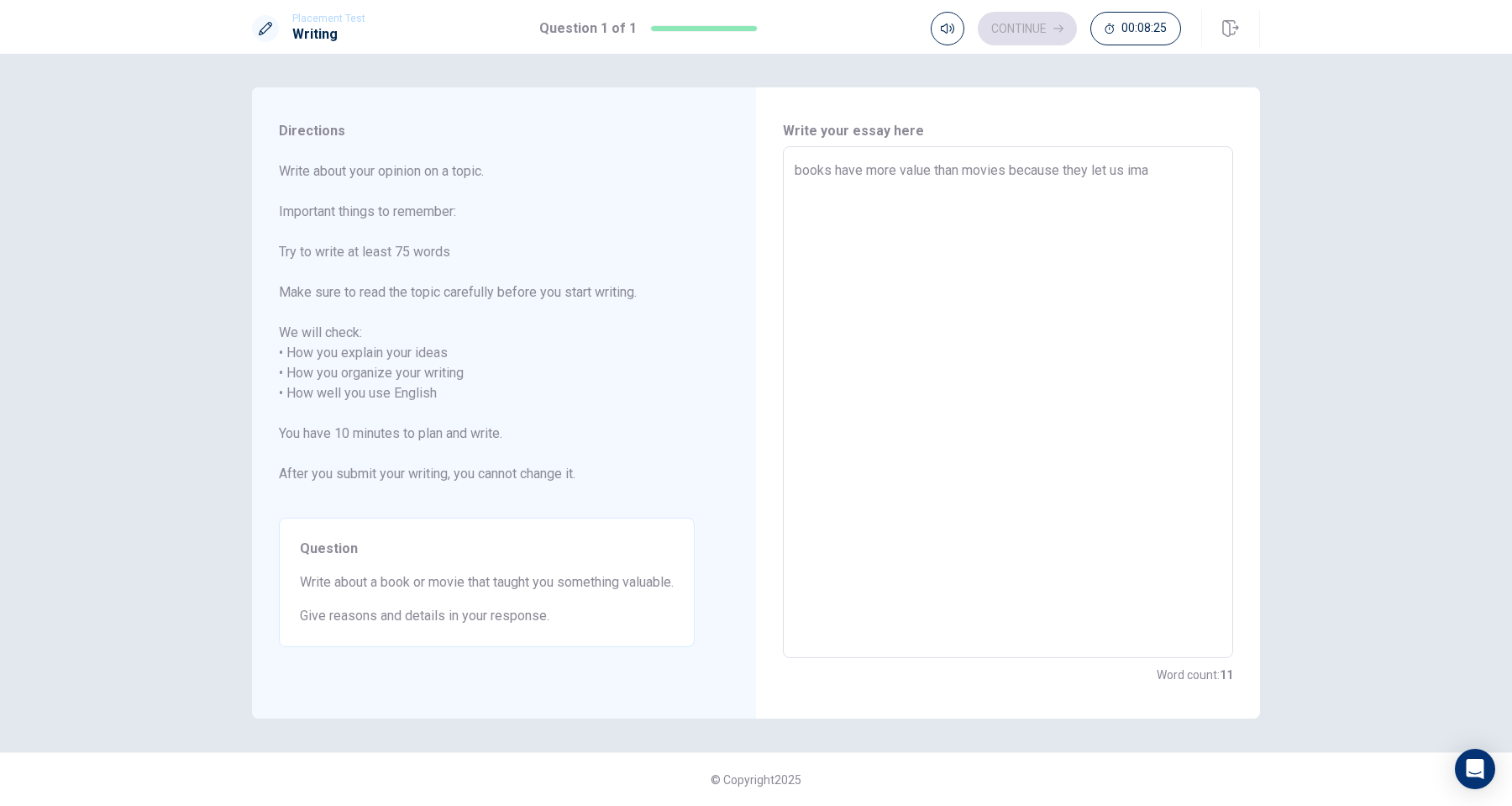 type on "books have more value than movies because they let us imag" 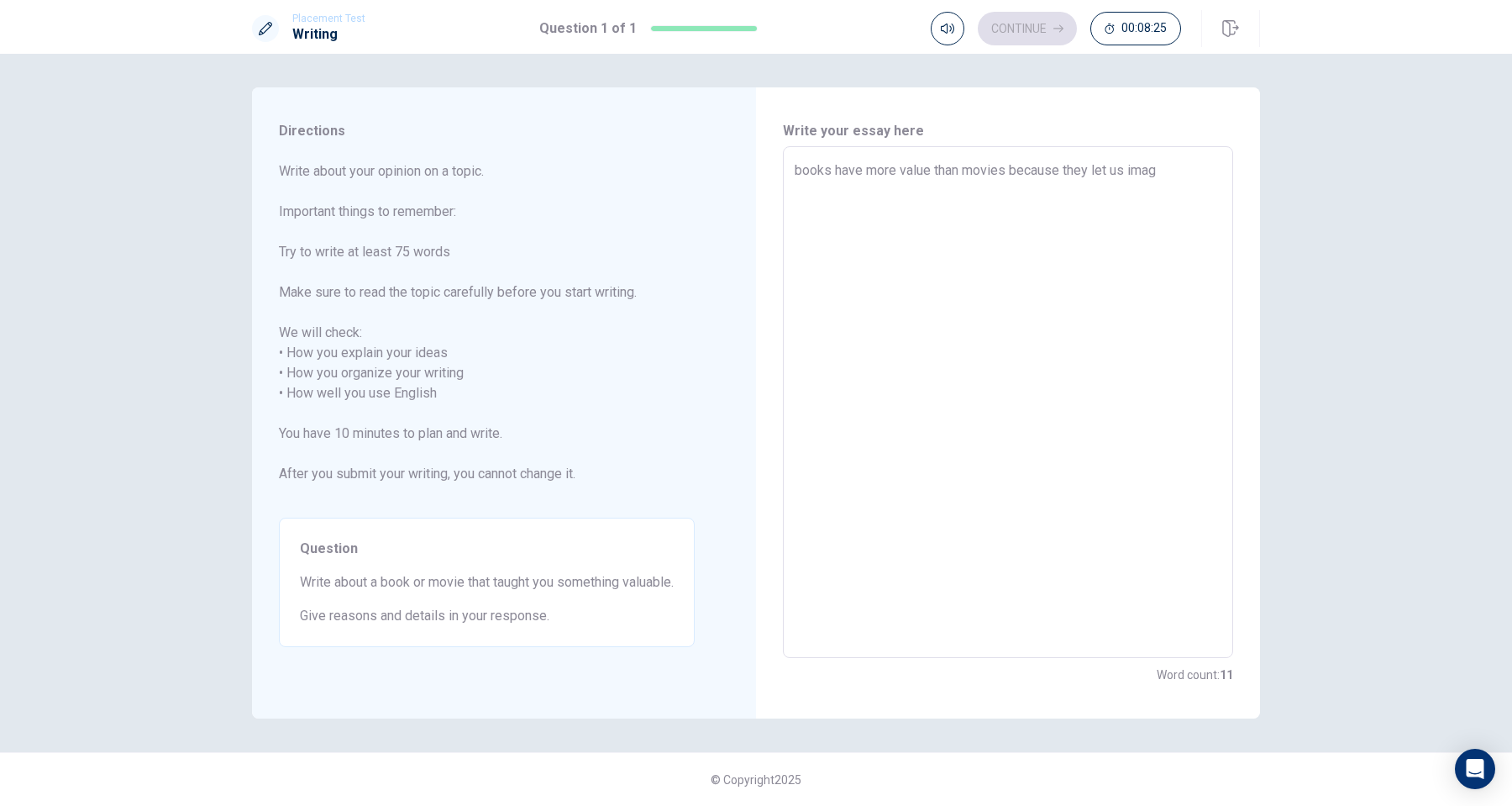 type on "x" 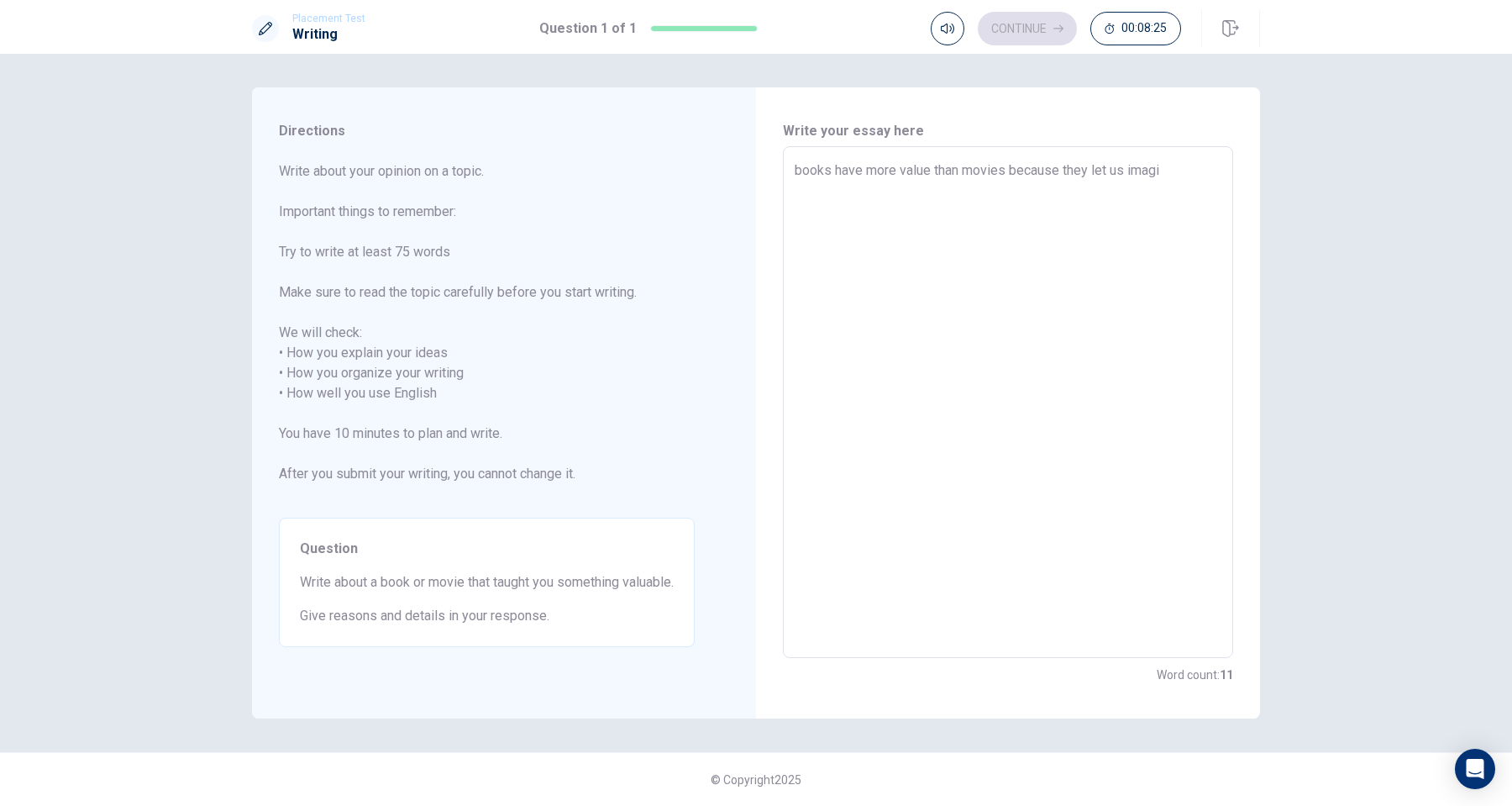 type on "x" 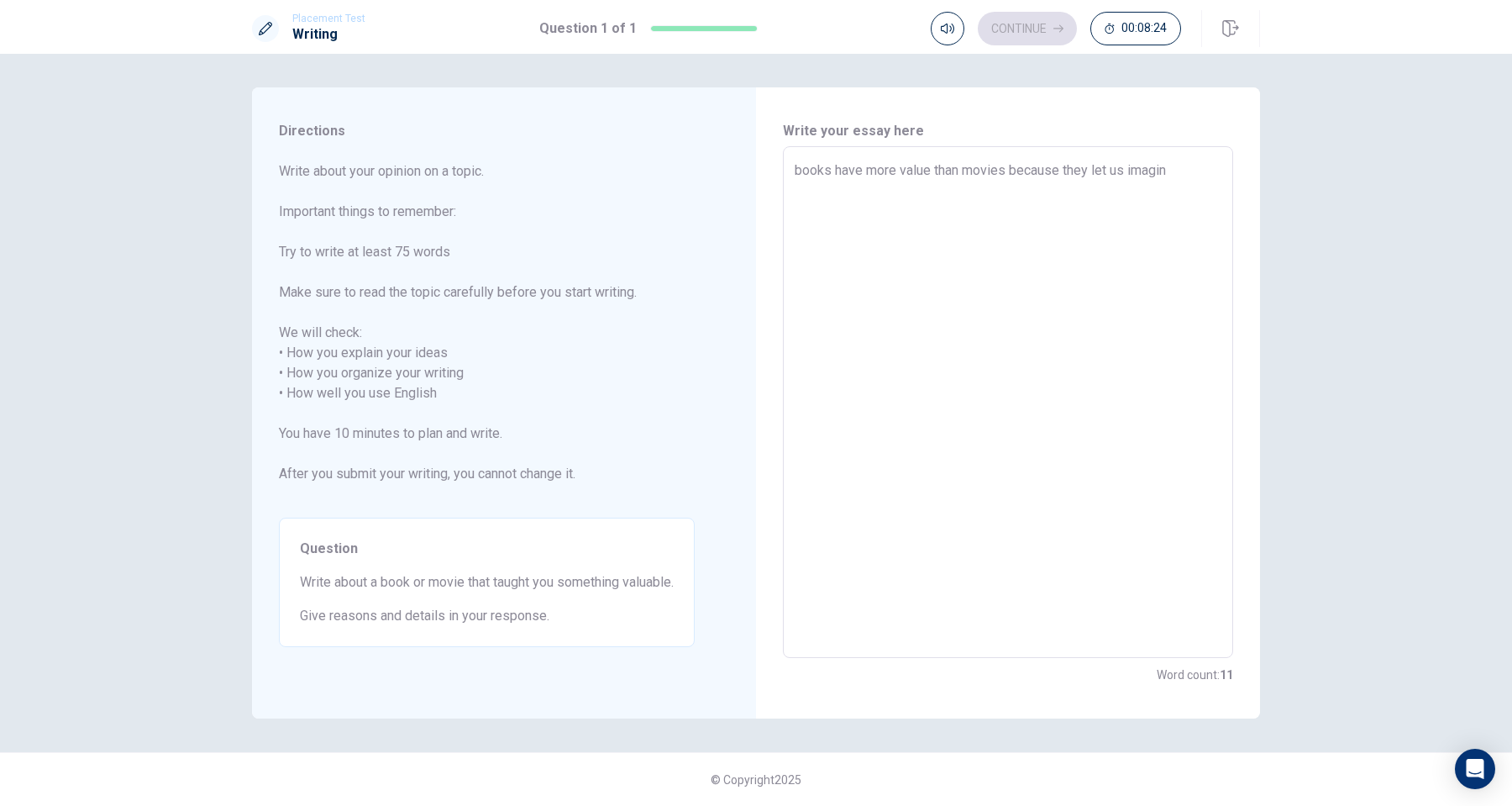 type on "x" 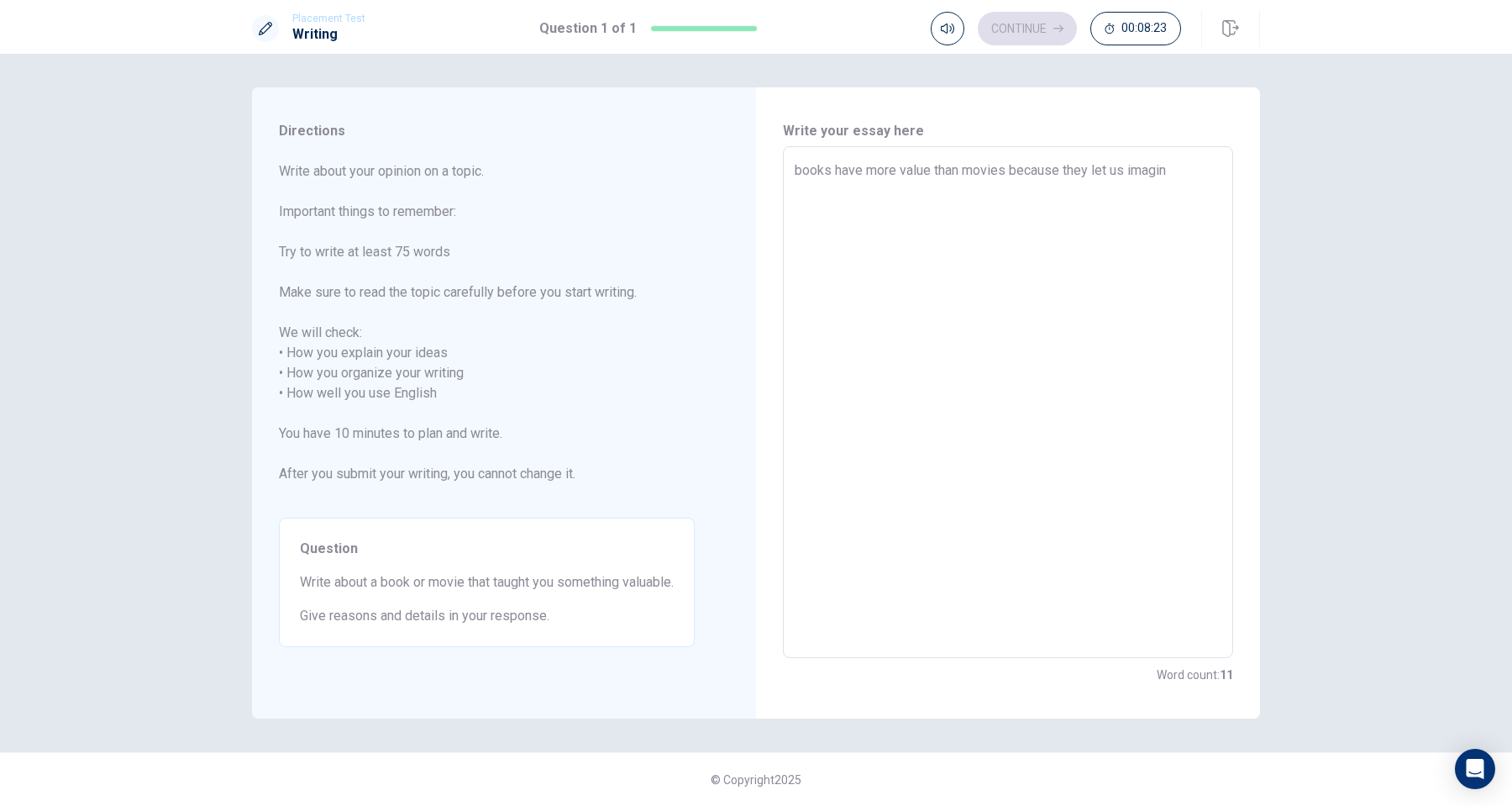 type on "books have more value than movies because they let us imagin" 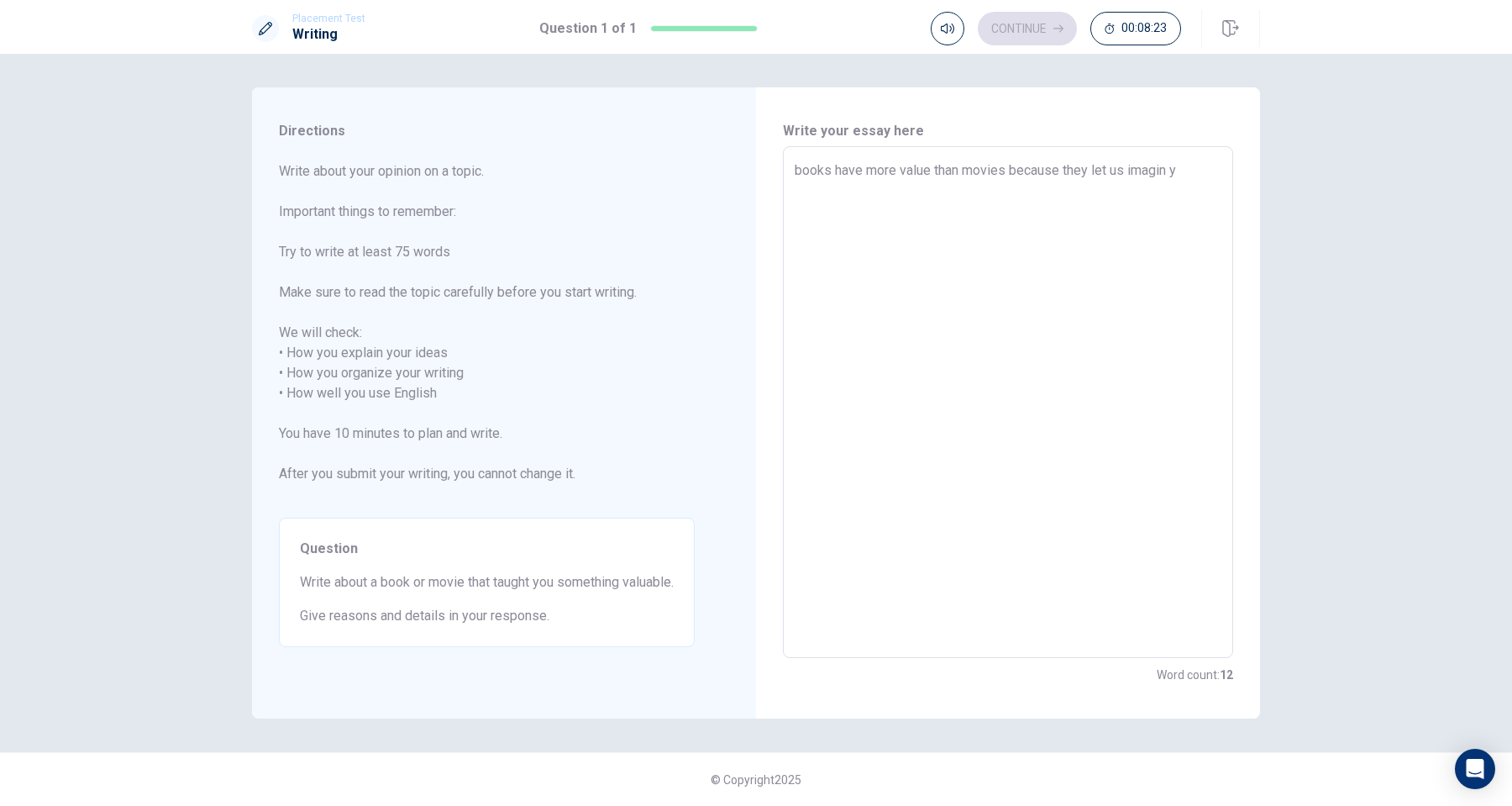 type on "x" 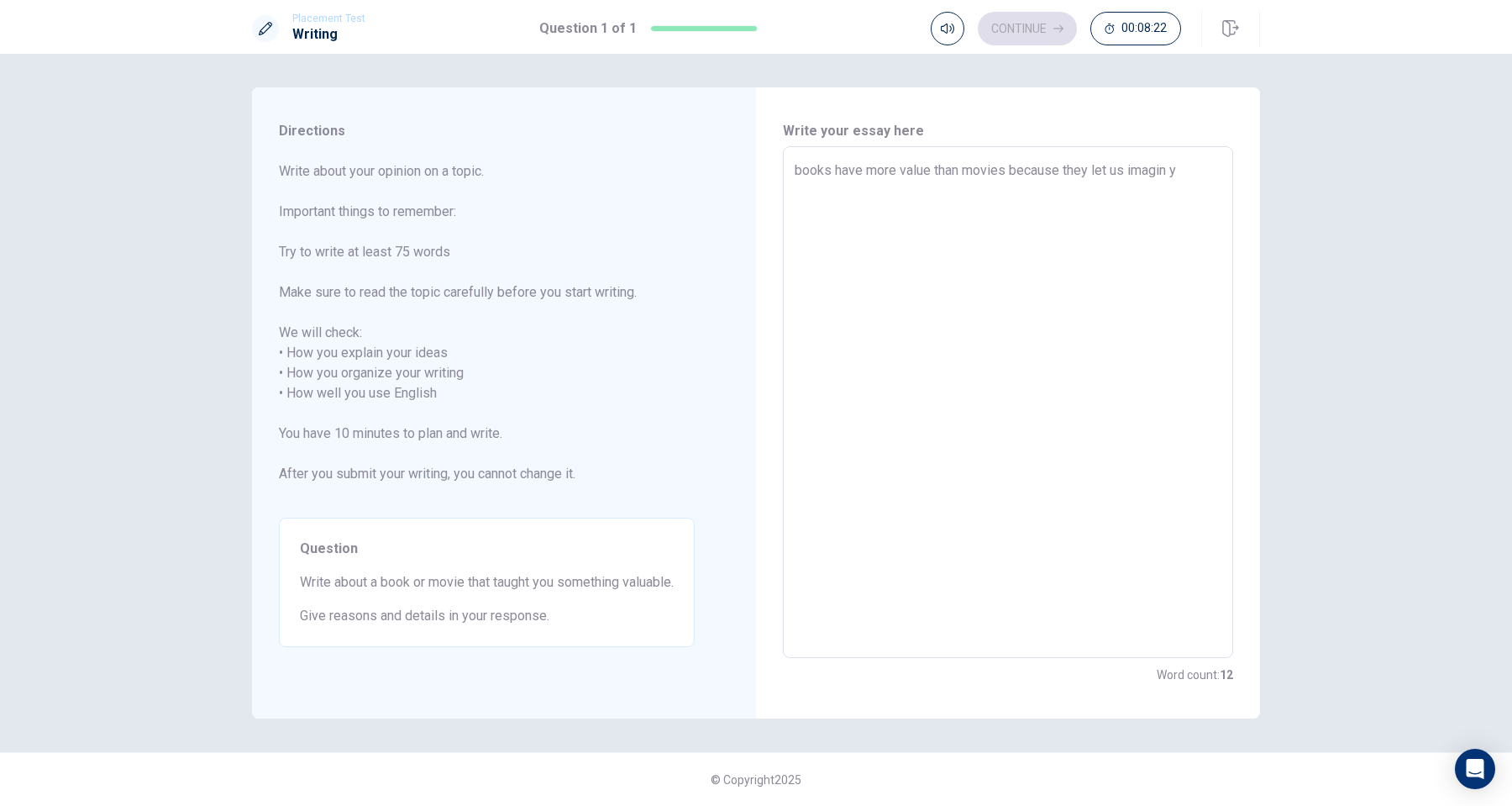 type on "books have more value than movies because they let us imagin yh" 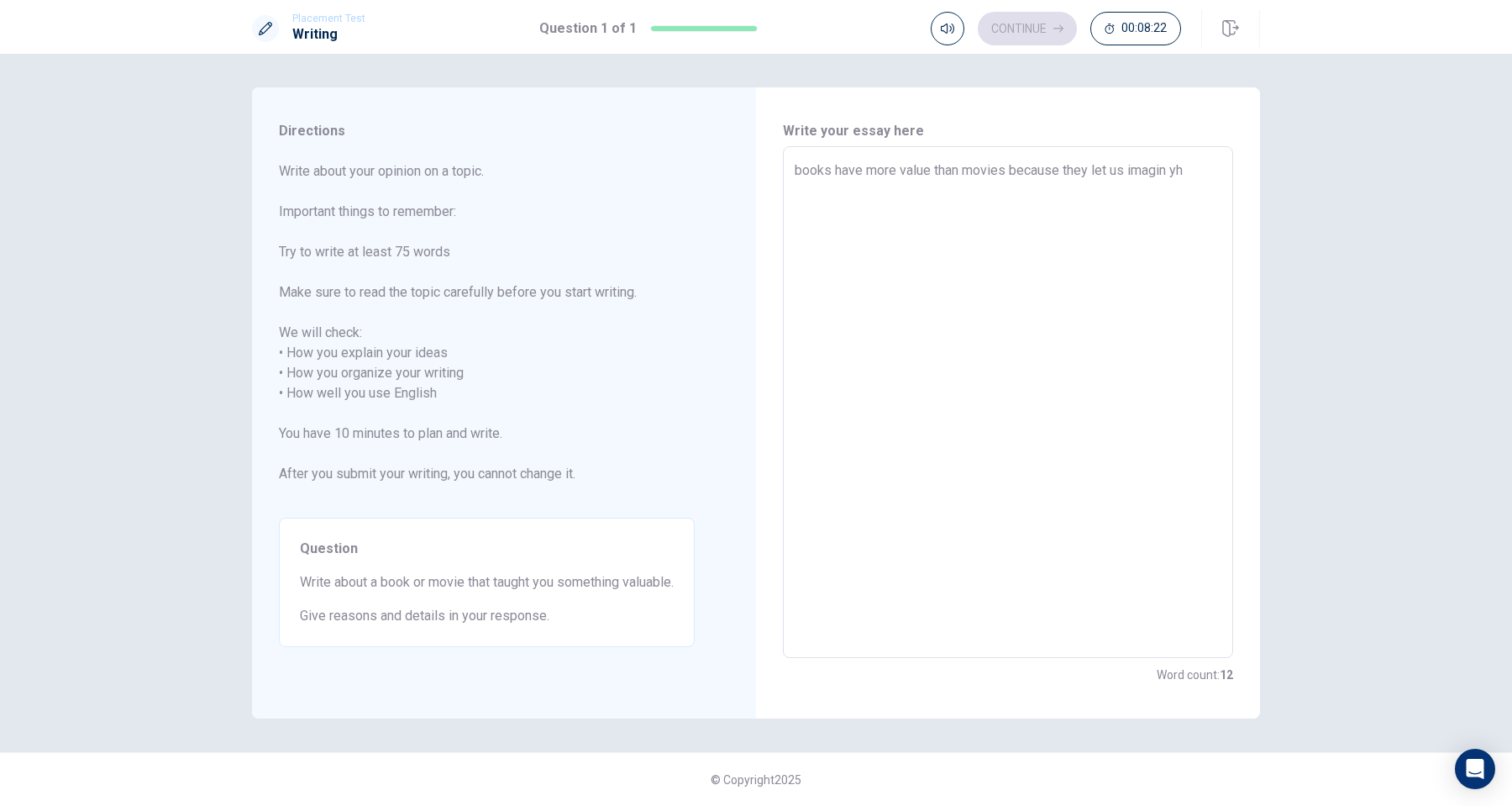 type on "x" 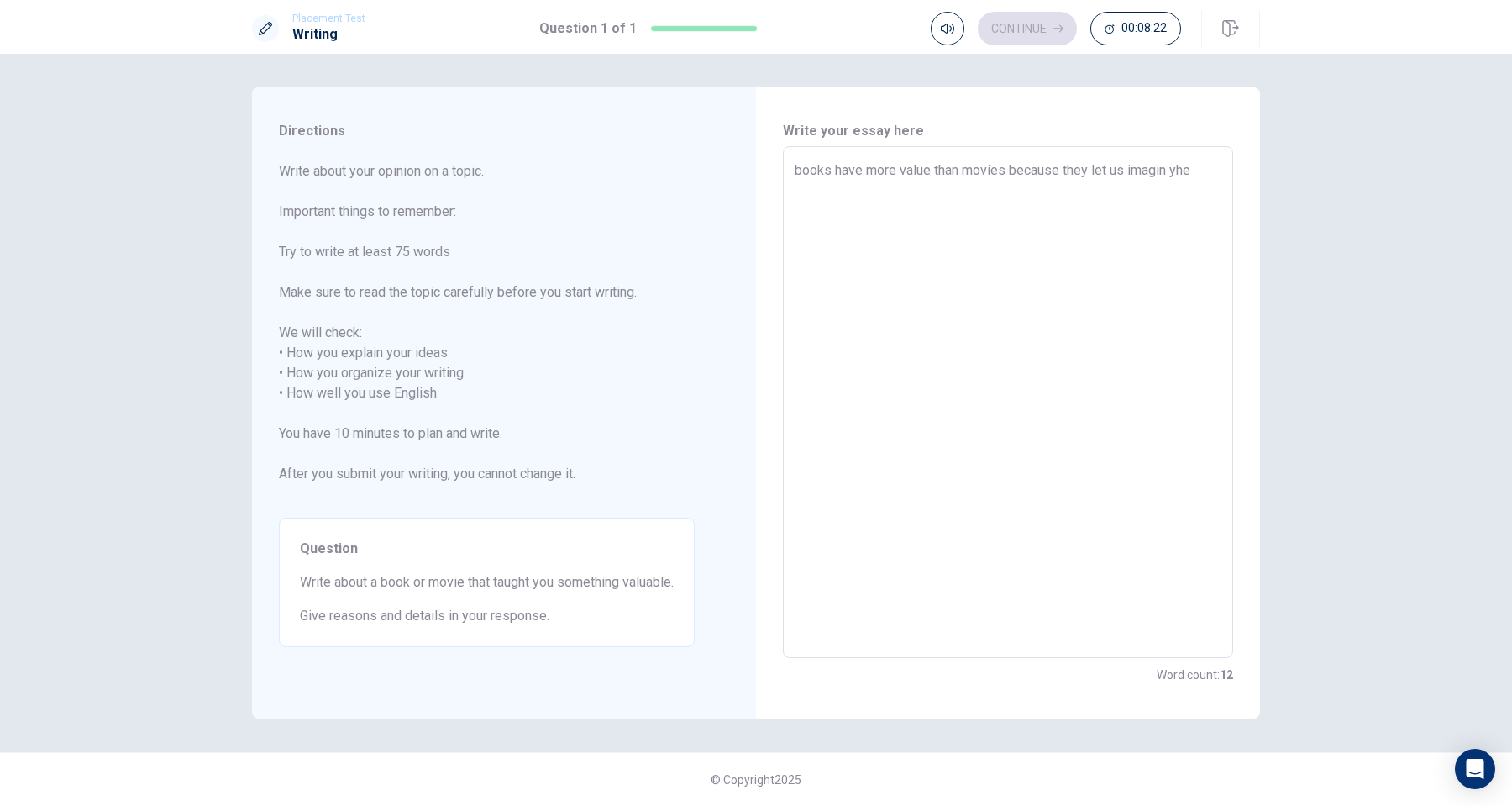 type on "x" 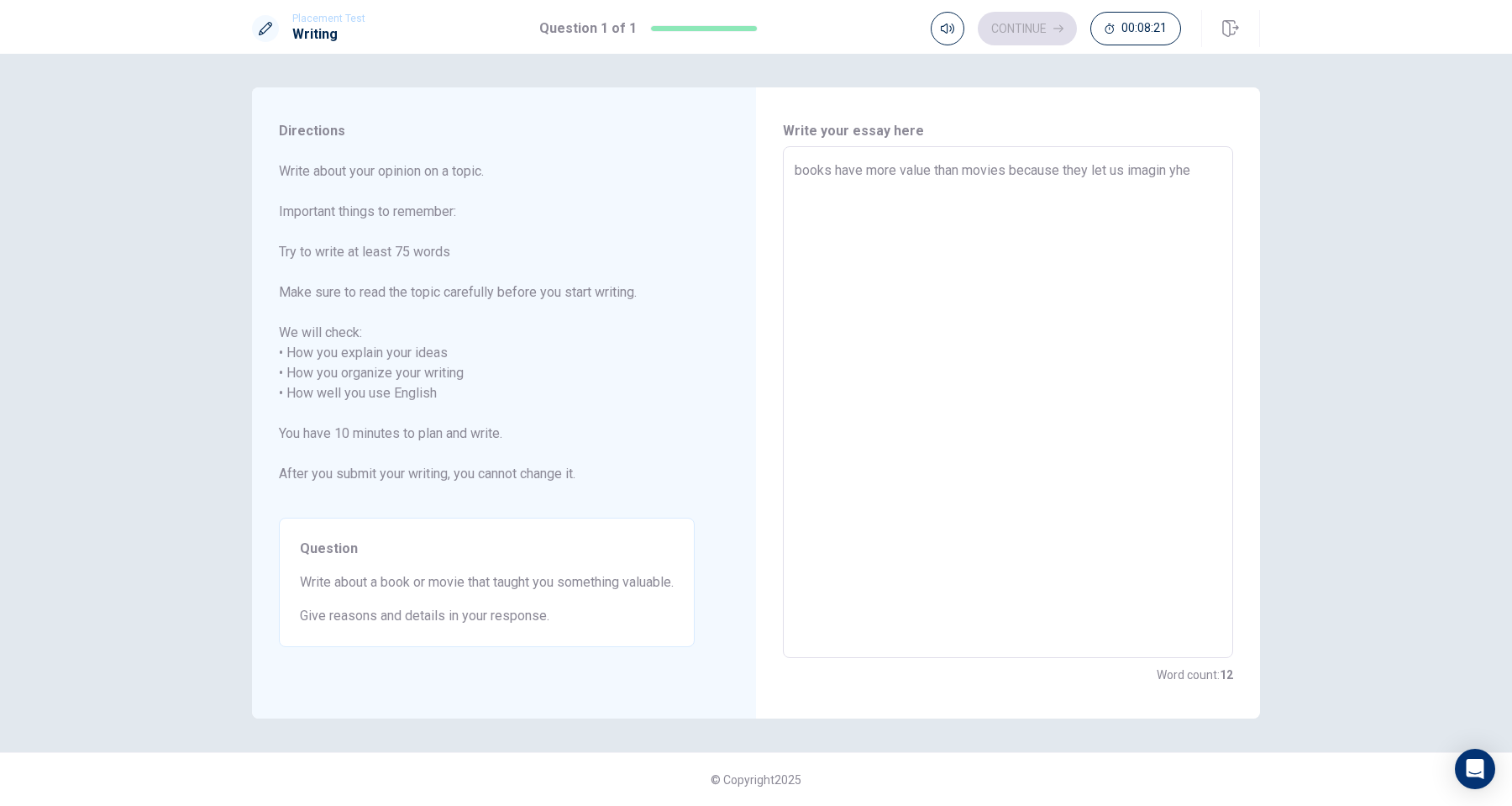 type on "books have more value than movies because they let us imagin yhe" 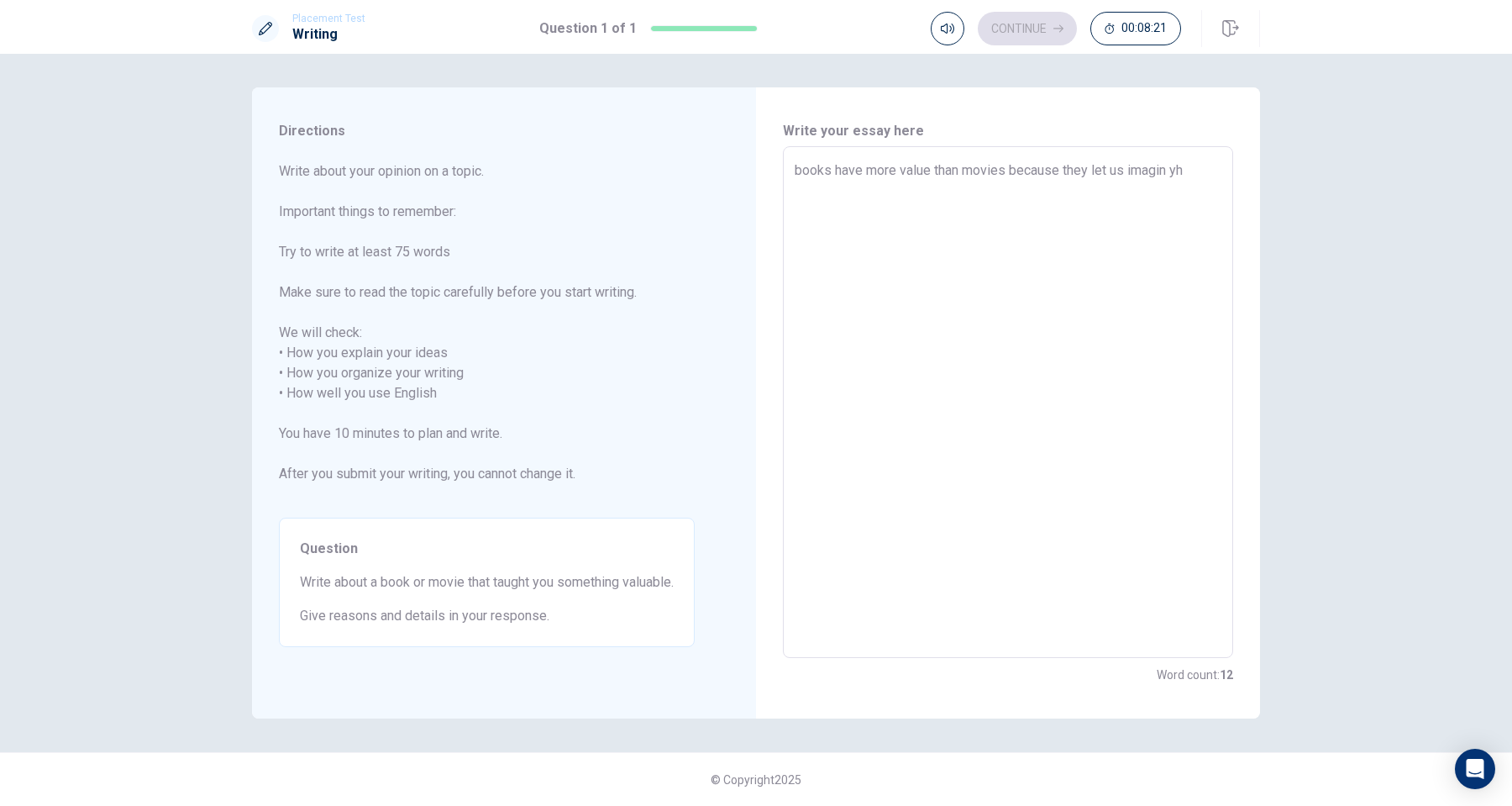 type on "x" 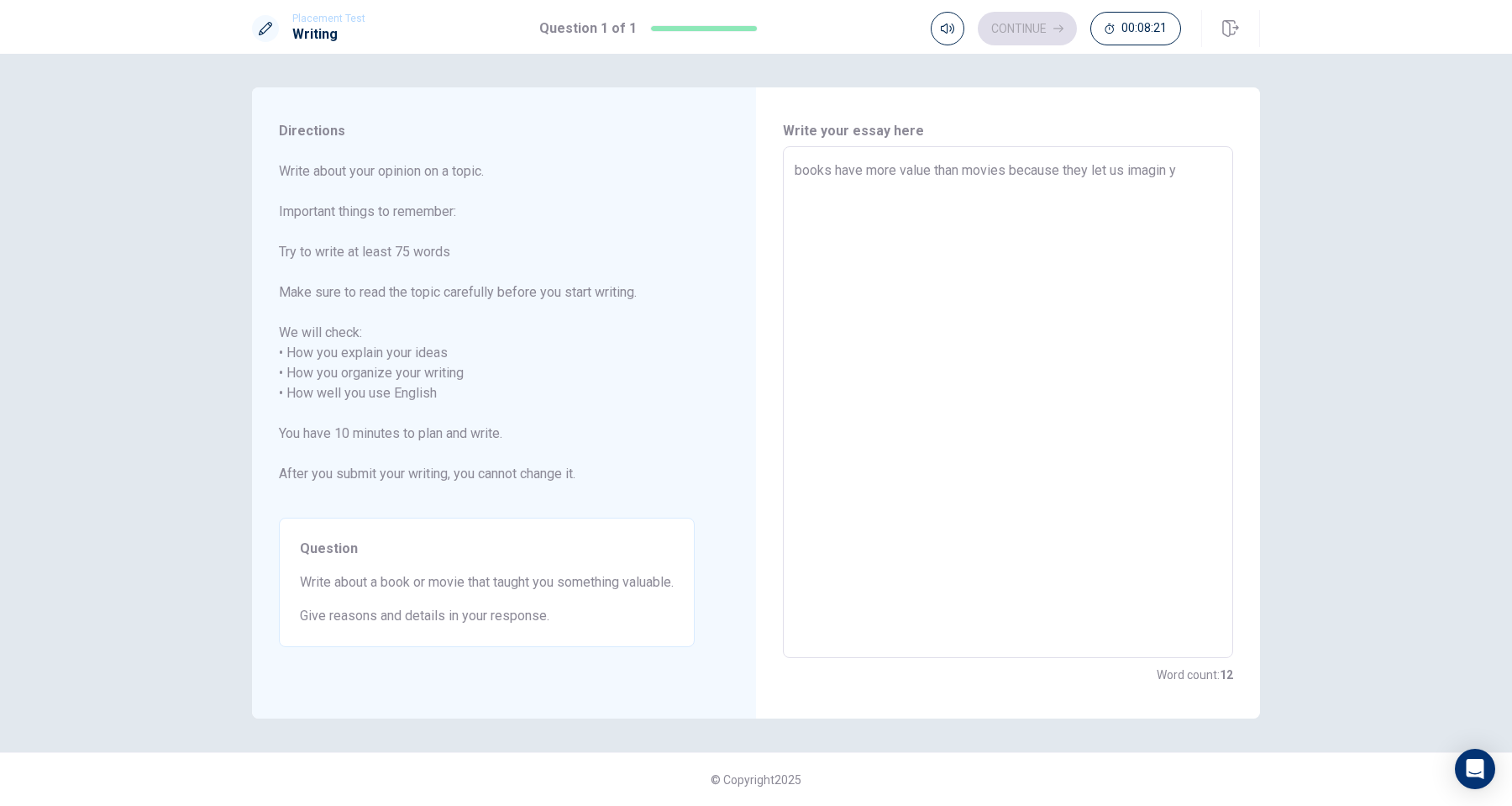 type on "x" 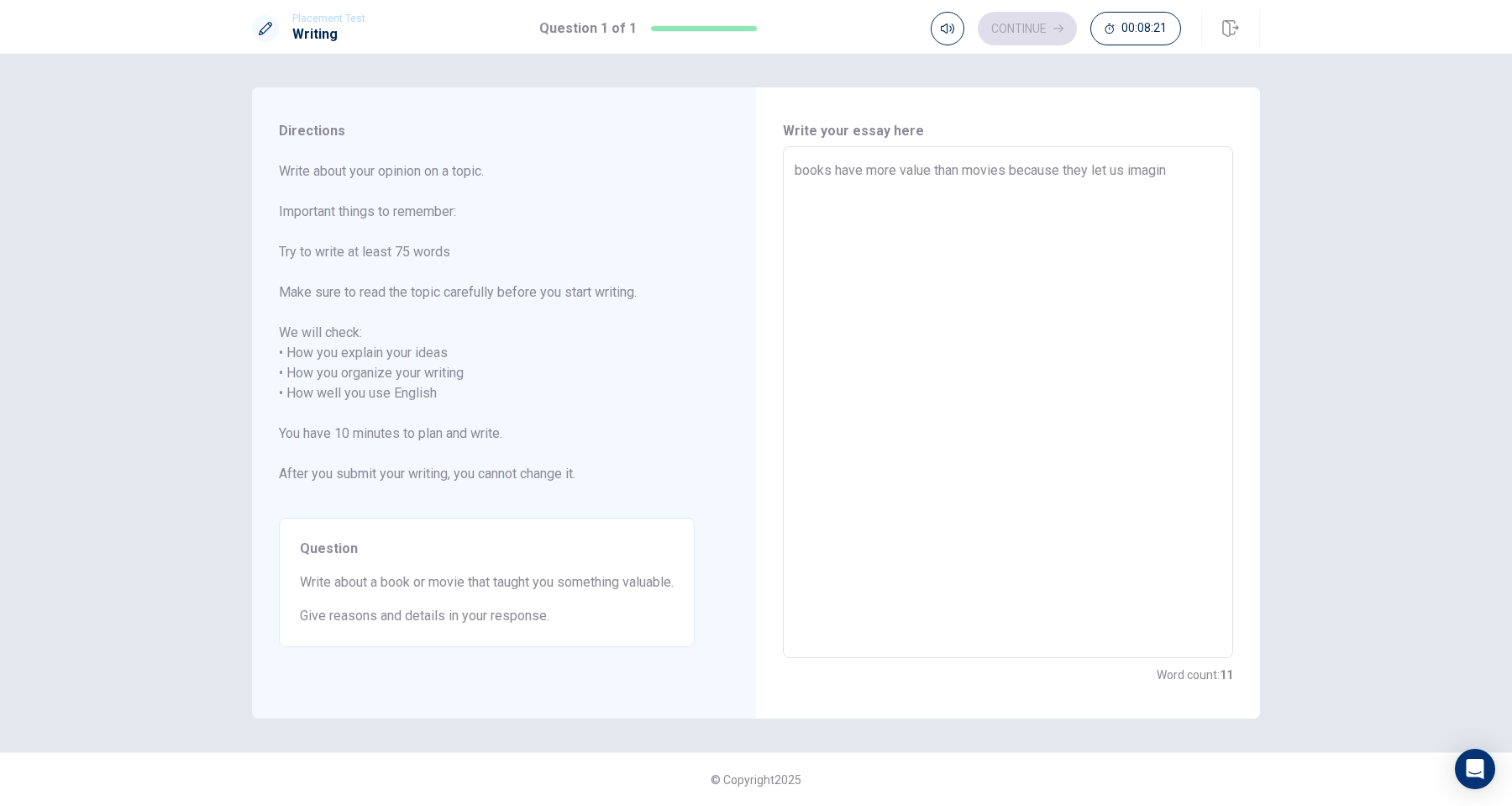 type on "x" 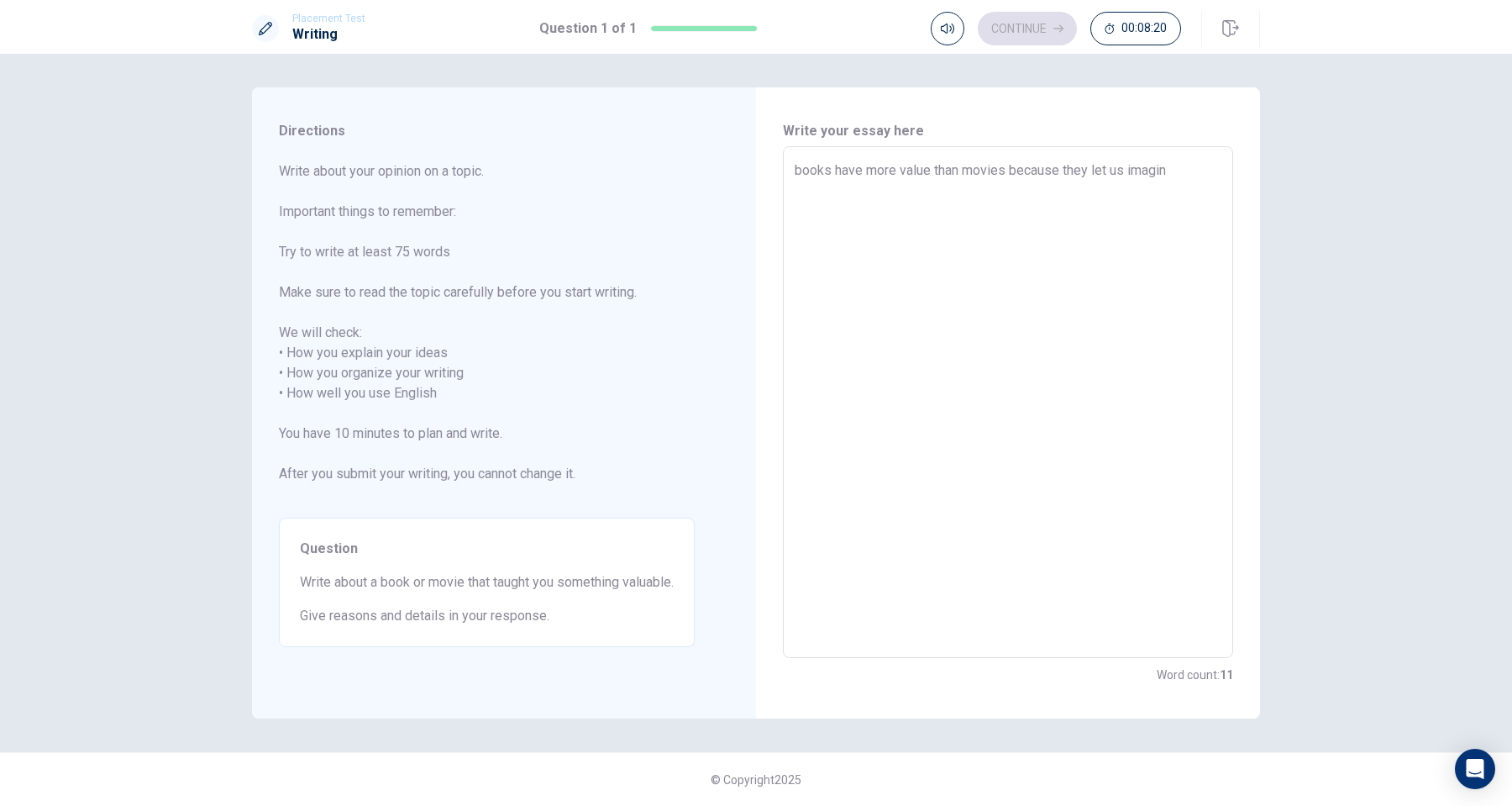 type on "books have more value than movies because they let us imagin t" 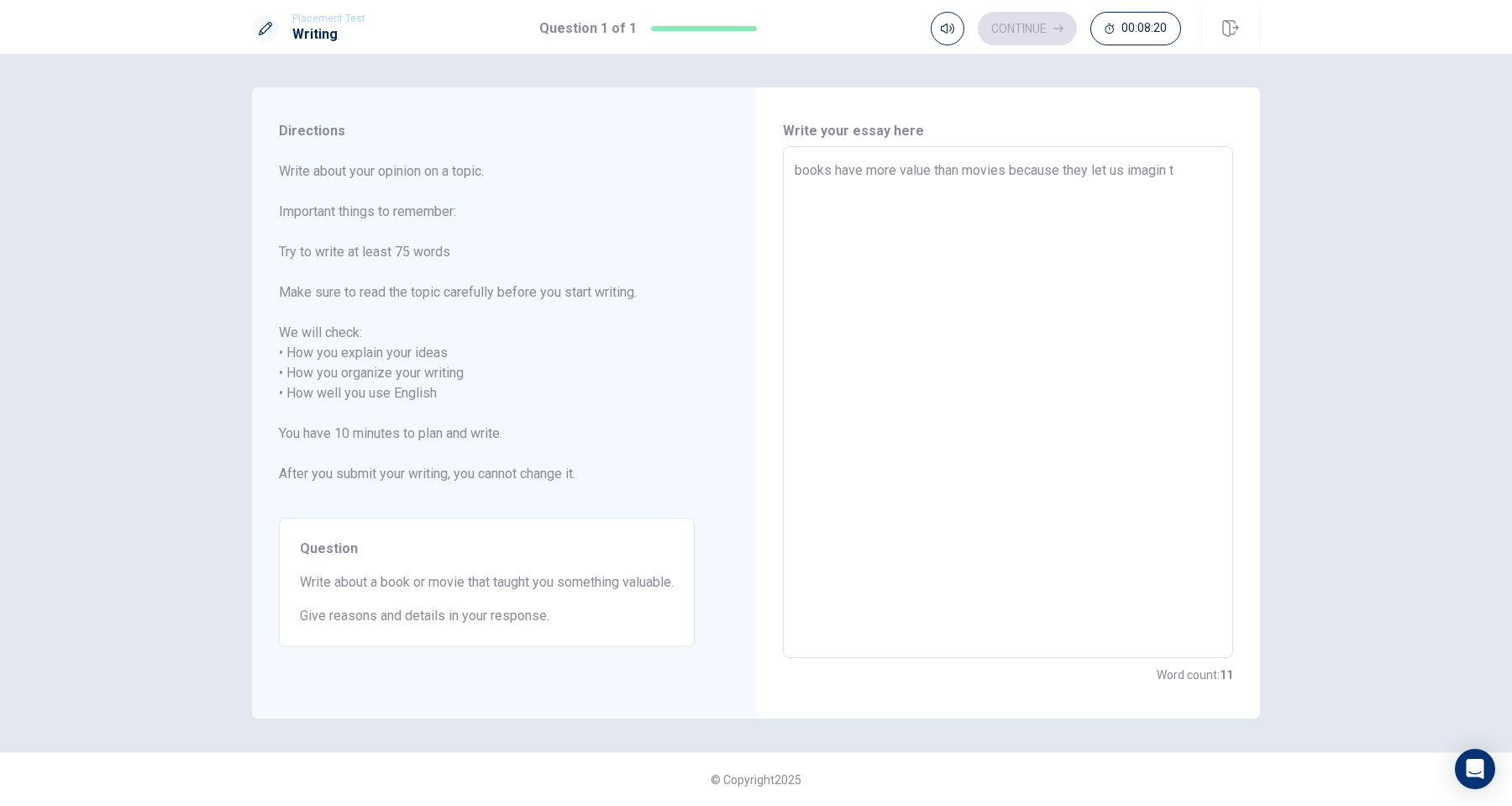 type on "x" 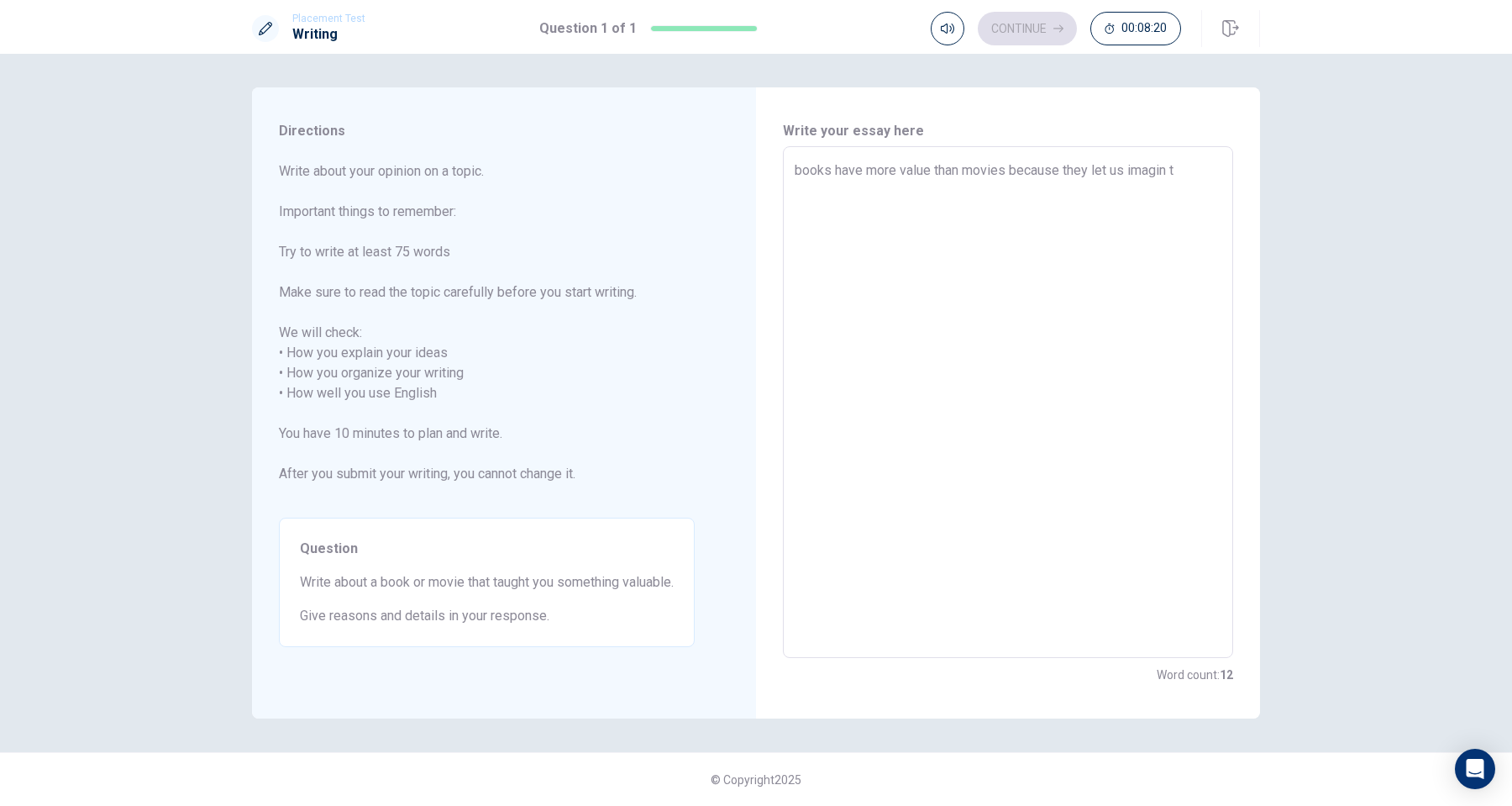 type on "books have more value than movies because they let us imagin th" 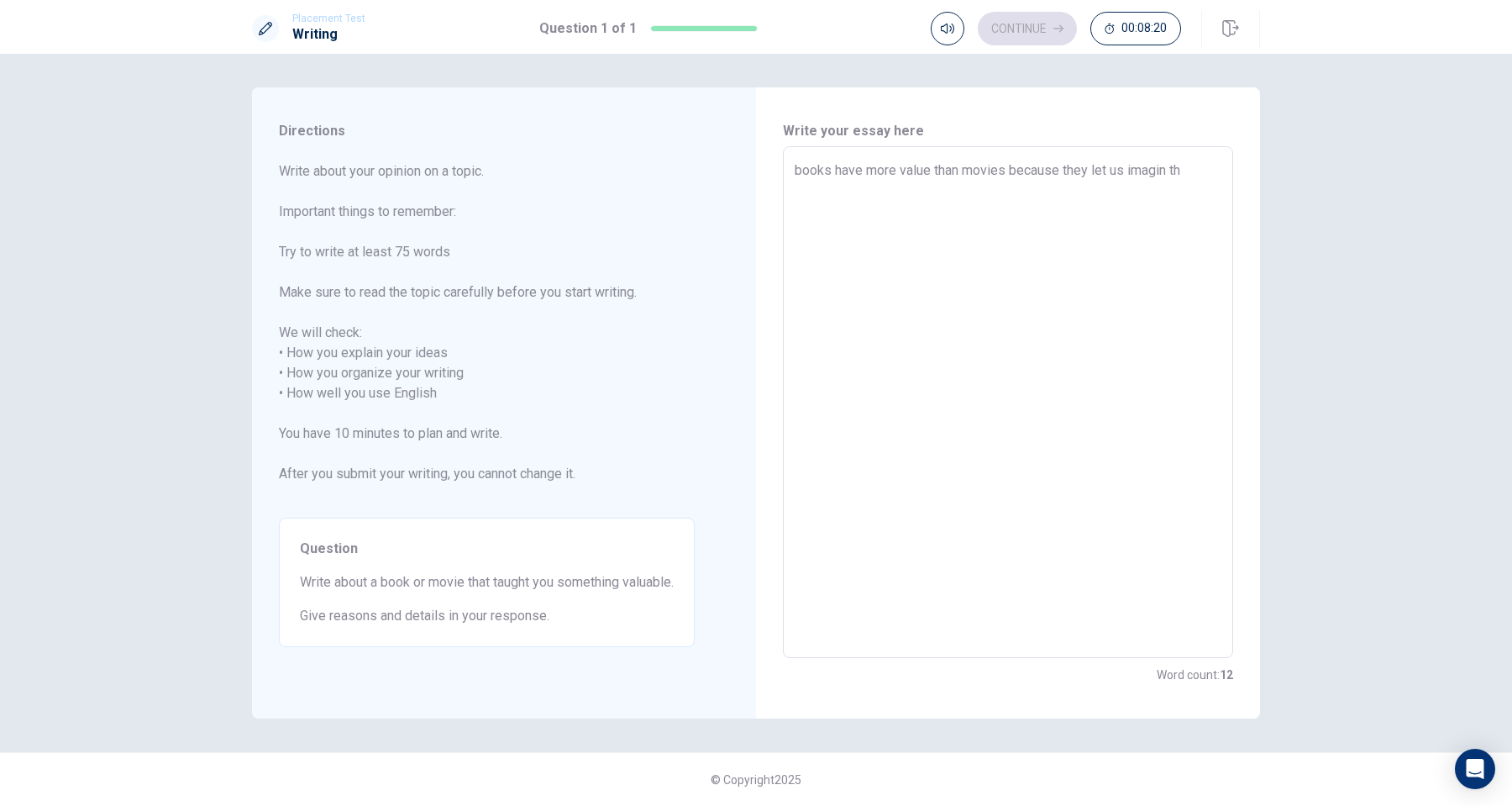 type on "x" 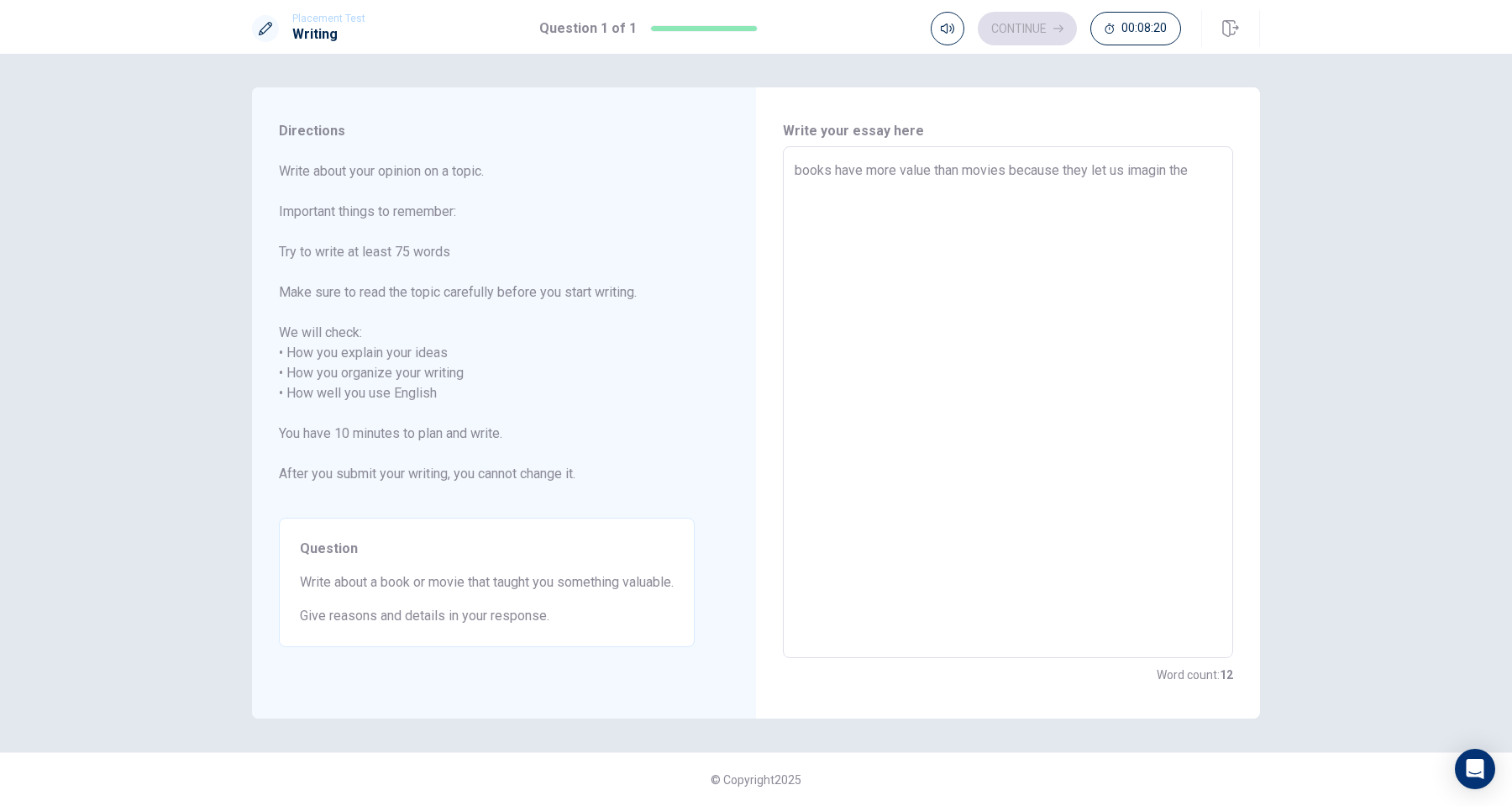 type on "x" 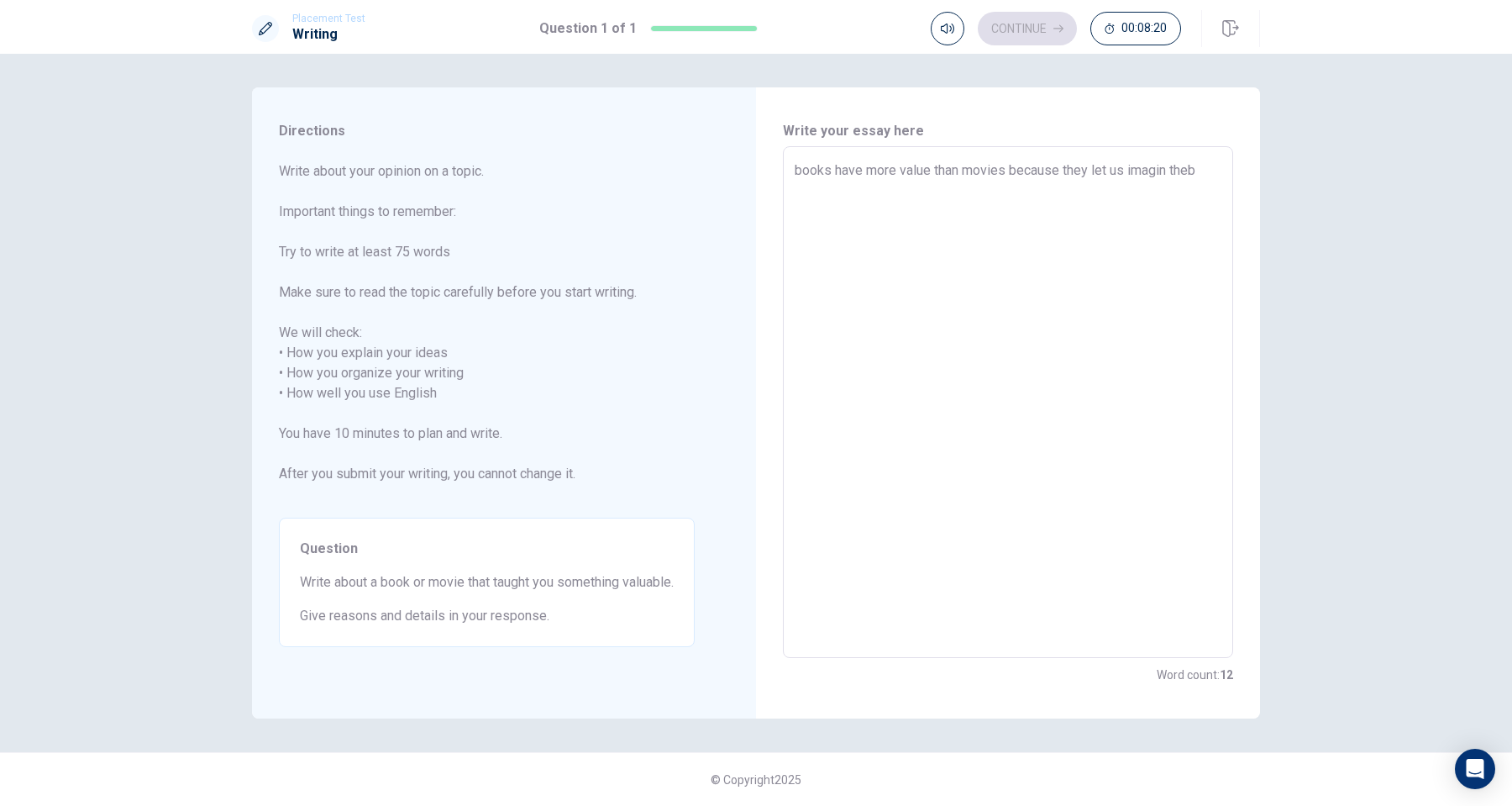 type on "x" 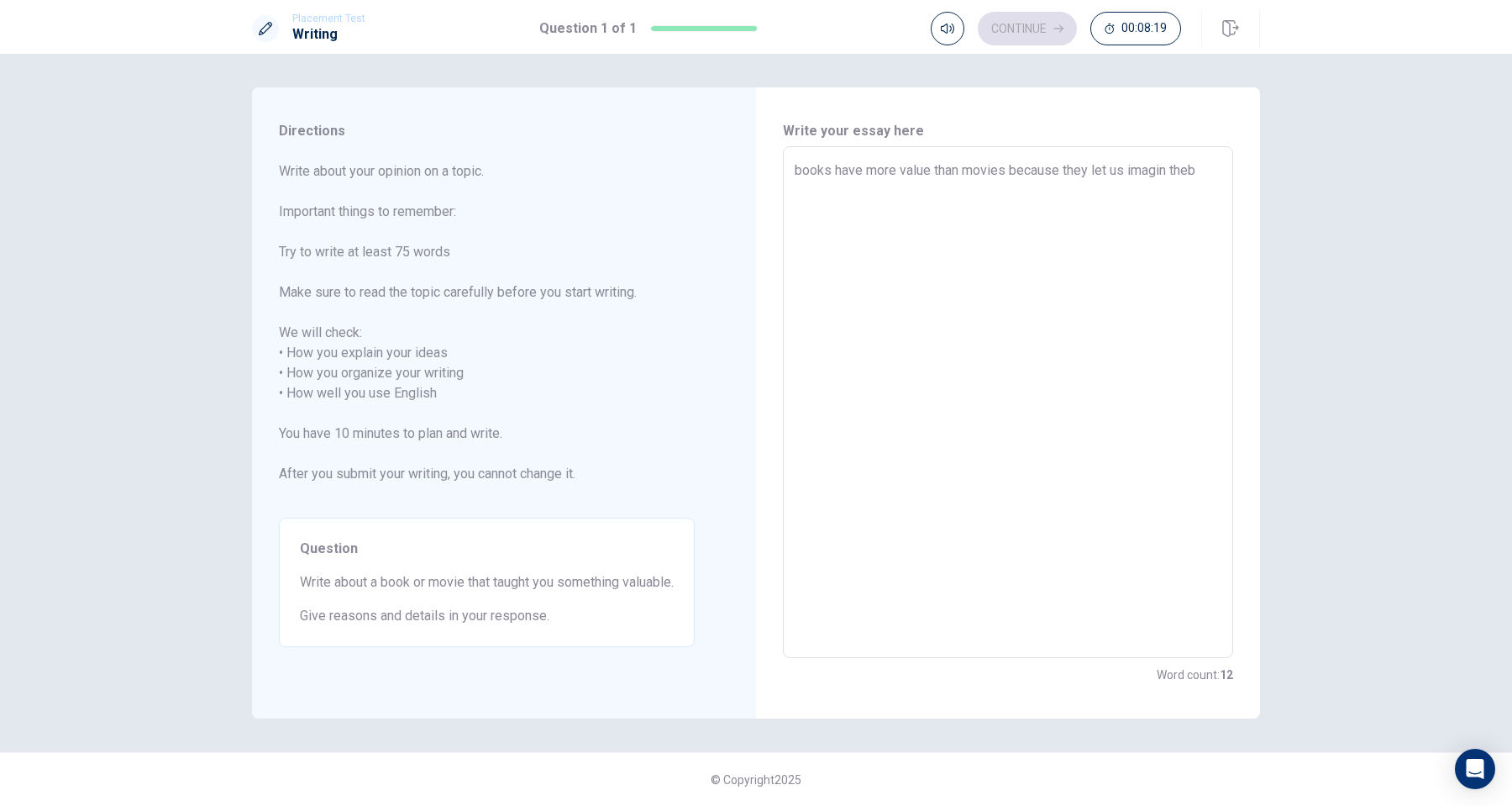 type on "books have more value than movies because they let us imagin theb s" 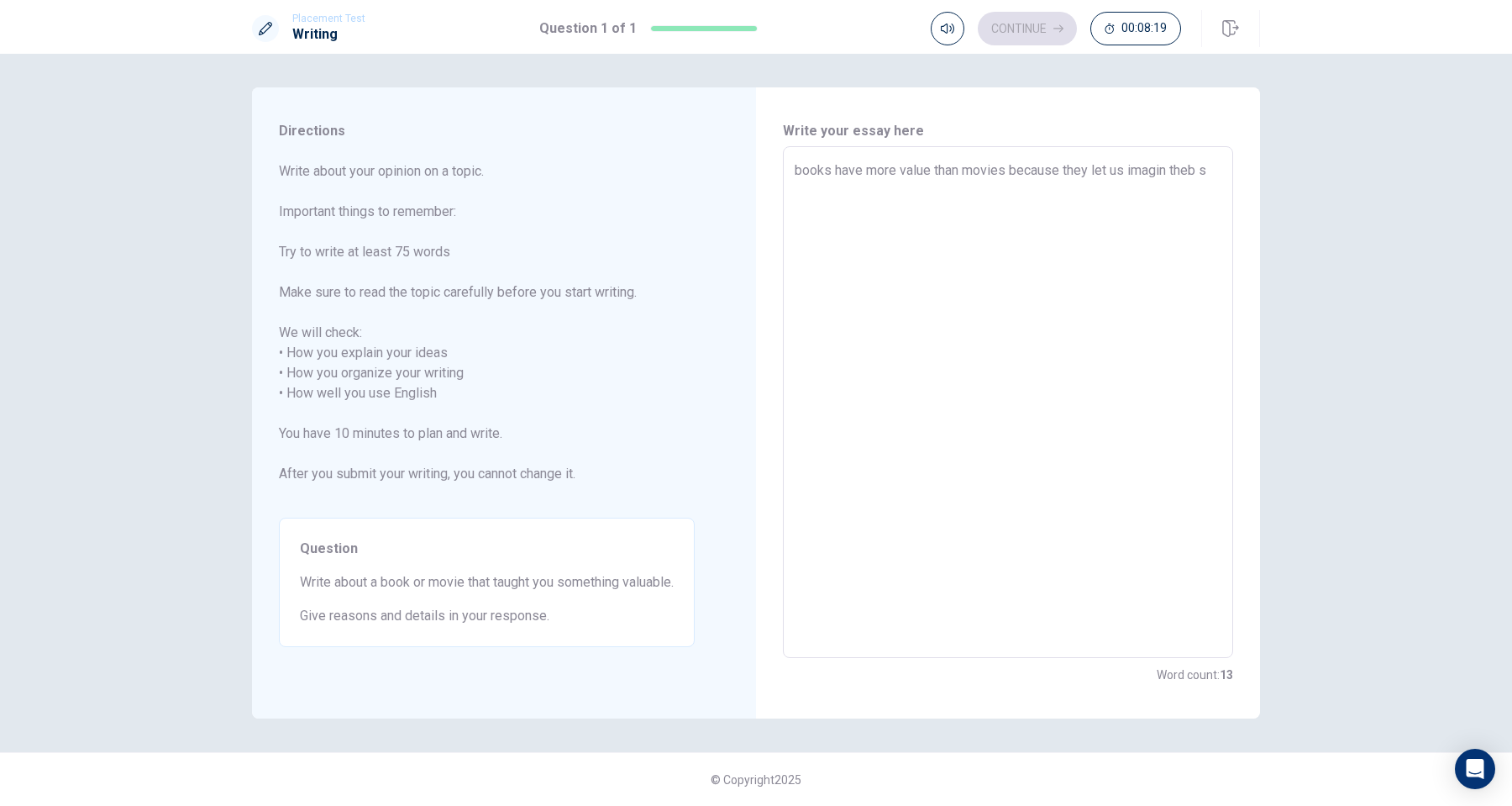 type on "x" 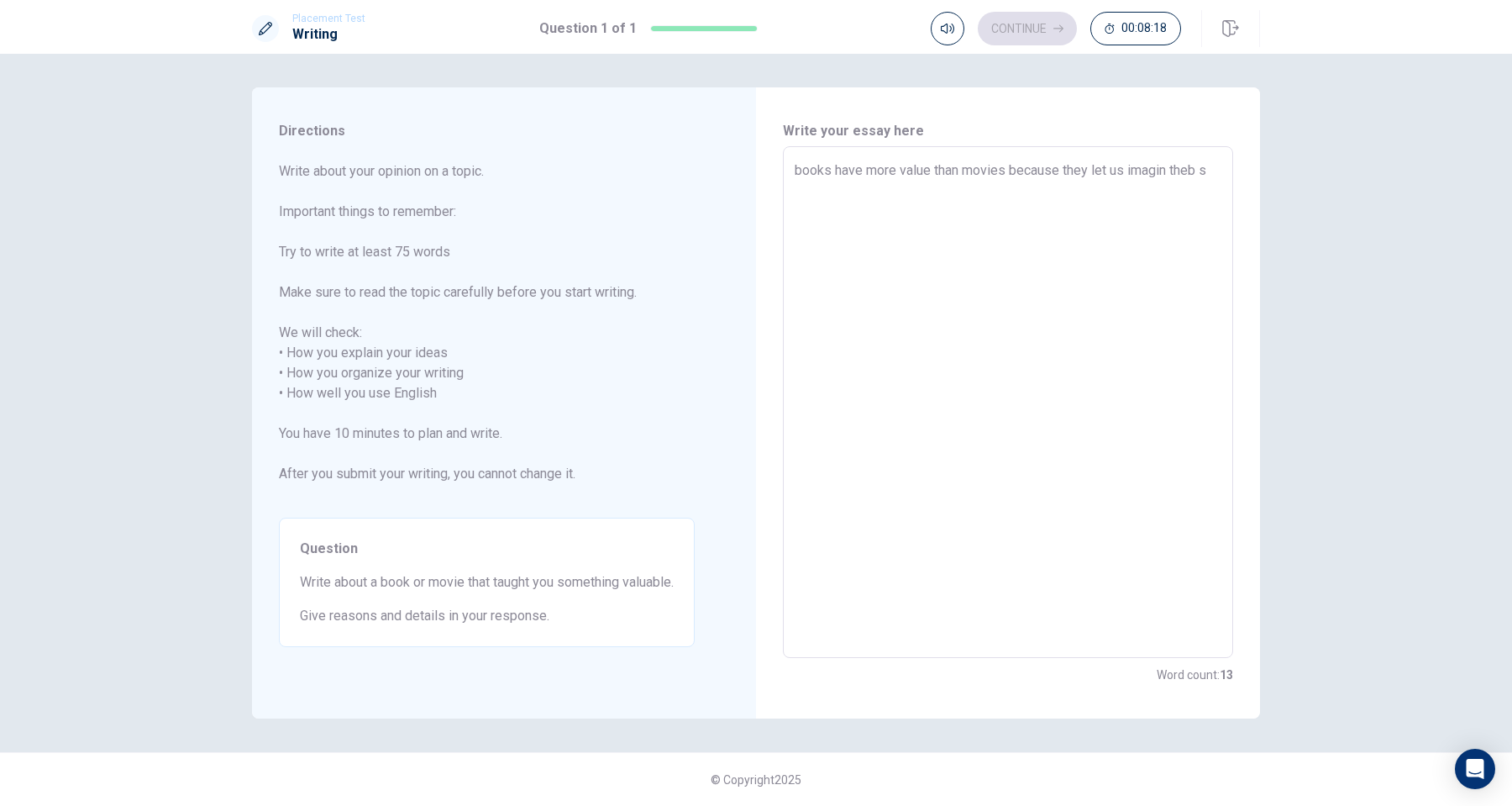 type on "books have more value than movies because they let us imagin theb st" 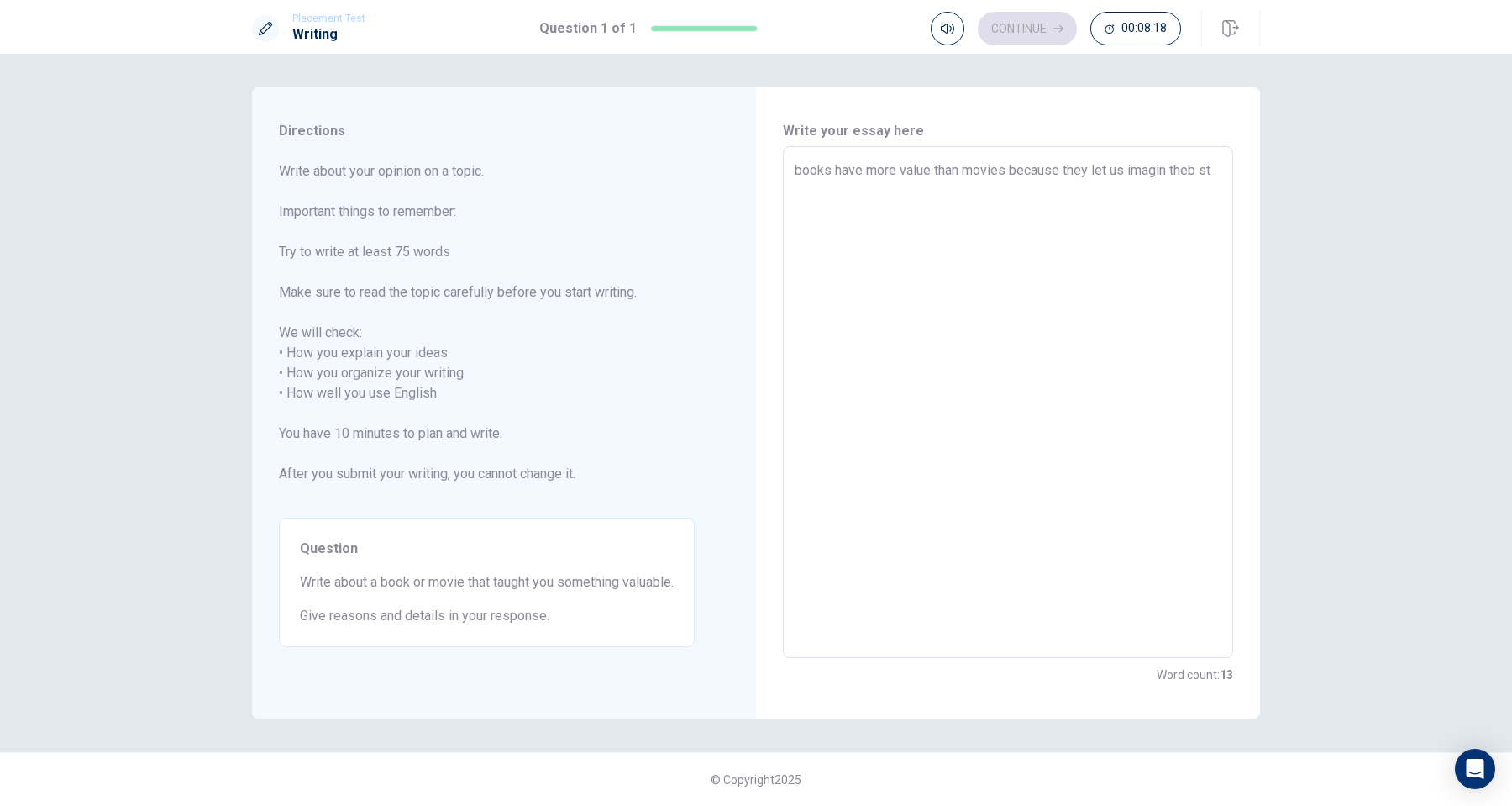 type on "x" 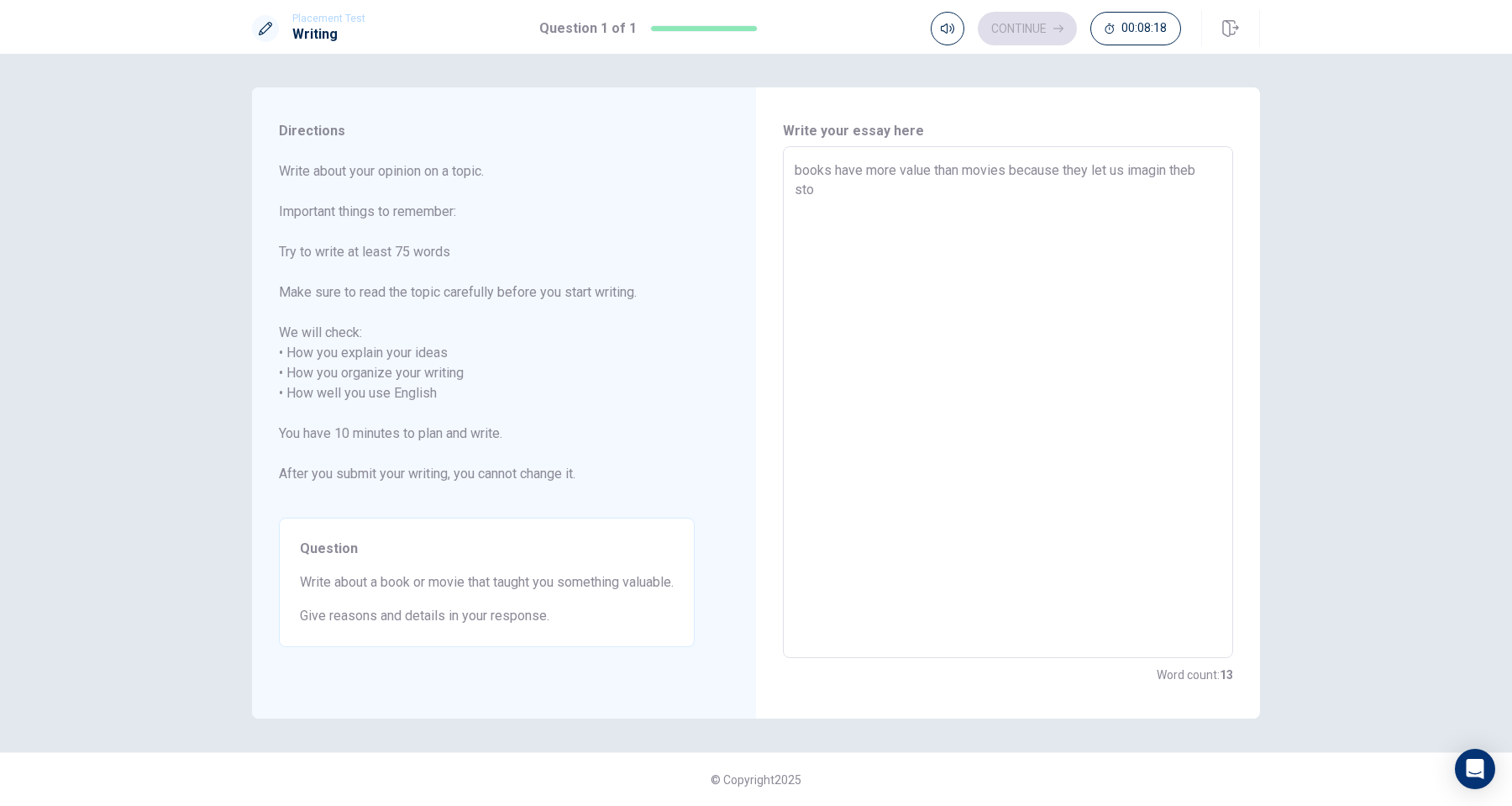 type on "x" 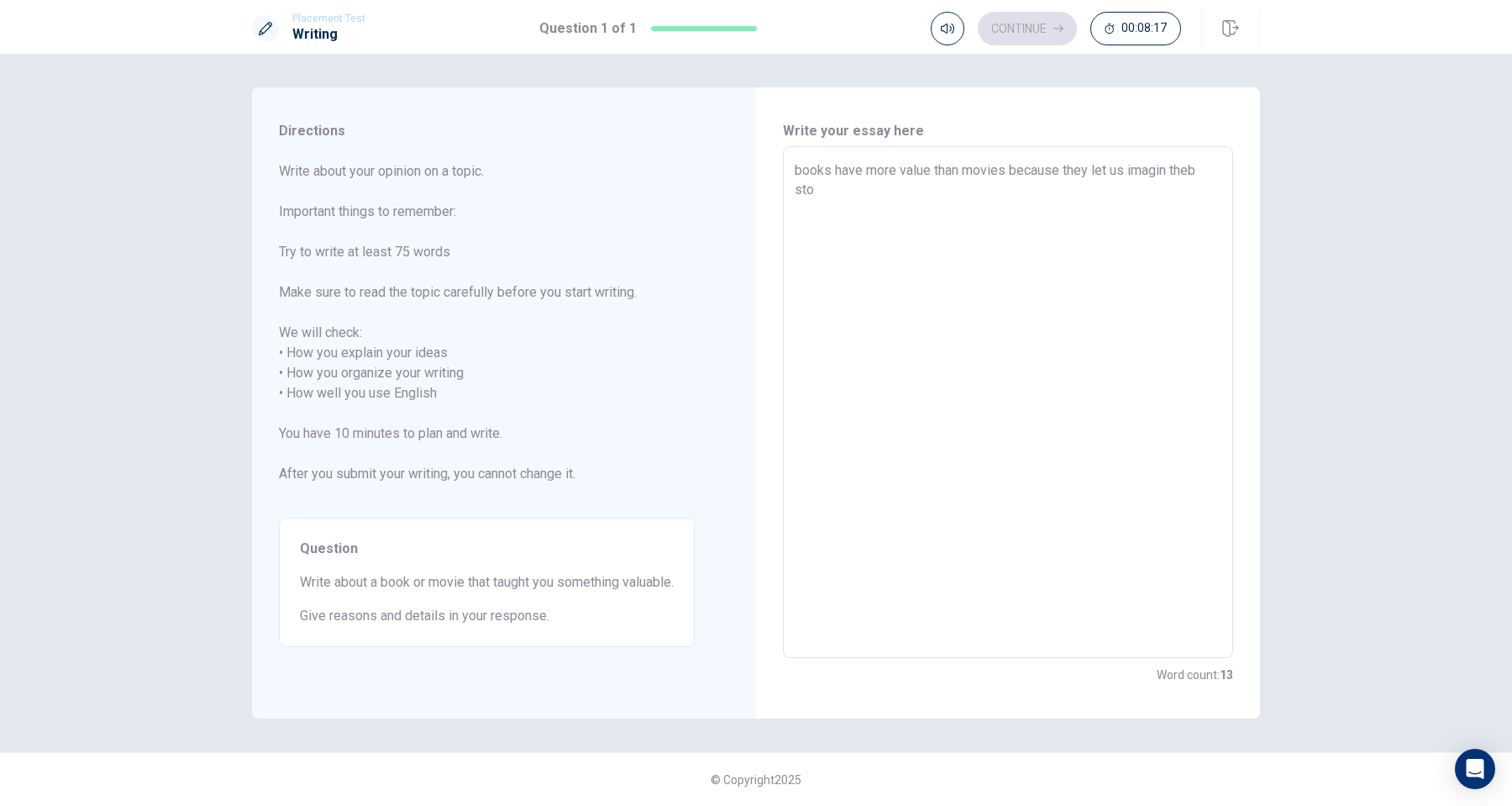 type on "books have more value than movies because they let us imagin theb stor" 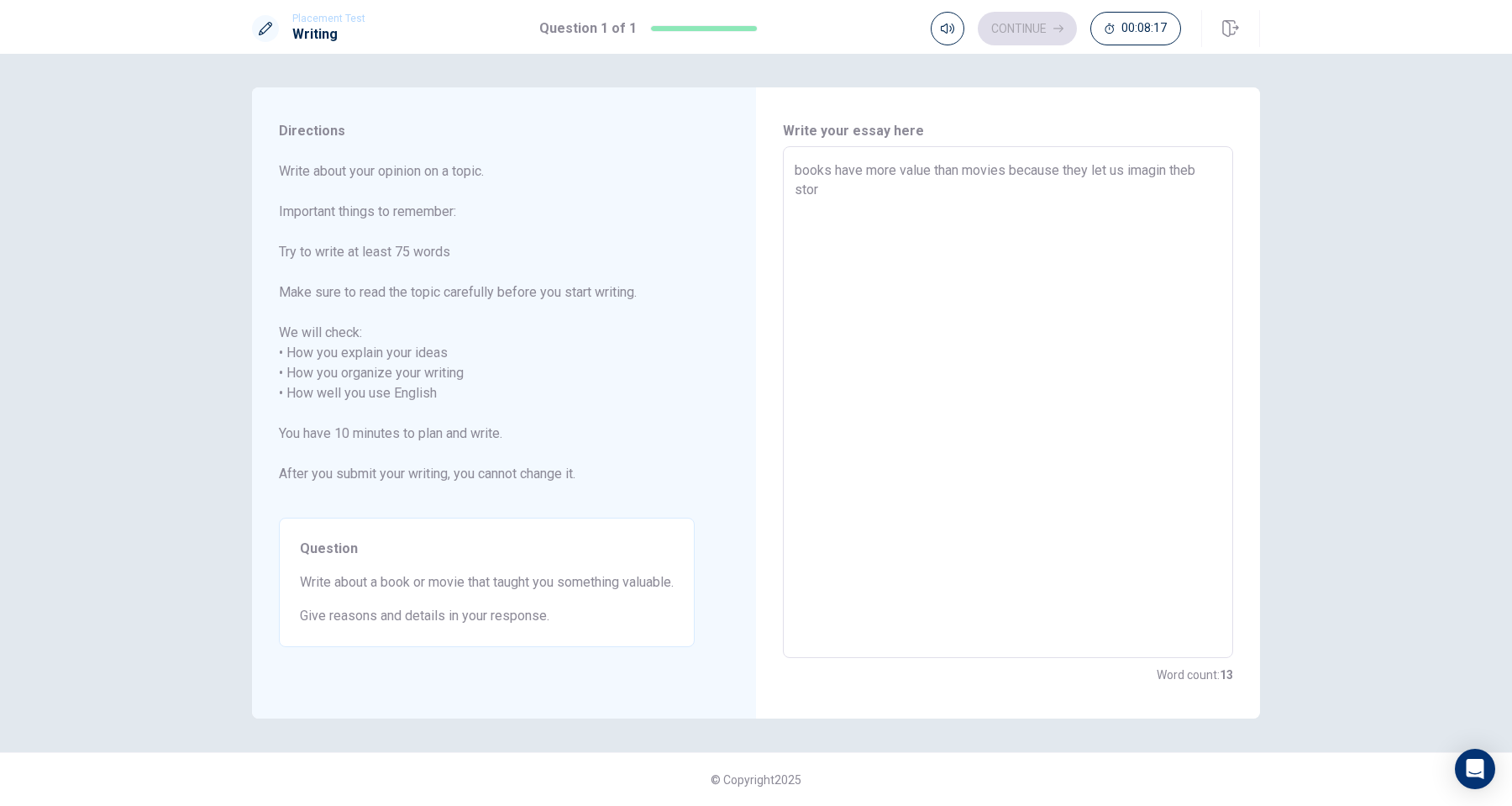 type on "x" 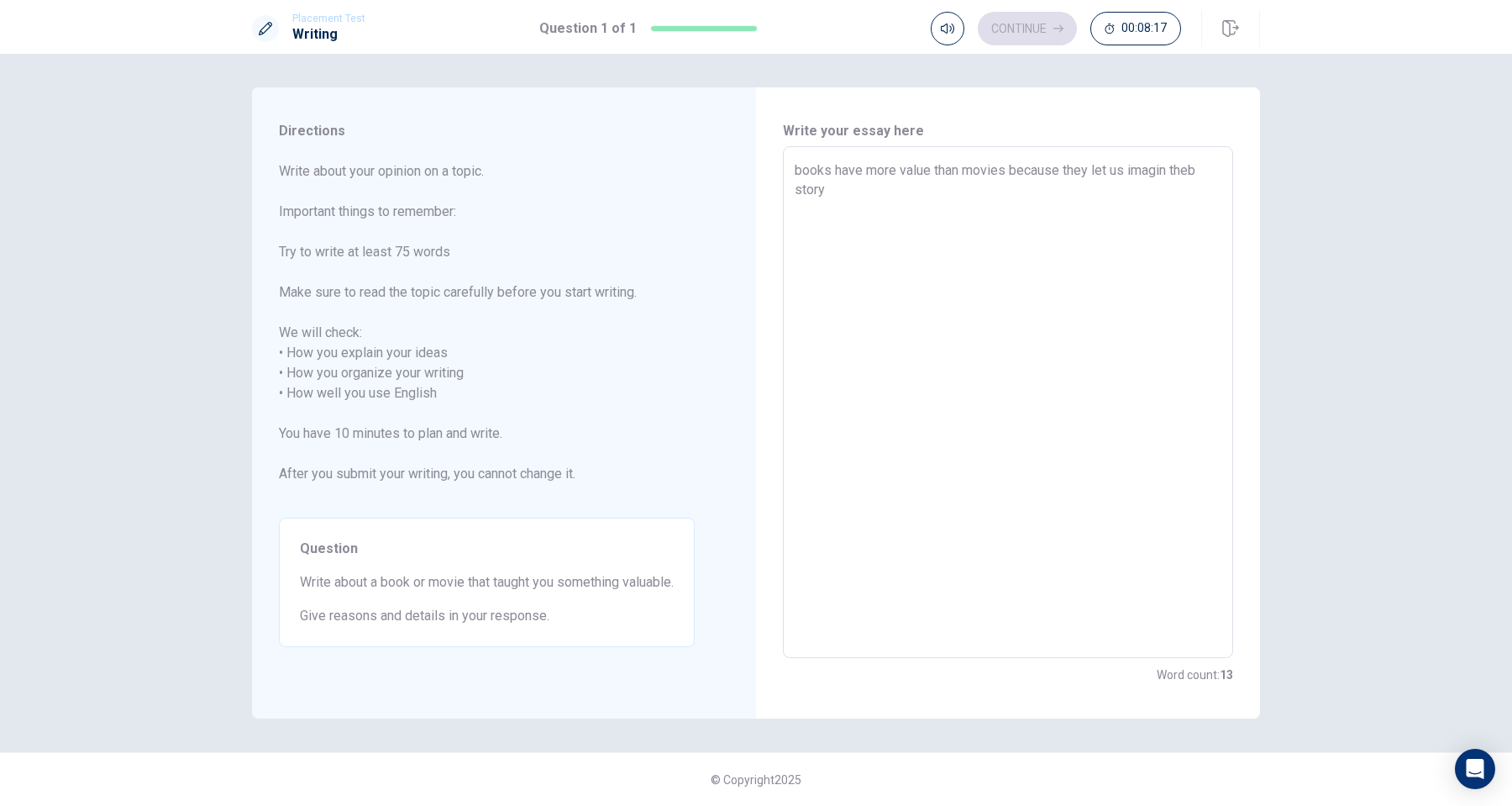 type on "x" 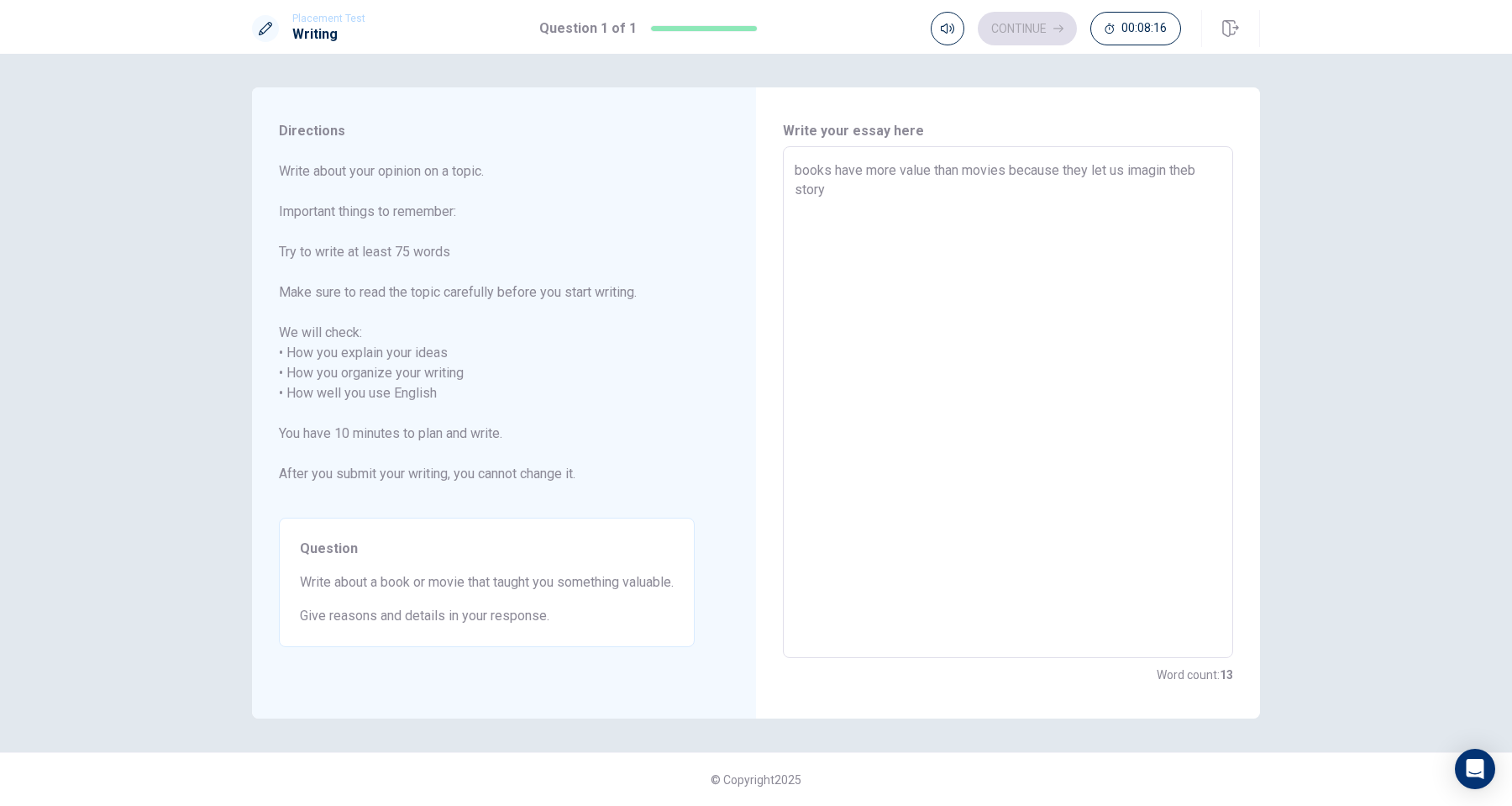 type on "x" 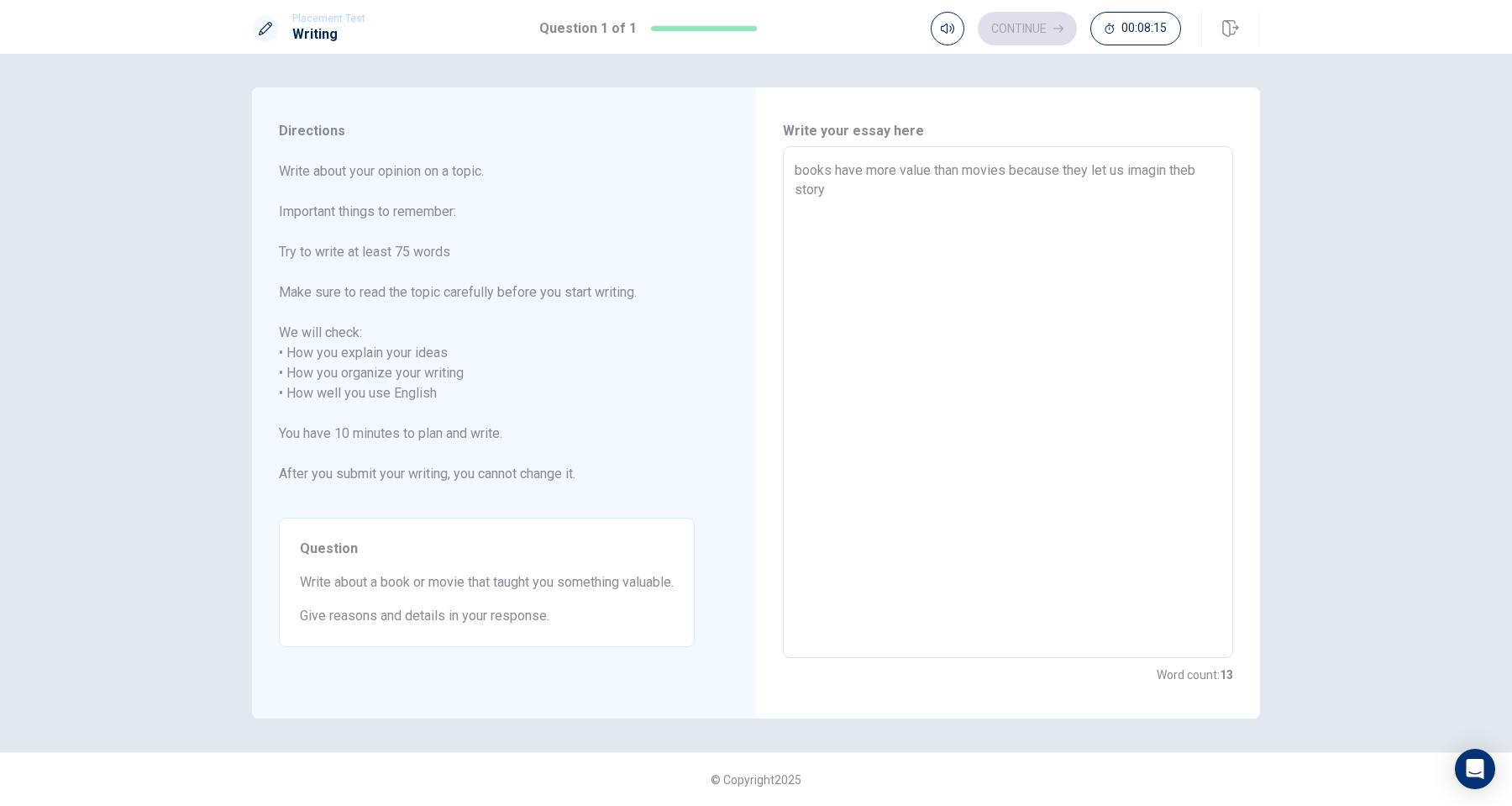 type on "books have more value than movies because they let us imagin theb story i" 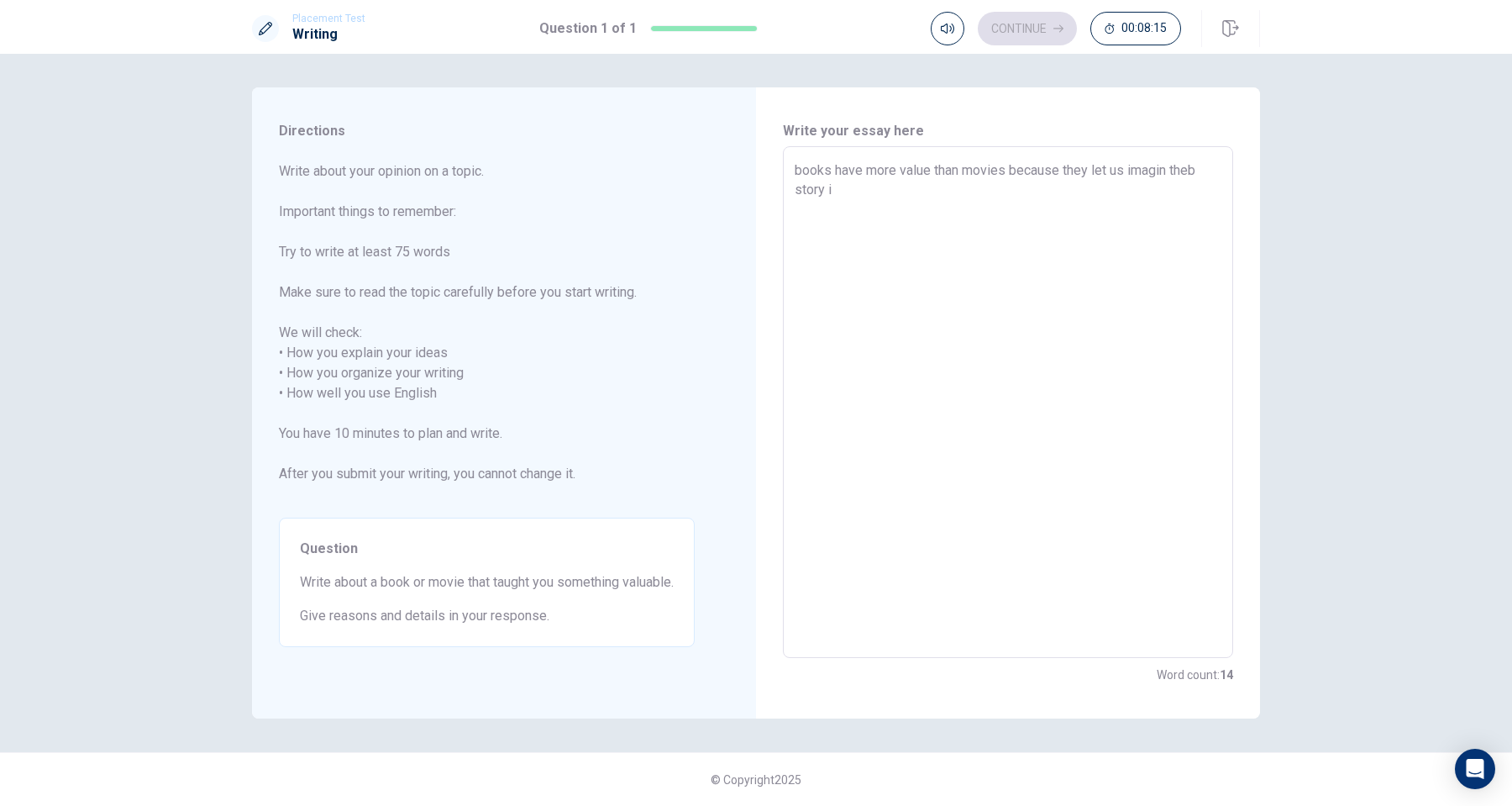 type on "x" 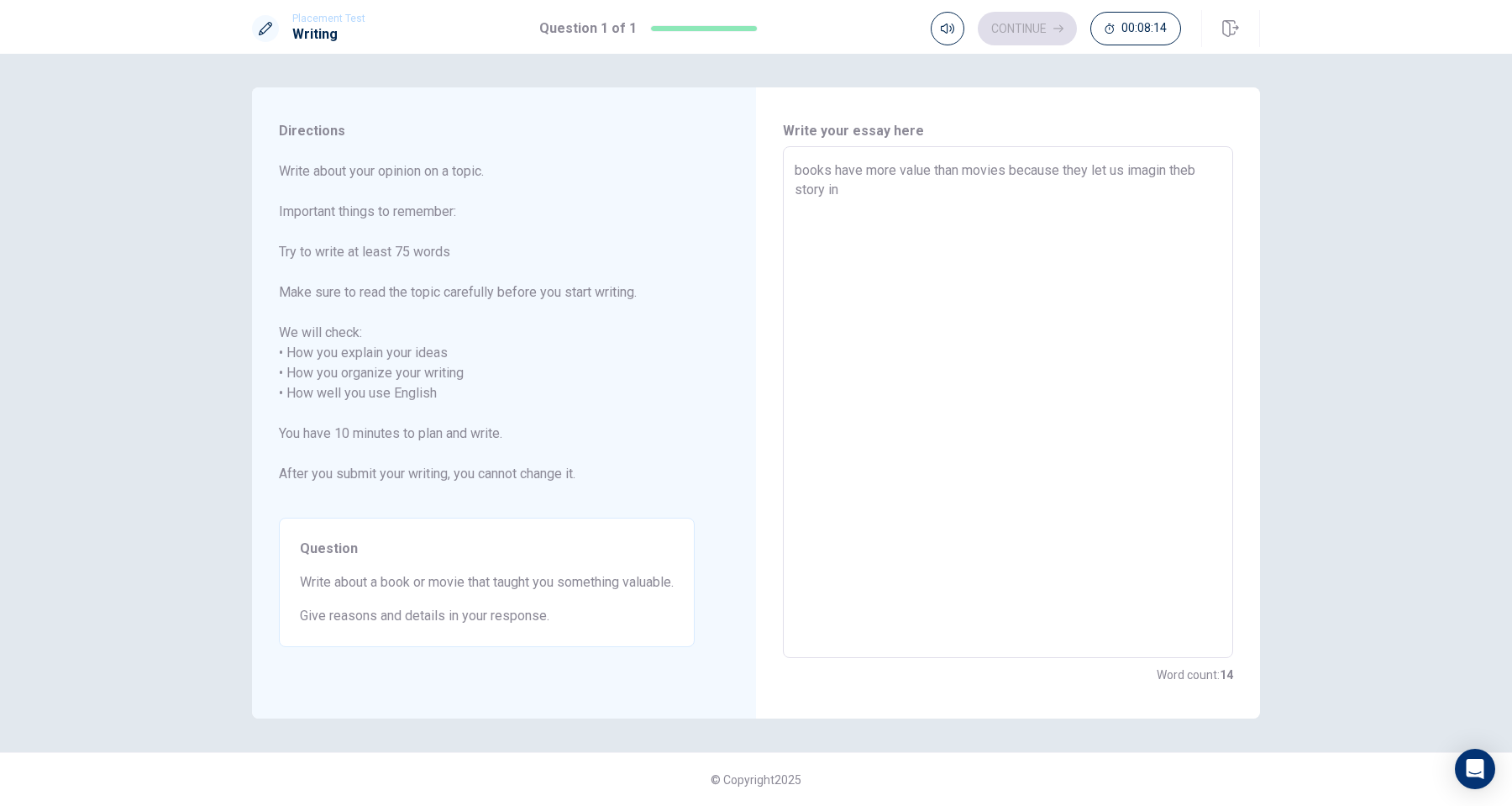 type on "x" 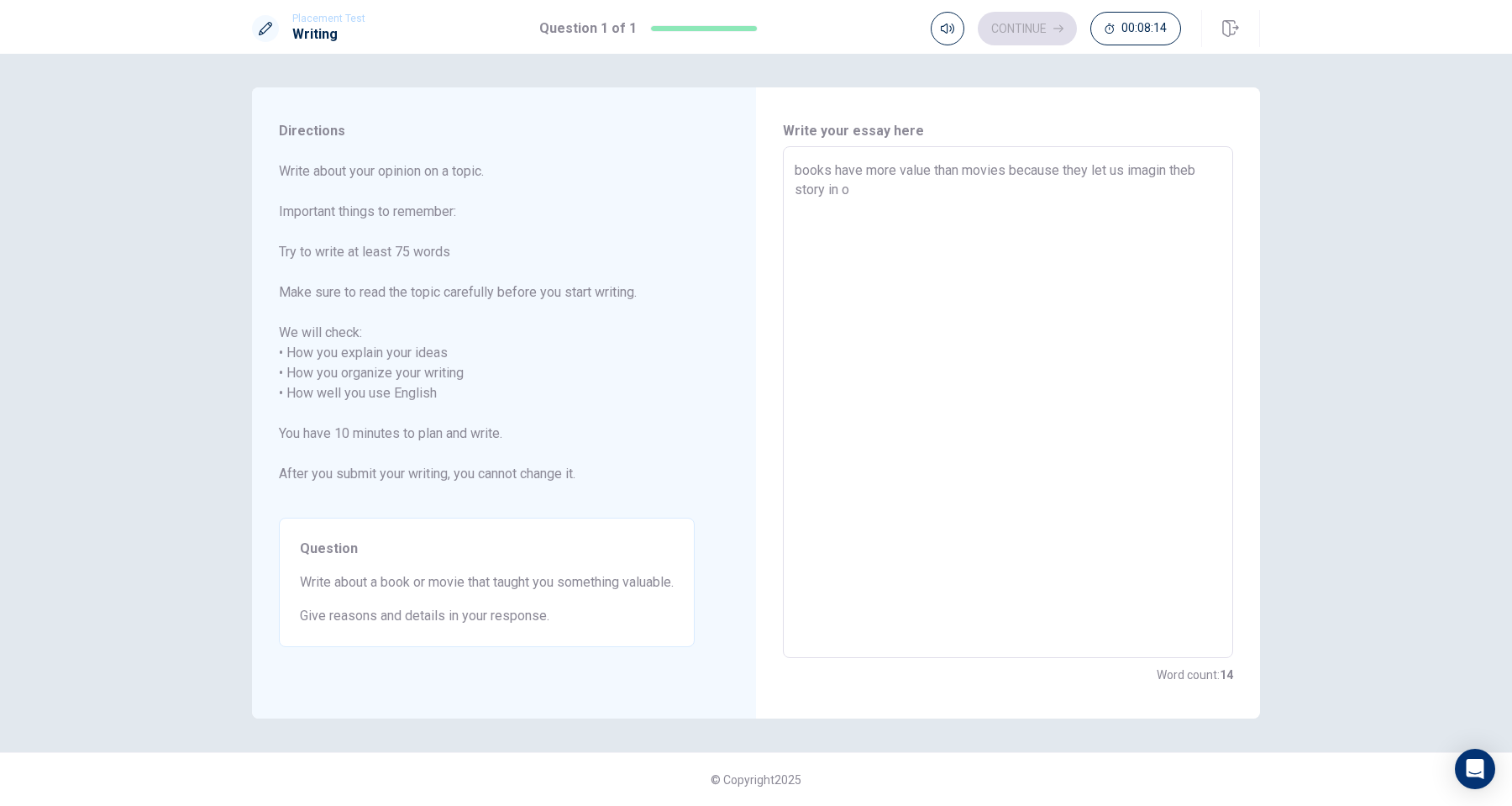 type on "x" 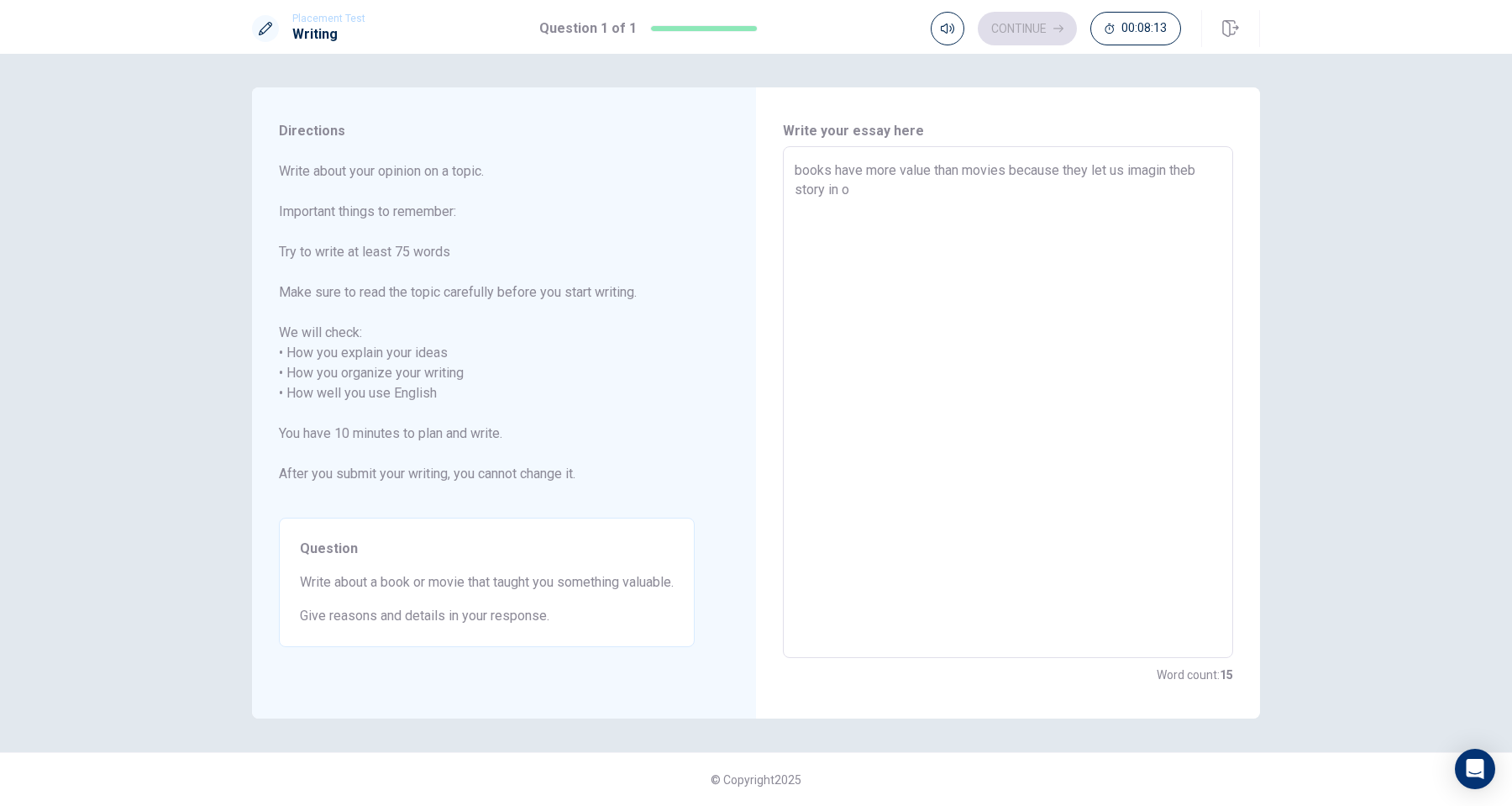 type on "books have more value than movies because they let us imagin theb story in ou" 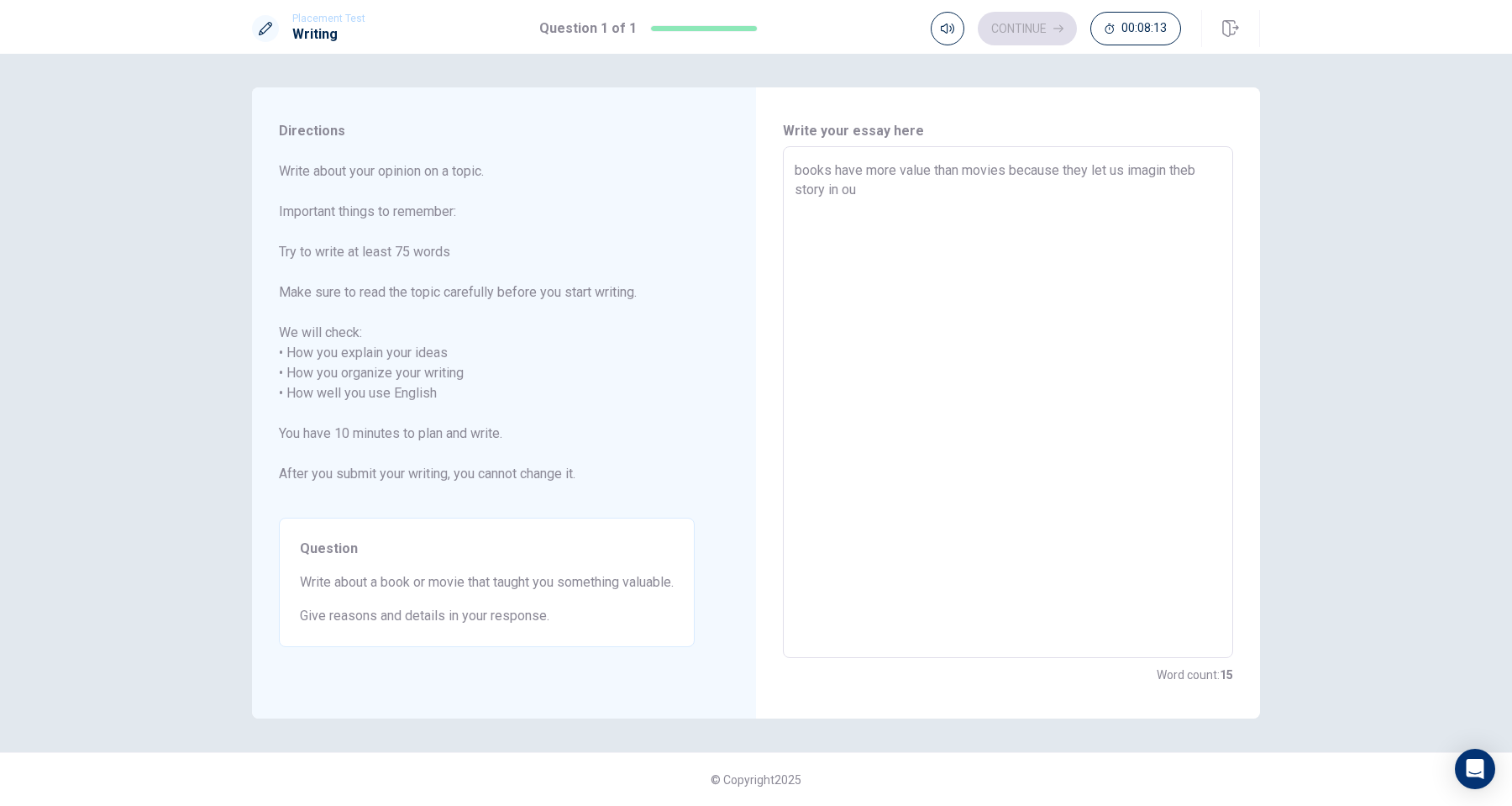type on "x" 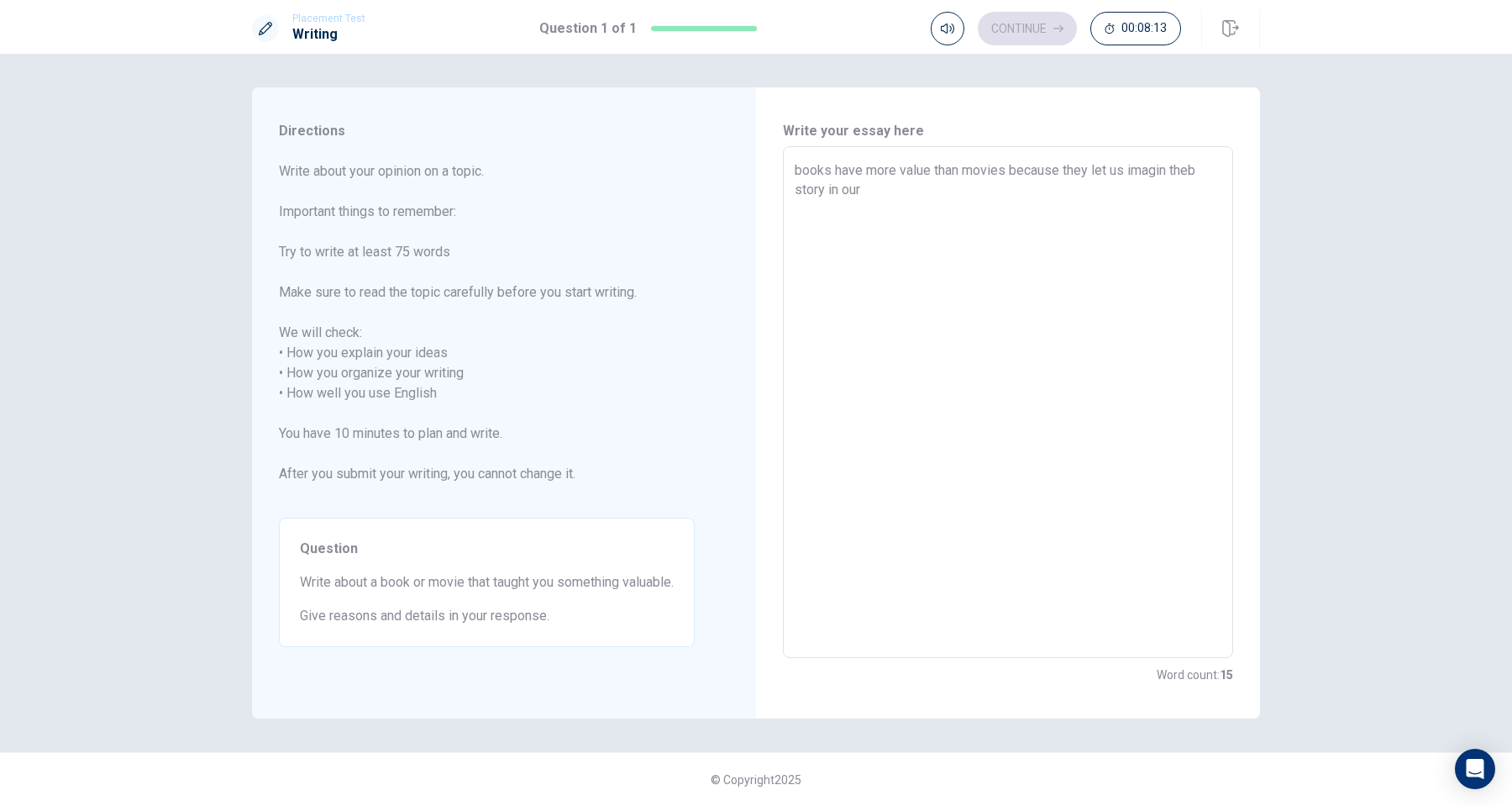 type on "x" 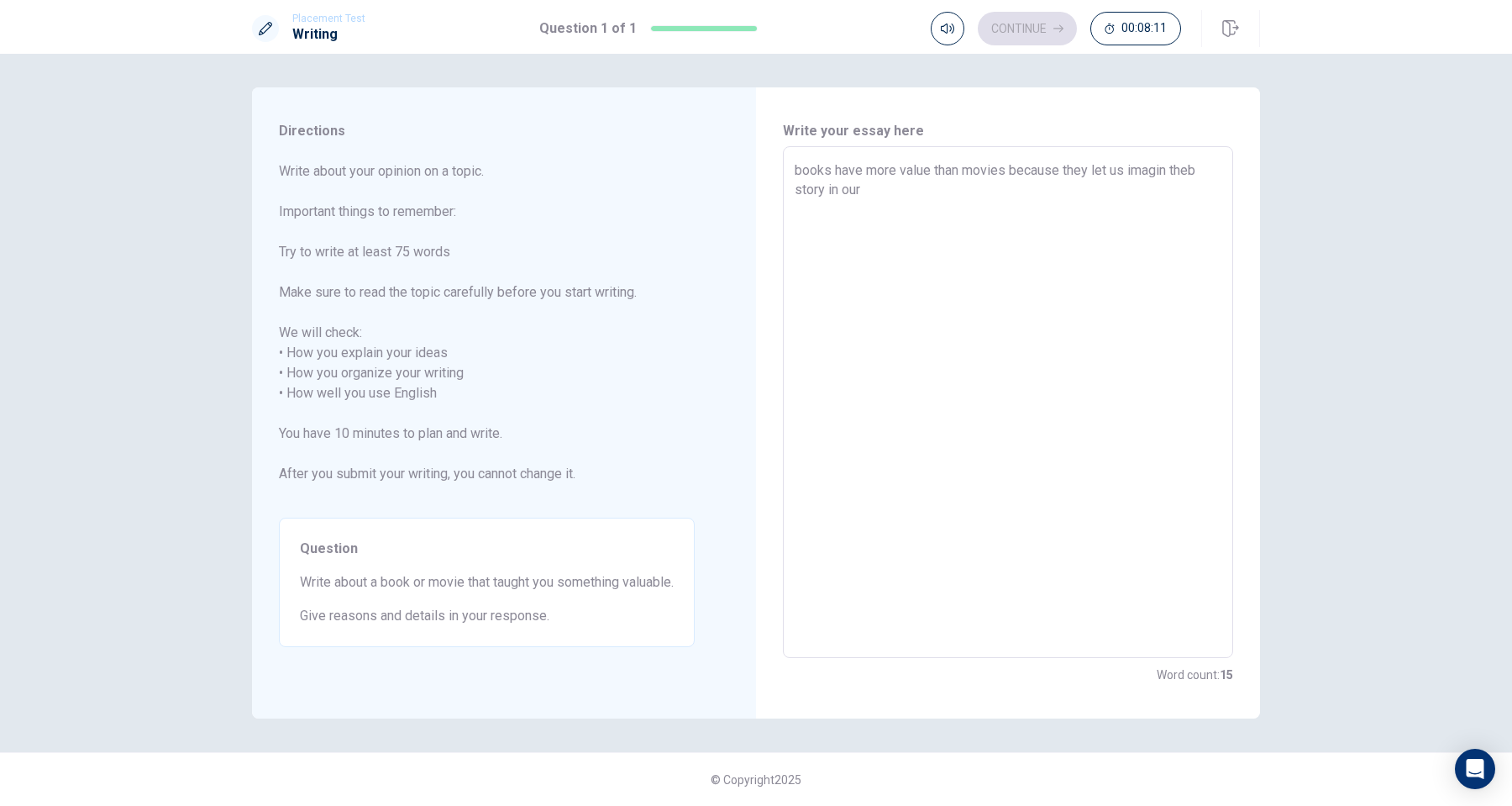 type on "x" 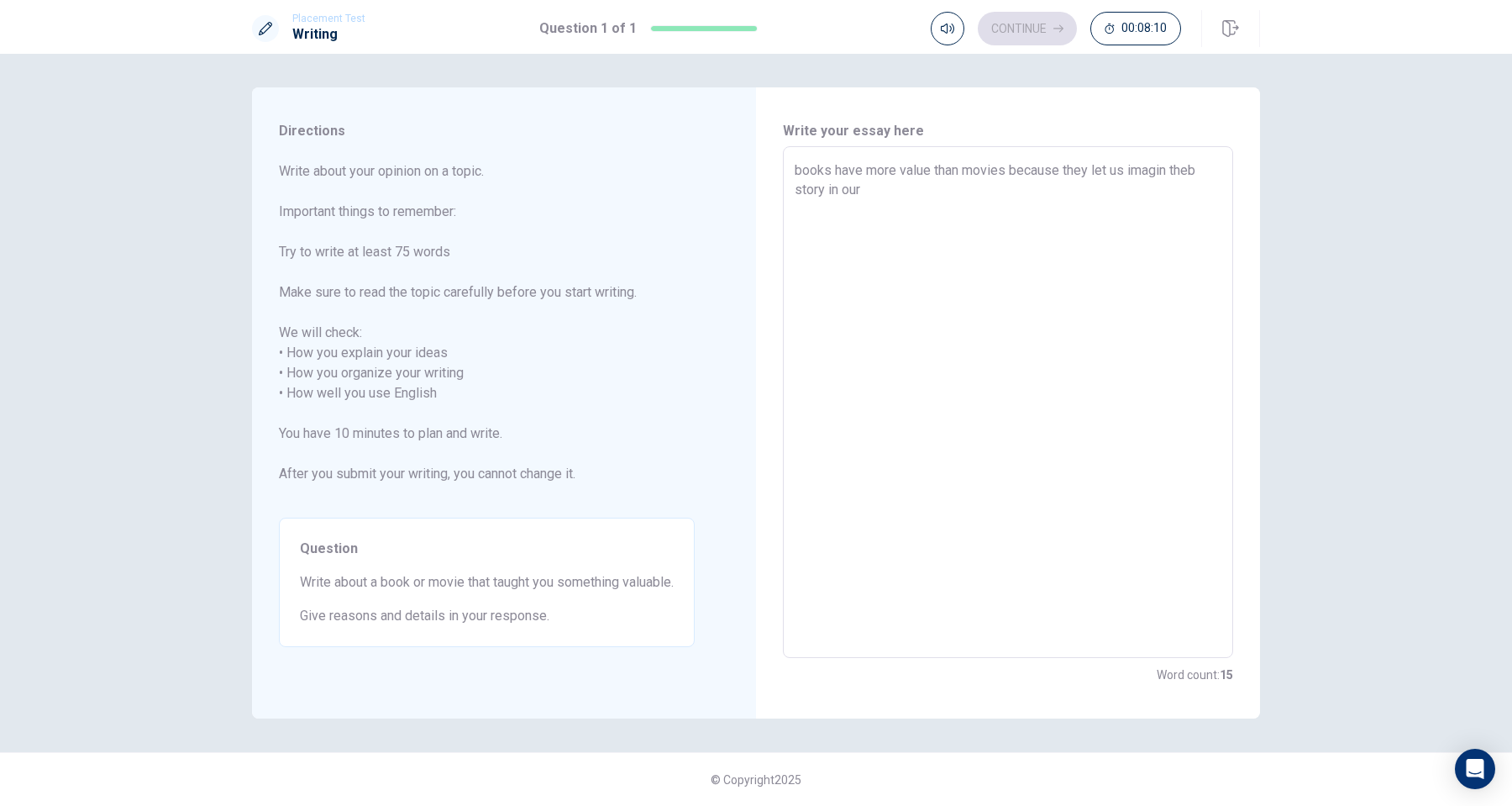 type on "books have more value than movies because they let us imagin theb story in our o" 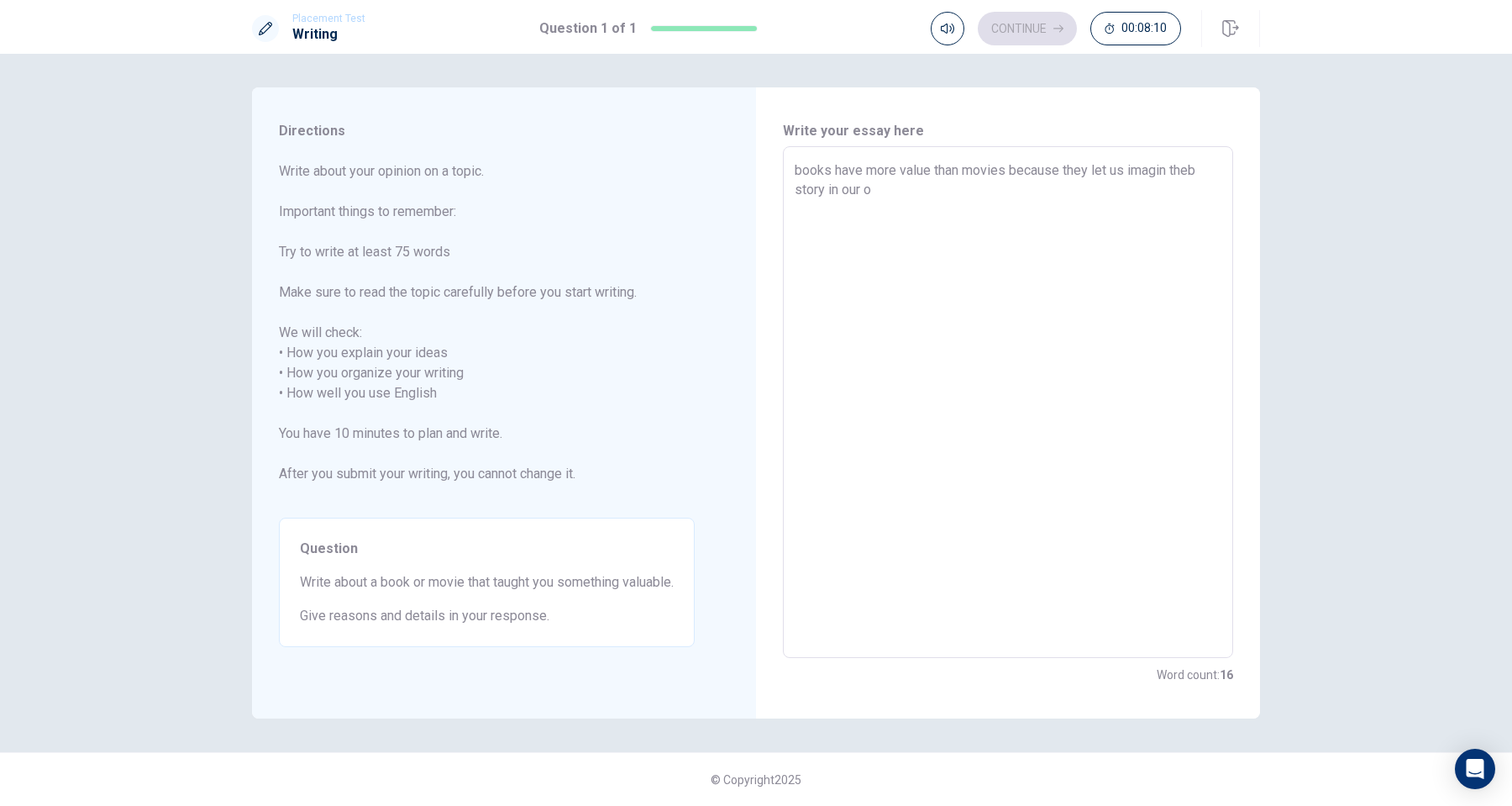 type on "x" 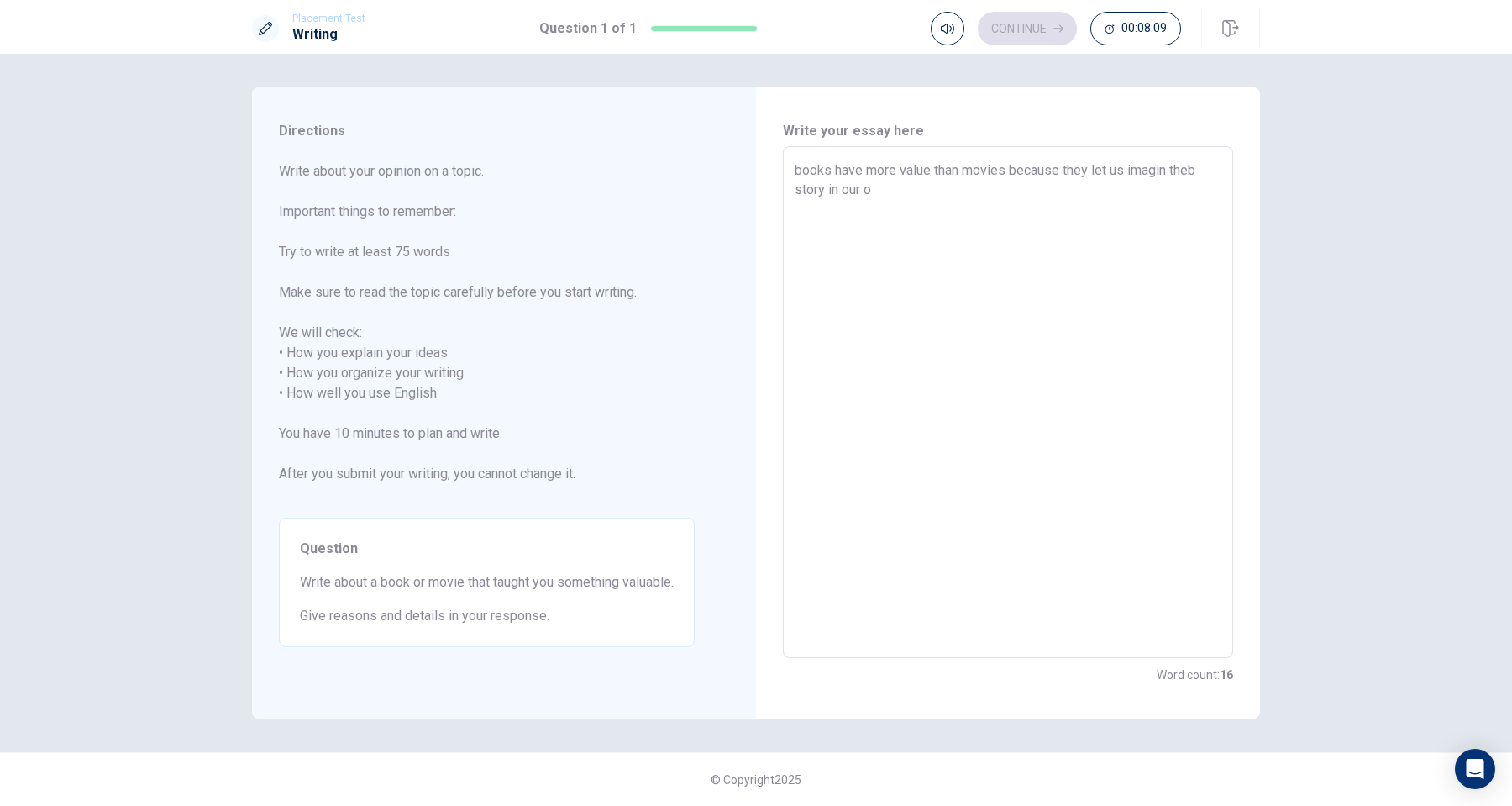 type on "books have more value than movies because they let us imagin theb story in our ow" 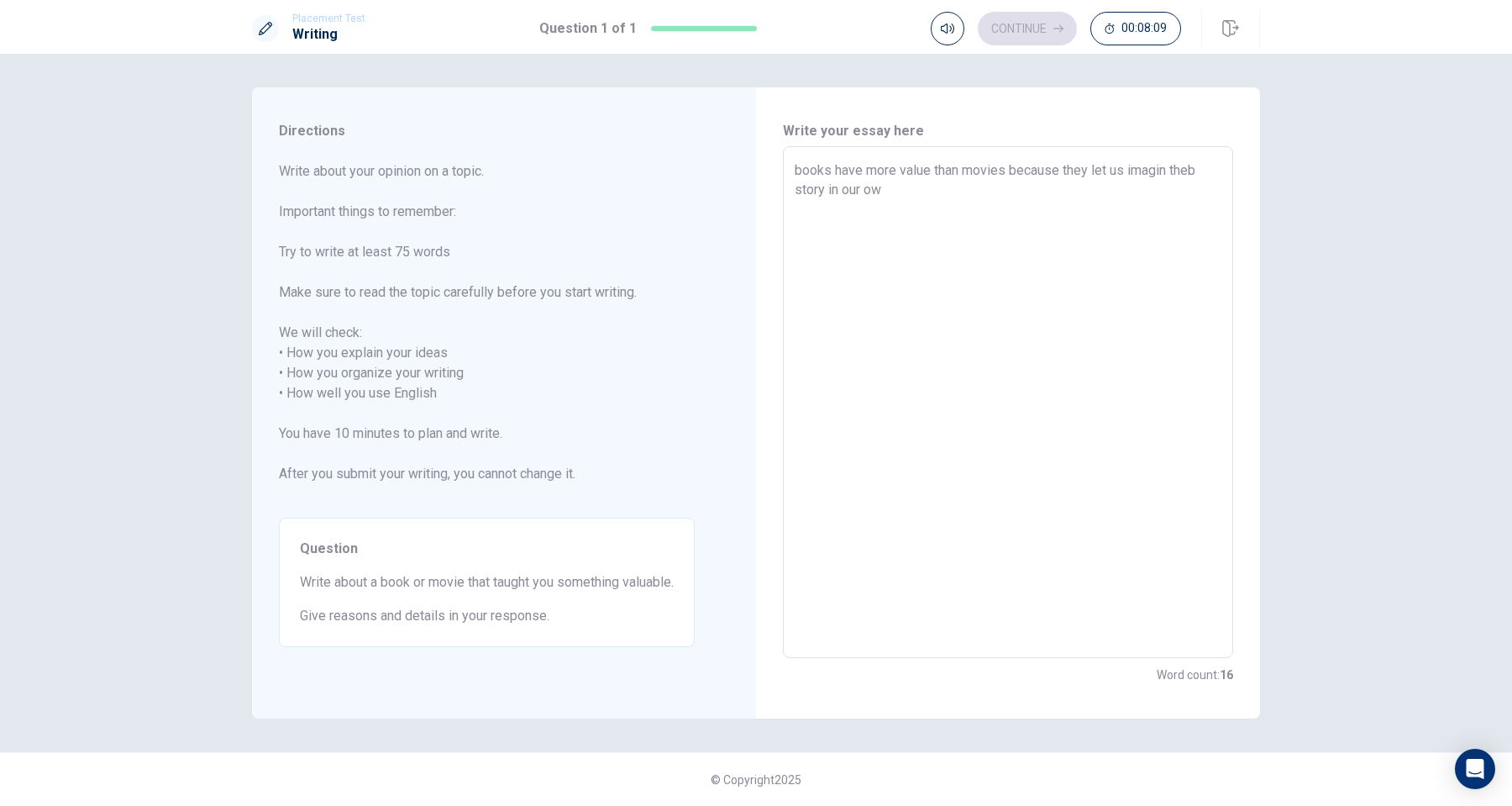 type on "x" 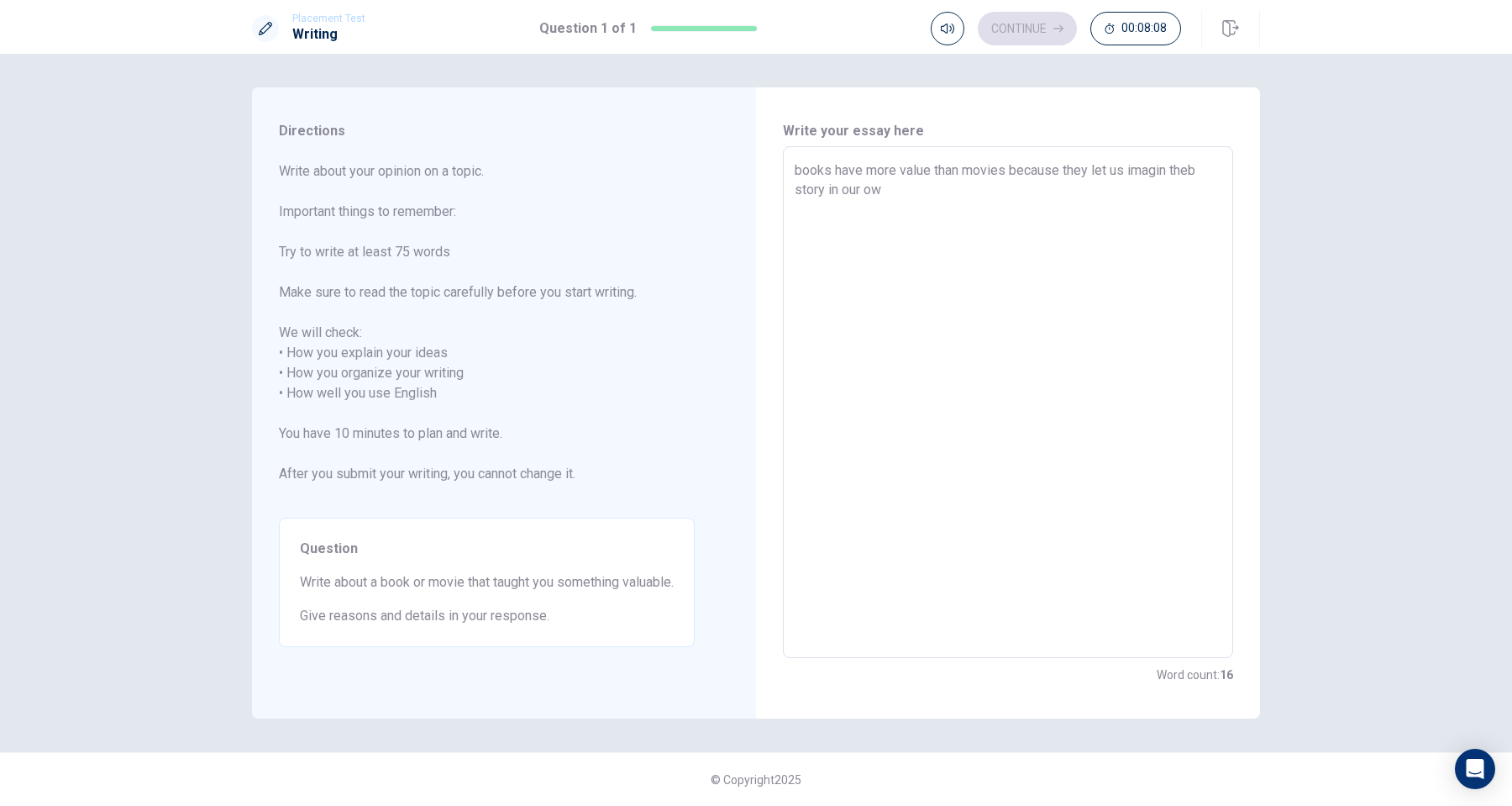 type on "books have more value than movies because they let us imagin theb story in our own" 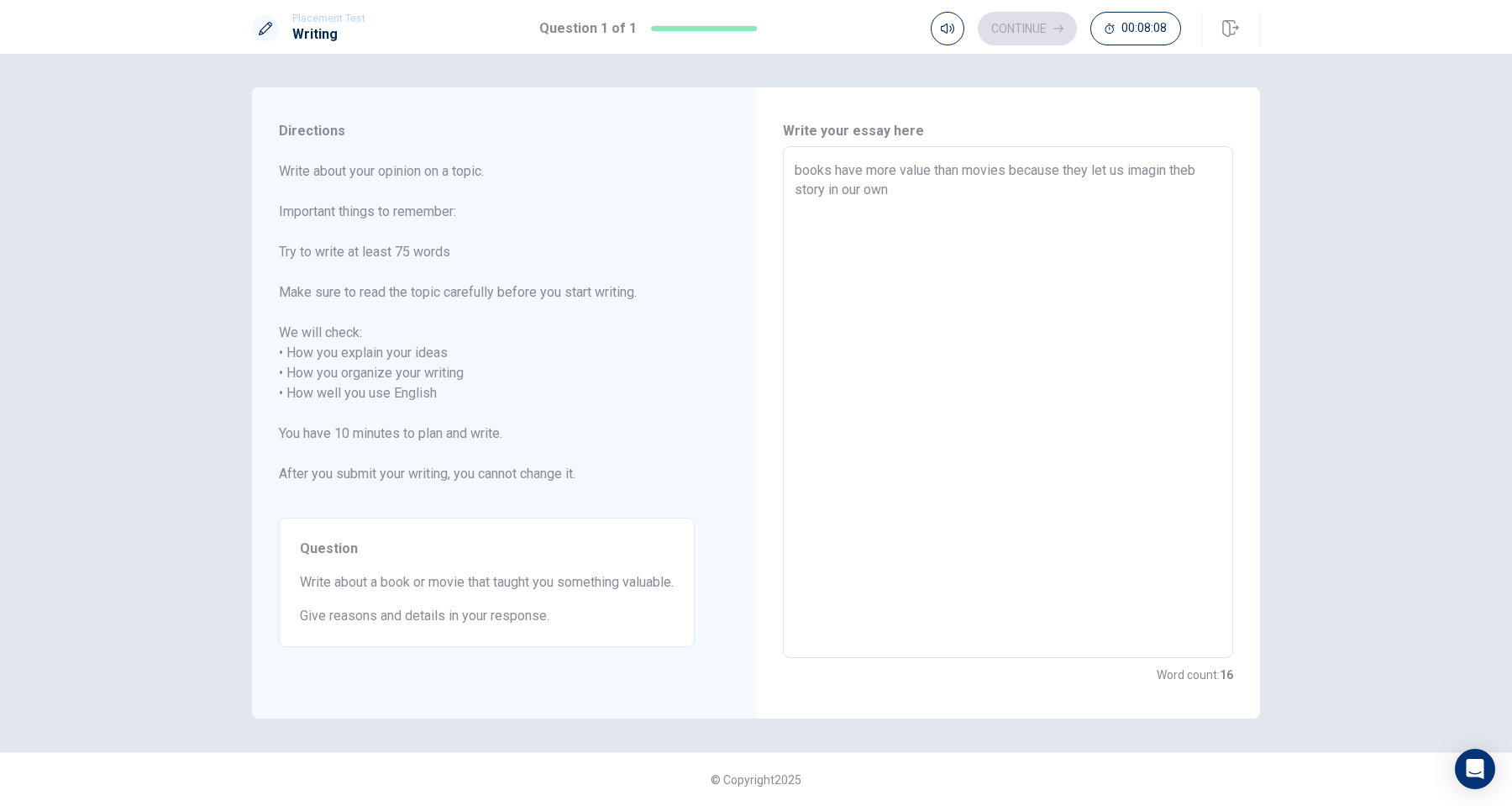 type on "x" 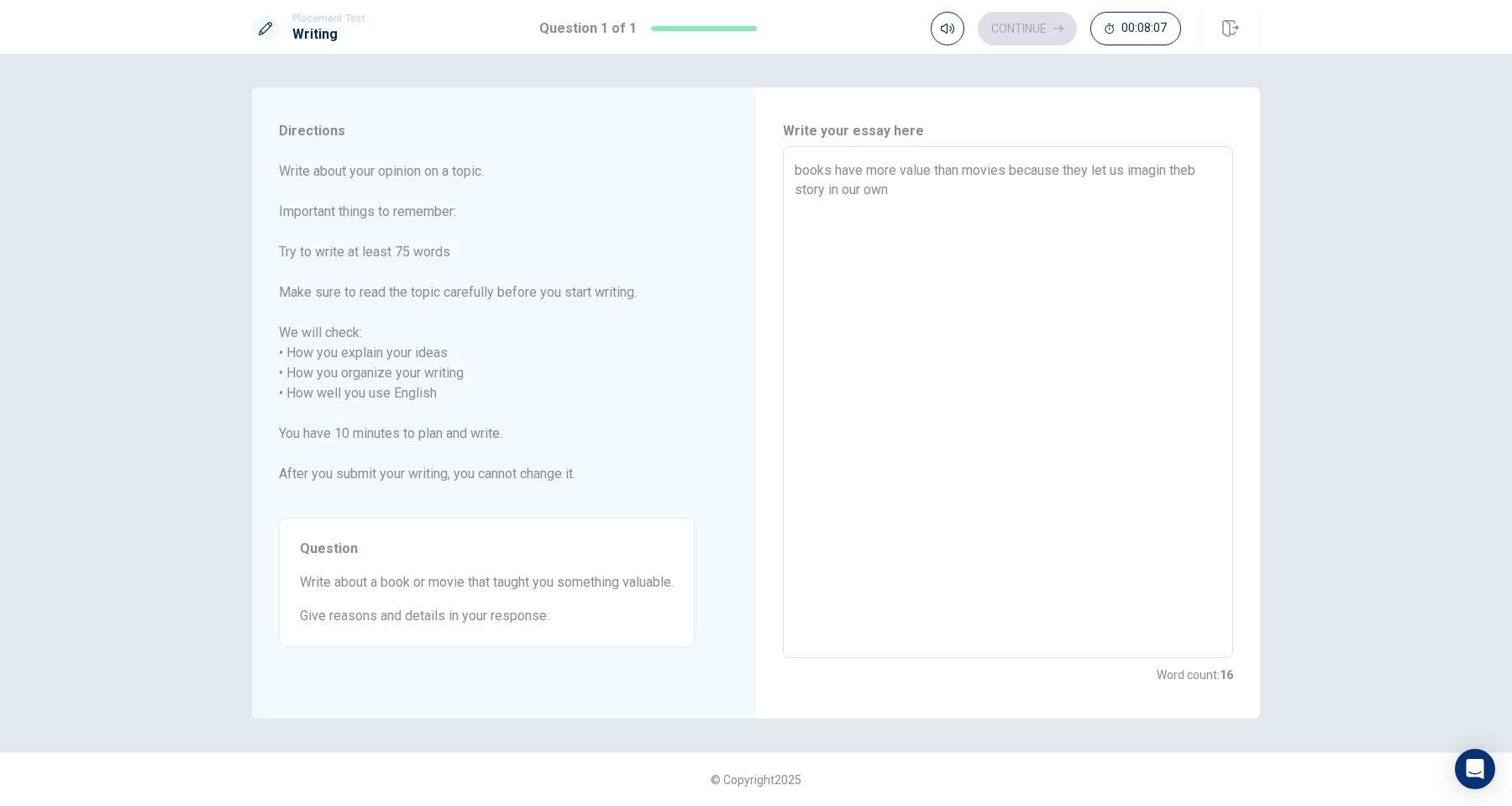 type on "x" 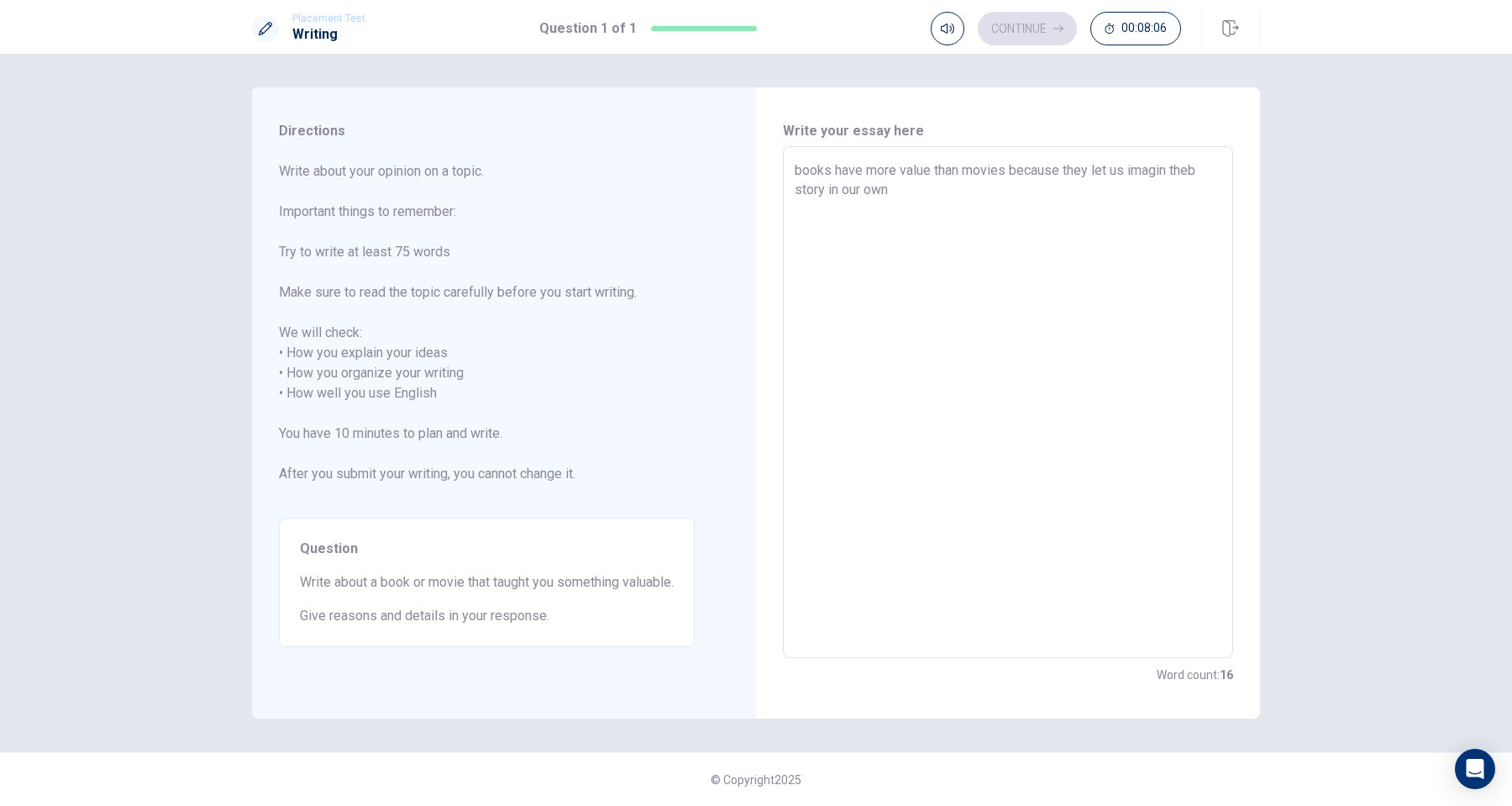 type on "books have more value than movies because they let us imagin theb story in our own w" 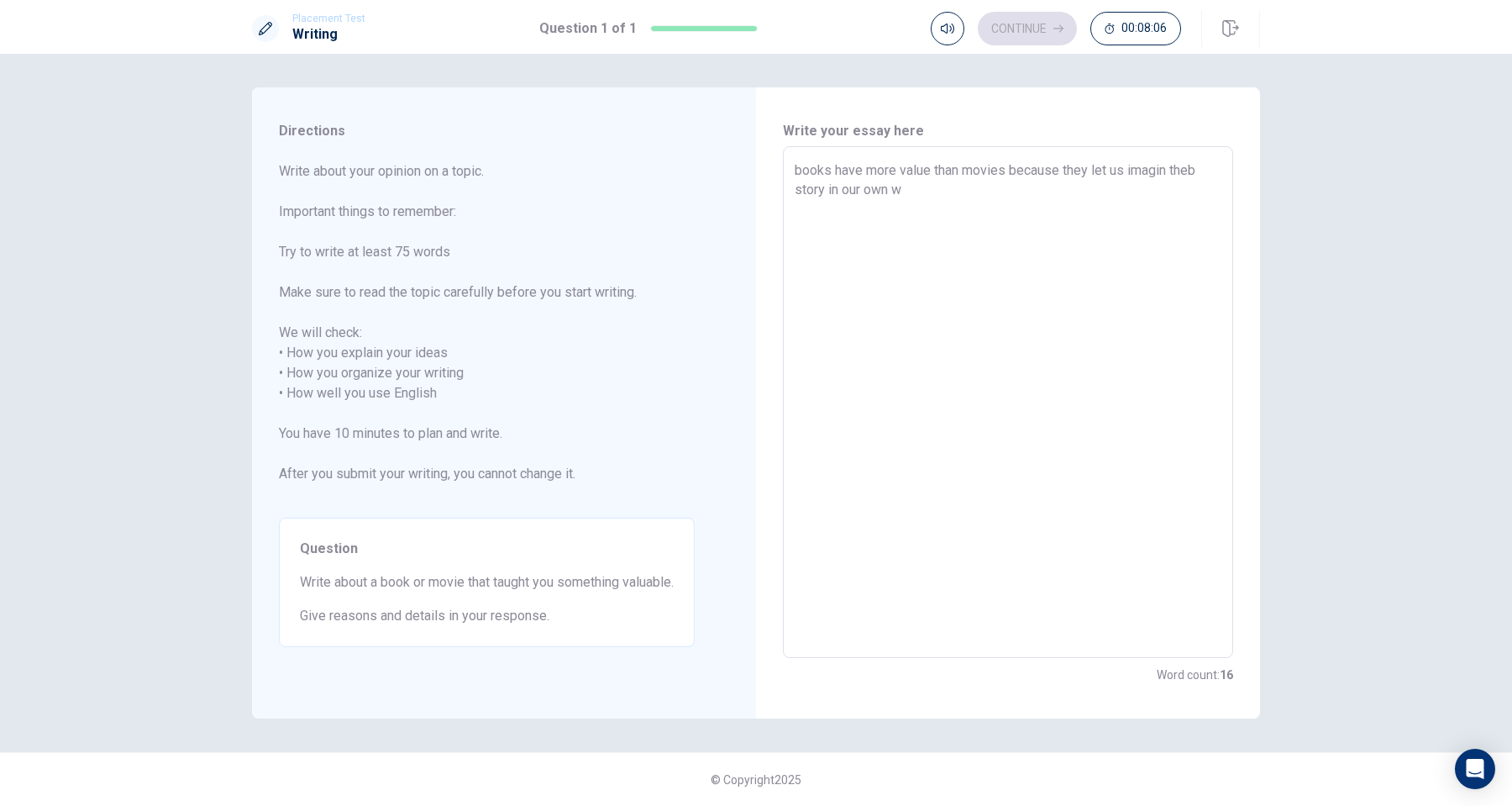 type on "x" 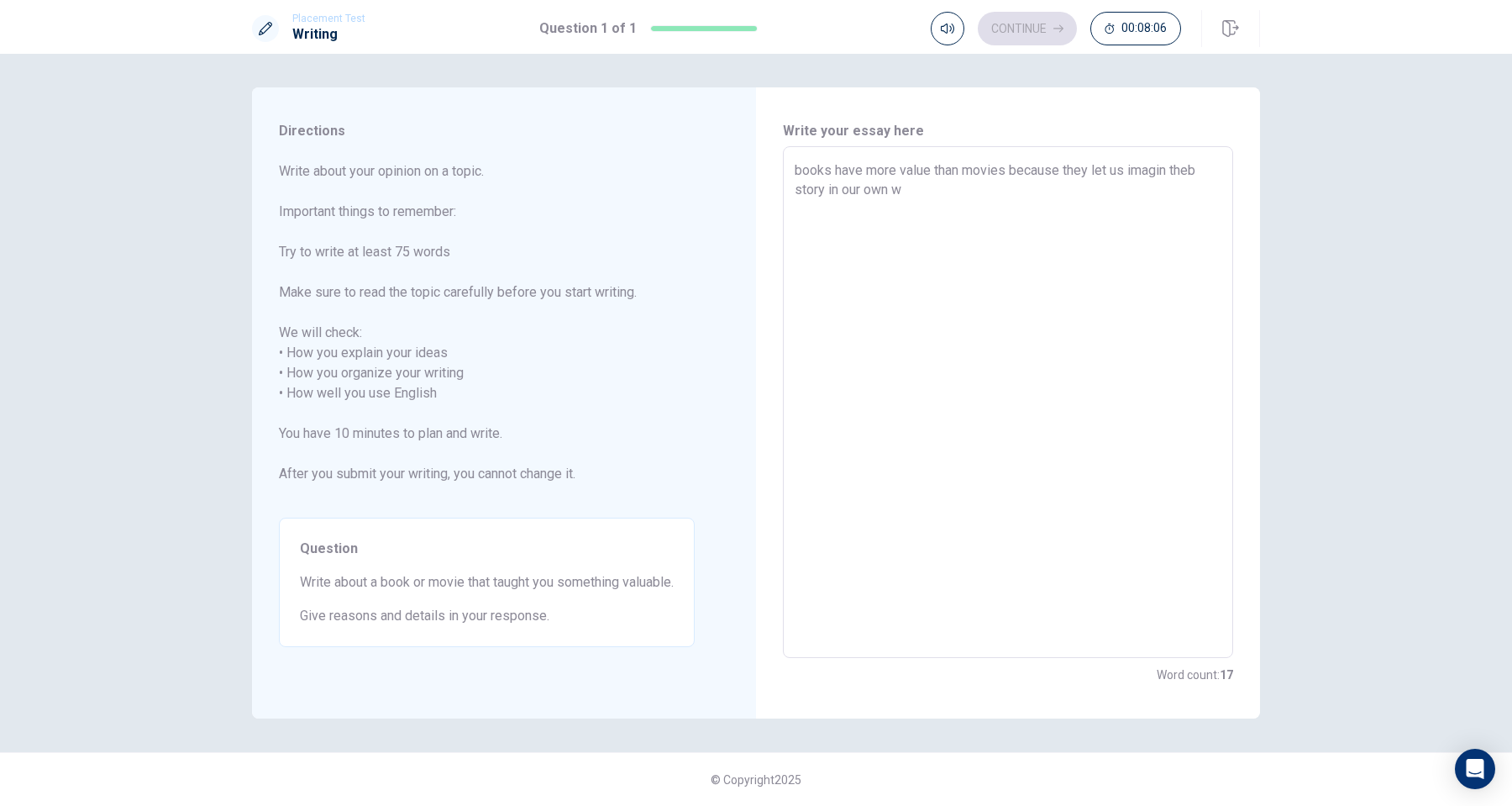 type on "books have more value than movies because they let us imagin theb story in our own wa" 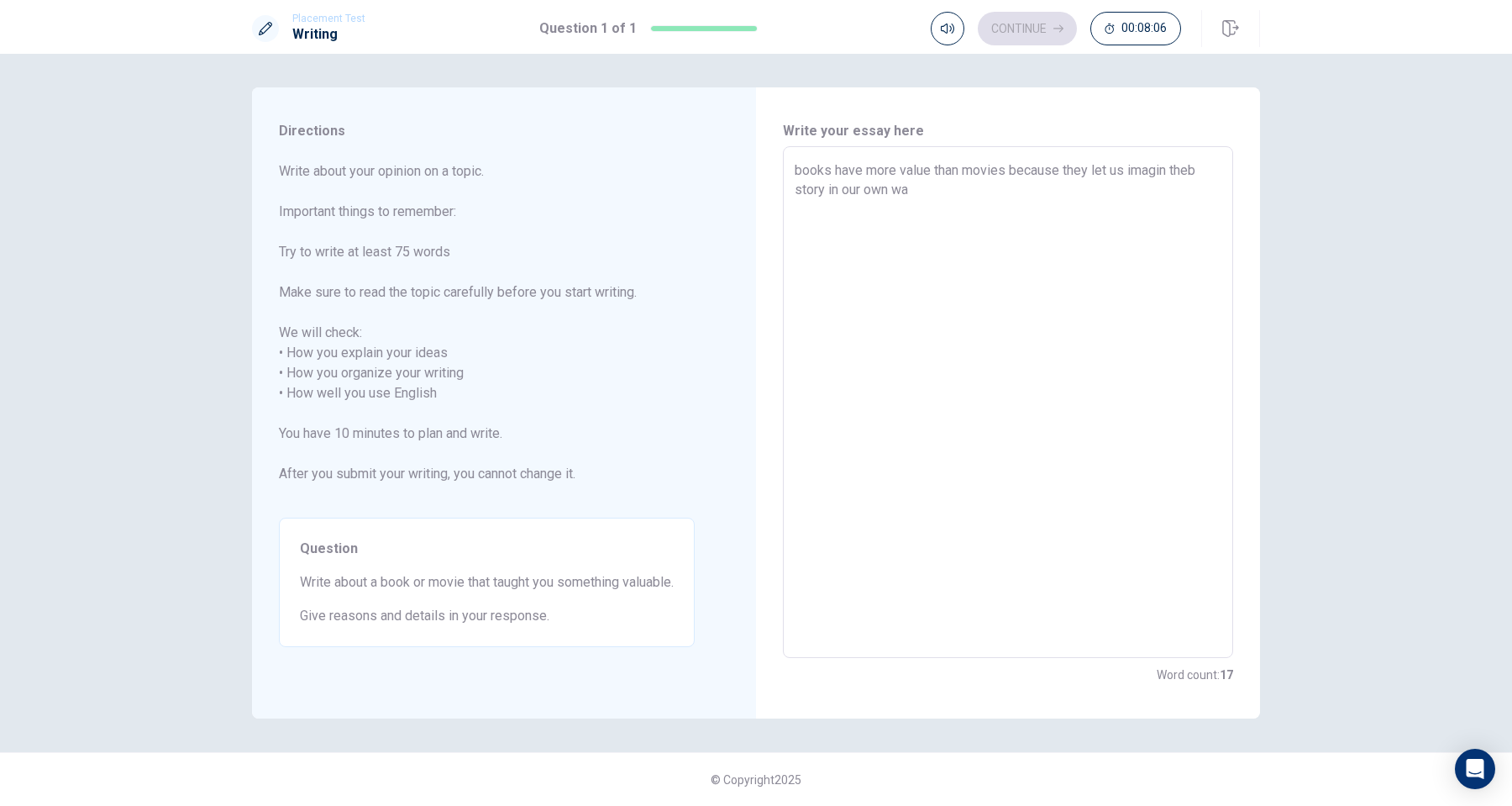 type on "x" 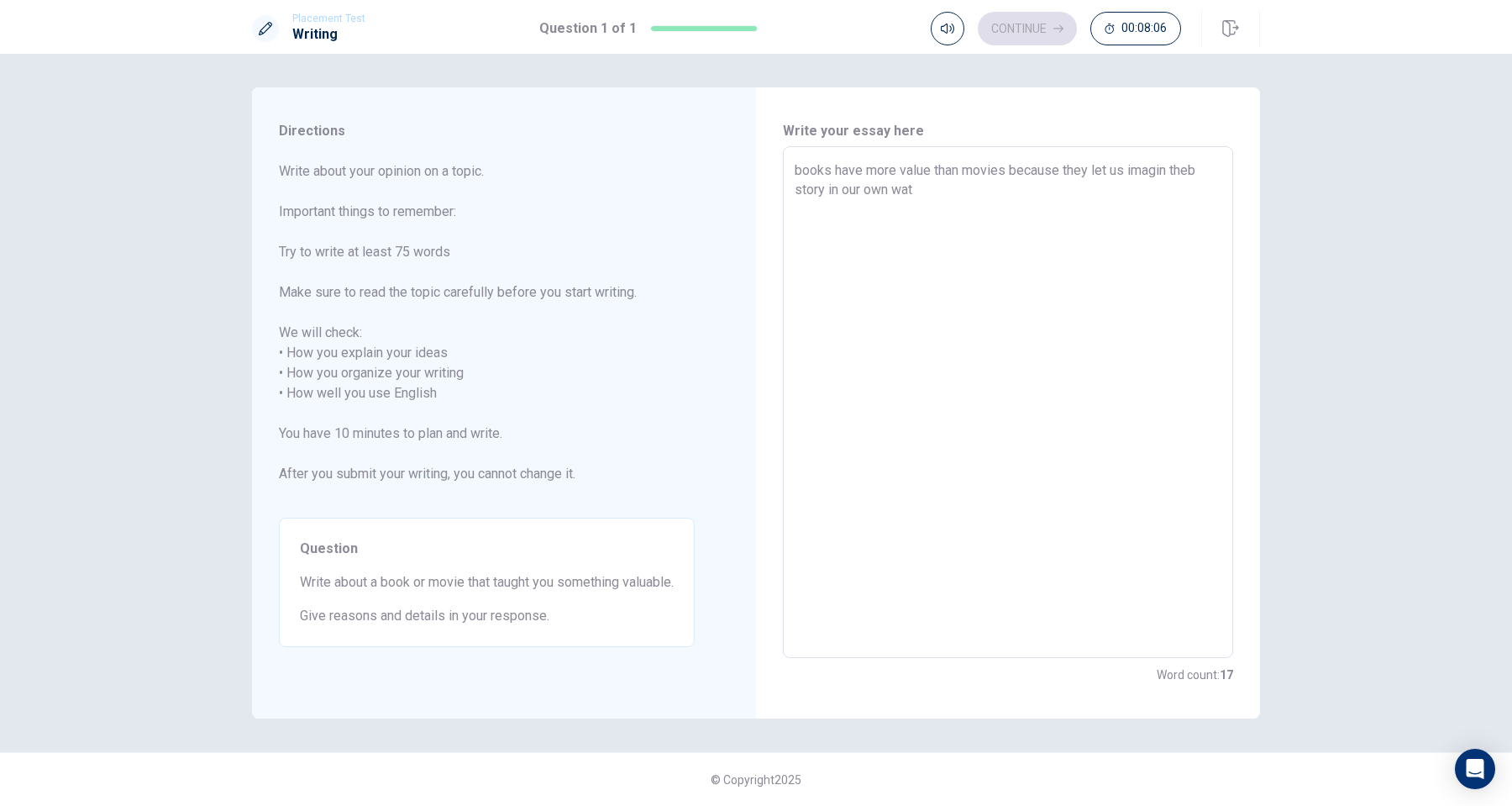 type on "x" 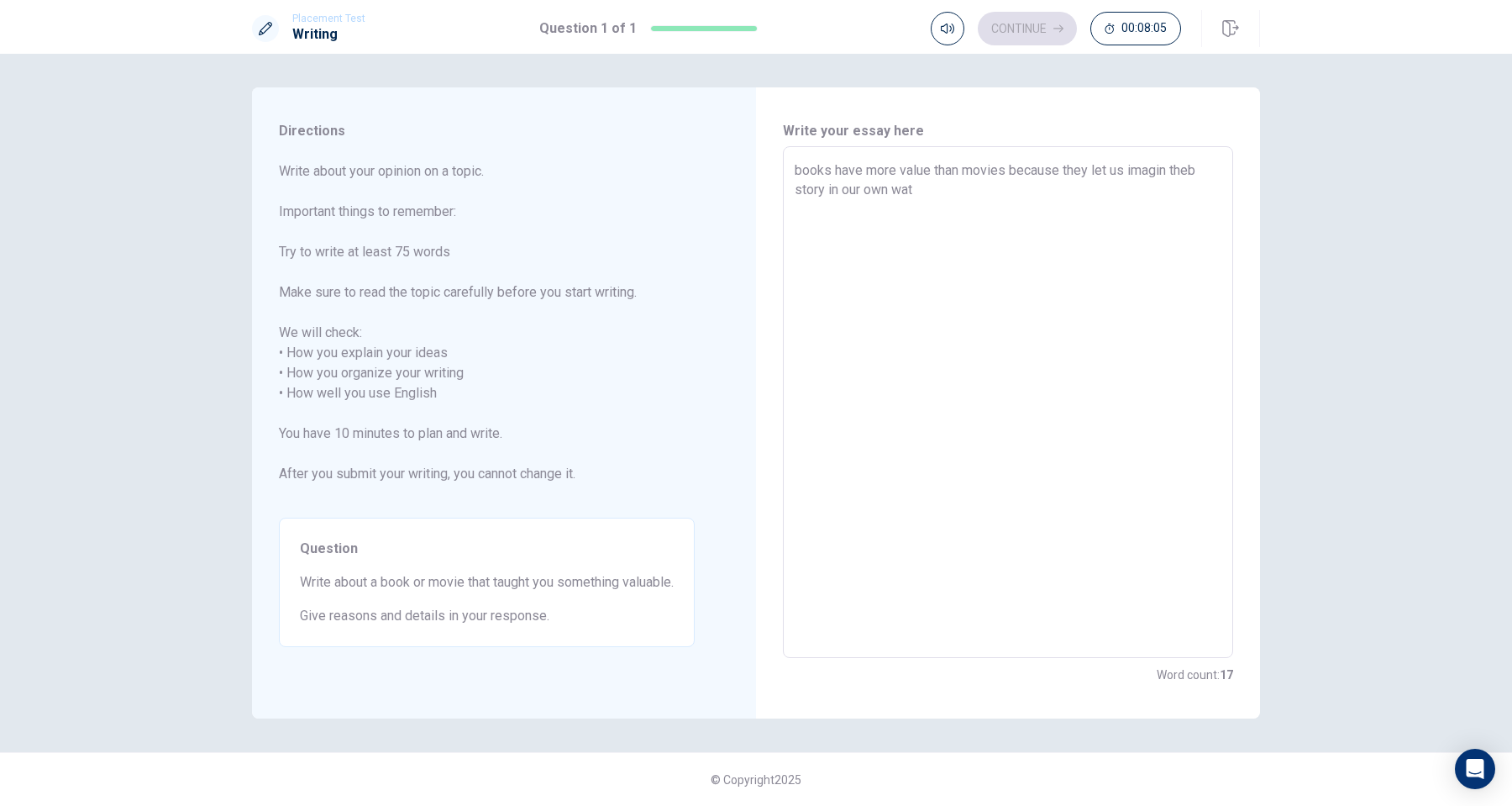 type on "books have more value than movies because they let us imagin theb story in our own wa" 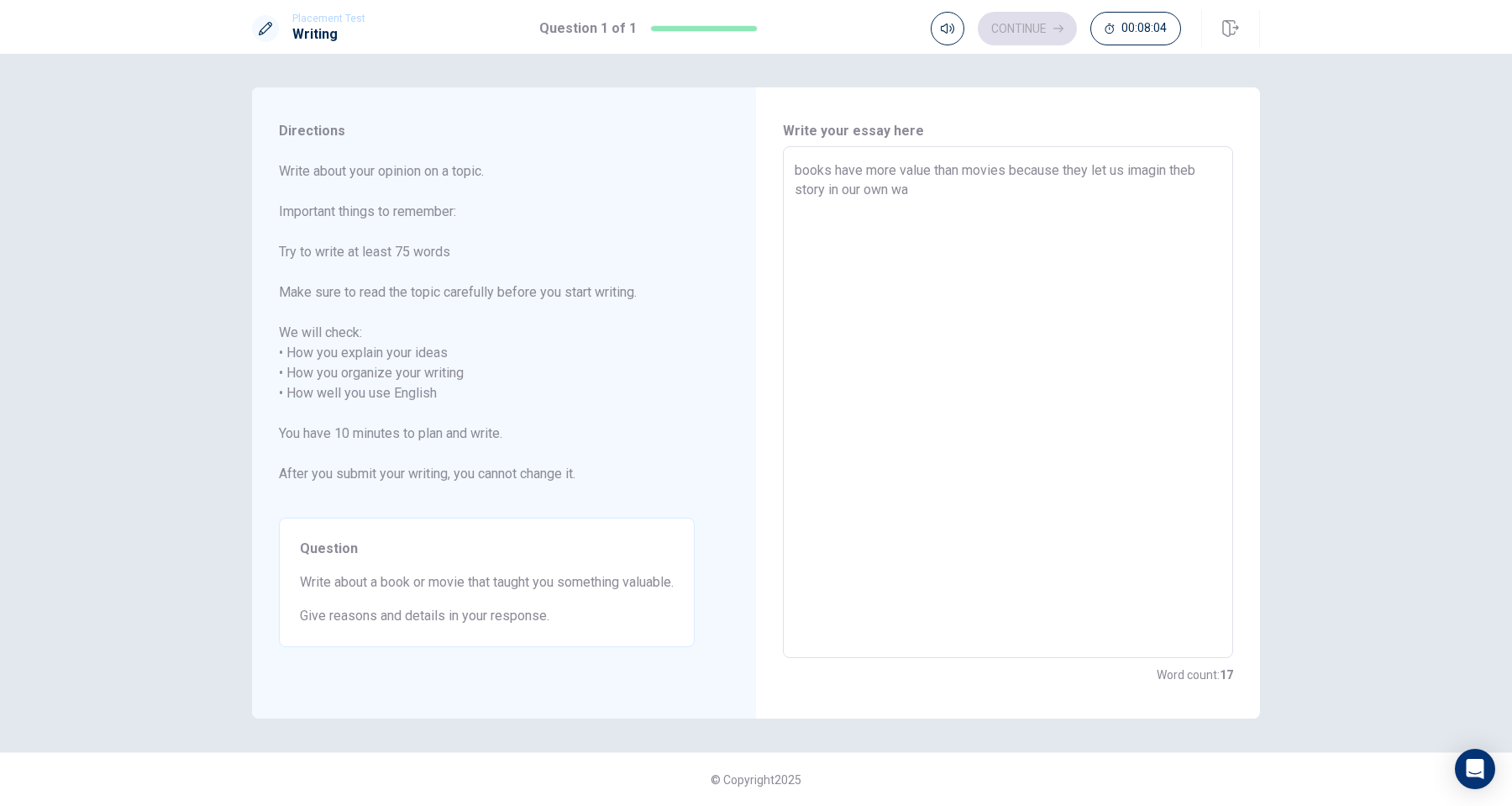 type on "x" 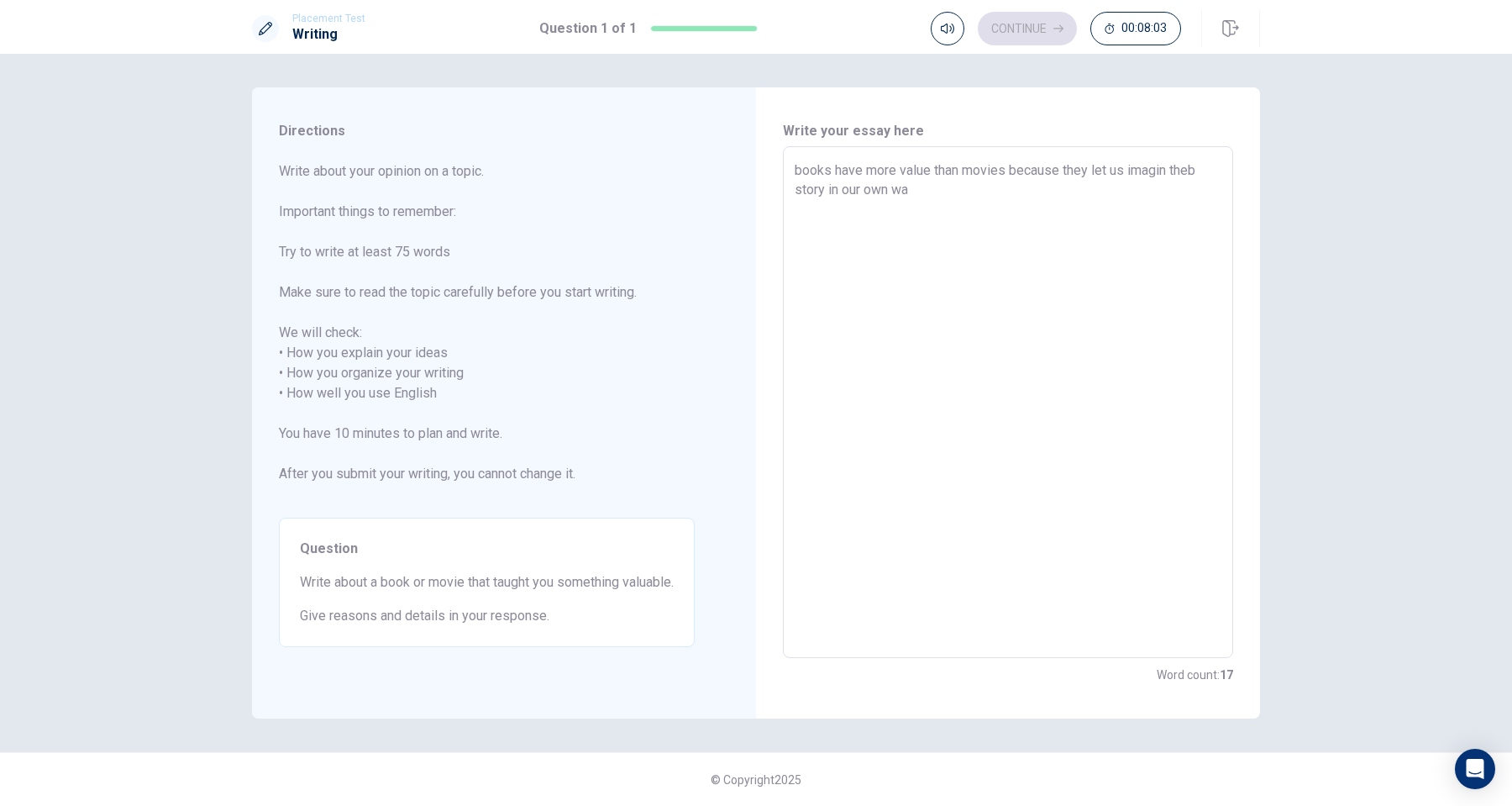 type on "books have more value than movies because they let us imagin theb story in our own way" 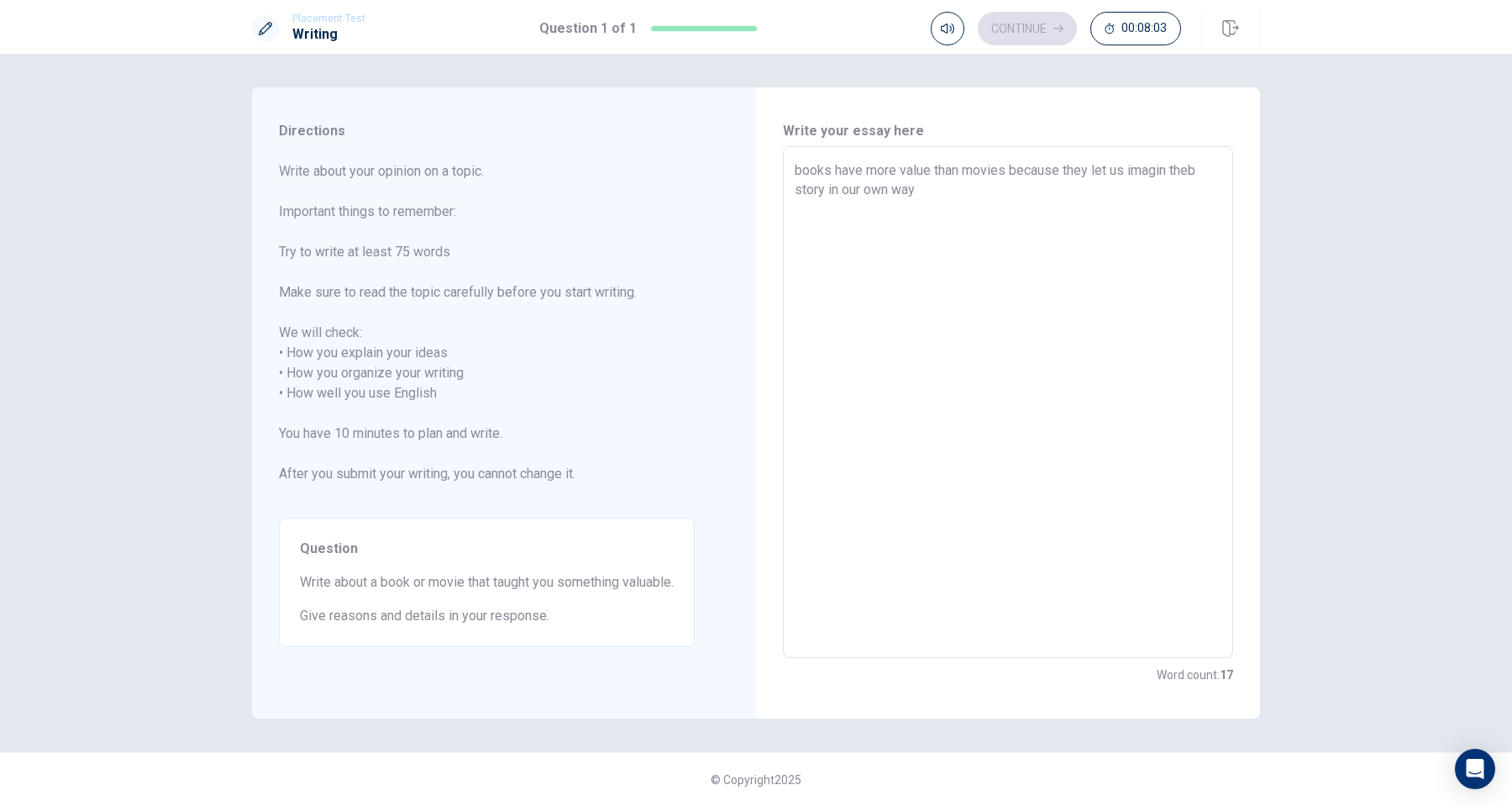 type on "x" 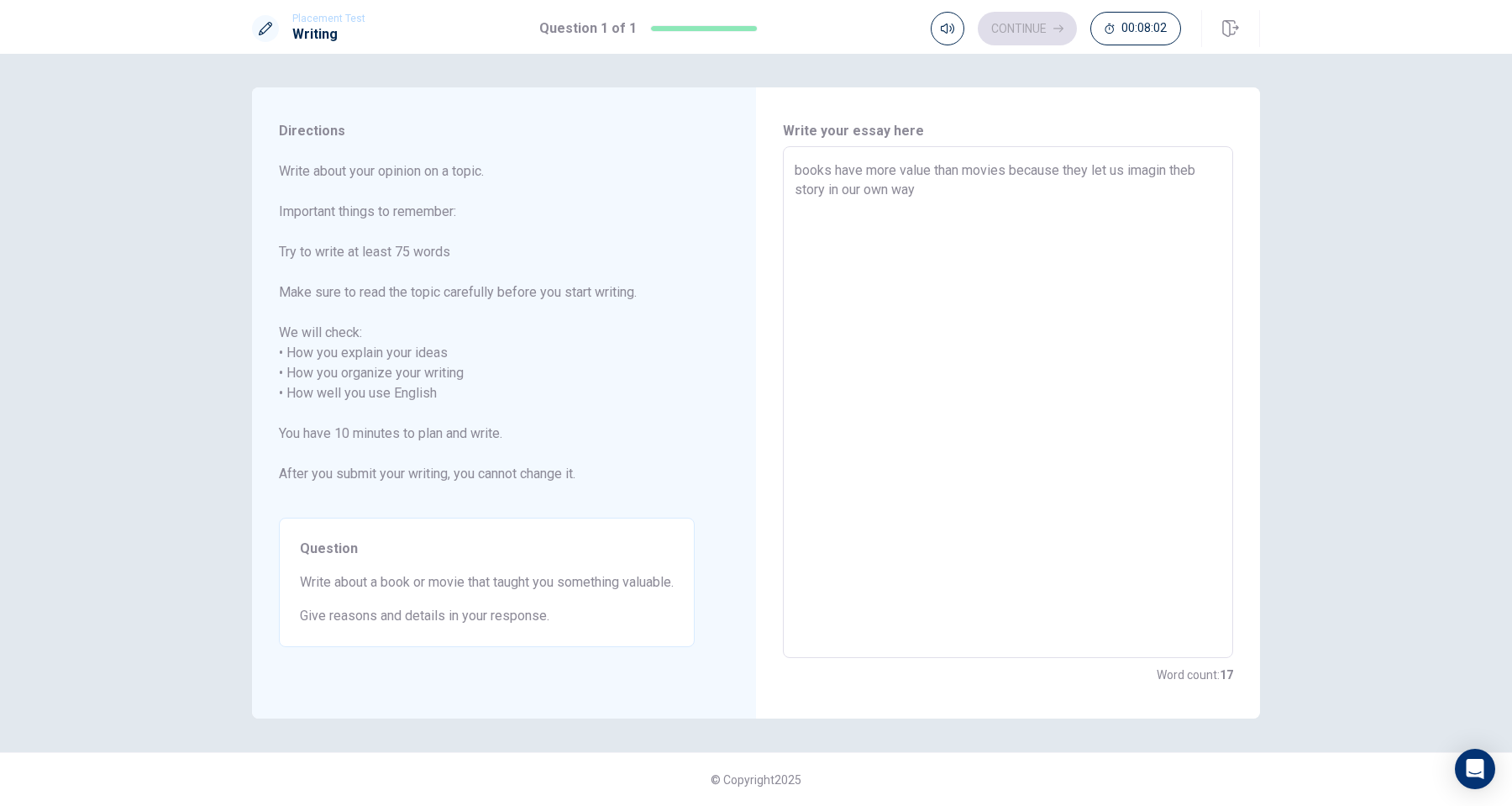 type on "books have more value than movies because they let us imagin theb story in our own way" 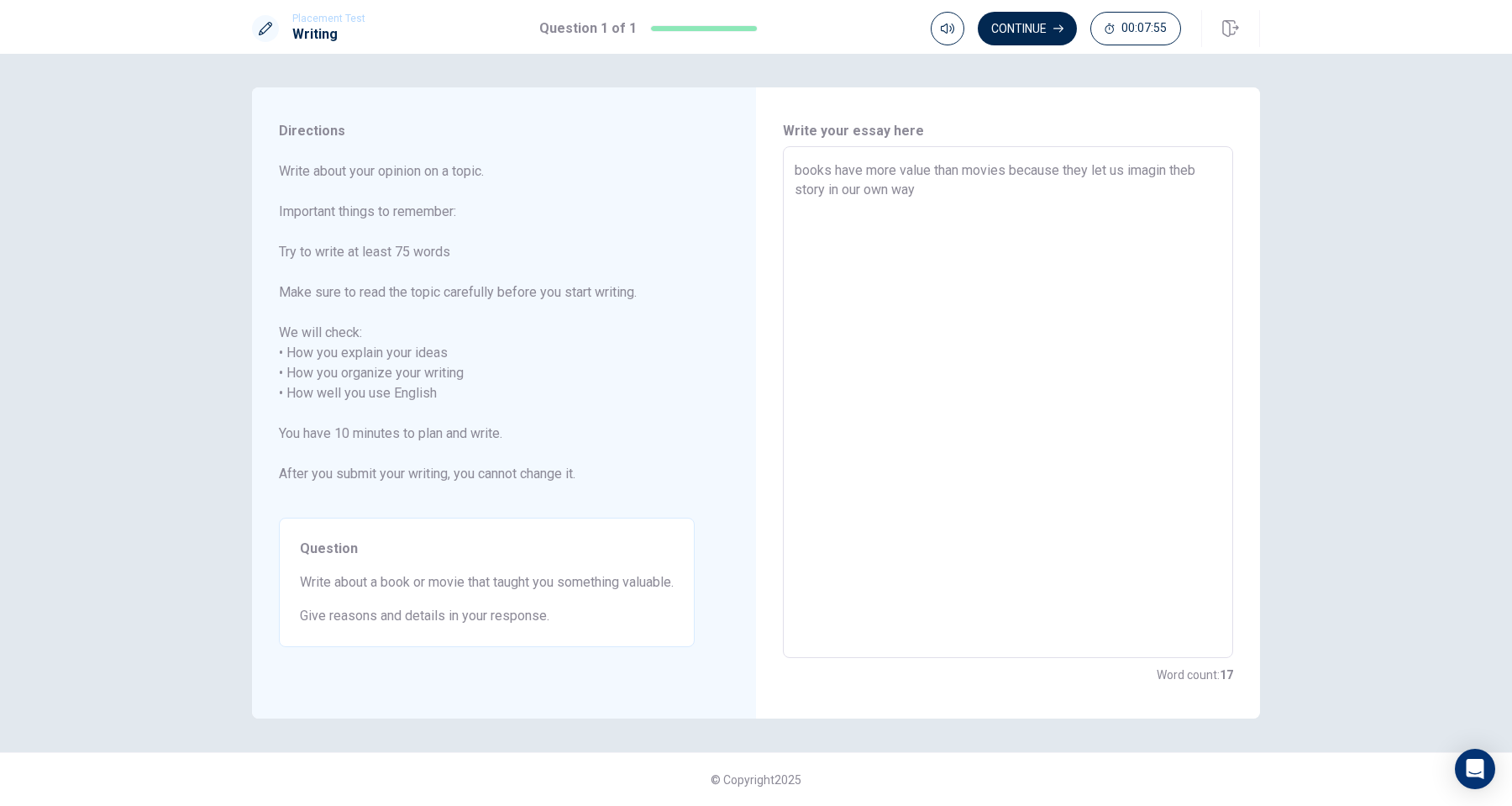 type on "x" 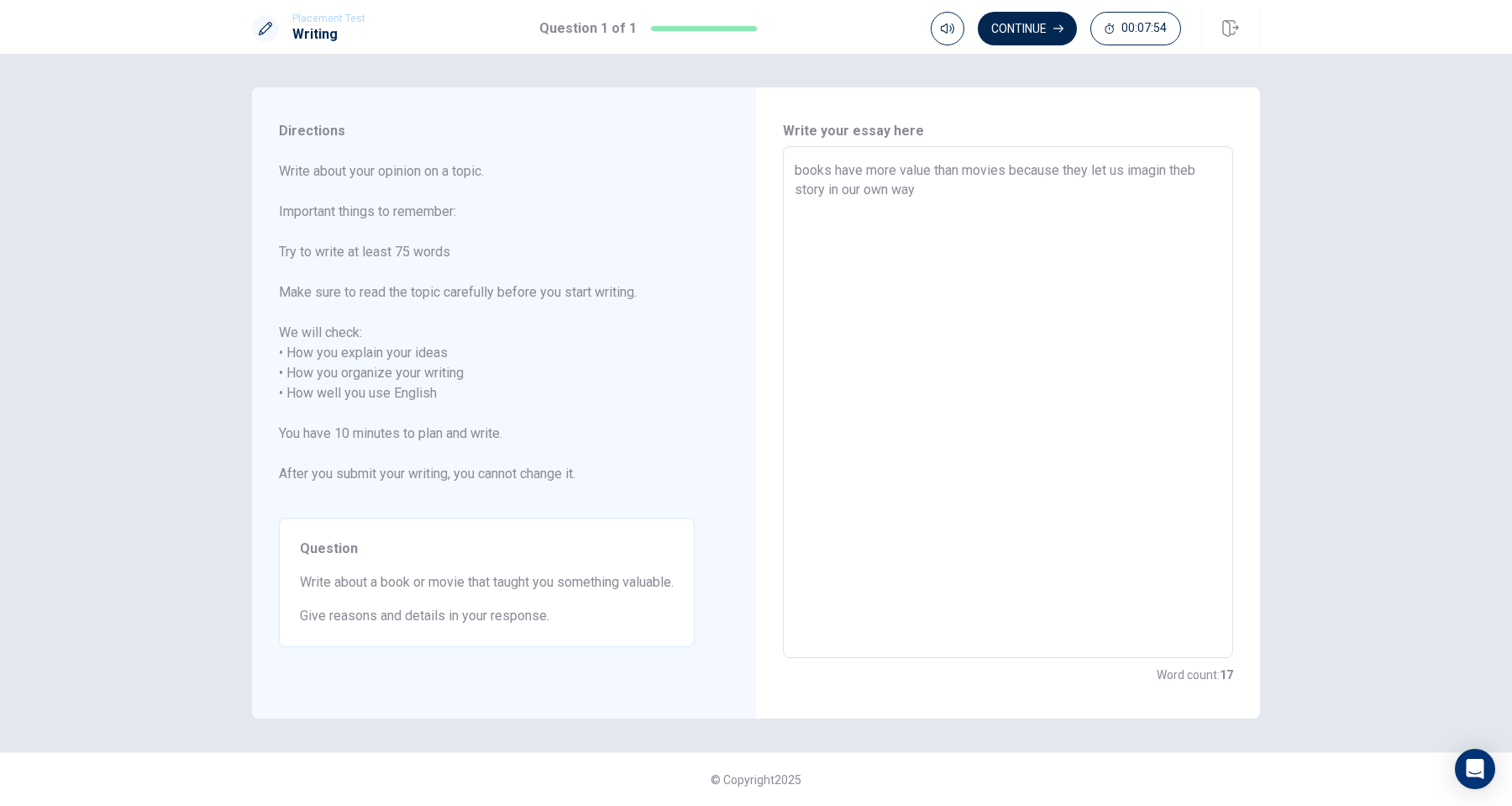 type on "books have more value than movies because they let us imagin theb story in our own way R" 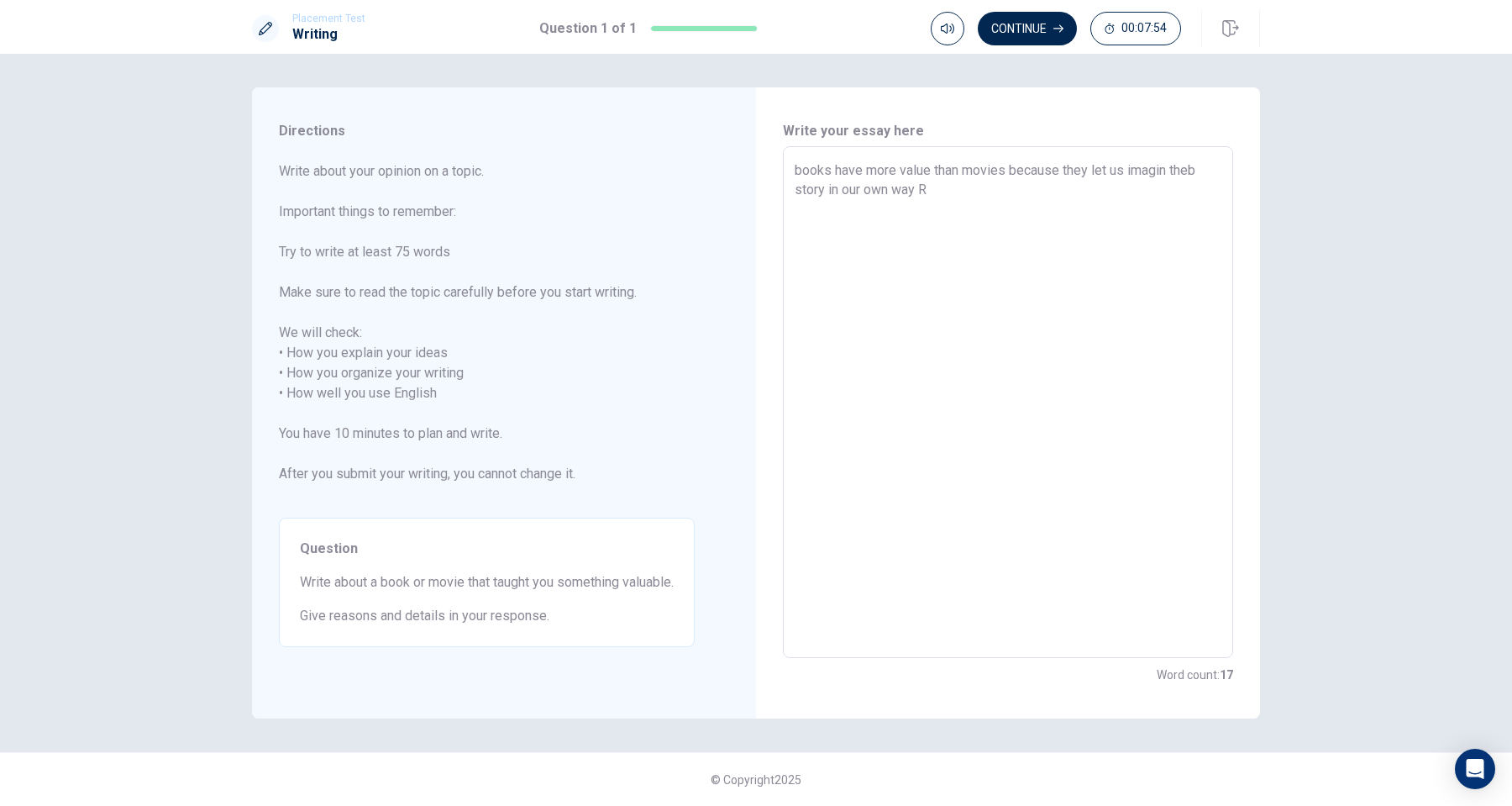 type on "x" 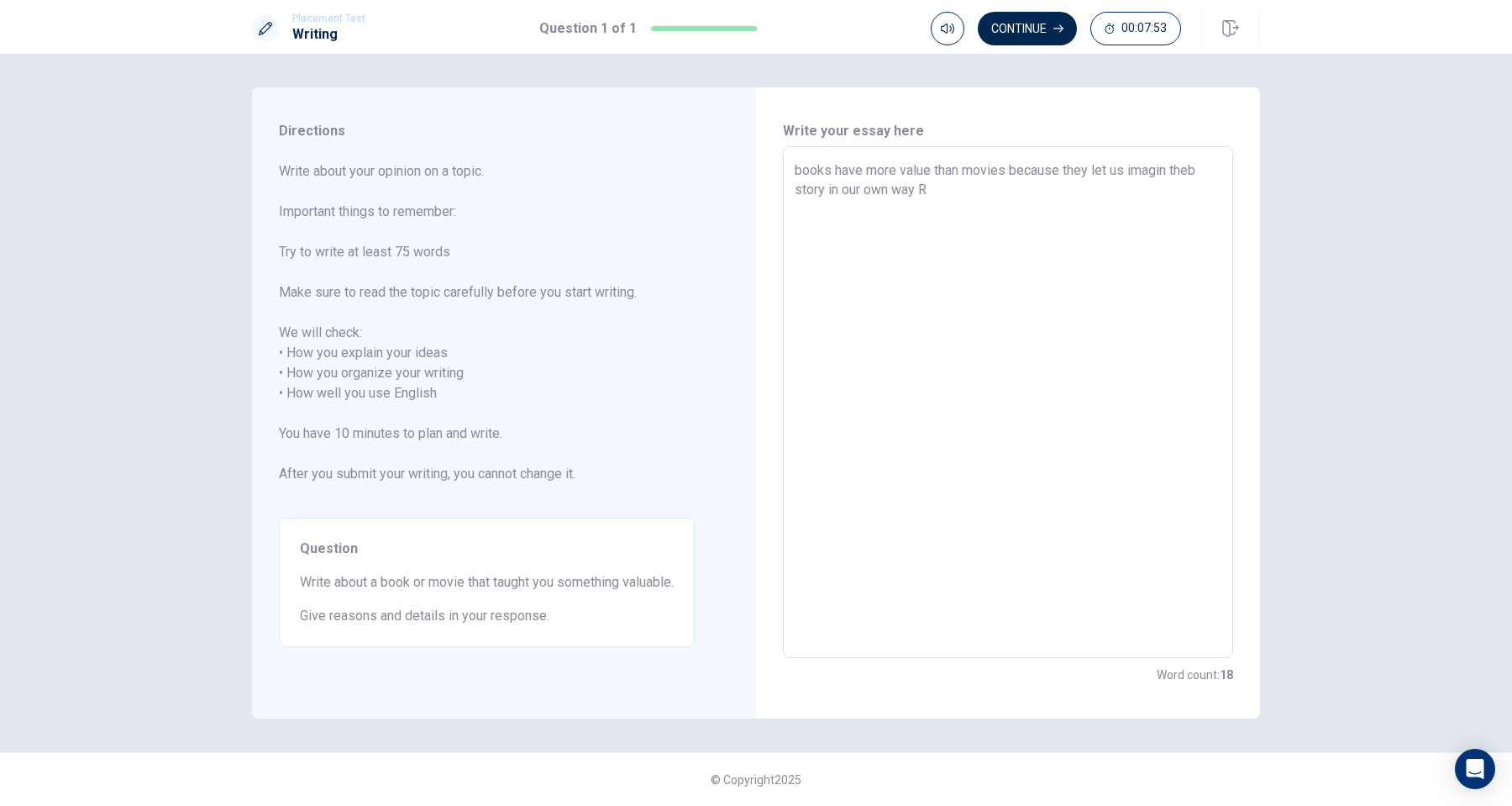 type on "books have more value than movies because they let us imagin theb story in our own way Re" 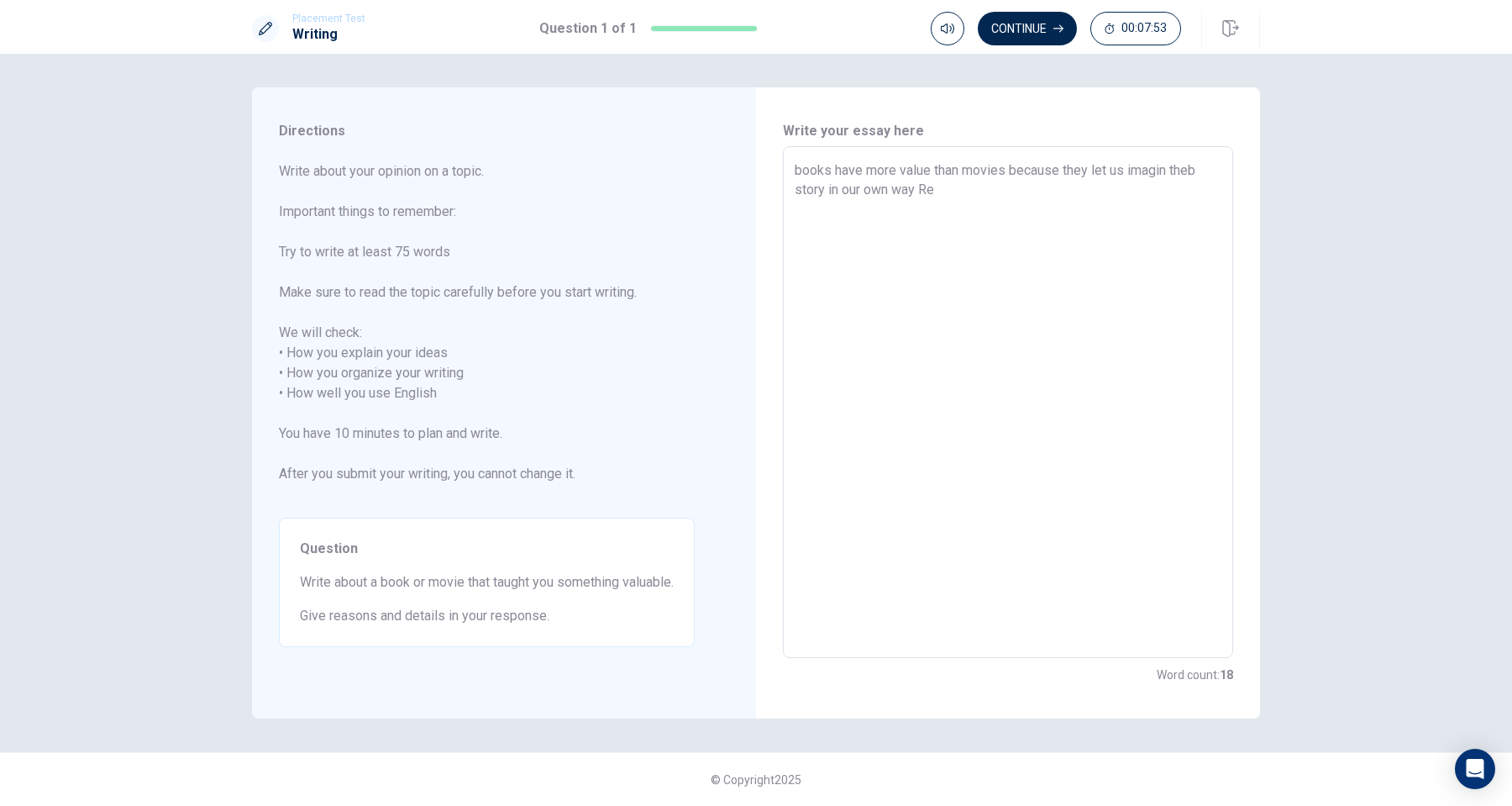 type 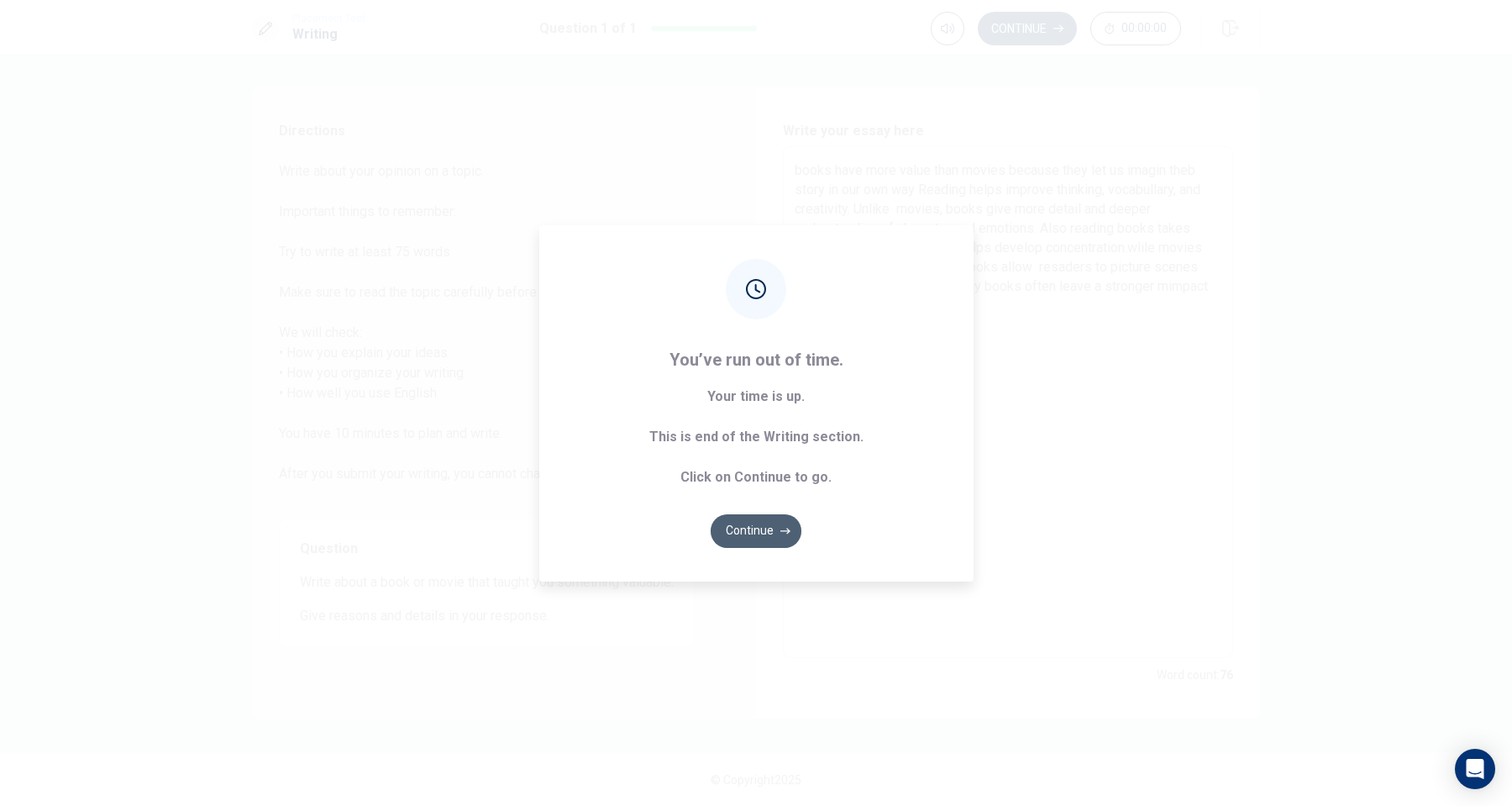 click on "Continue" at bounding box center [756, 531] 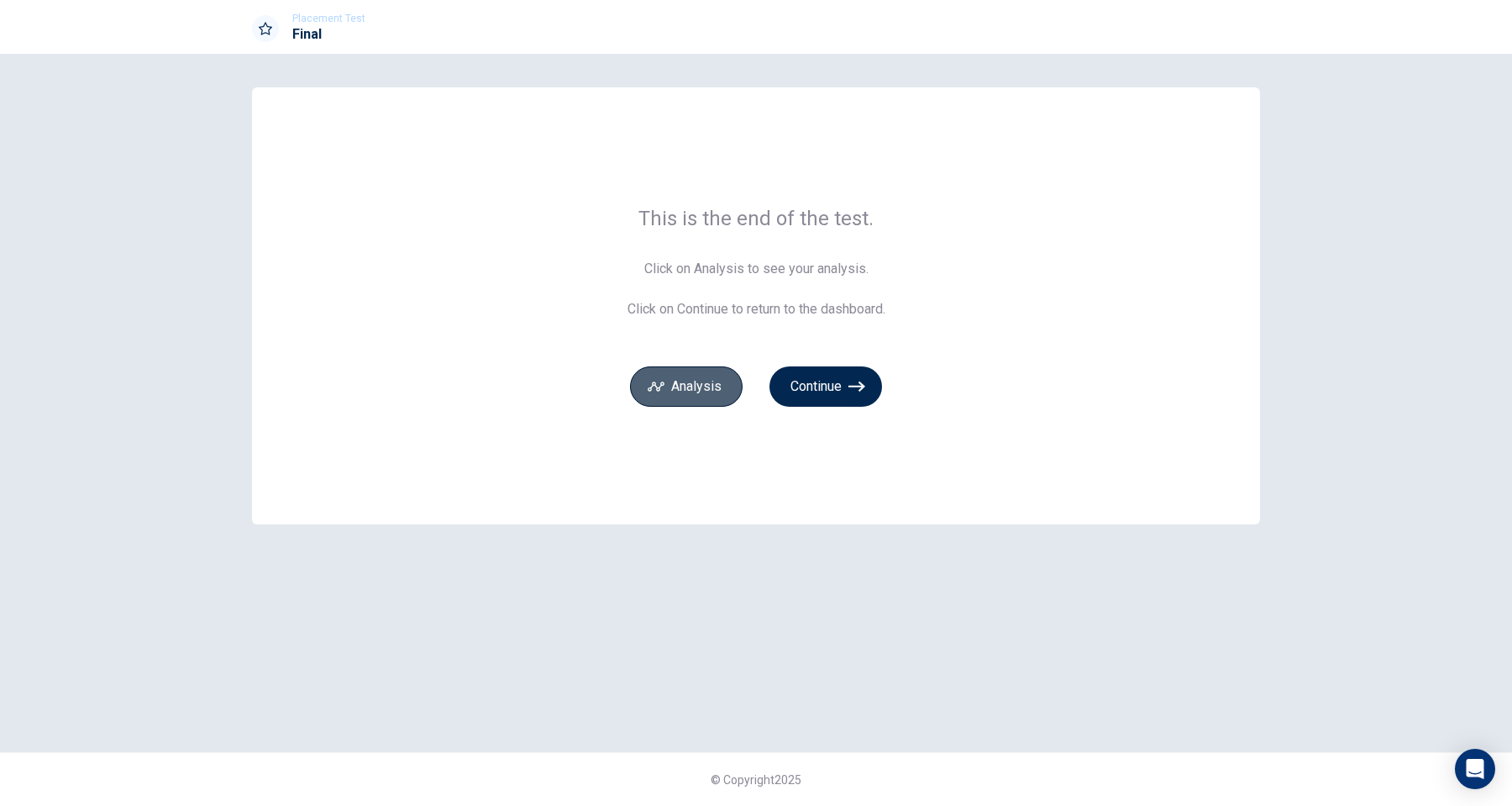 click on "Analysis" at bounding box center [686, 387] 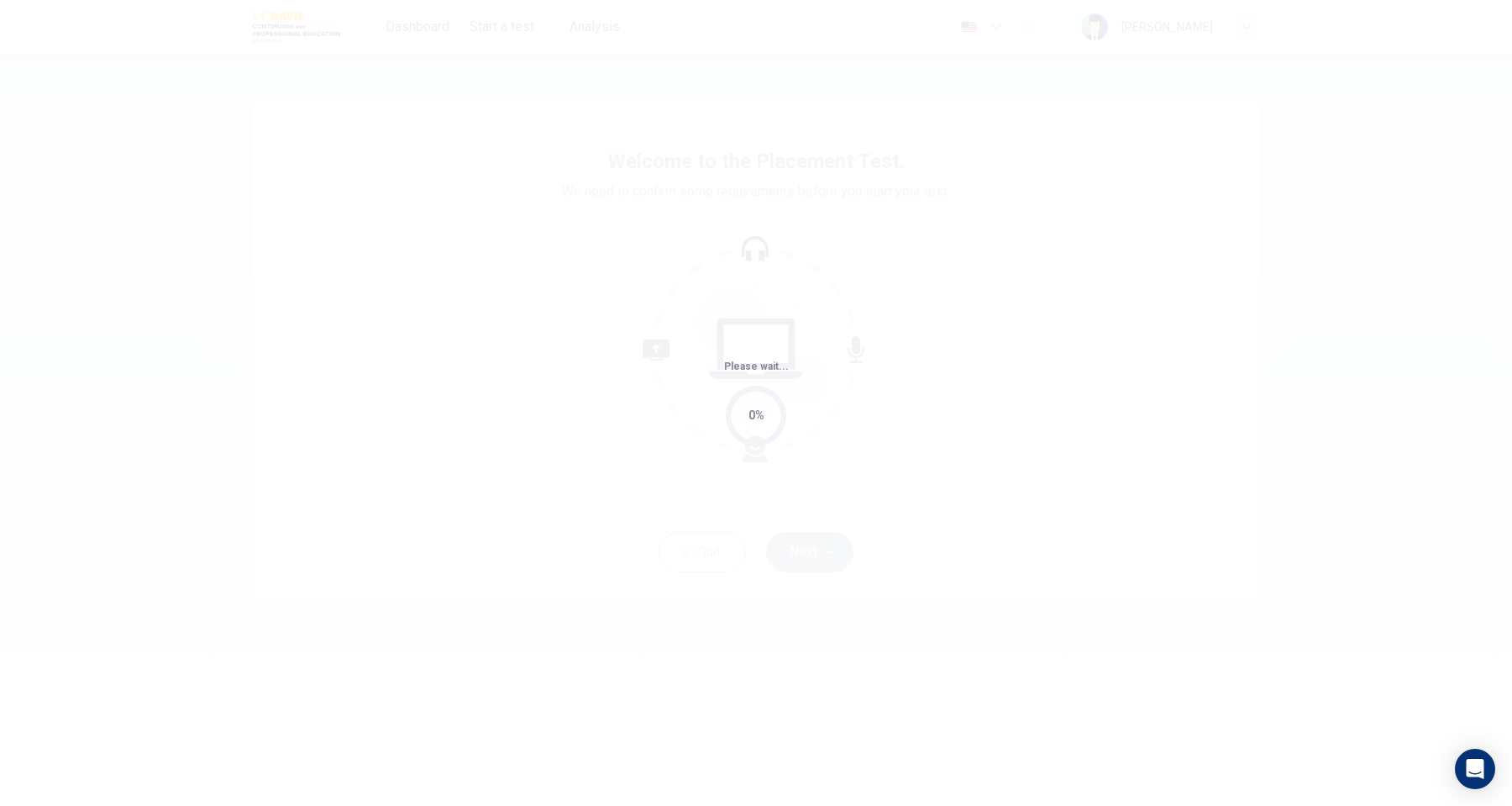 scroll, scrollTop: 0, scrollLeft: 0, axis: both 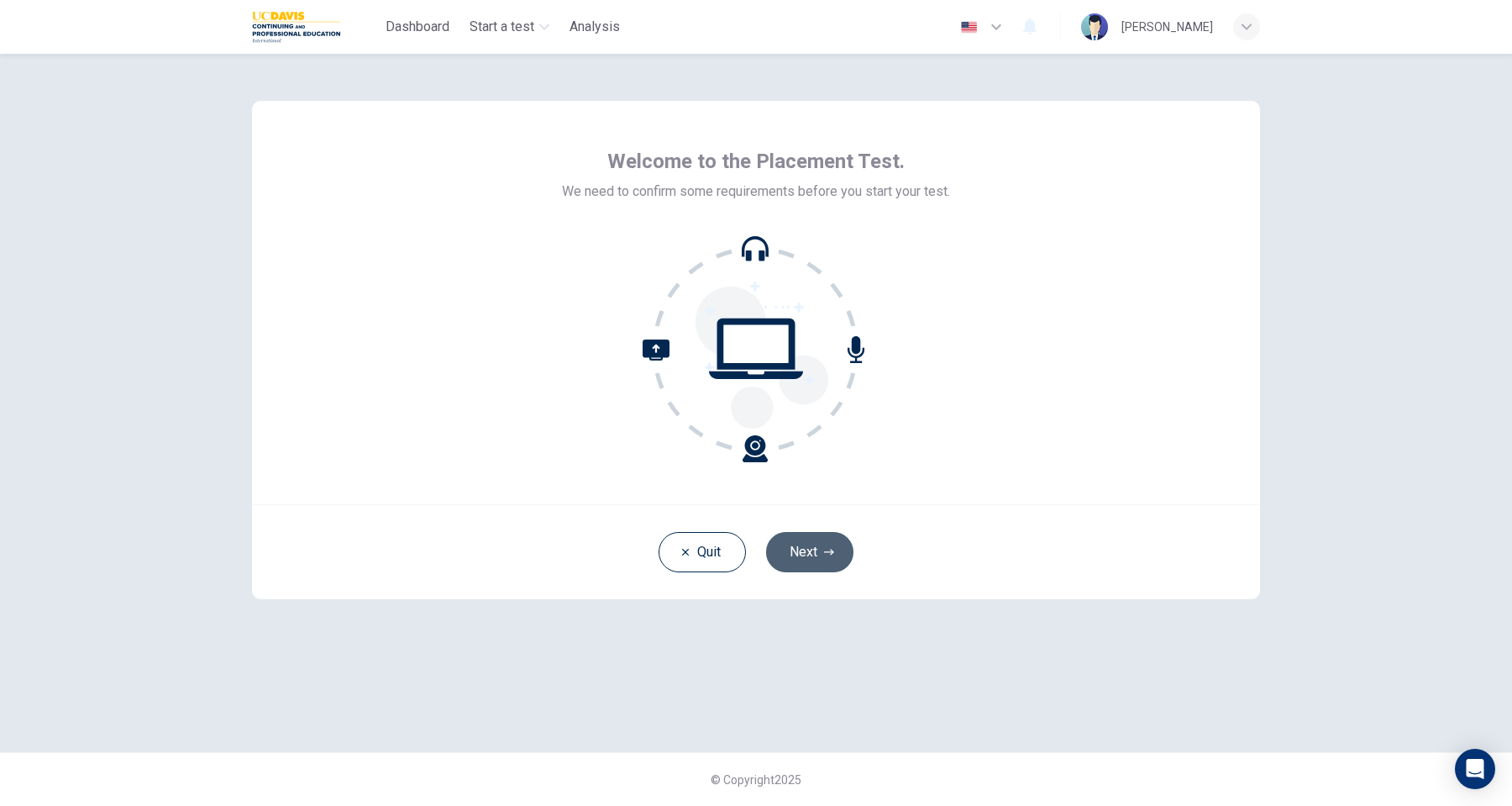 click on "Next" at bounding box center (810, 552) 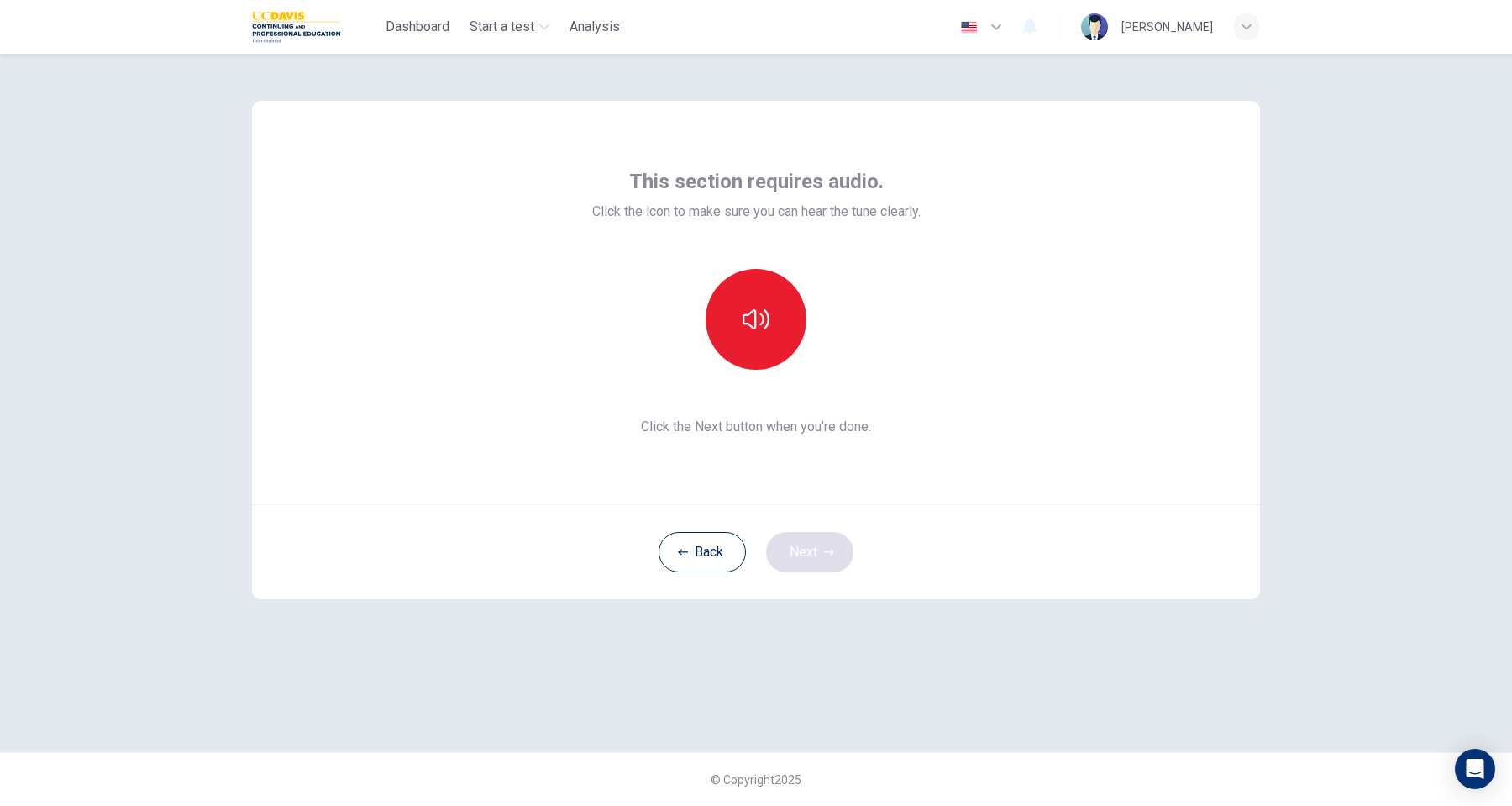 click on "Back Next" at bounding box center (756, 551) 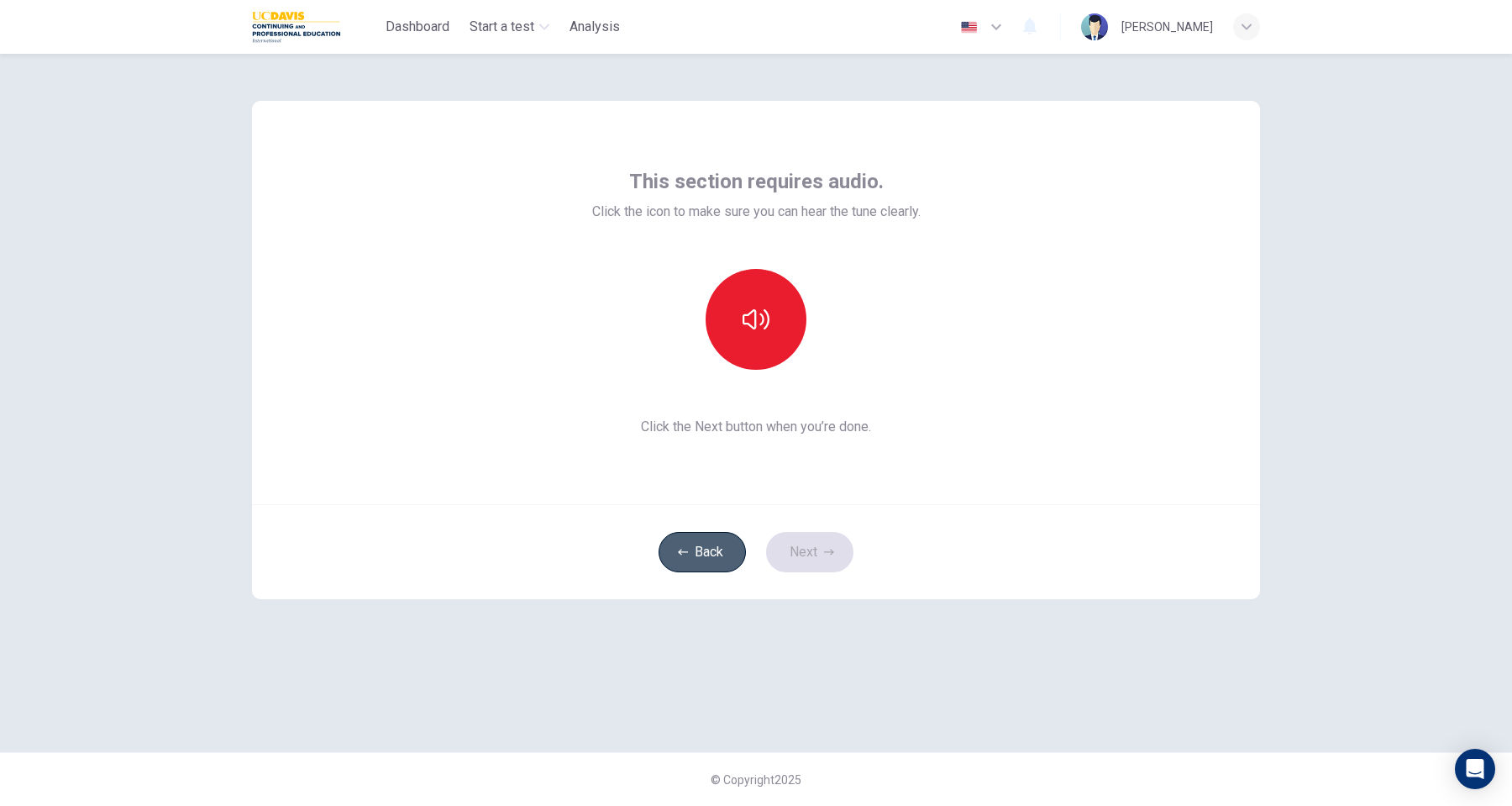 click on "Back" at bounding box center [702, 552] 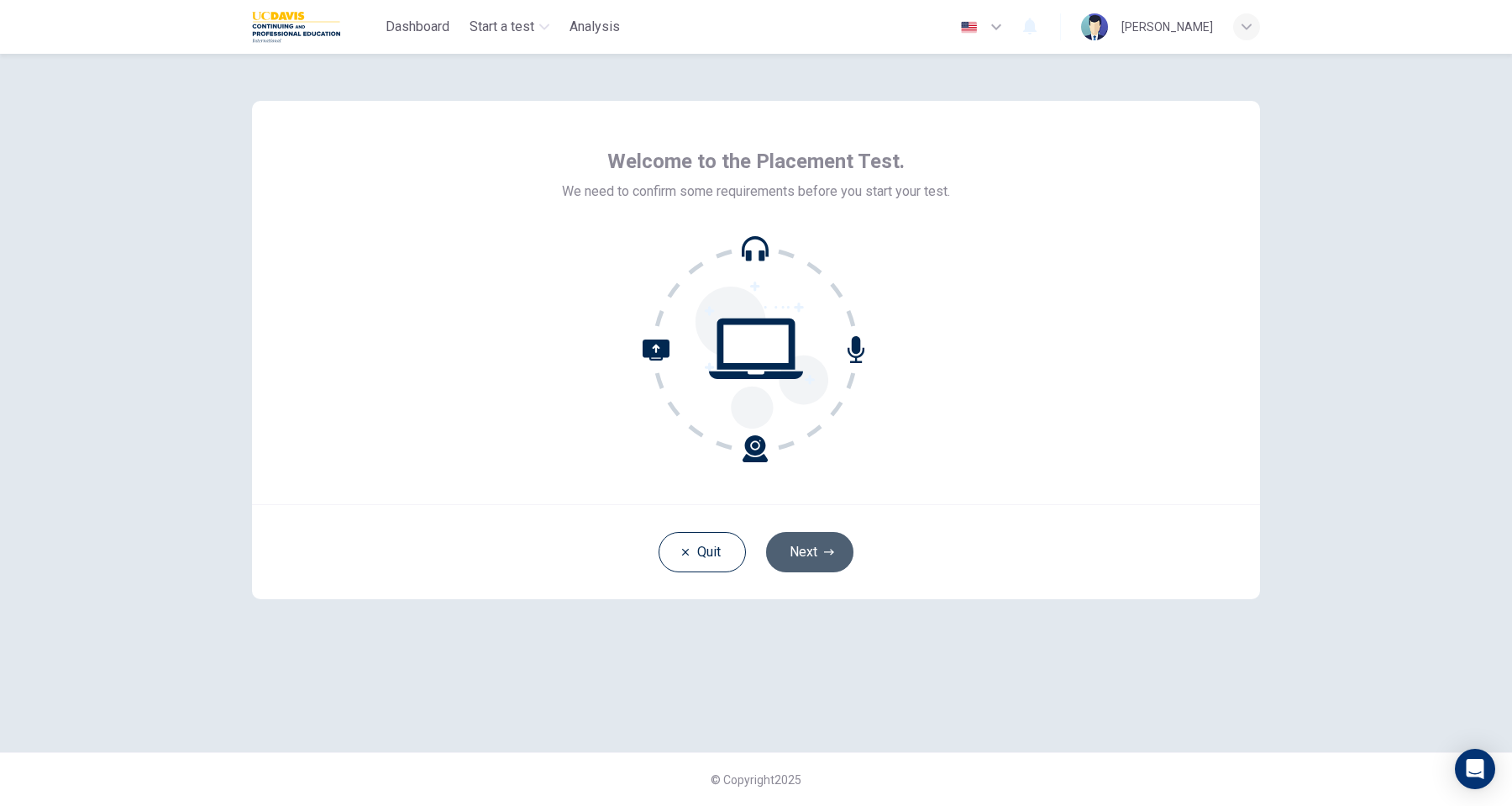 click on "Next" at bounding box center (810, 552) 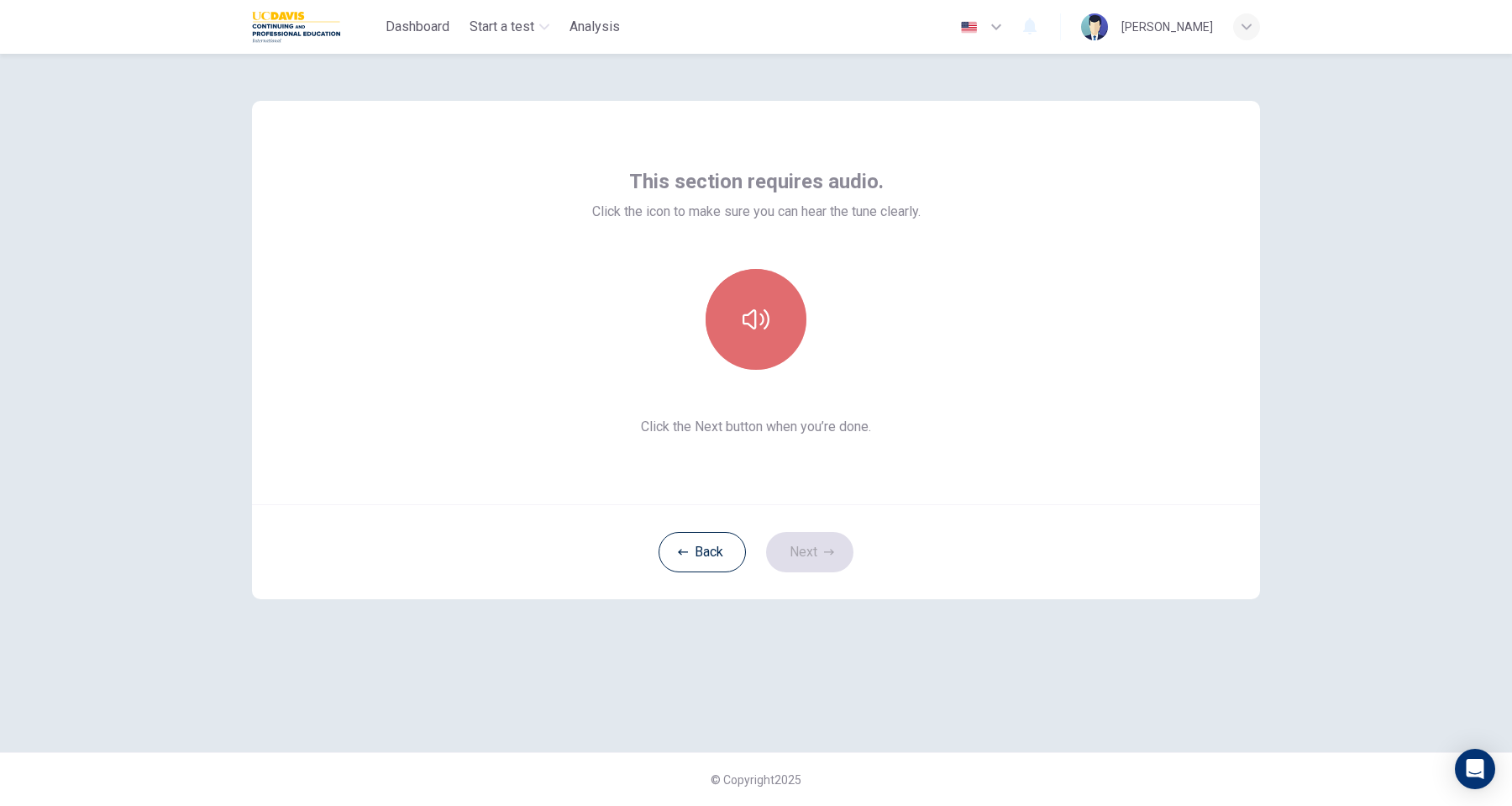 click at bounding box center (756, 319) 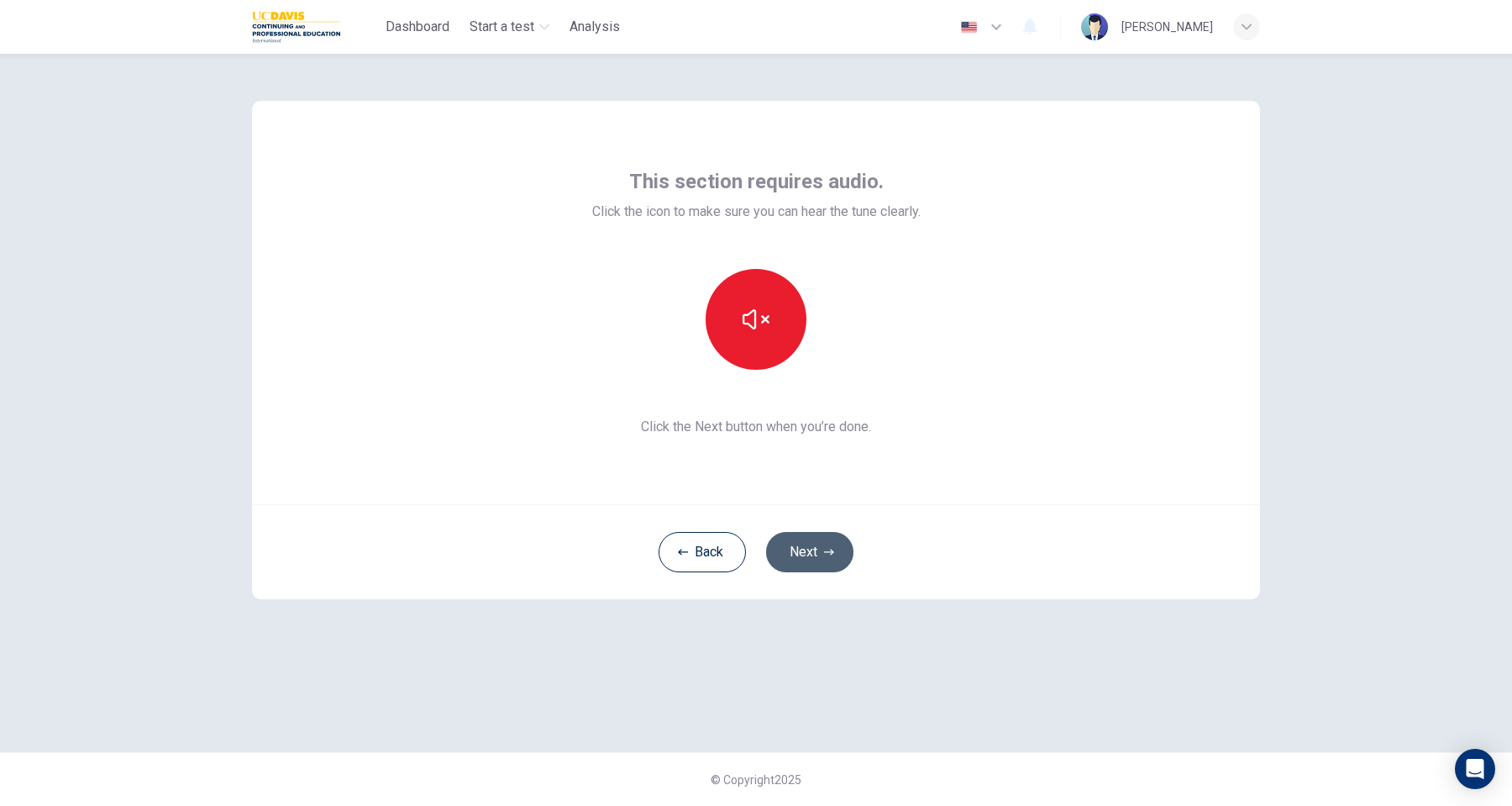 click on "Next" at bounding box center [810, 552] 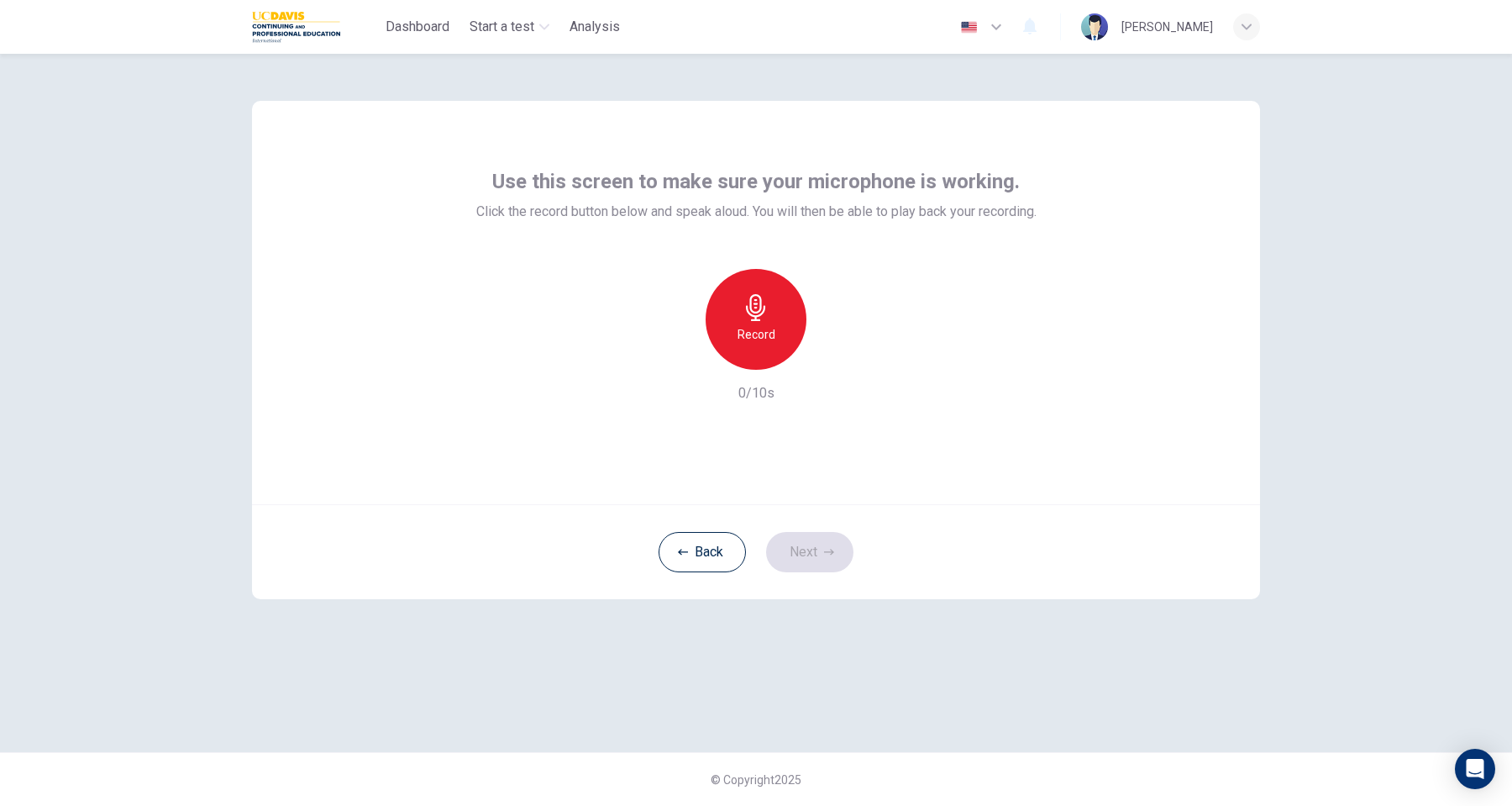 click on "Record" at bounding box center (756, 319) 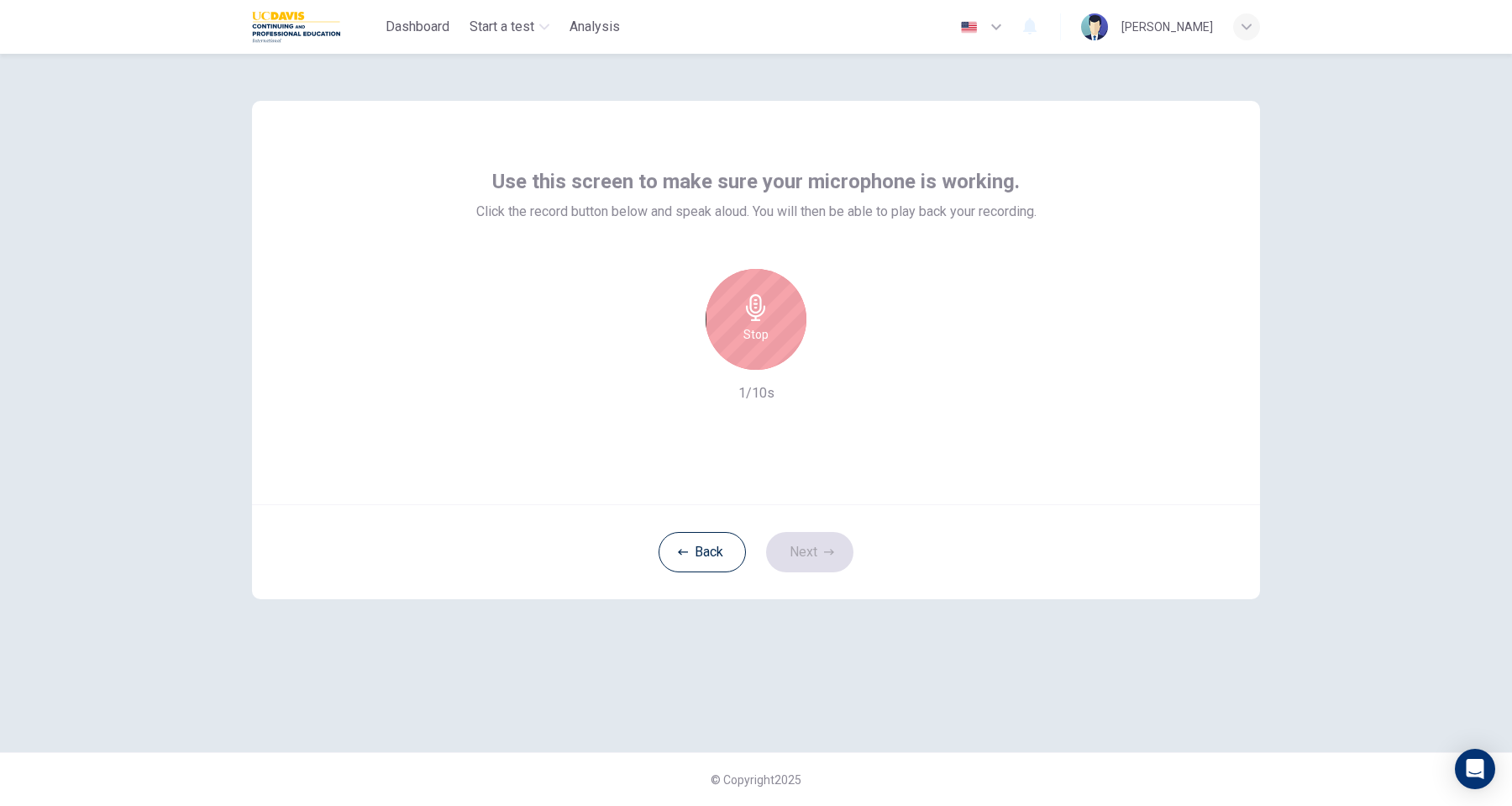 click on "Back Next" at bounding box center (756, 551) 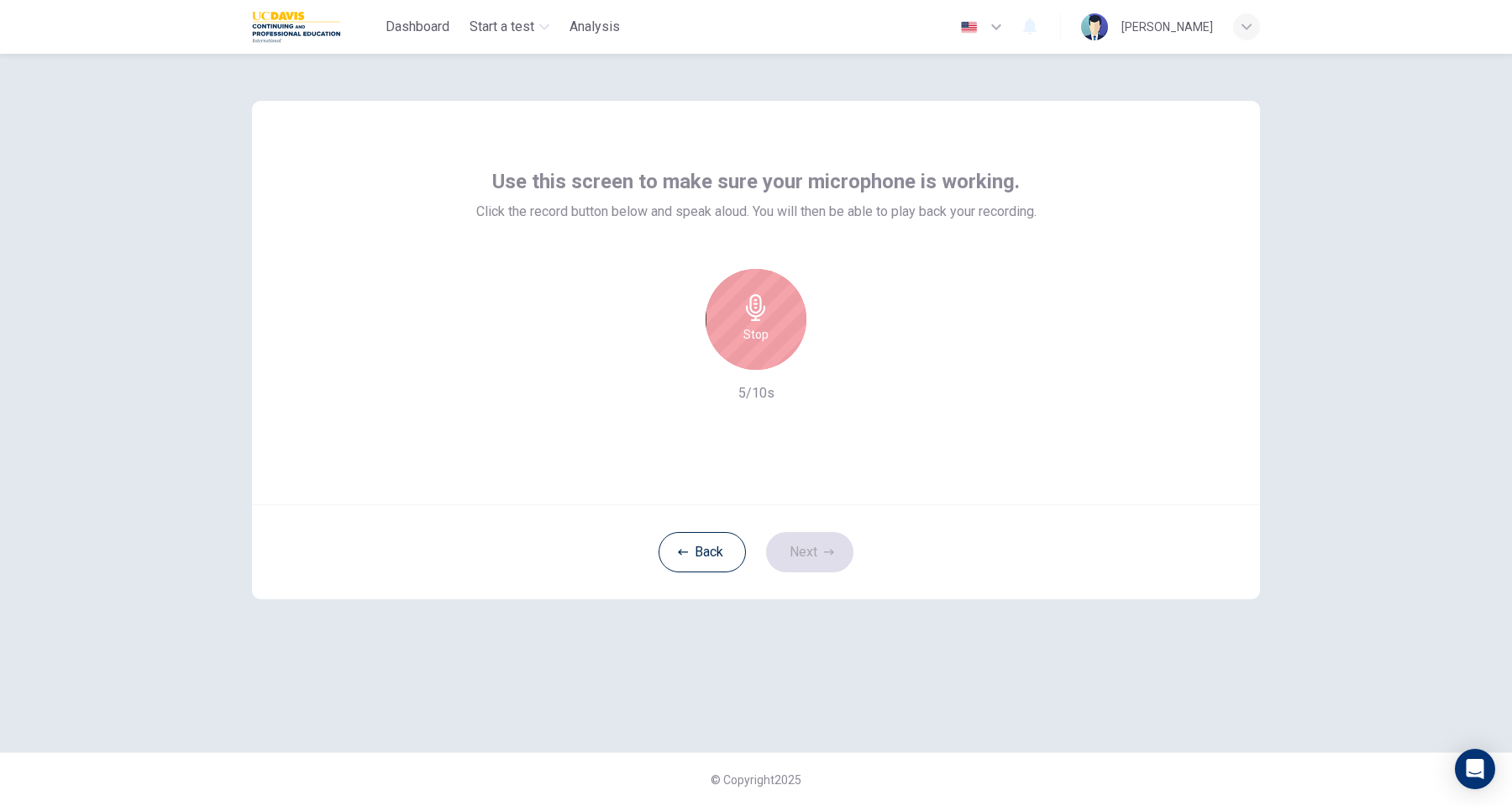 click on "Use this screen to make sure your microphone is working. Click the record button below and speak aloud. You will then be able to play back your recording. Stop 5/10s" at bounding box center [756, 286] 